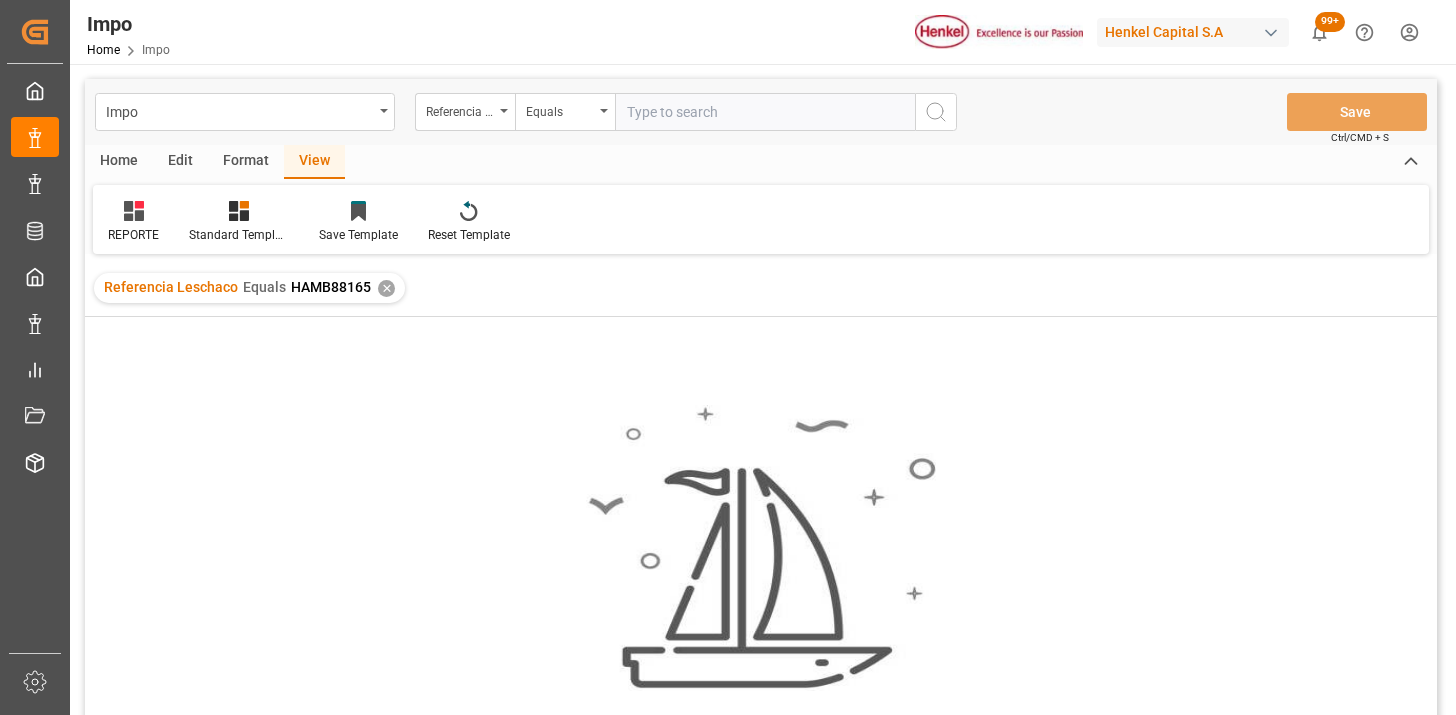 click at bounding box center [765, 112] 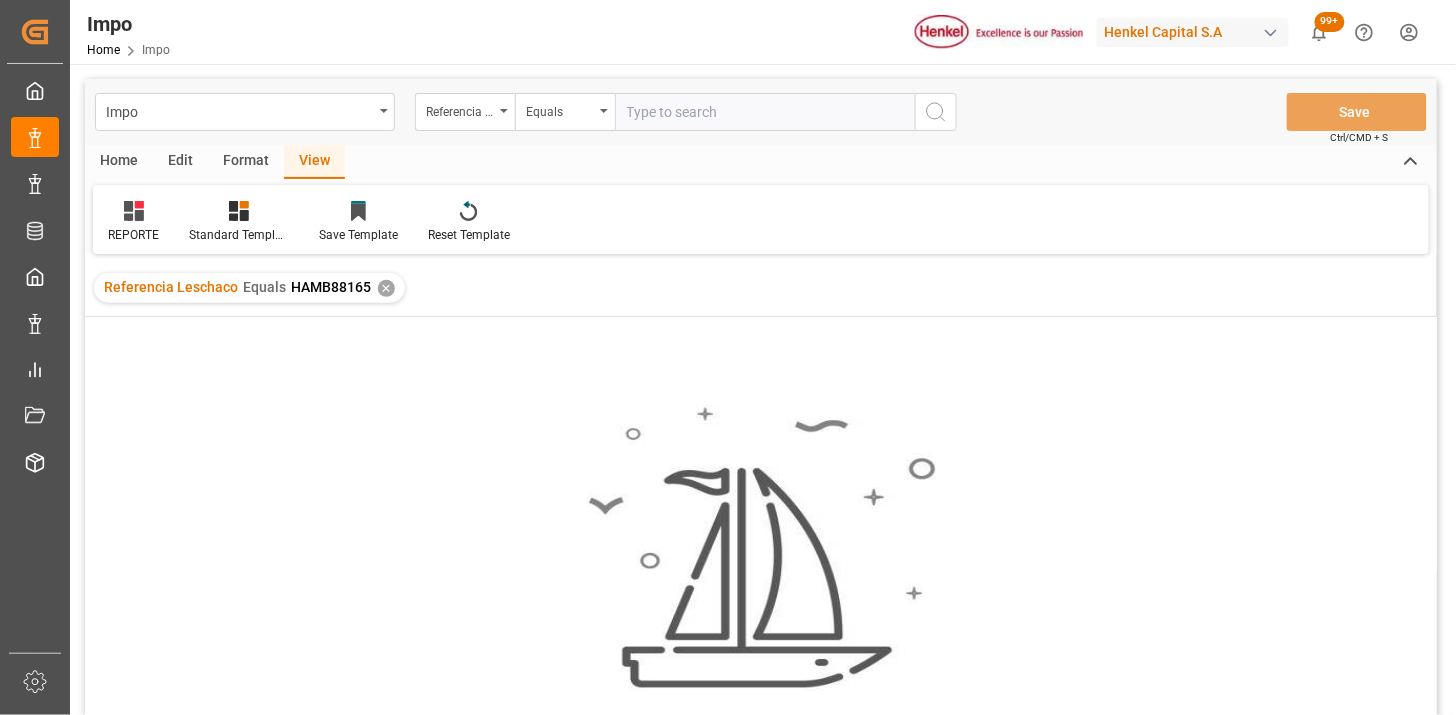 scroll, scrollTop: 0, scrollLeft: 203, axis: horizontal 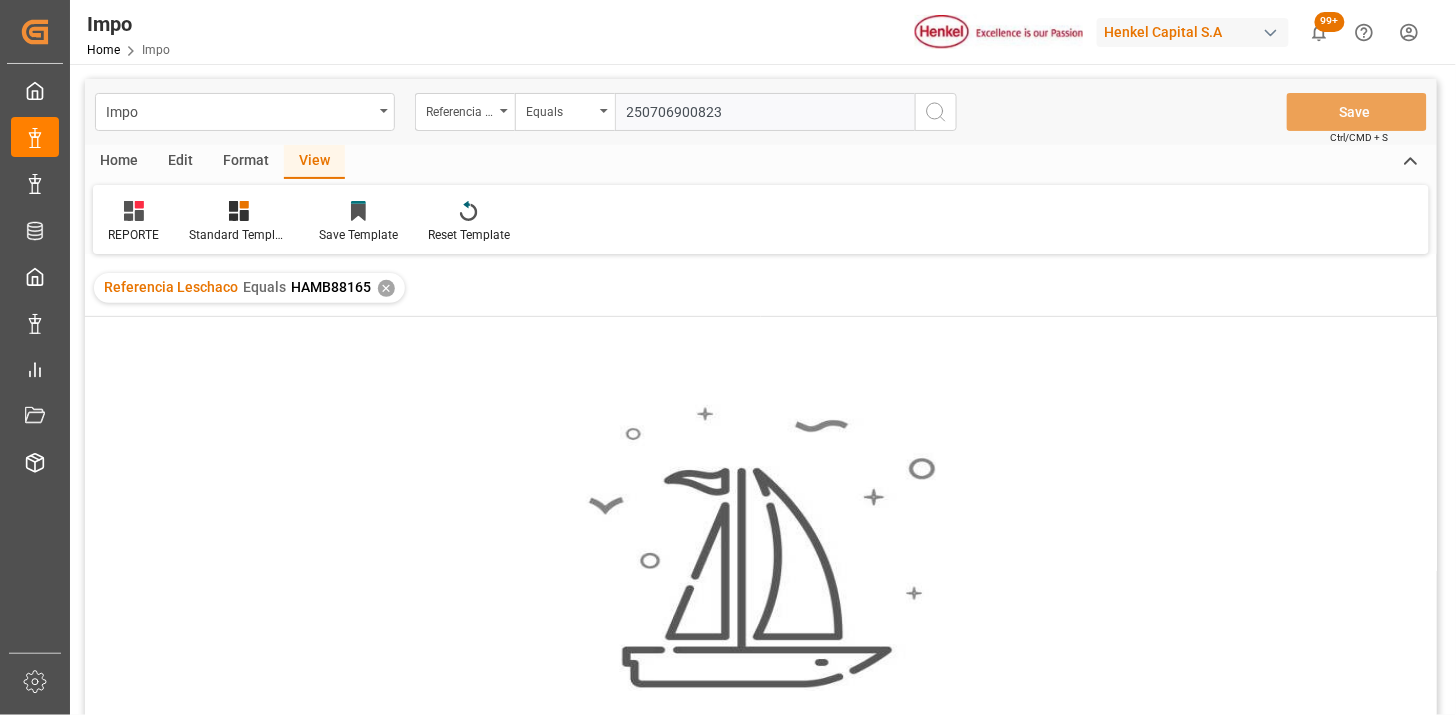 type on "250706900823" 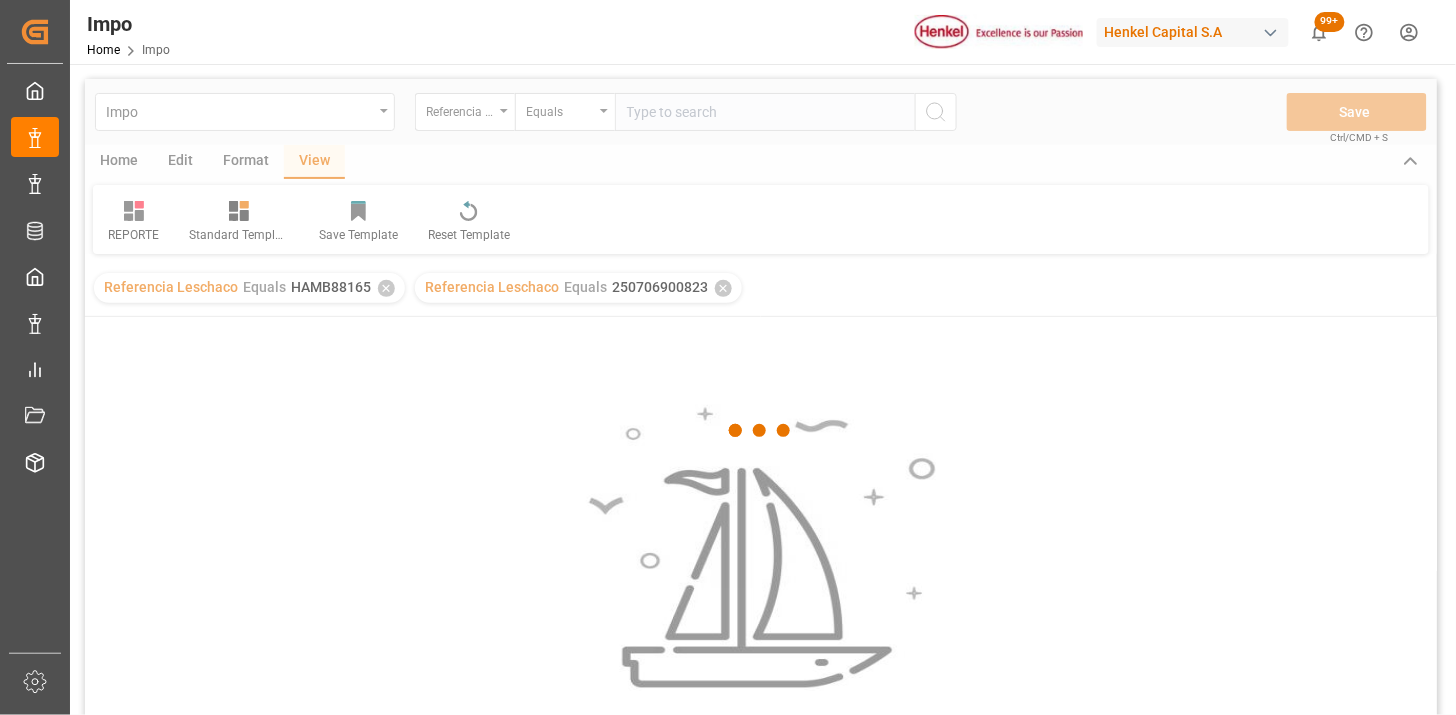 click at bounding box center [761, 430] 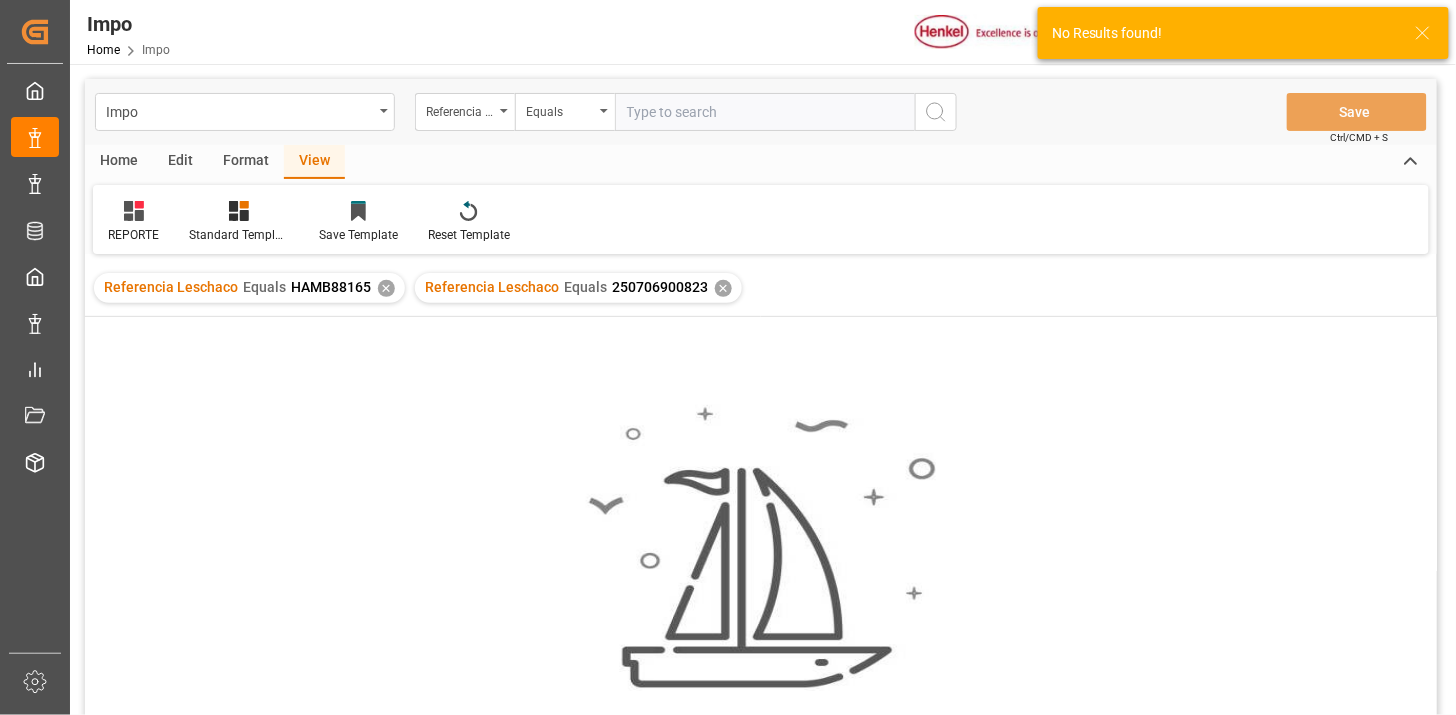 click on "✕" at bounding box center [386, 288] 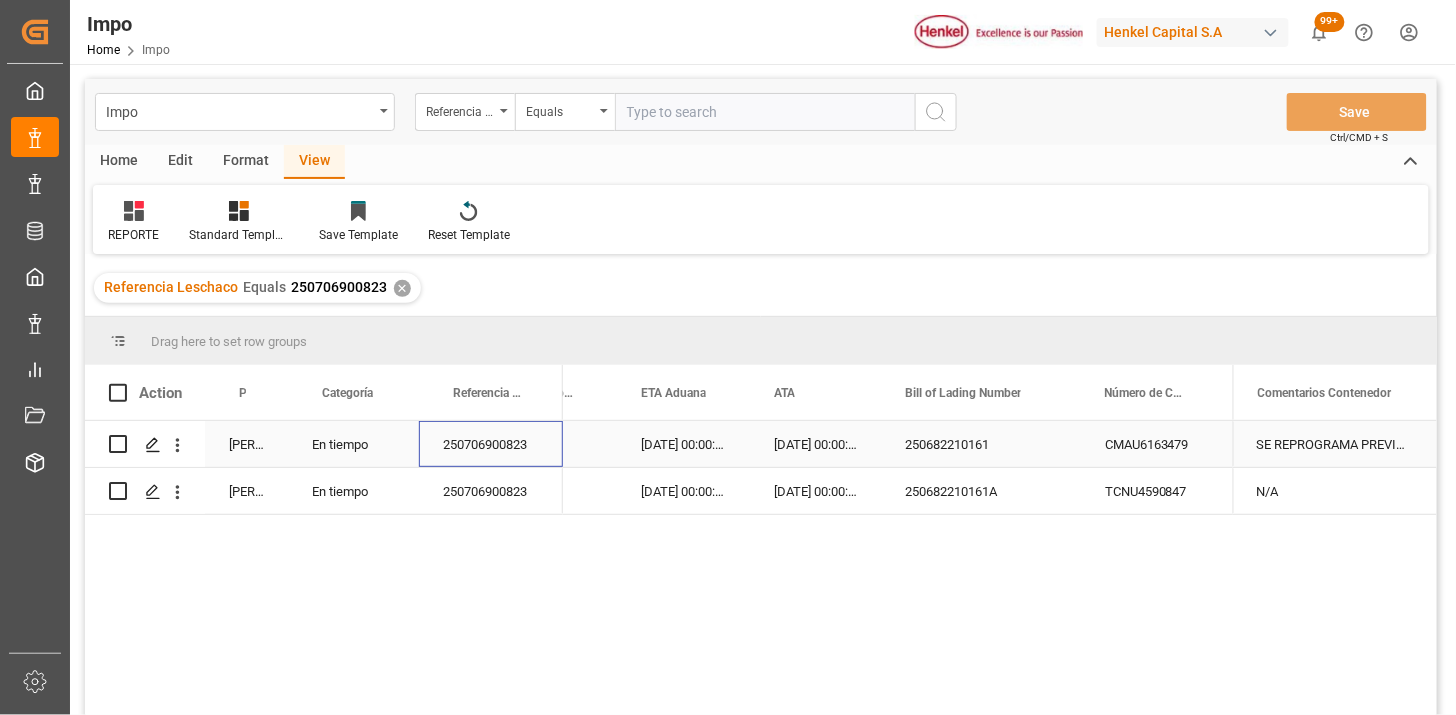 click on "250706900823" at bounding box center [491, 444] 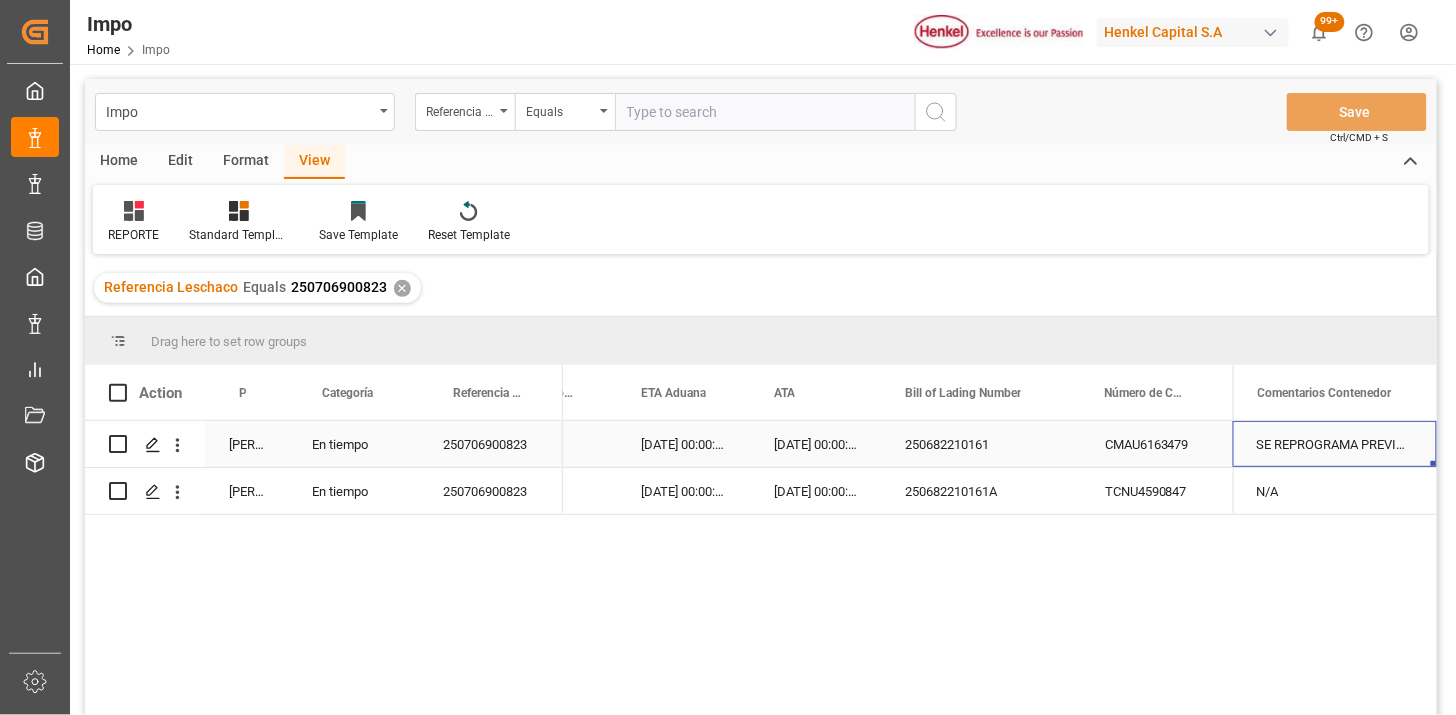 scroll, scrollTop: 0, scrollLeft: 4952, axis: horizontal 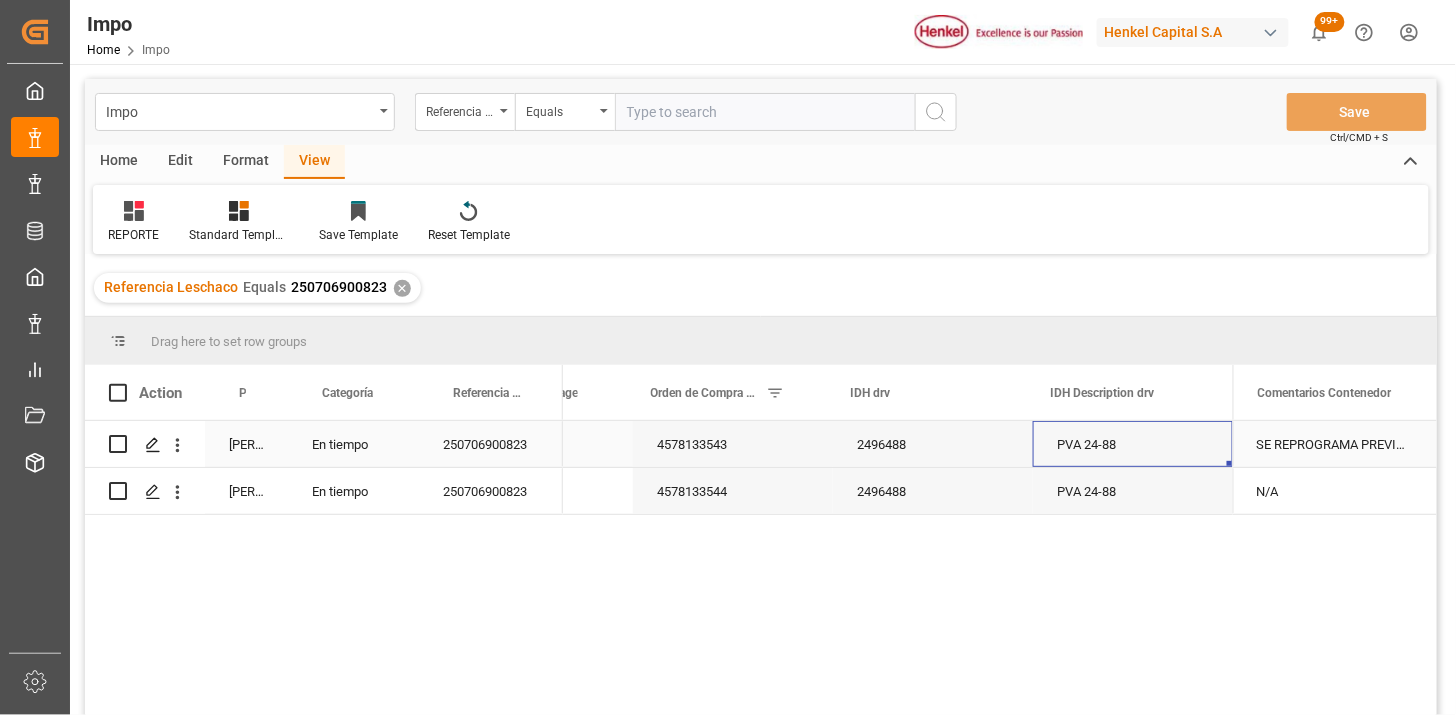 click on "2496488" at bounding box center (933, 444) 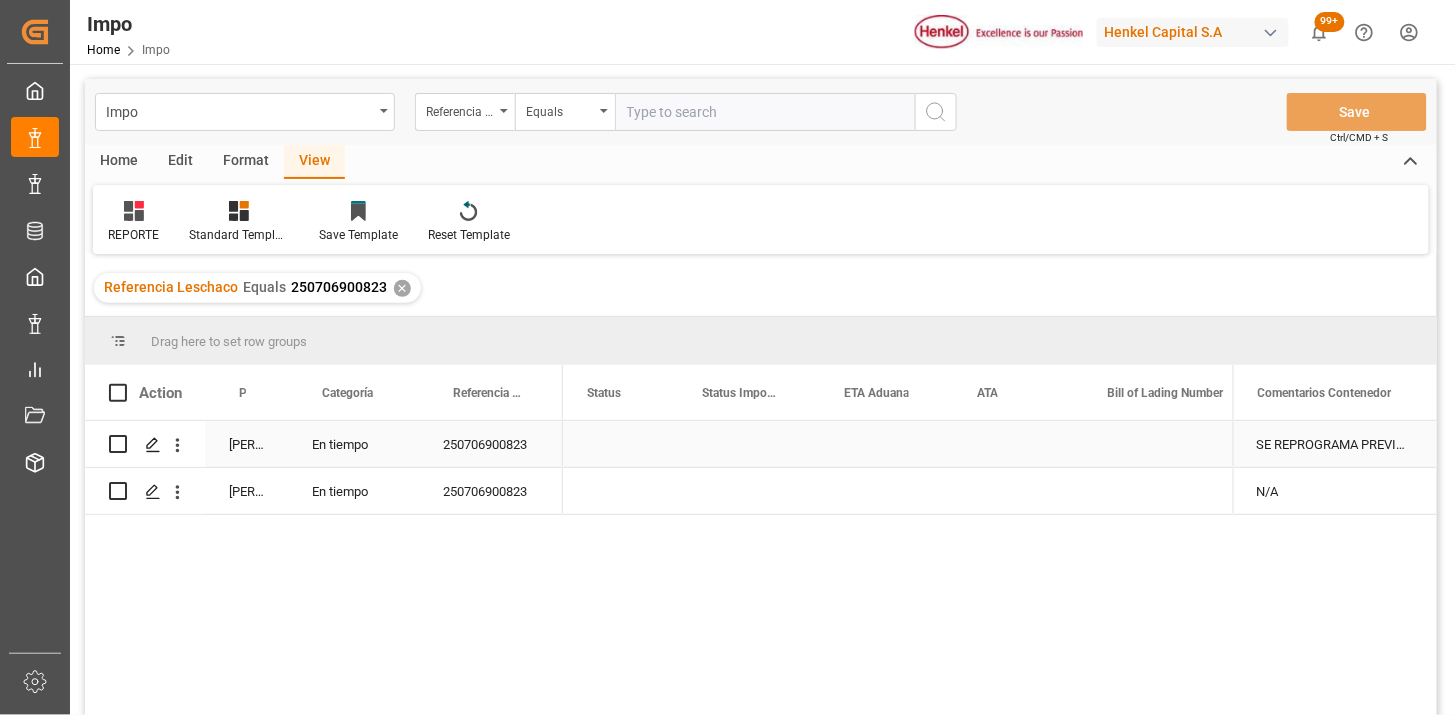 scroll, scrollTop: 0, scrollLeft: 0, axis: both 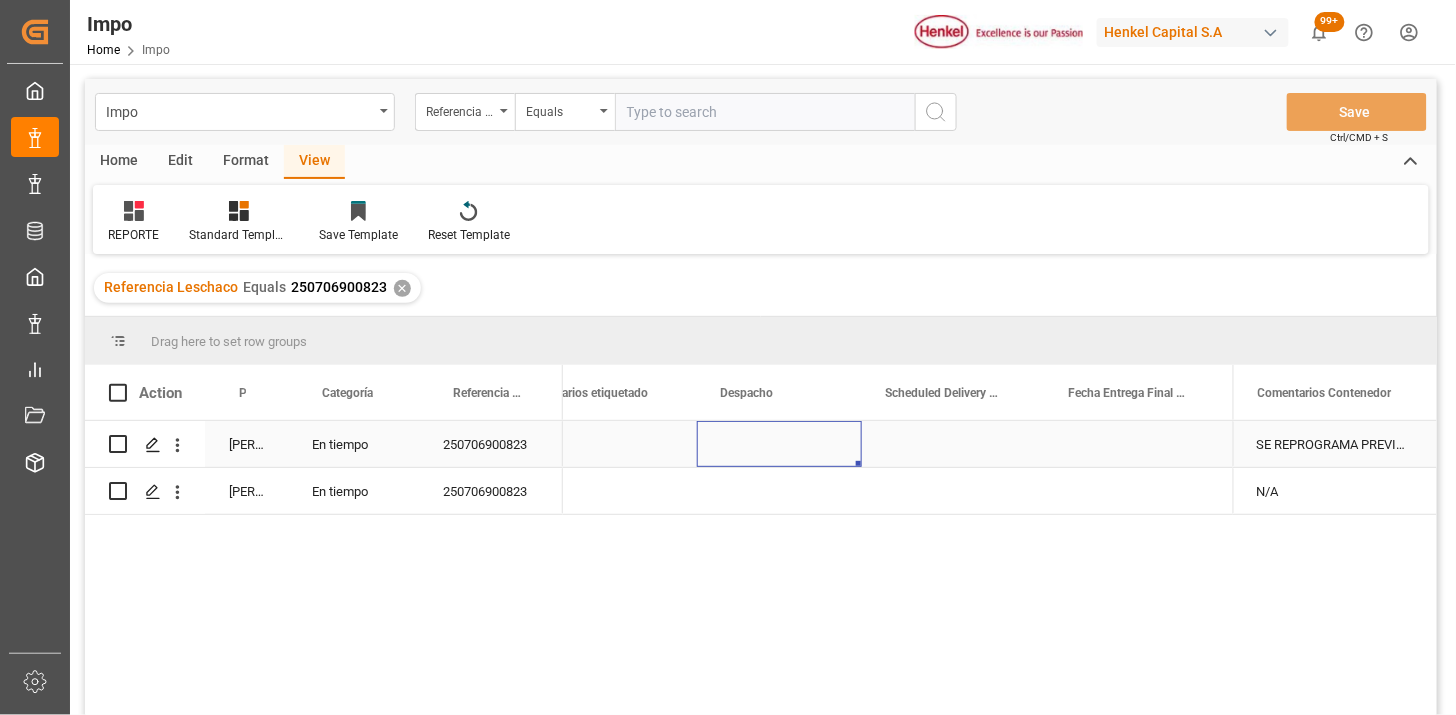 click at bounding box center [779, 444] 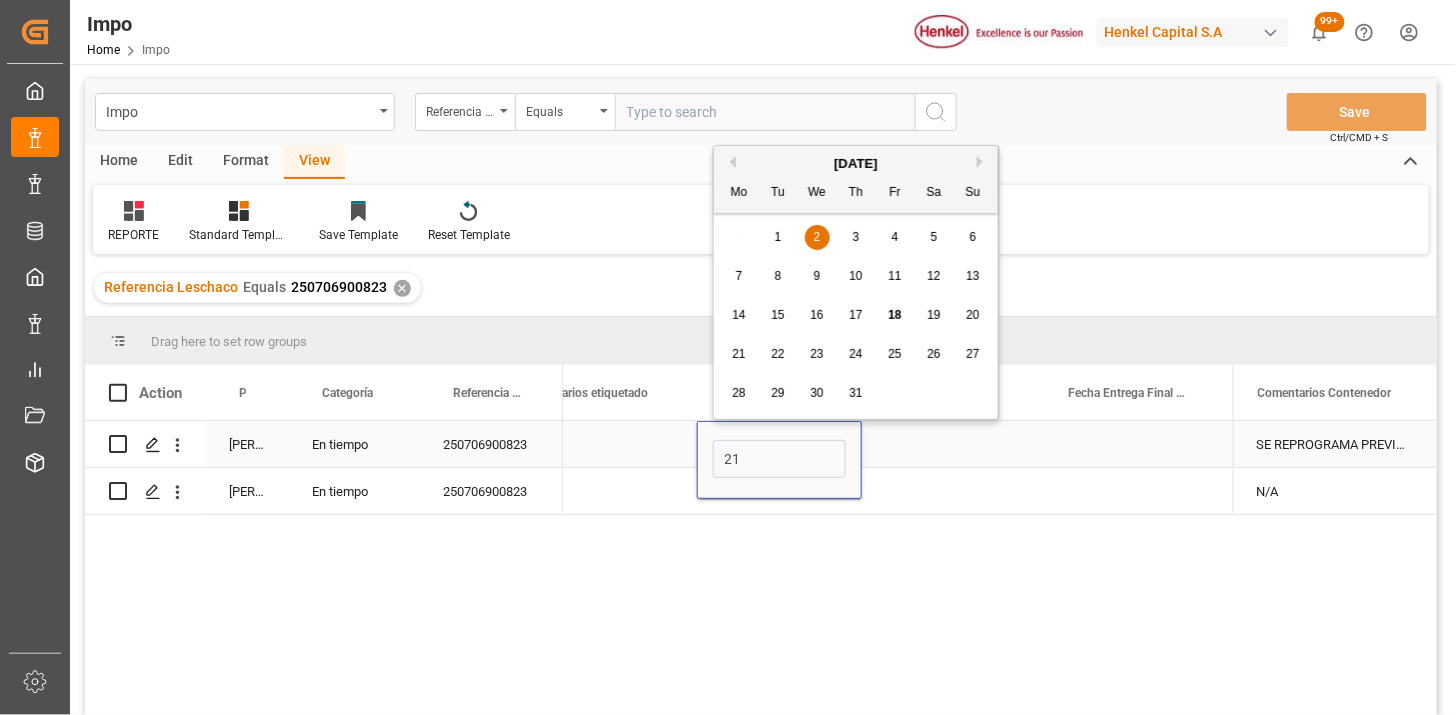 type on "21-07-2025" 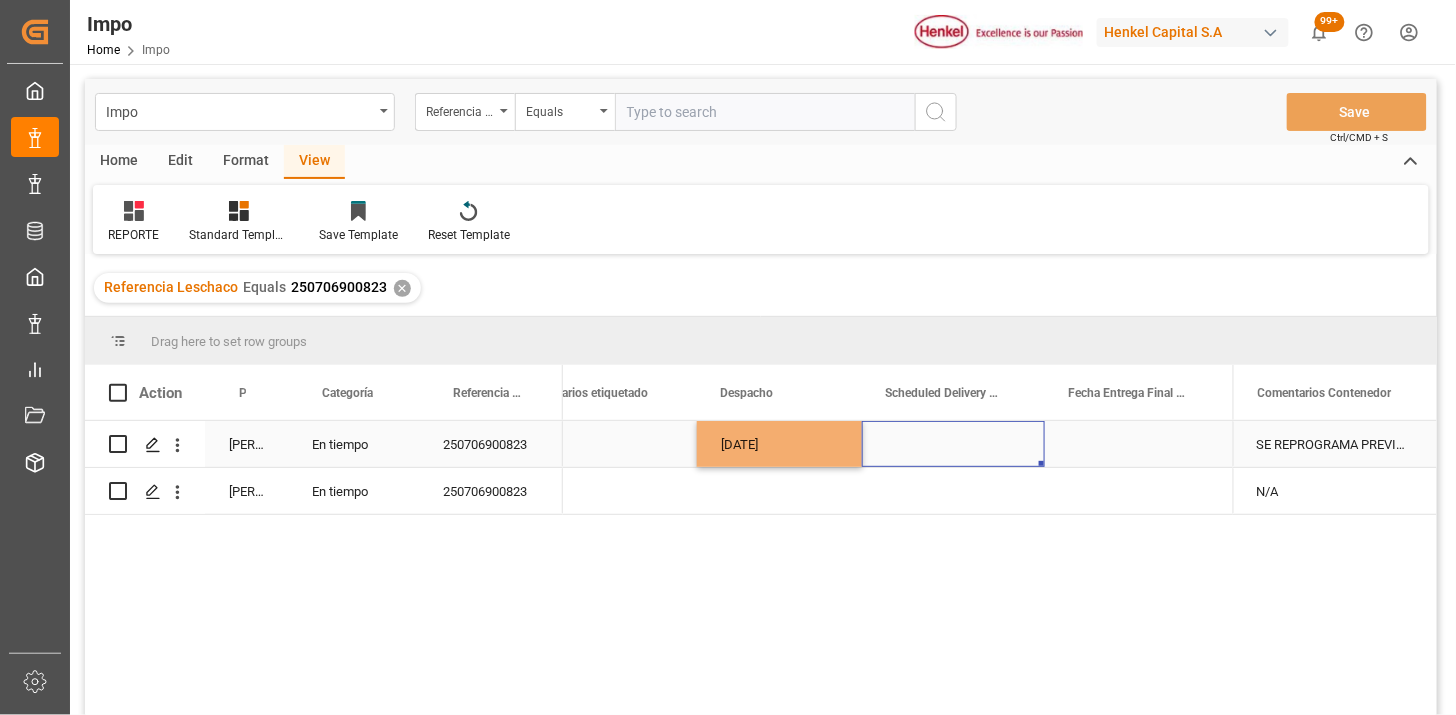 click at bounding box center [953, 444] 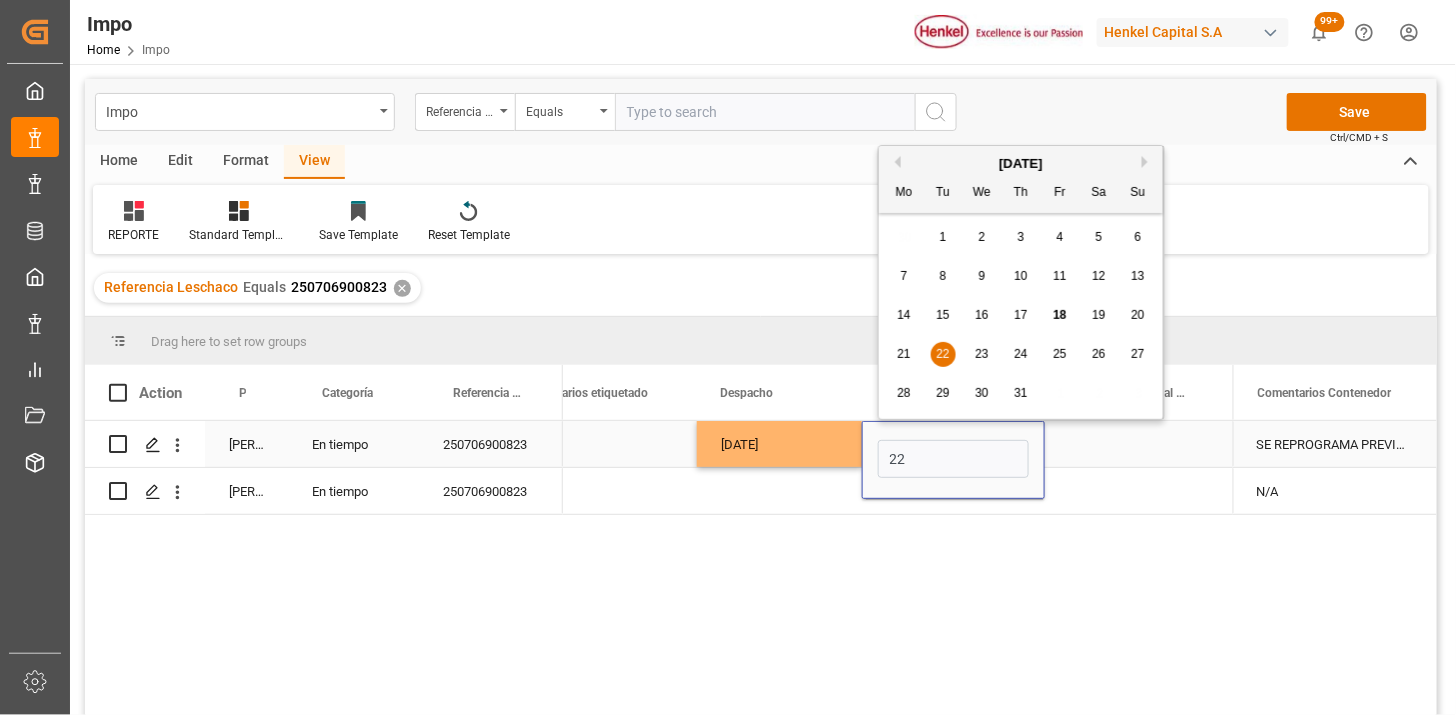 type on "22-07-2025" 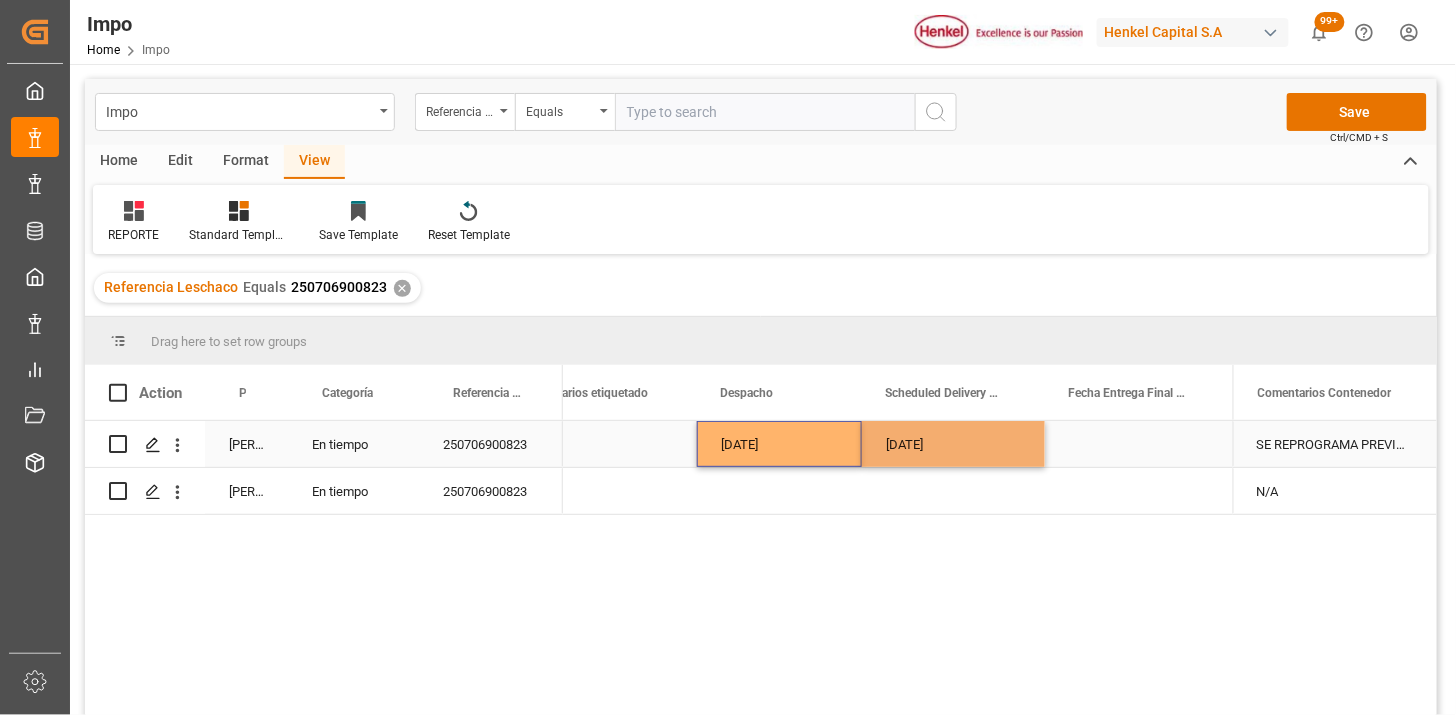 click on "21-07-2025" at bounding box center [779, 444] 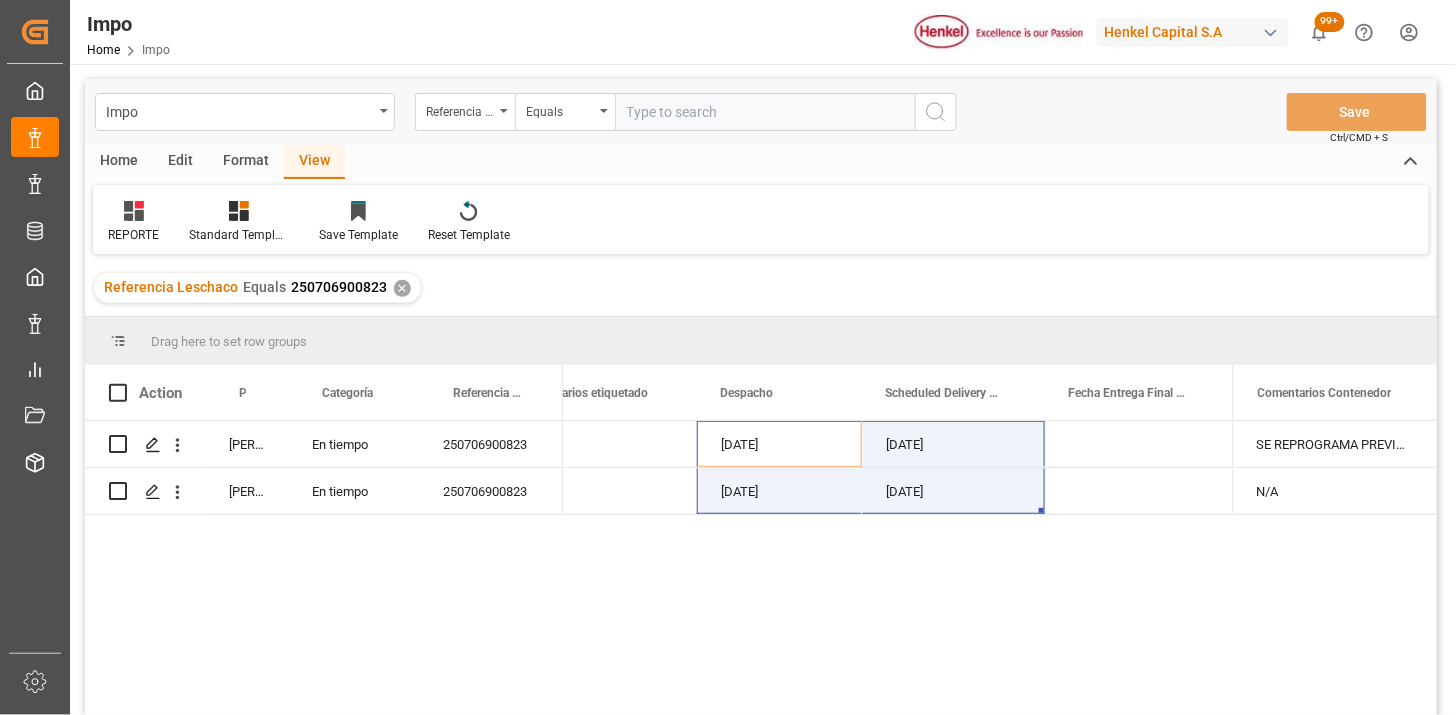 click at bounding box center [765, 112] 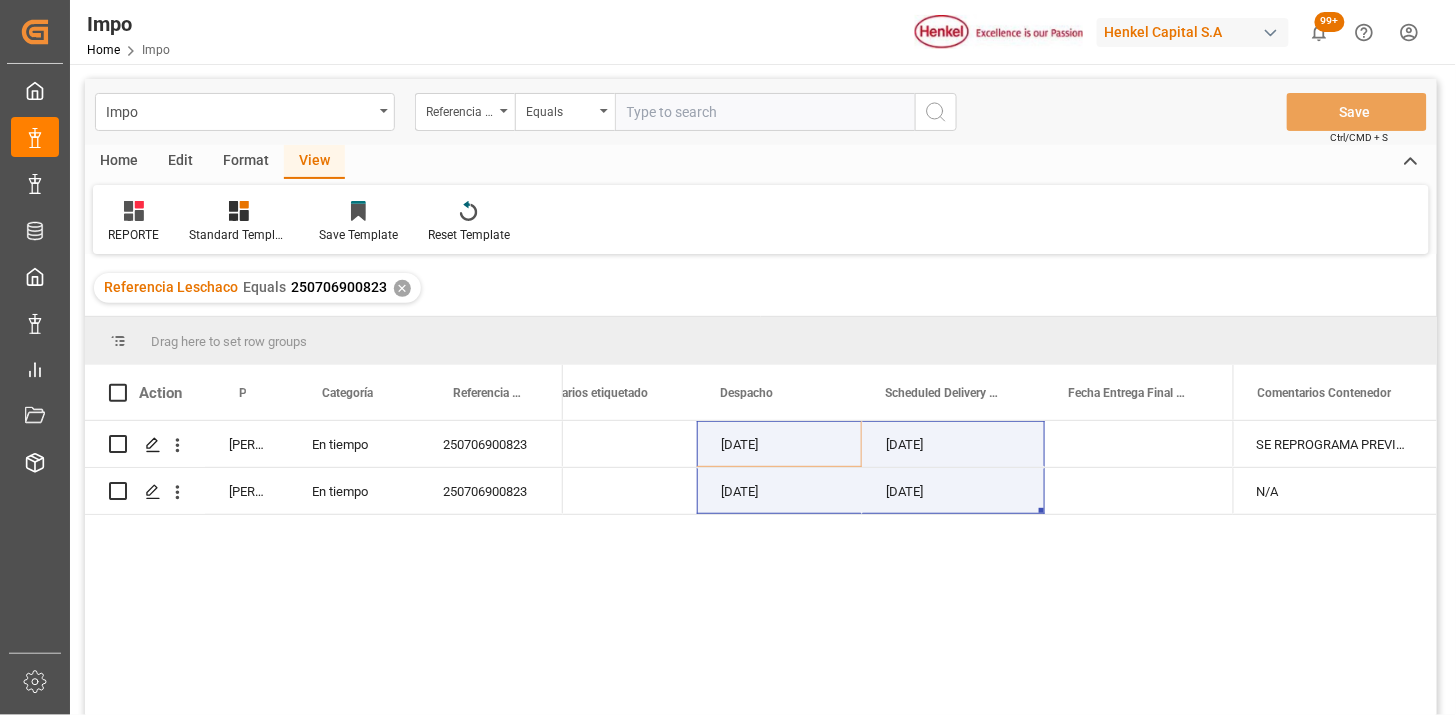 paste on "ZIMUNGB20576603" 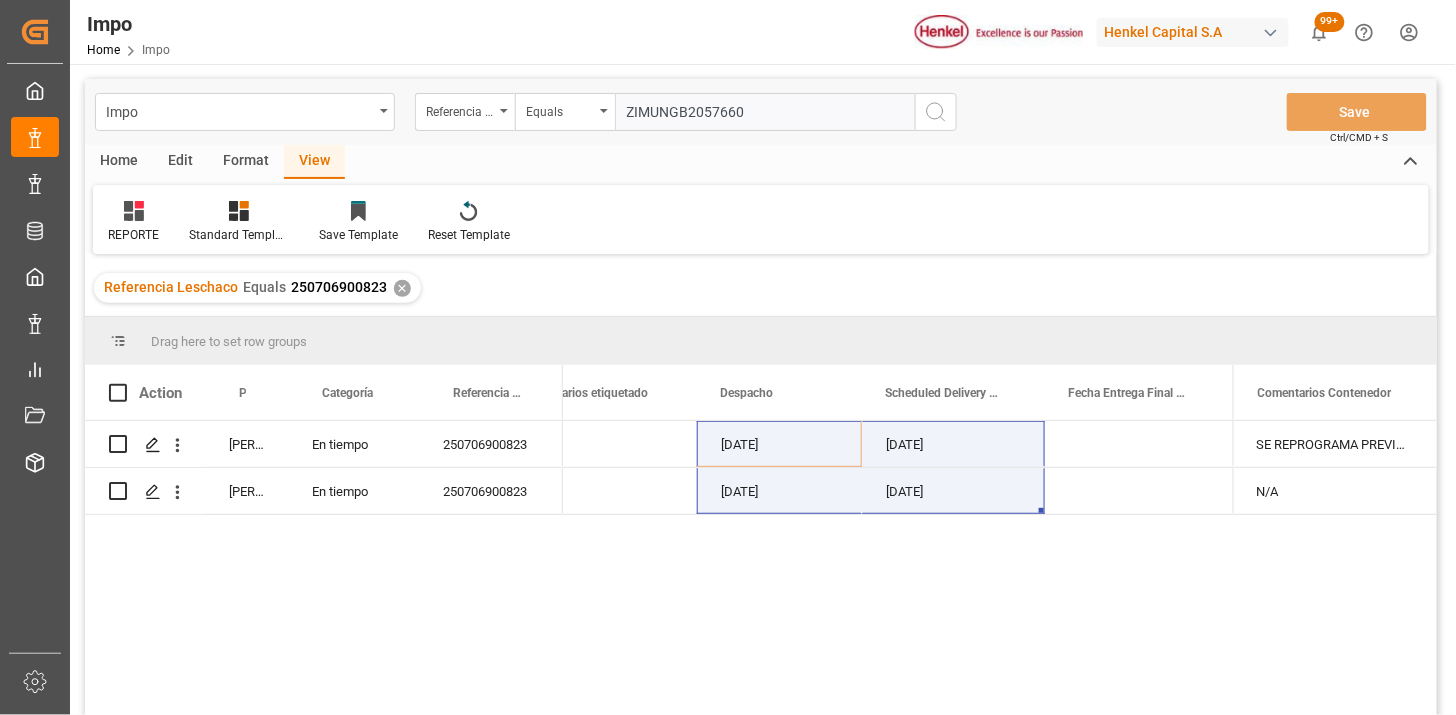 paste on "3" 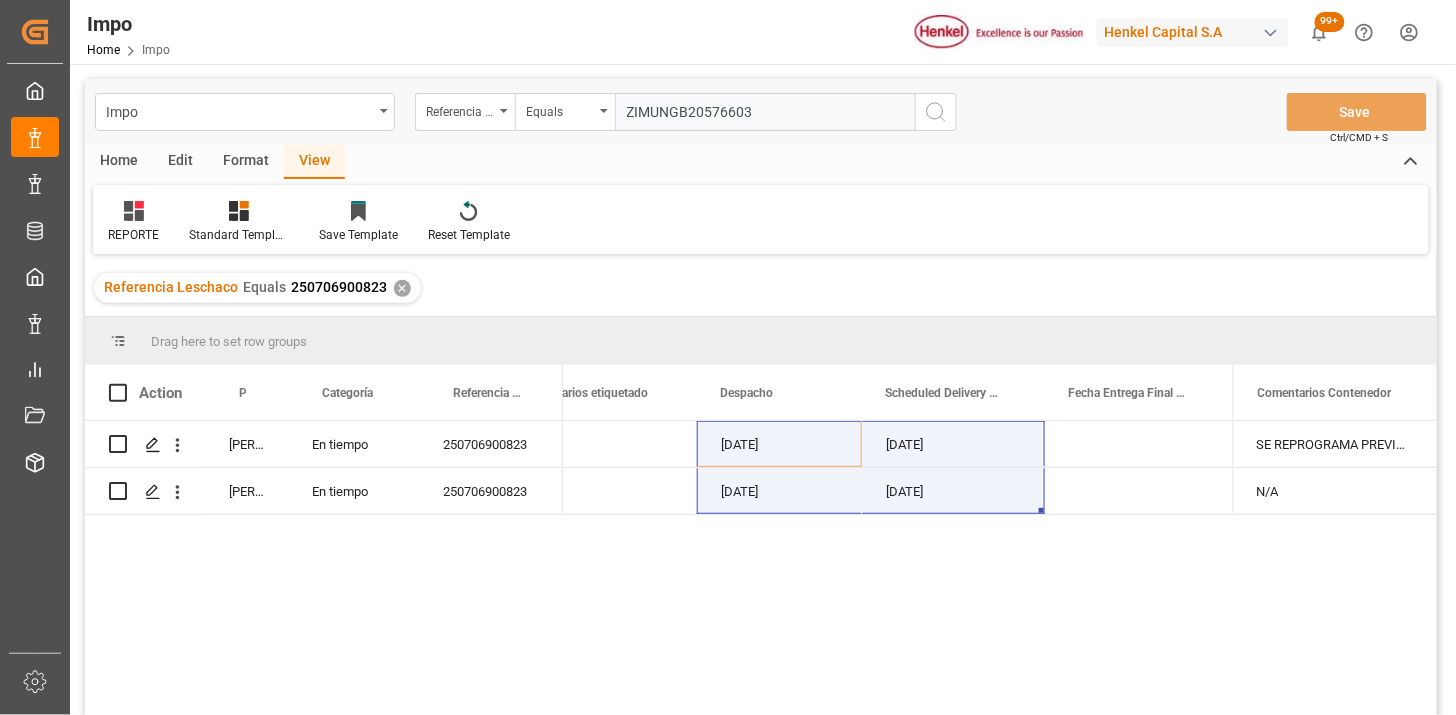 type 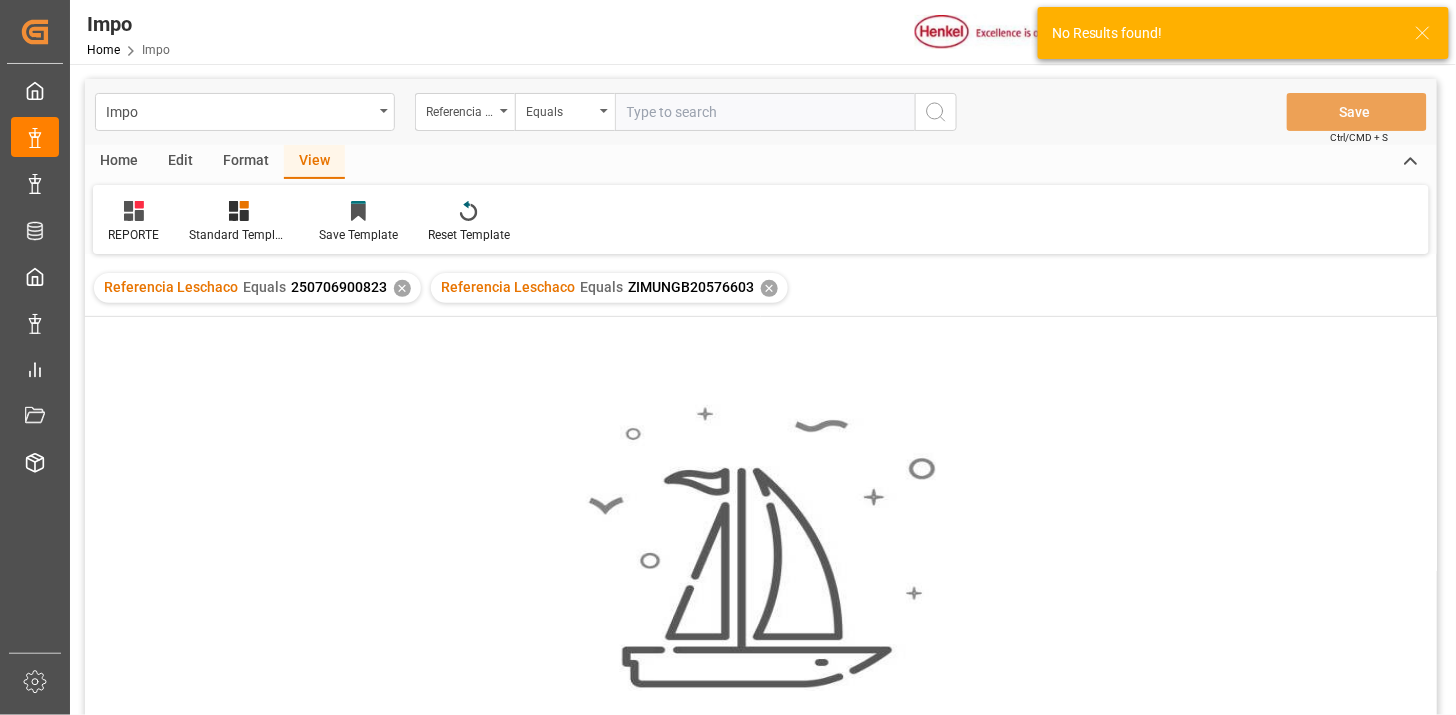 click on "✕" at bounding box center [402, 288] 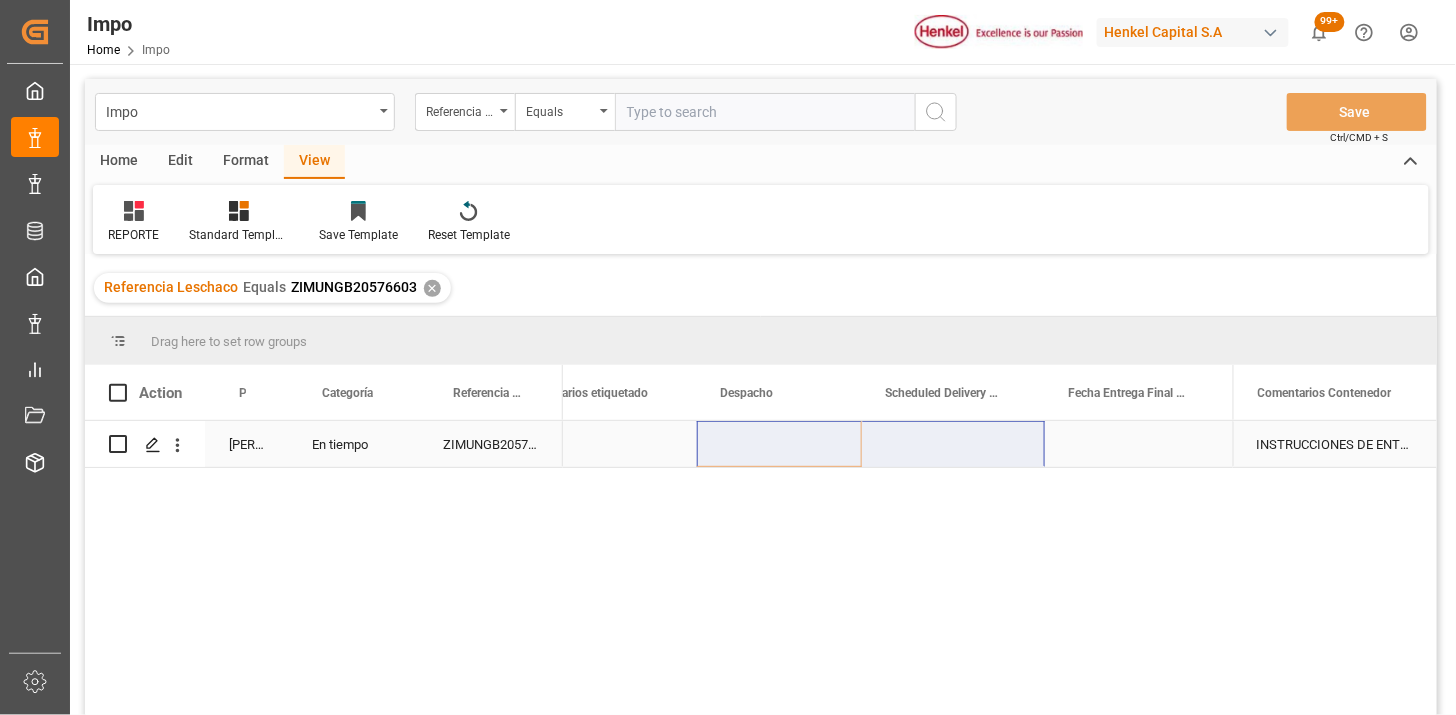 click on "ZIMUNGB20576603" at bounding box center (491, 444) 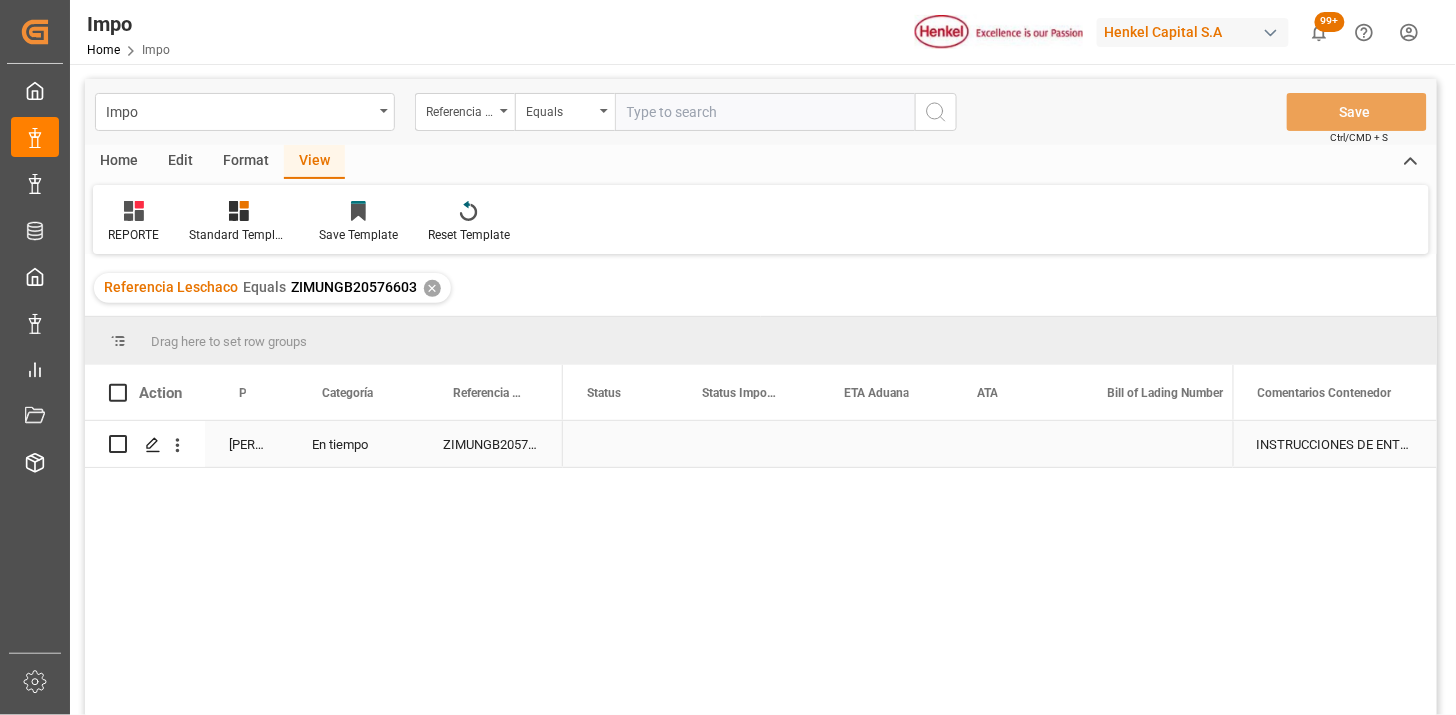 scroll, scrollTop: 0, scrollLeft: 0, axis: both 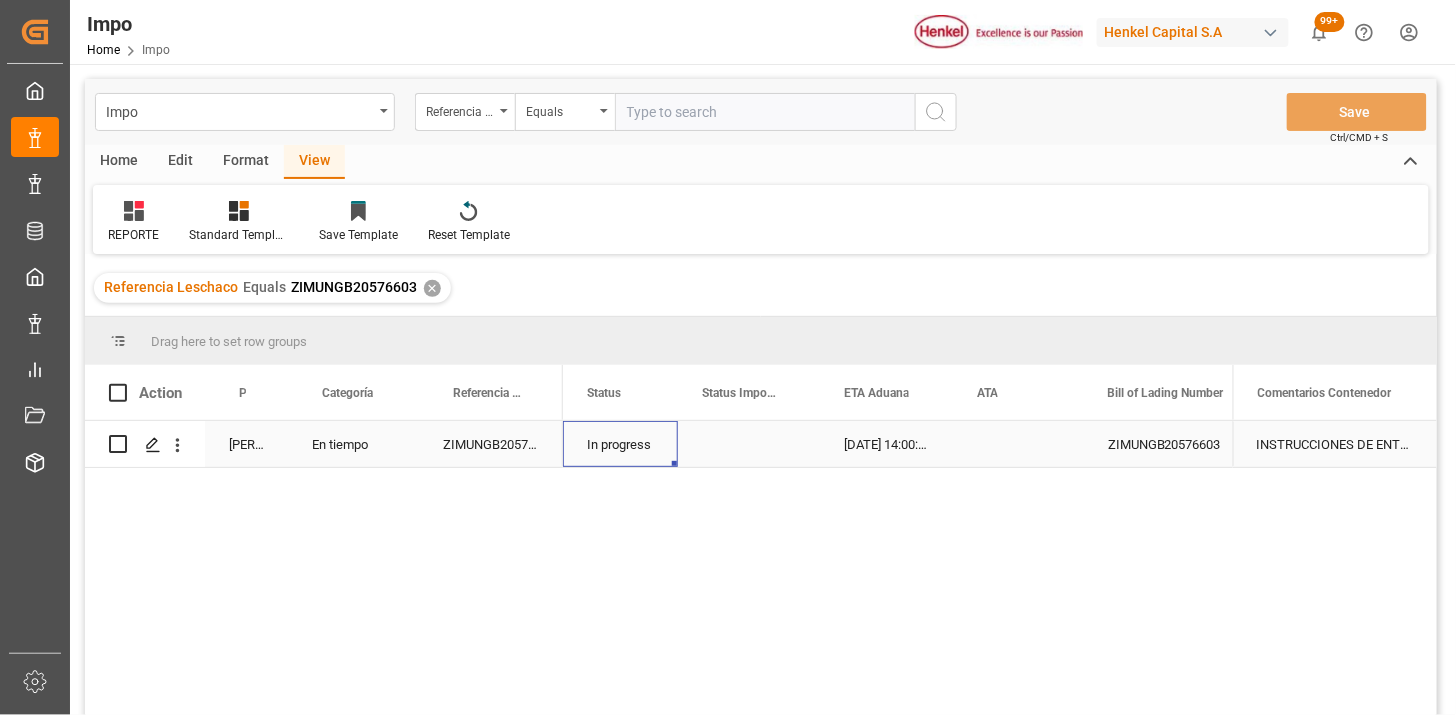 click on "ZIMUNGB20576603" at bounding box center (491, 444) 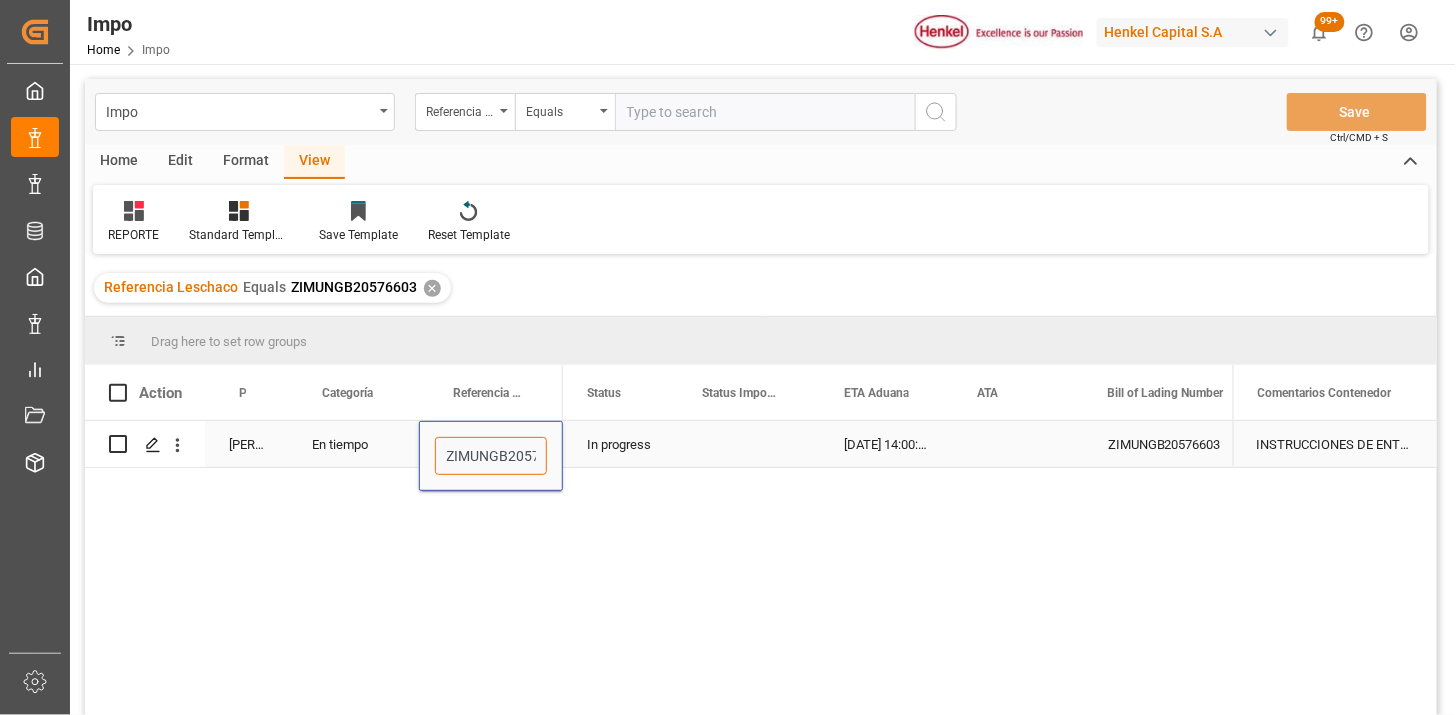click on "ZIMUNGB20576603" at bounding box center [491, 456] 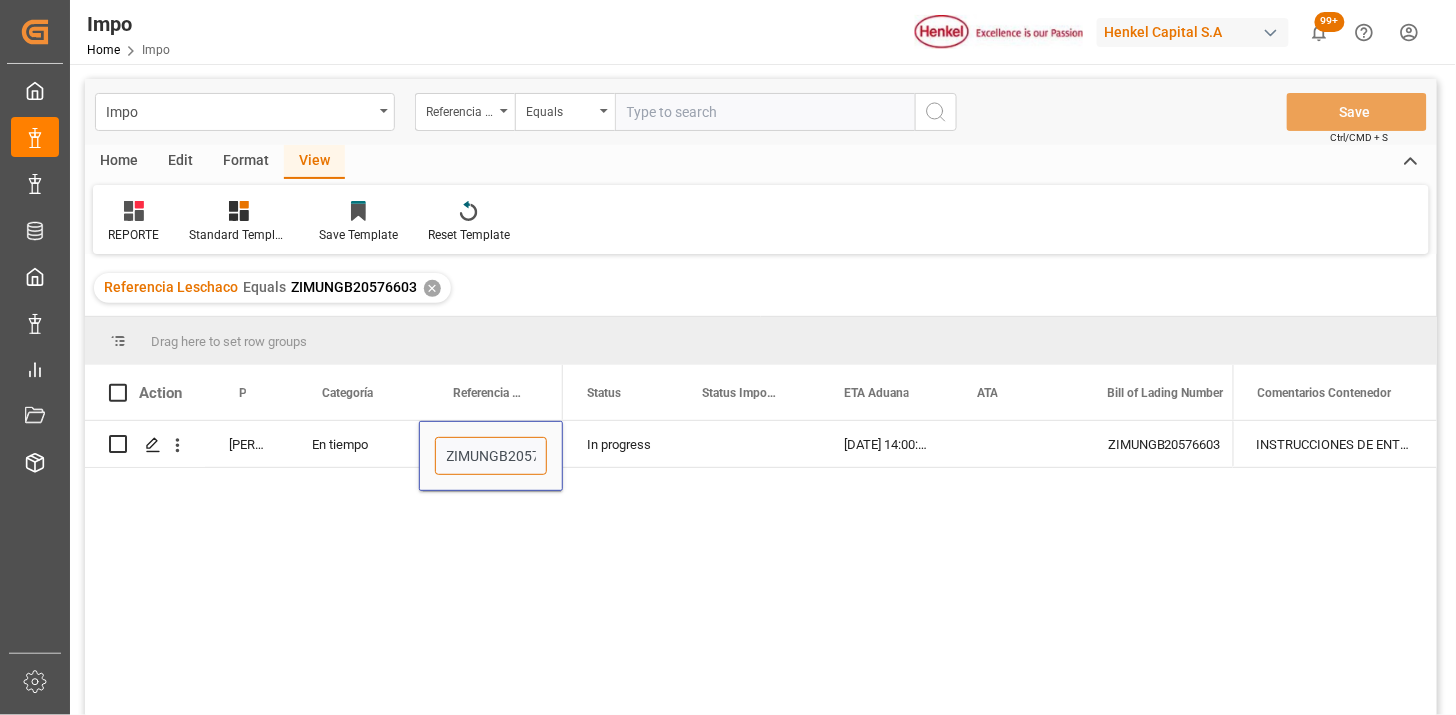 paste on "250806900276" 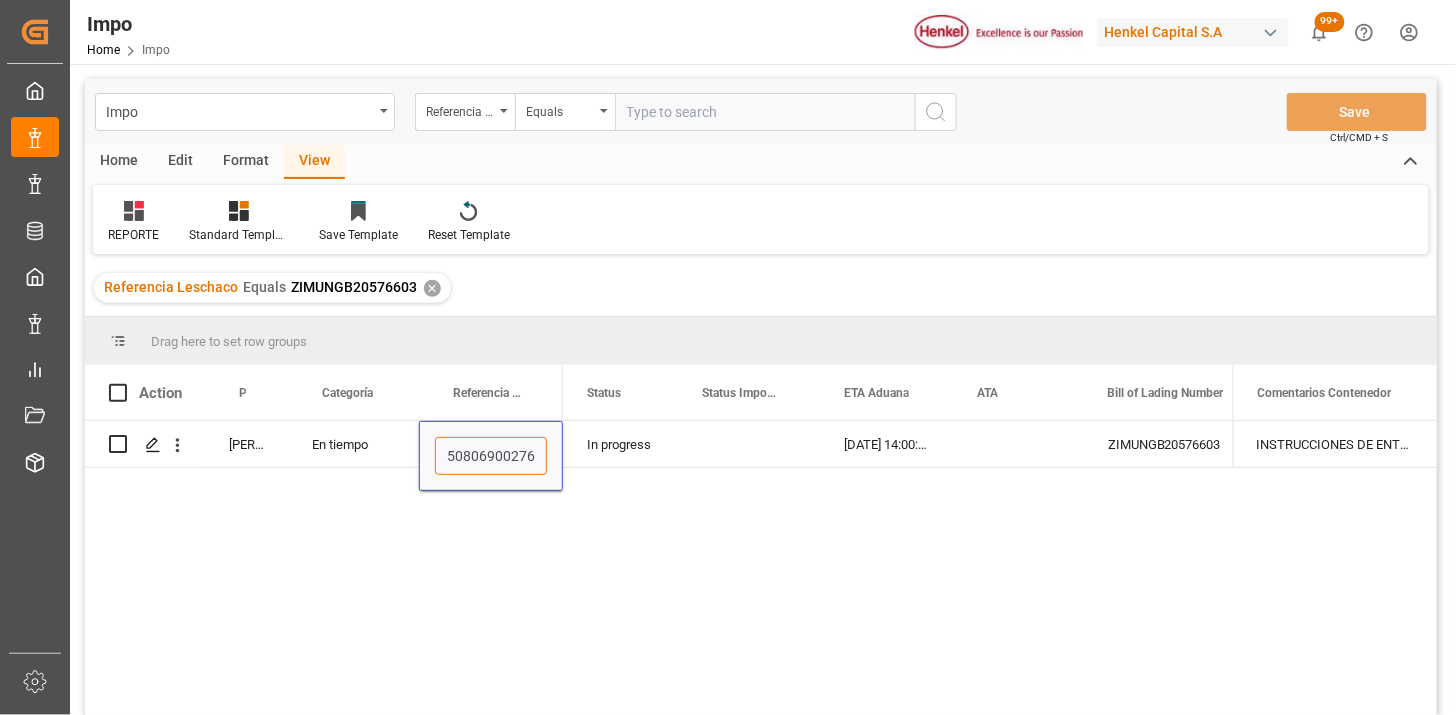type on "250806900276" 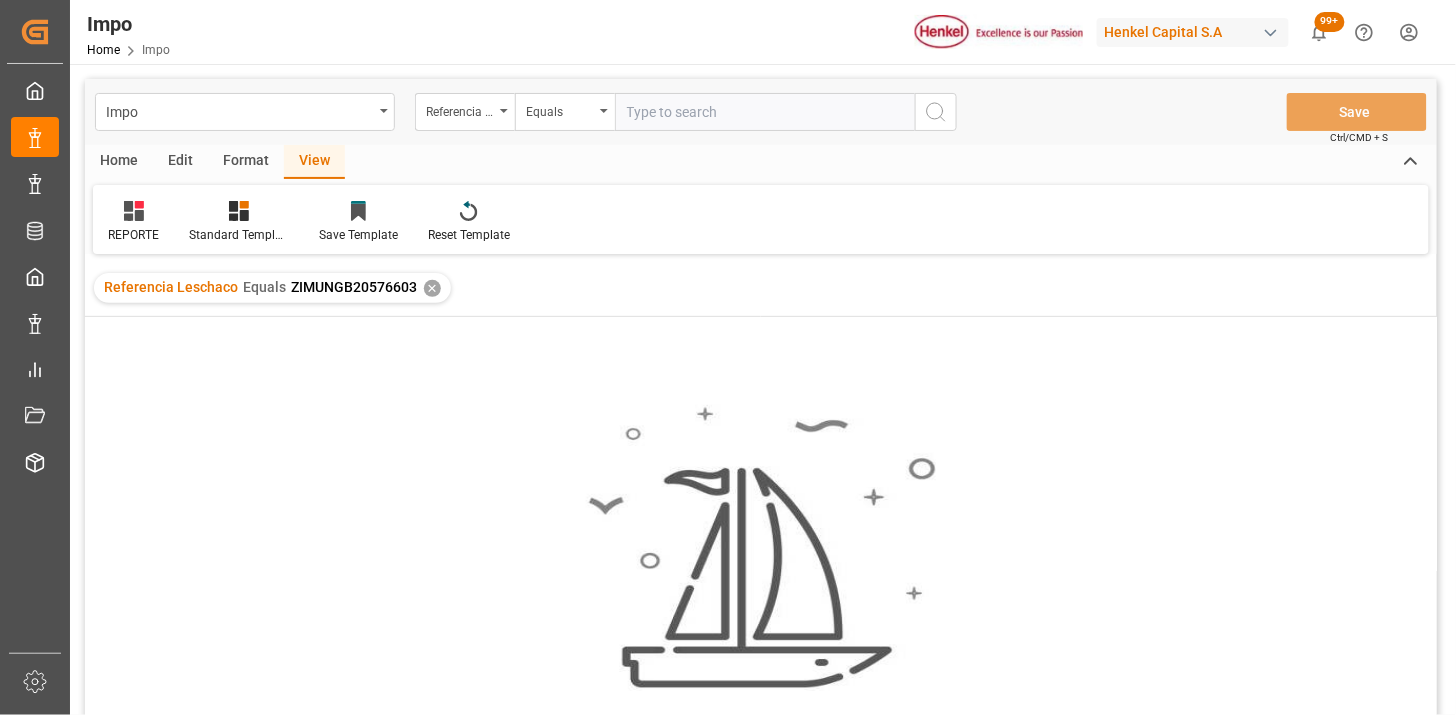 drag, startPoint x: 727, startPoint y: 115, endPoint x: 944, endPoint y: 128, distance: 217.38905 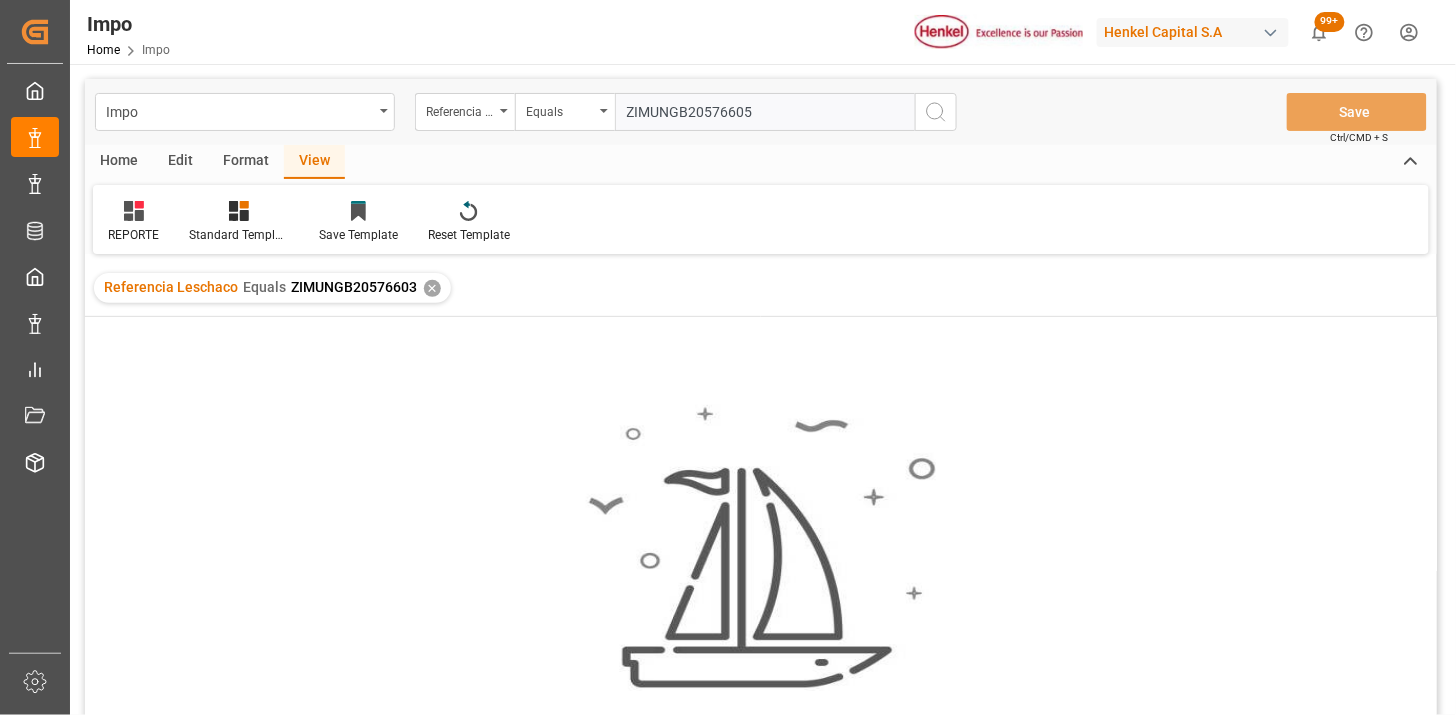 type on "ZIMUNGB20576605" 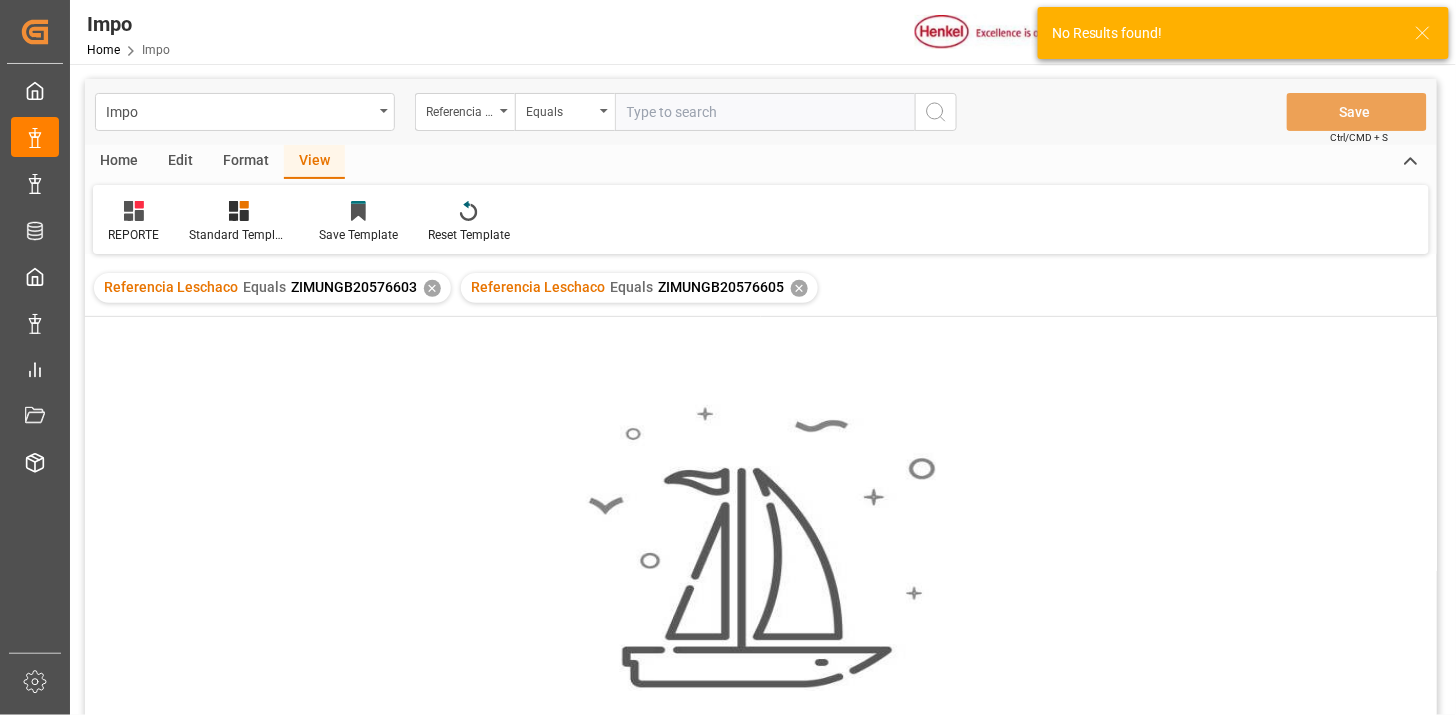 click on "✕" at bounding box center (432, 288) 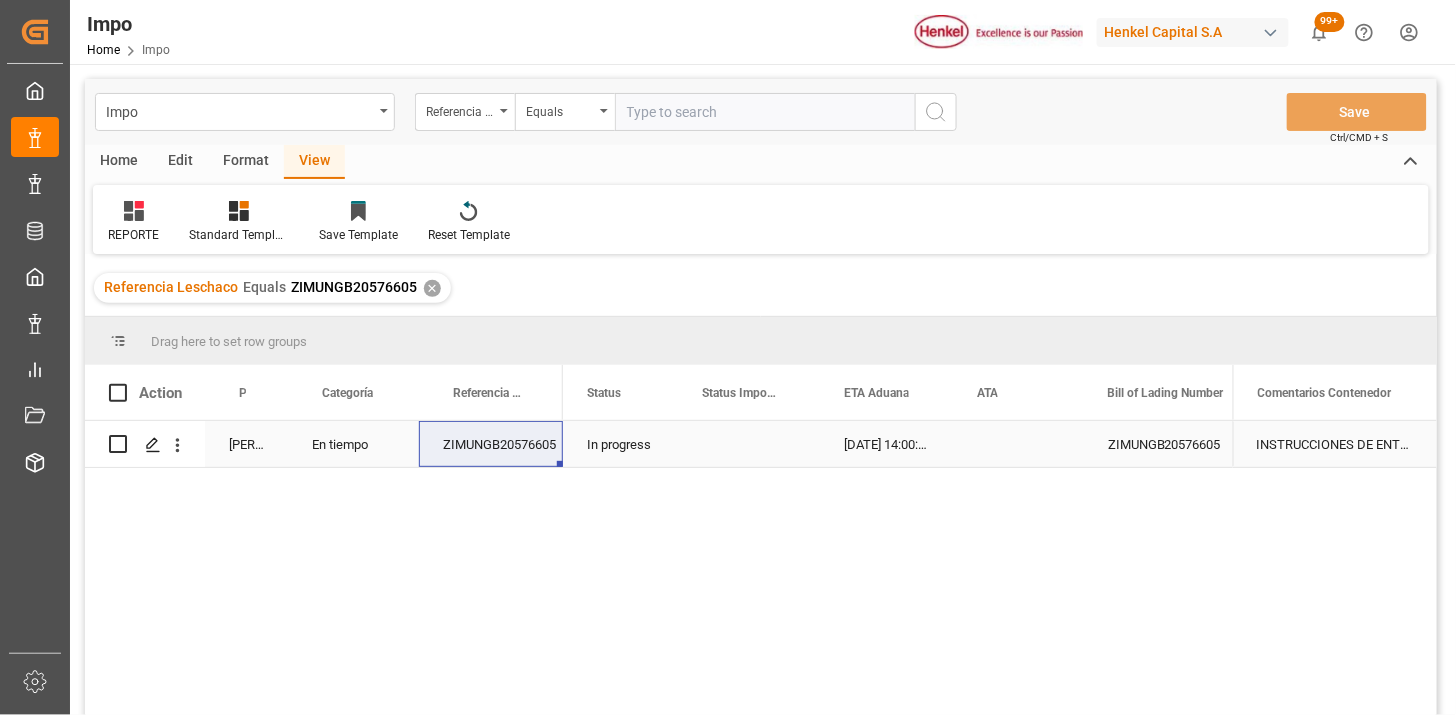 click on "ZIMUNGB20576605" at bounding box center [491, 444] 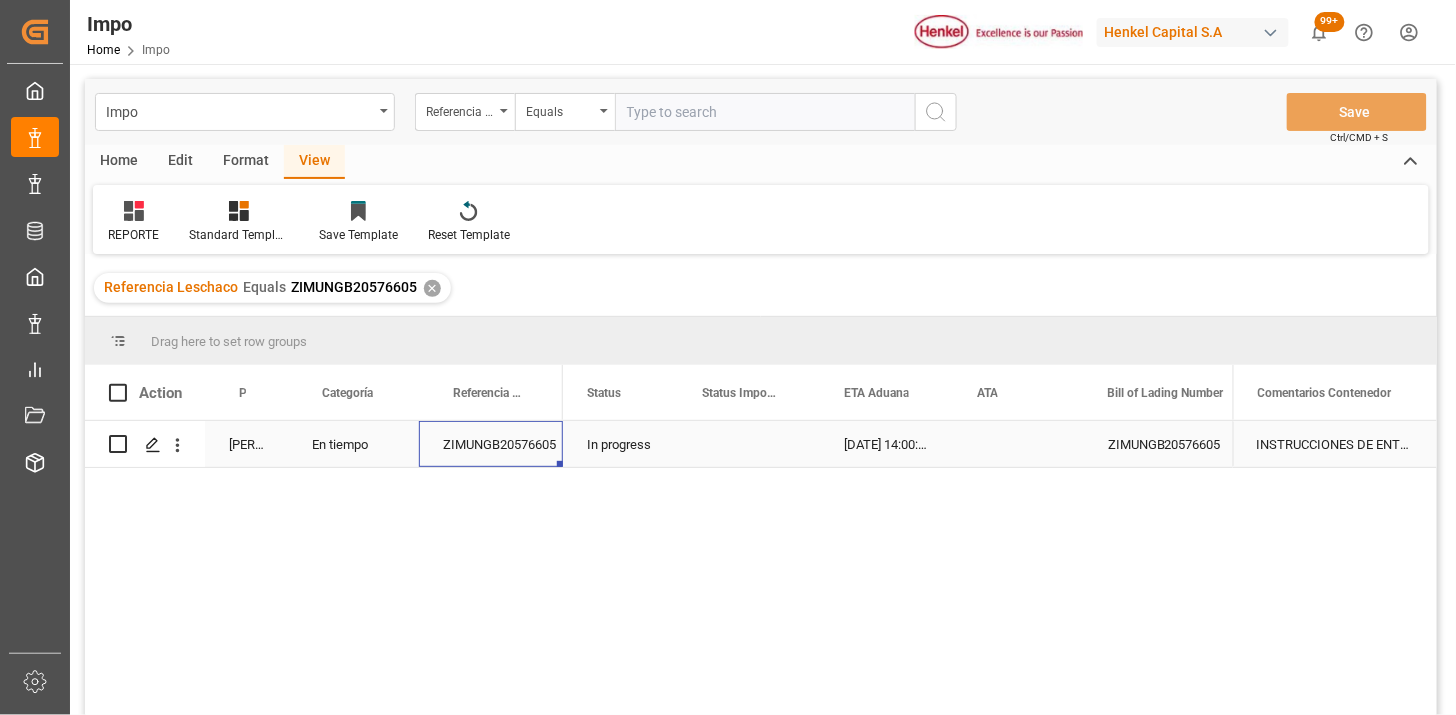 click on "ZIMUNGB20576605" at bounding box center (491, 444) 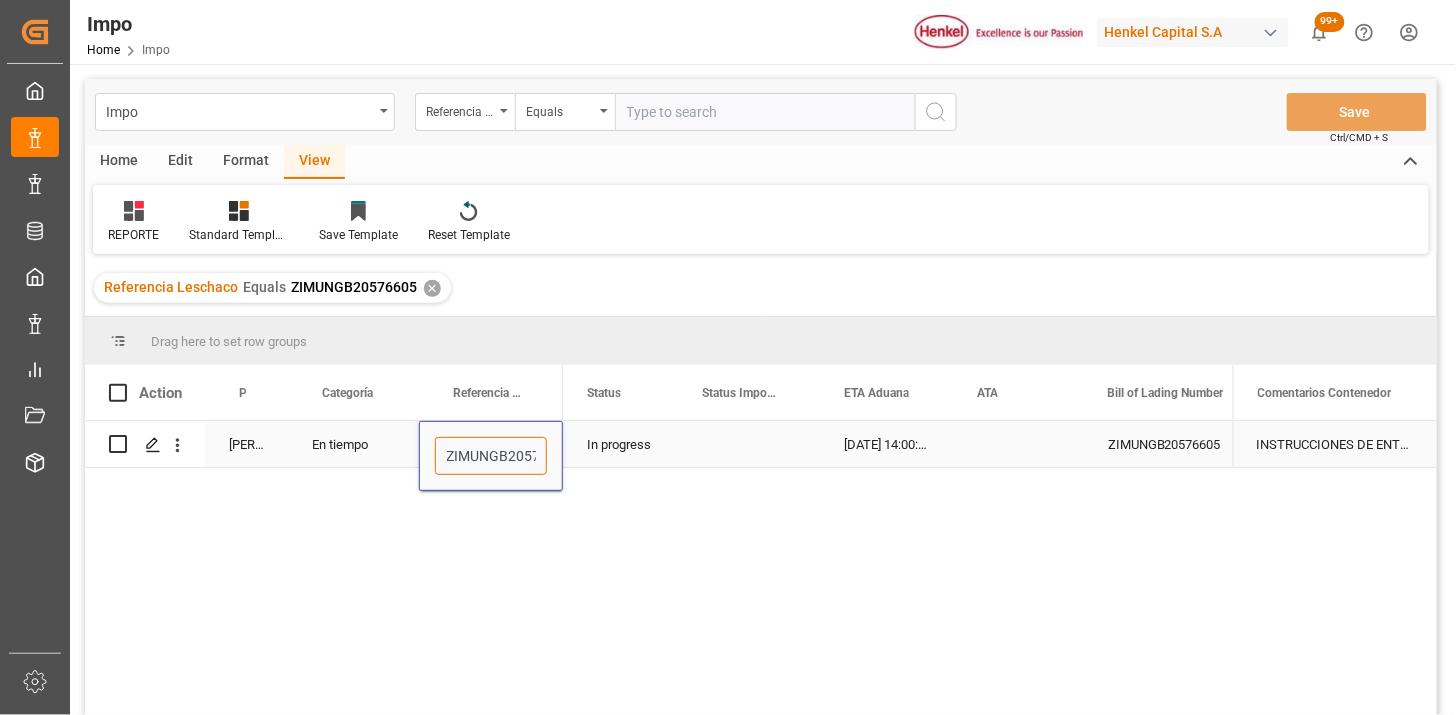click on "ZIMUNGB20576605" at bounding box center (491, 456) 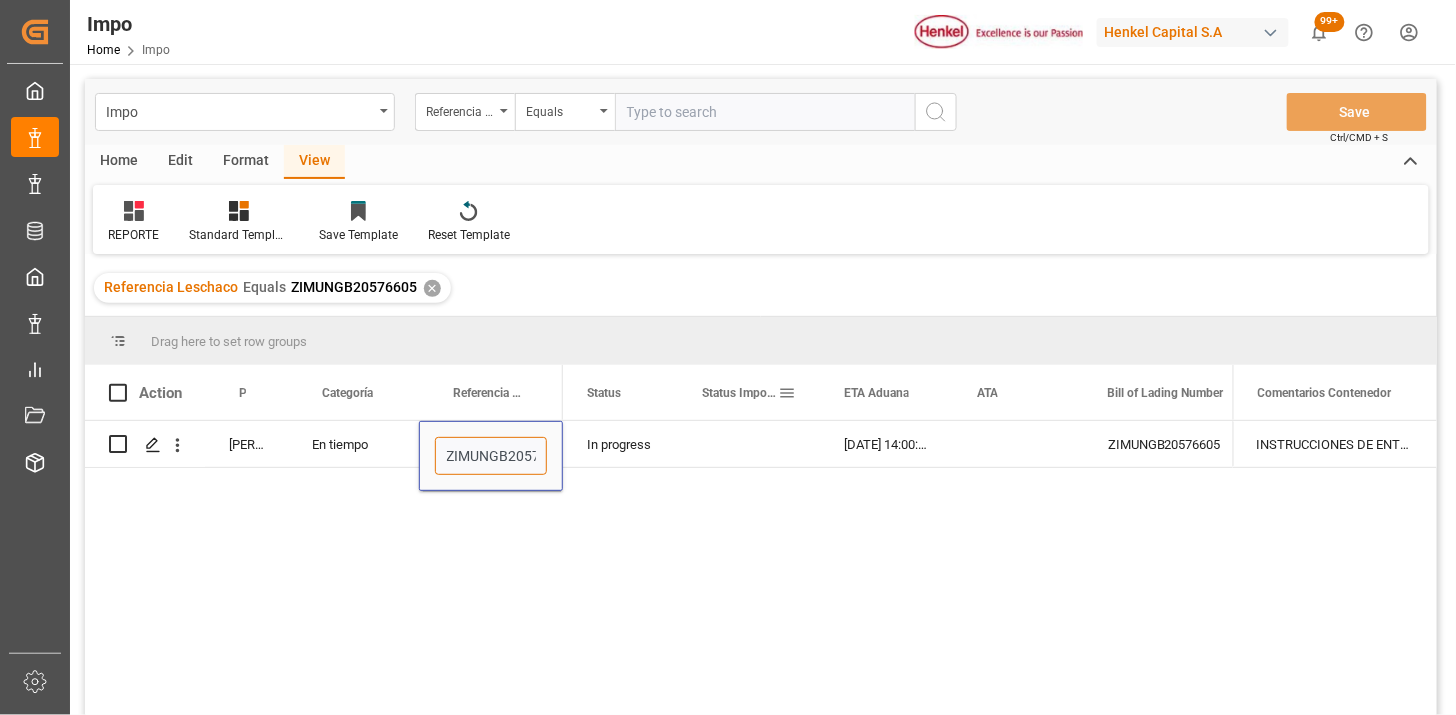 paste on "250806900278" 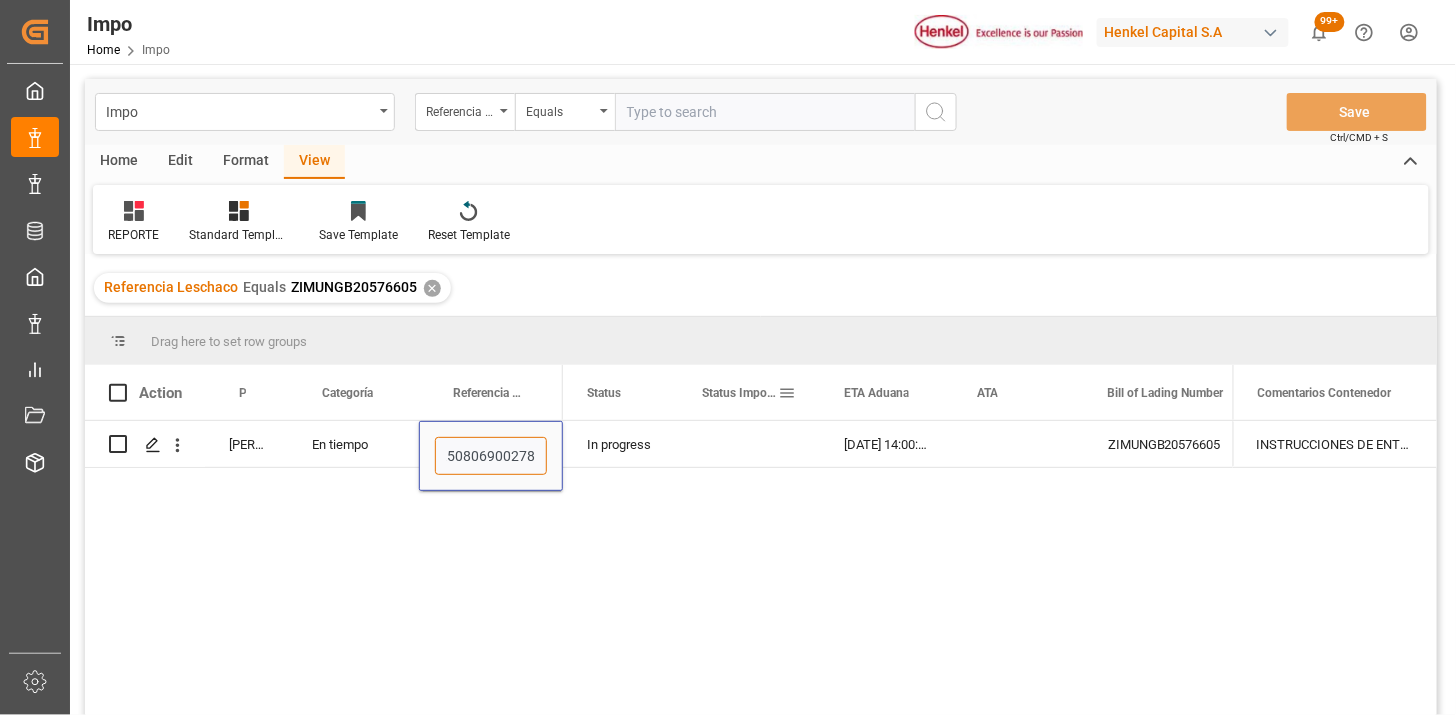 type on "250806900278" 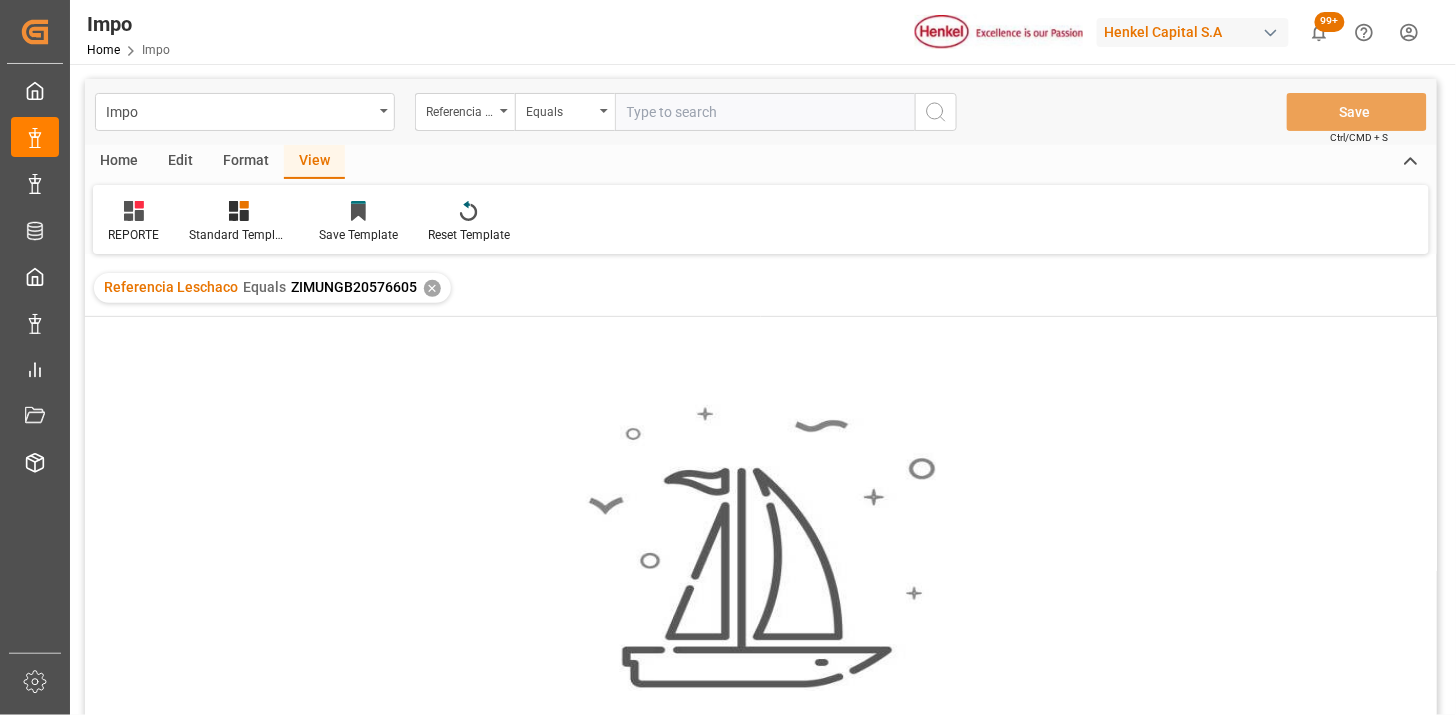 click on "✕" at bounding box center [432, 288] 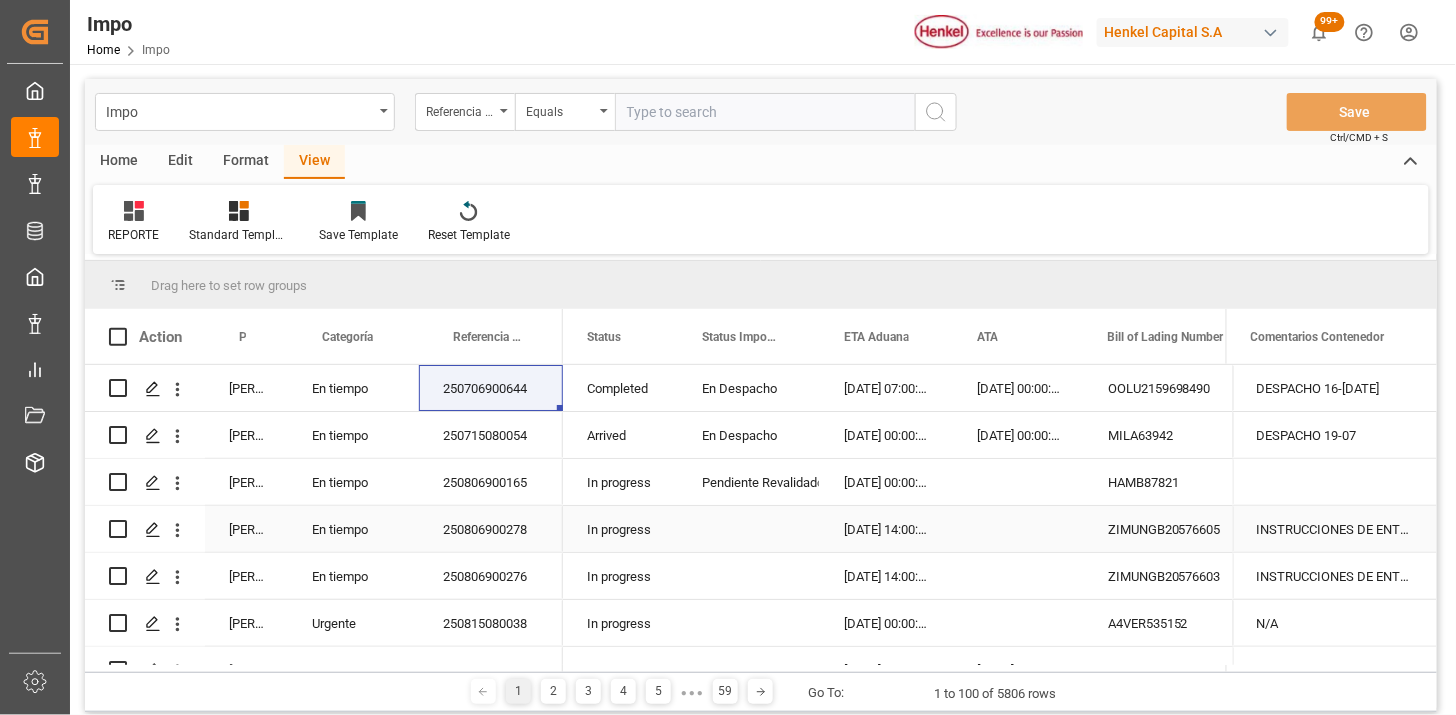 click on "Martha Gonzalez" at bounding box center (246, 529) 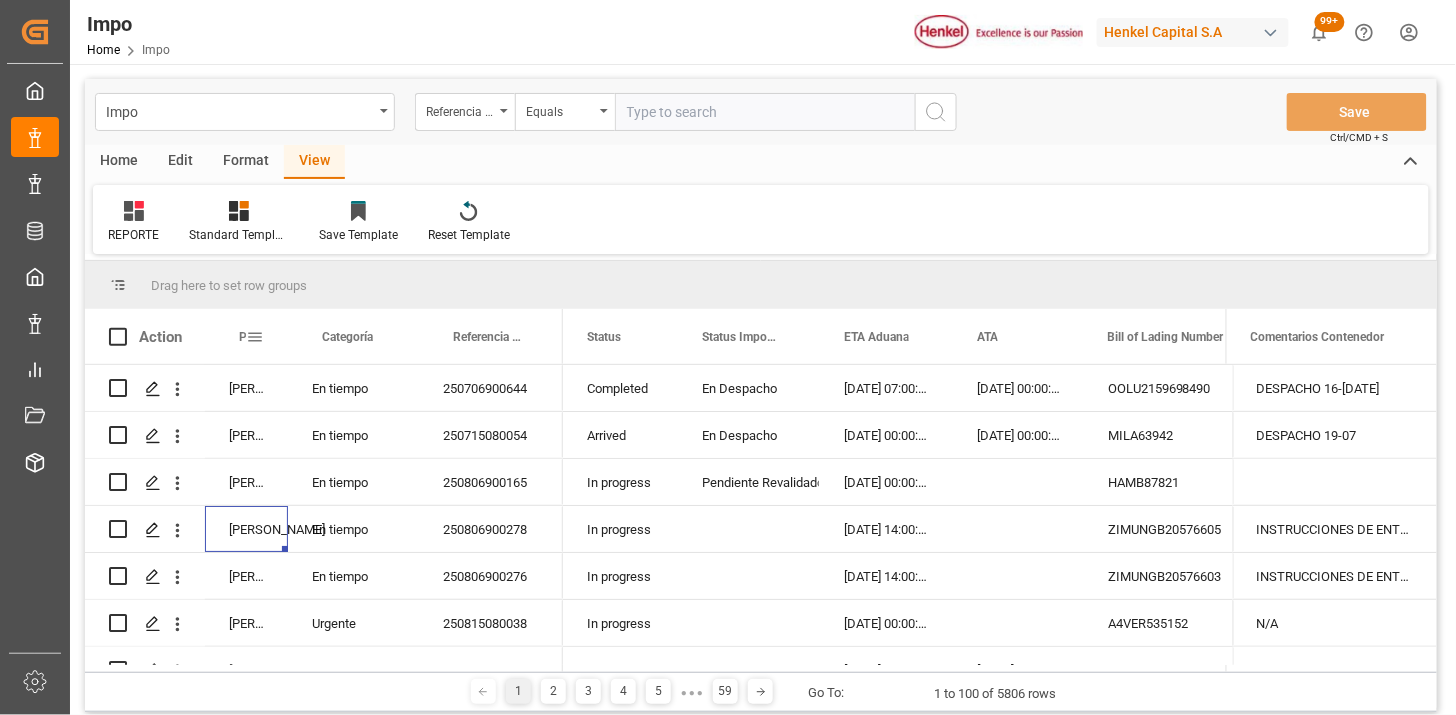 click at bounding box center [255, 337] 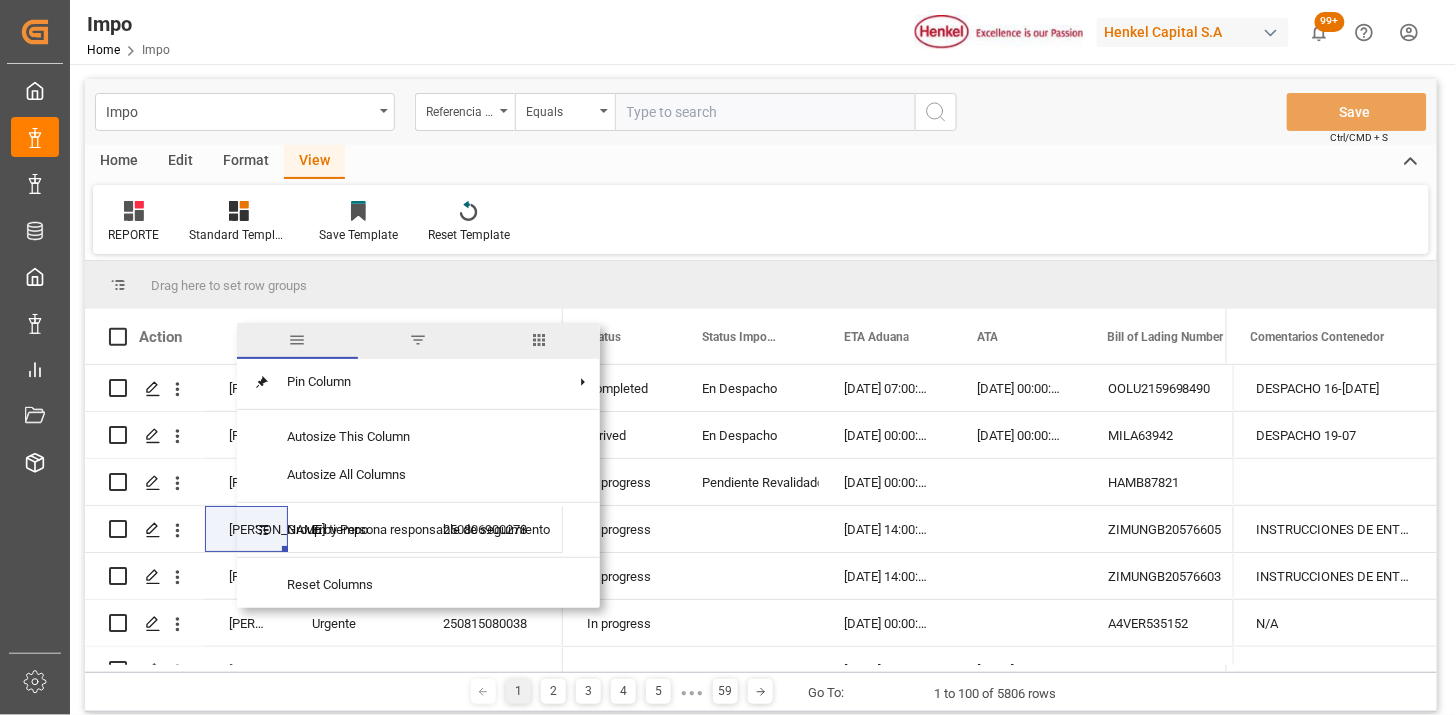 click at bounding box center [418, 341] 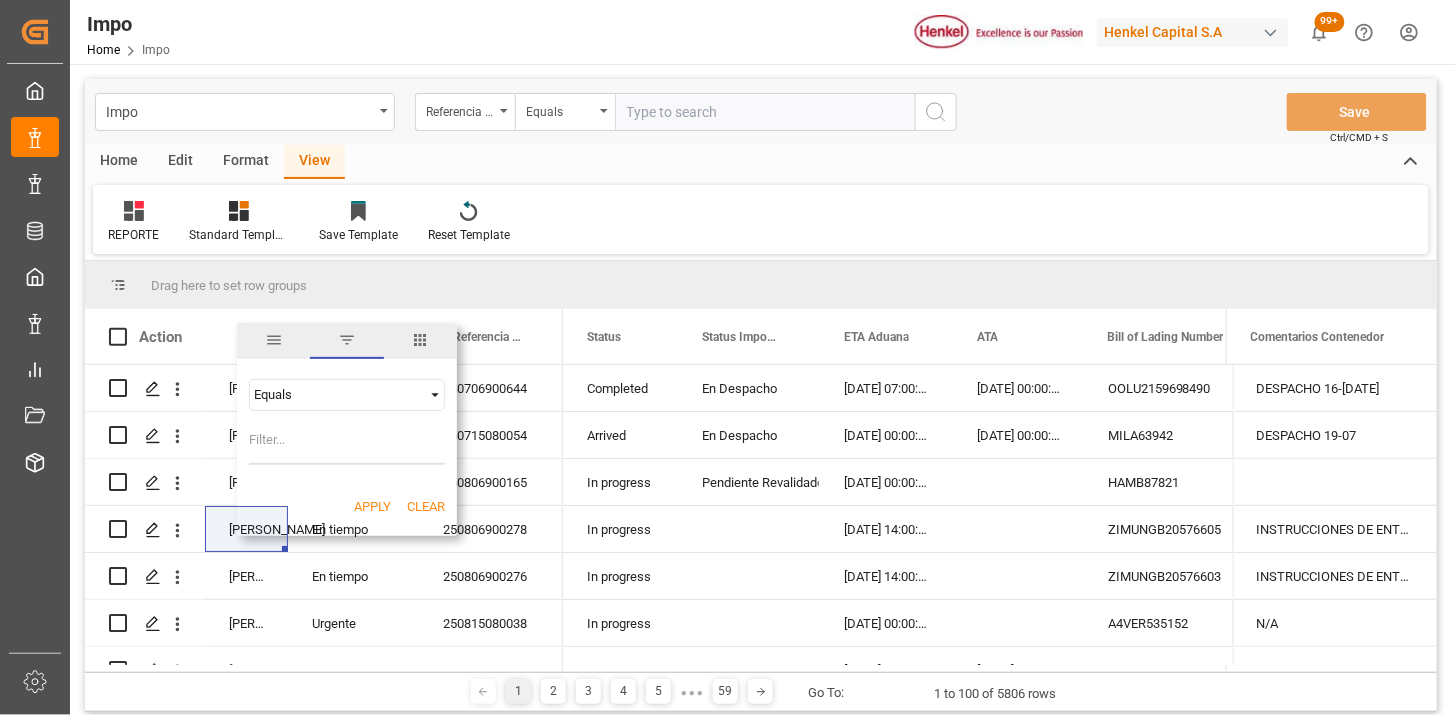 type on "Martha Gonzalez" 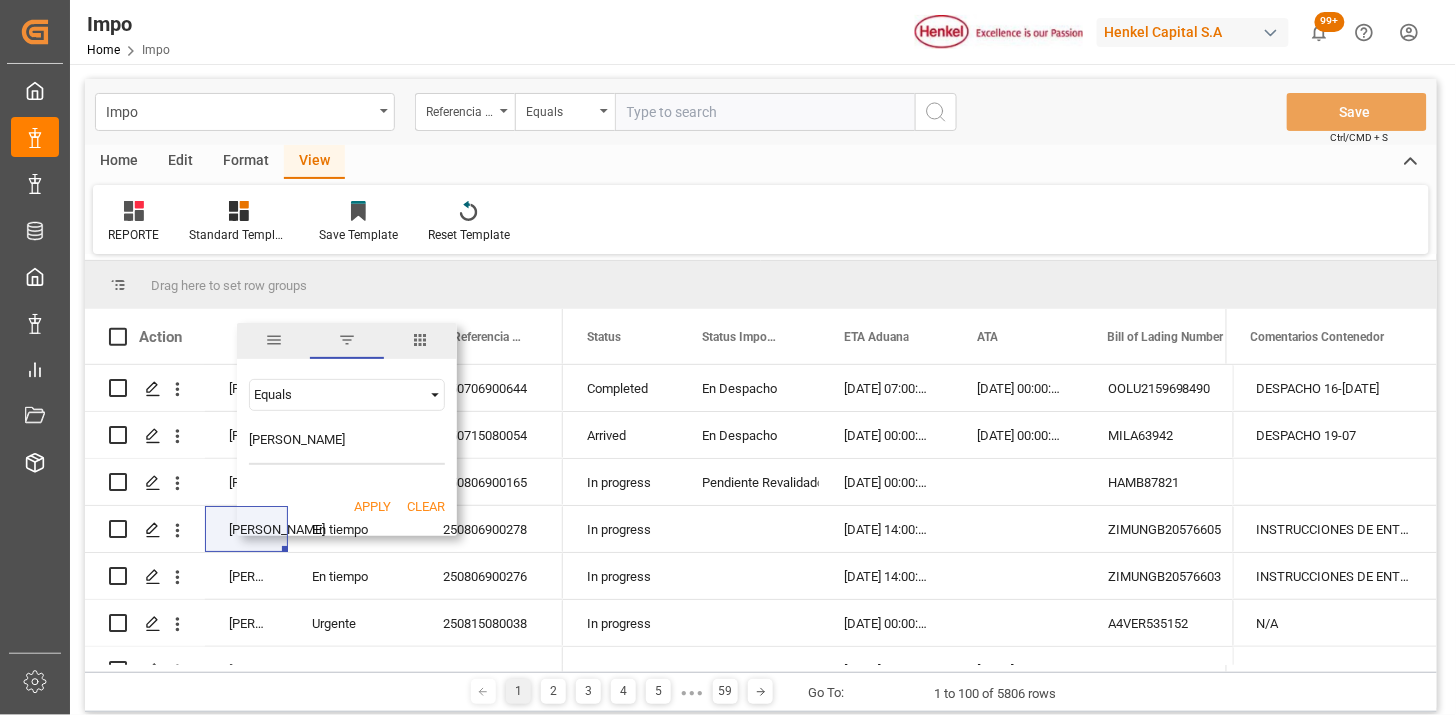 click on "En tiempo" at bounding box center [353, 529] 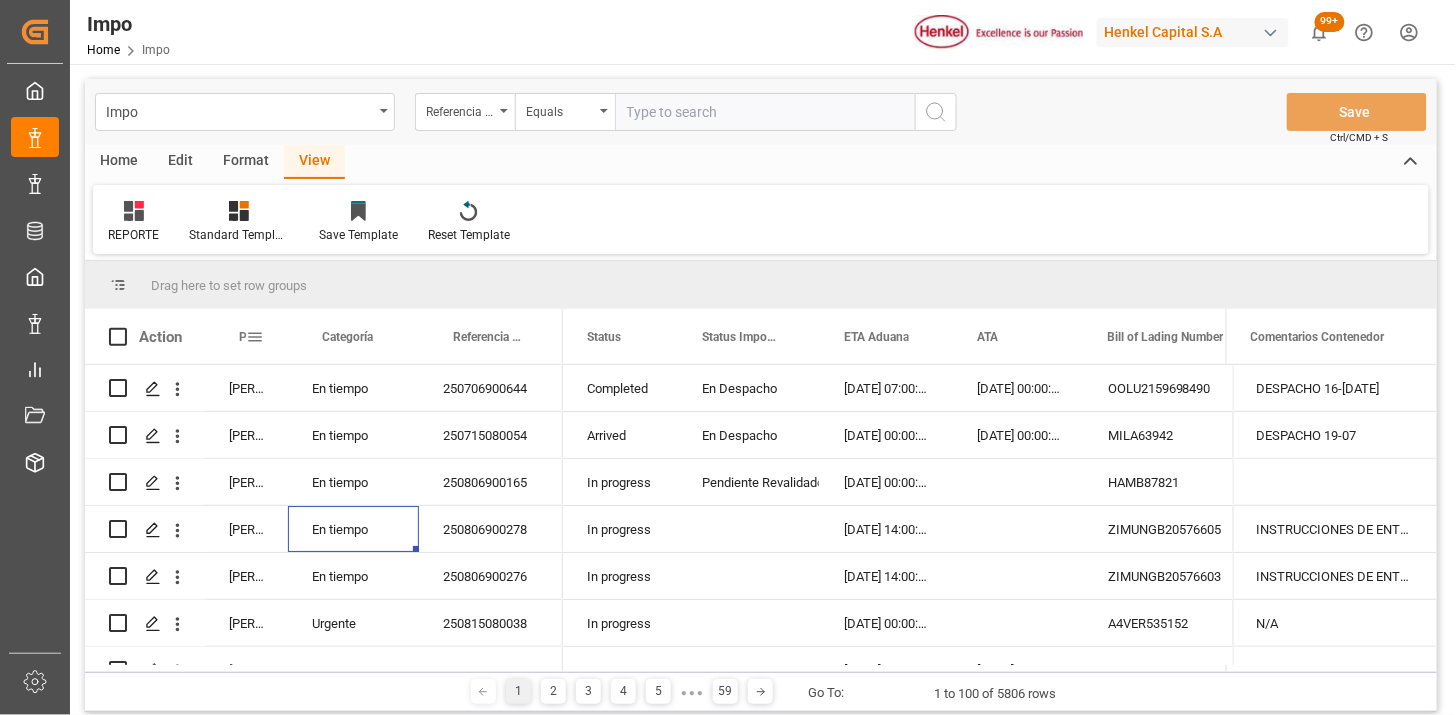 click at bounding box center (255, 337) 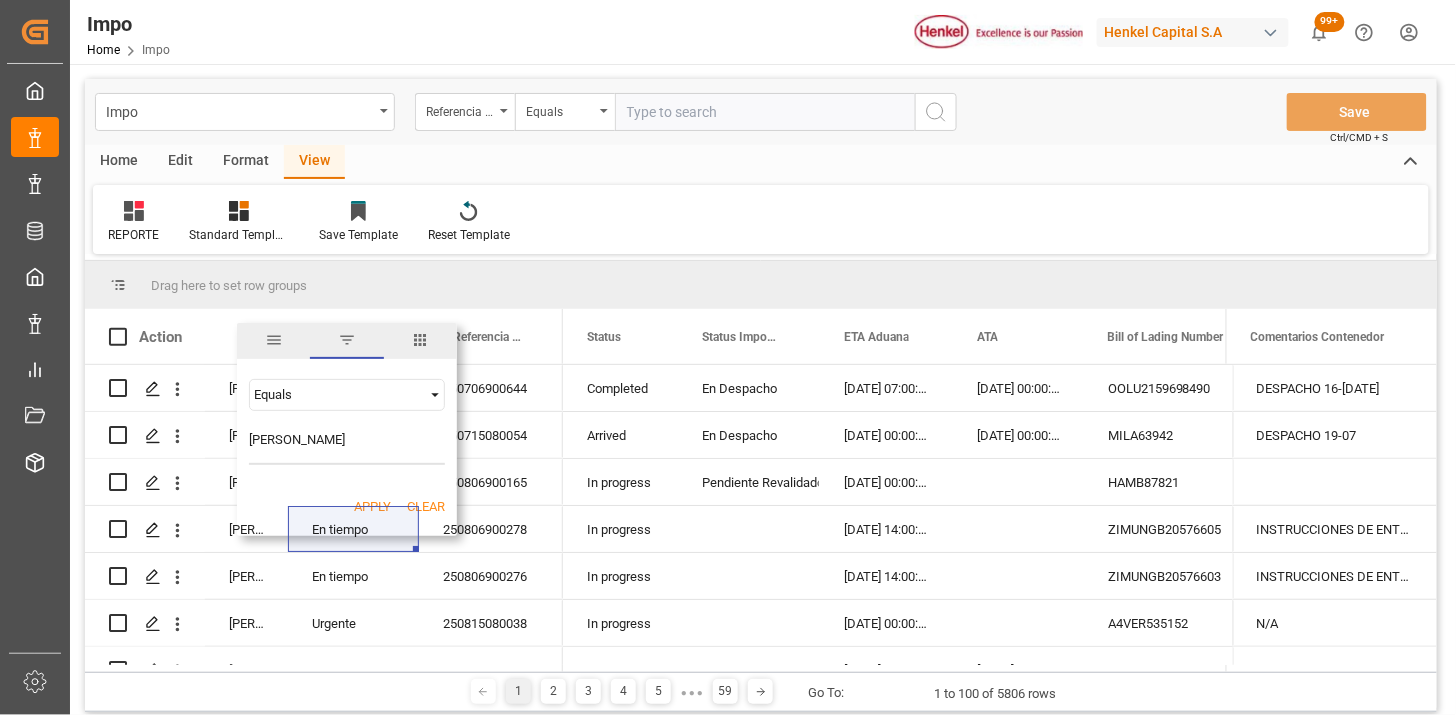 click on "Apply" at bounding box center (372, 507) 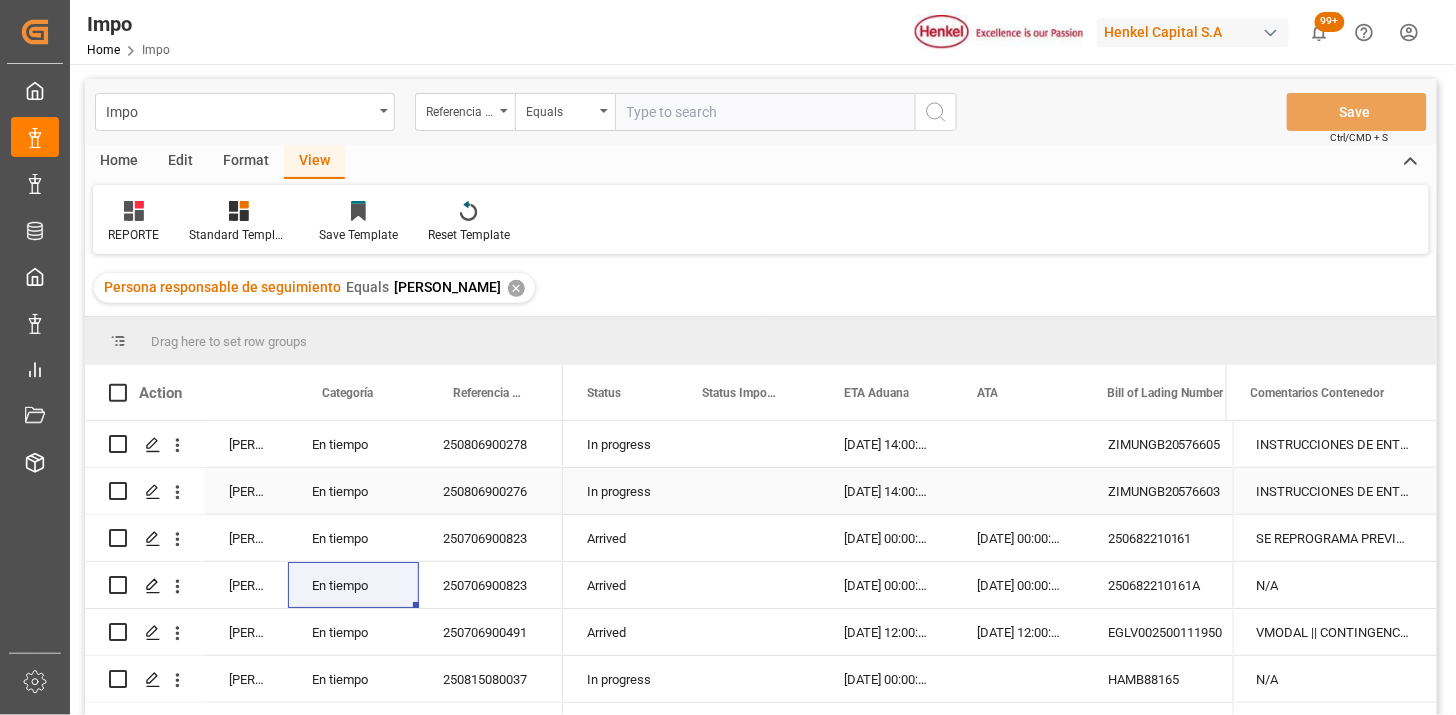 click on "Arrived" at bounding box center (620, 538) 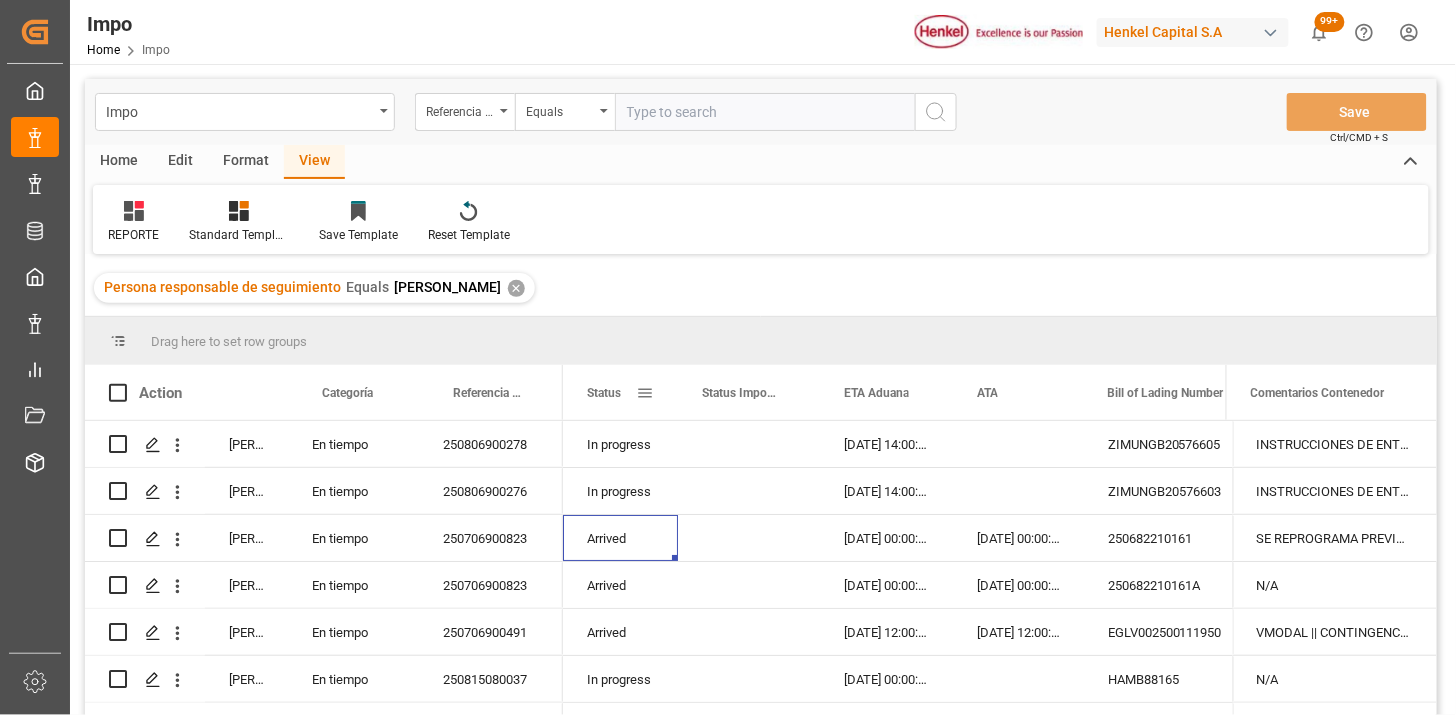 click at bounding box center (645, 393) 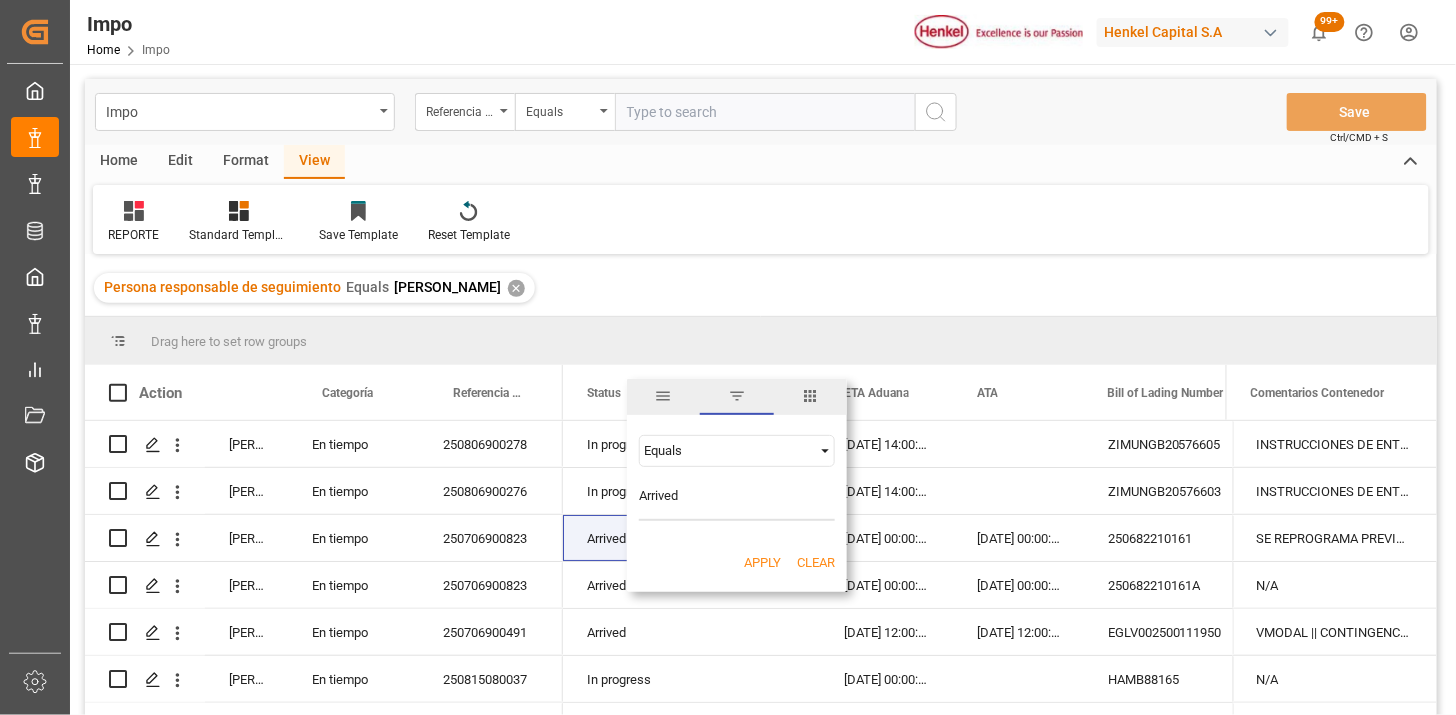 type on "Arrived" 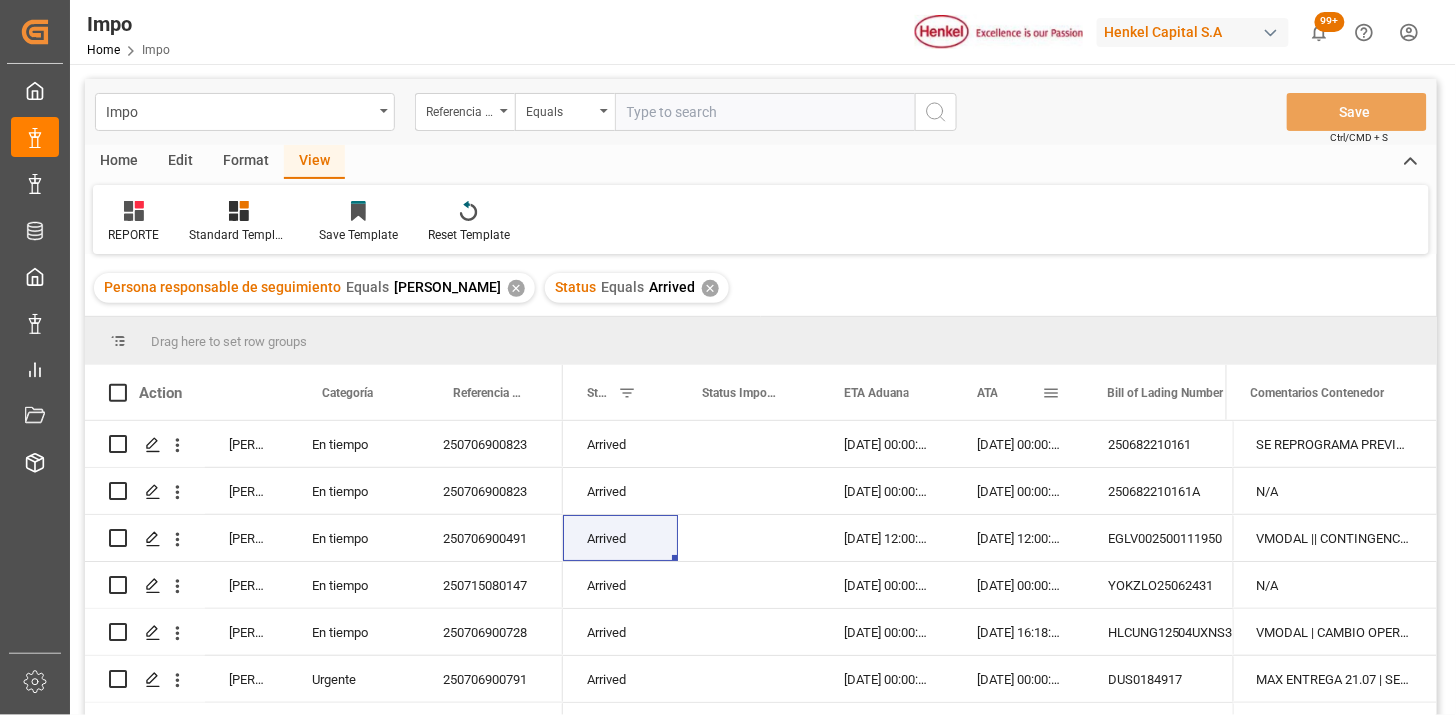 click on "ATA" at bounding box center [987, 393] 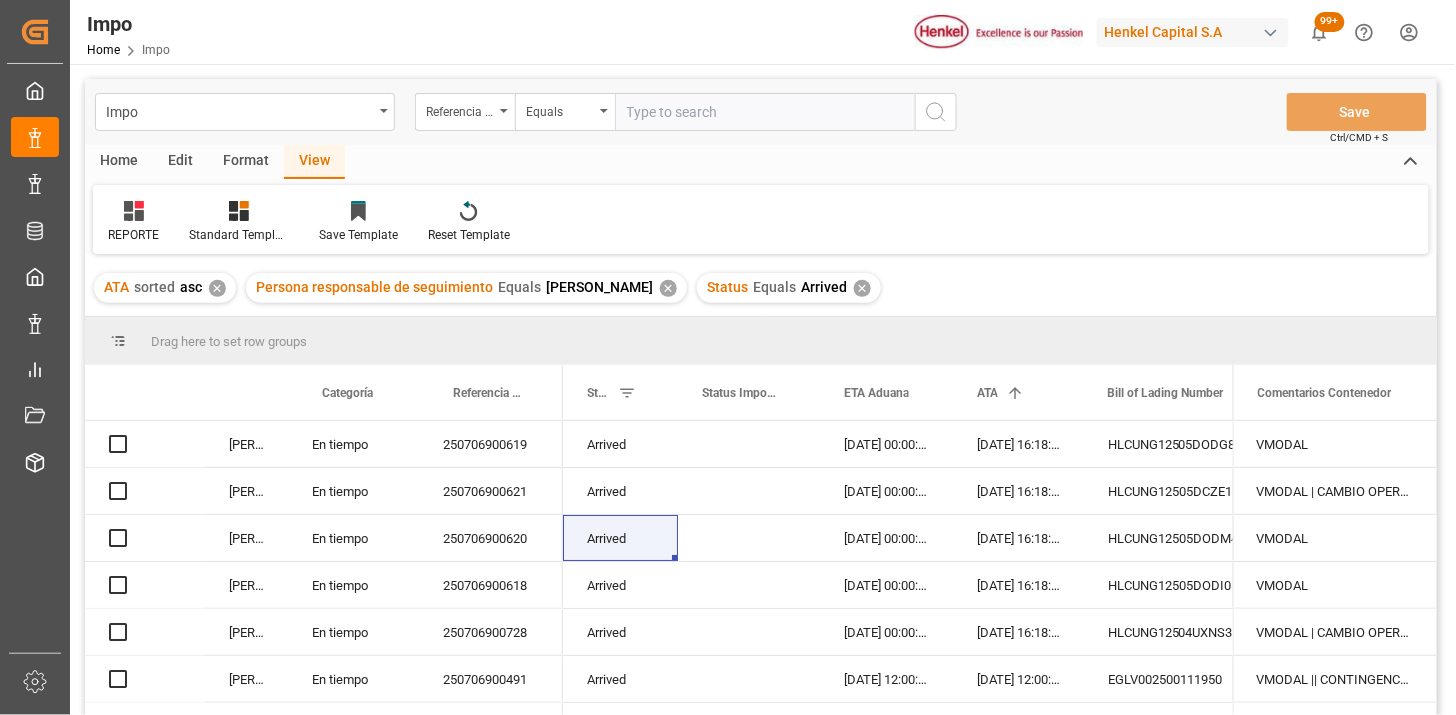 scroll, scrollTop: 111, scrollLeft: 0, axis: vertical 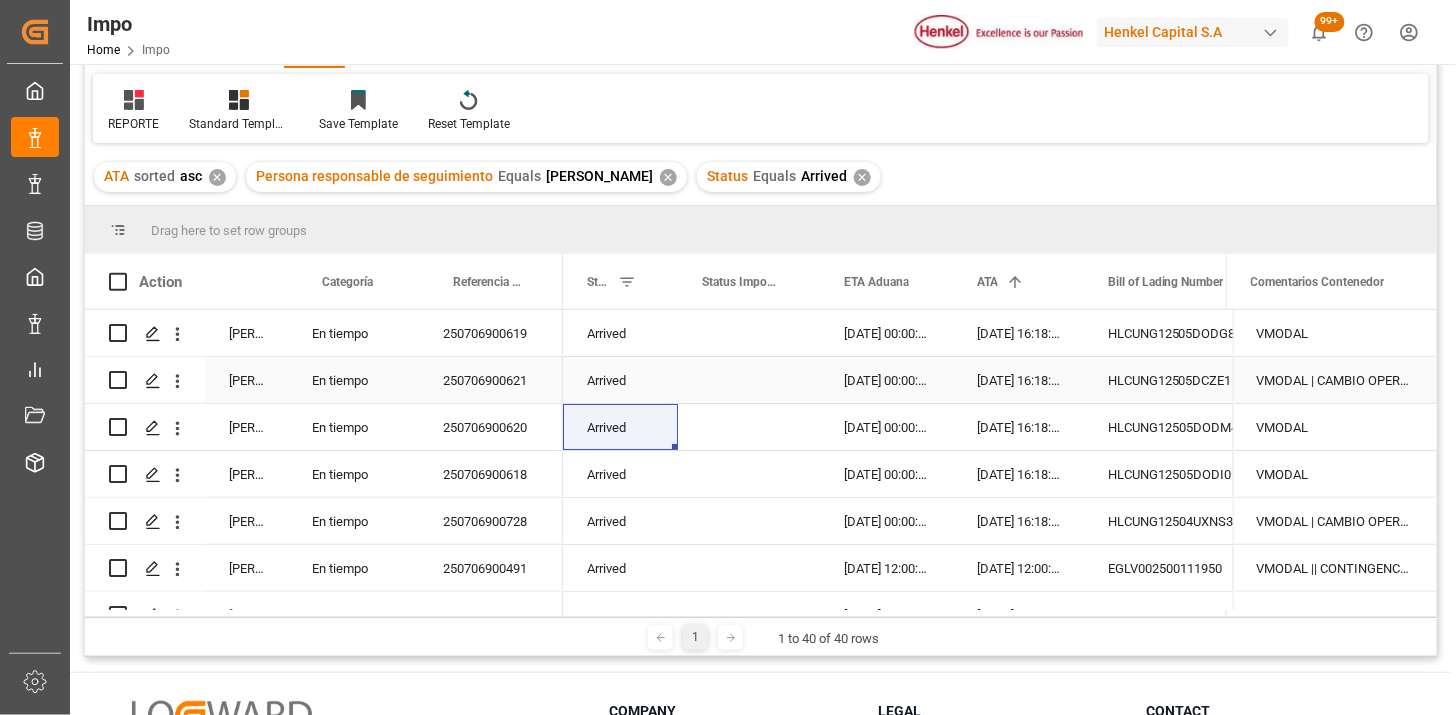 click on "En tiempo" at bounding box center (353, 333) 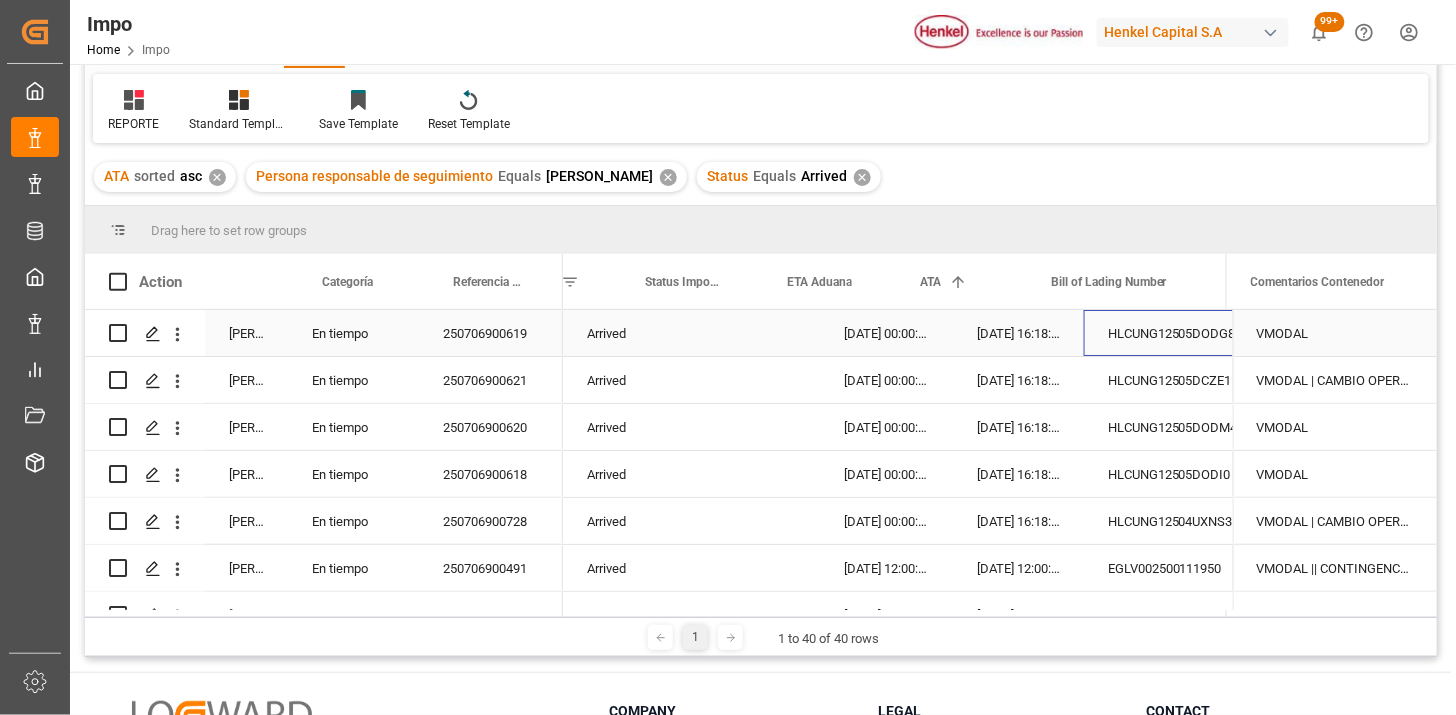 scroll, scrollTop: 0, scrollLeft: 56, axis: horizontal 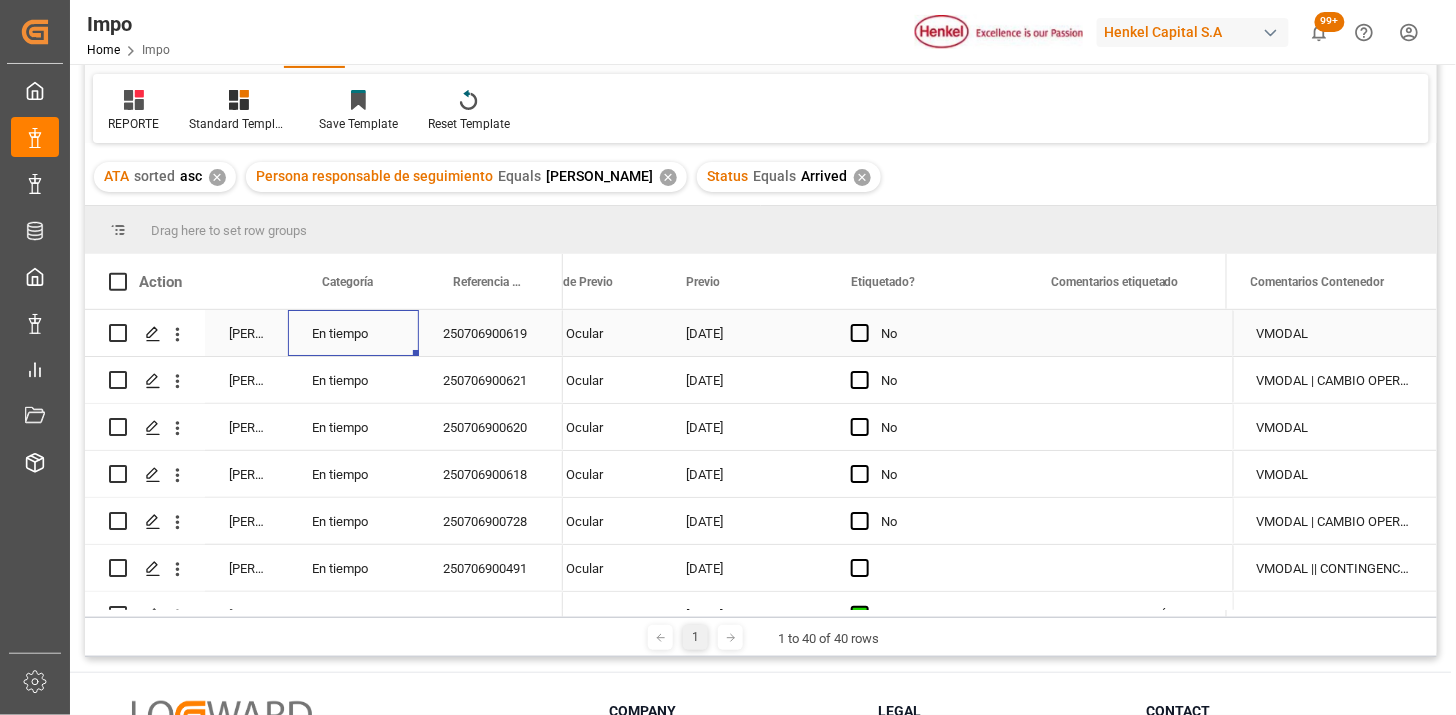 click on "En tiempo" at bounding box center [353, 333] 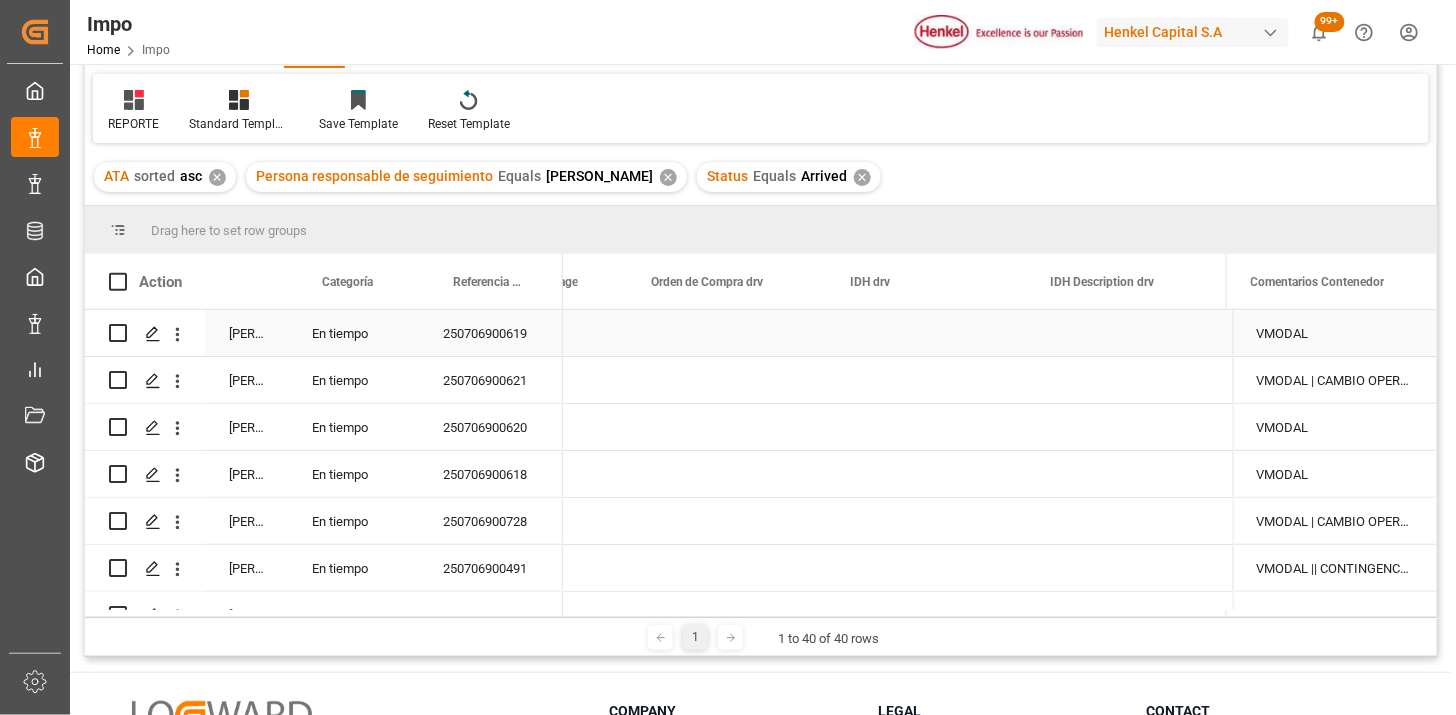 scroll, scrollTop: 0, scrollLeft: 4952, axis: horizontal 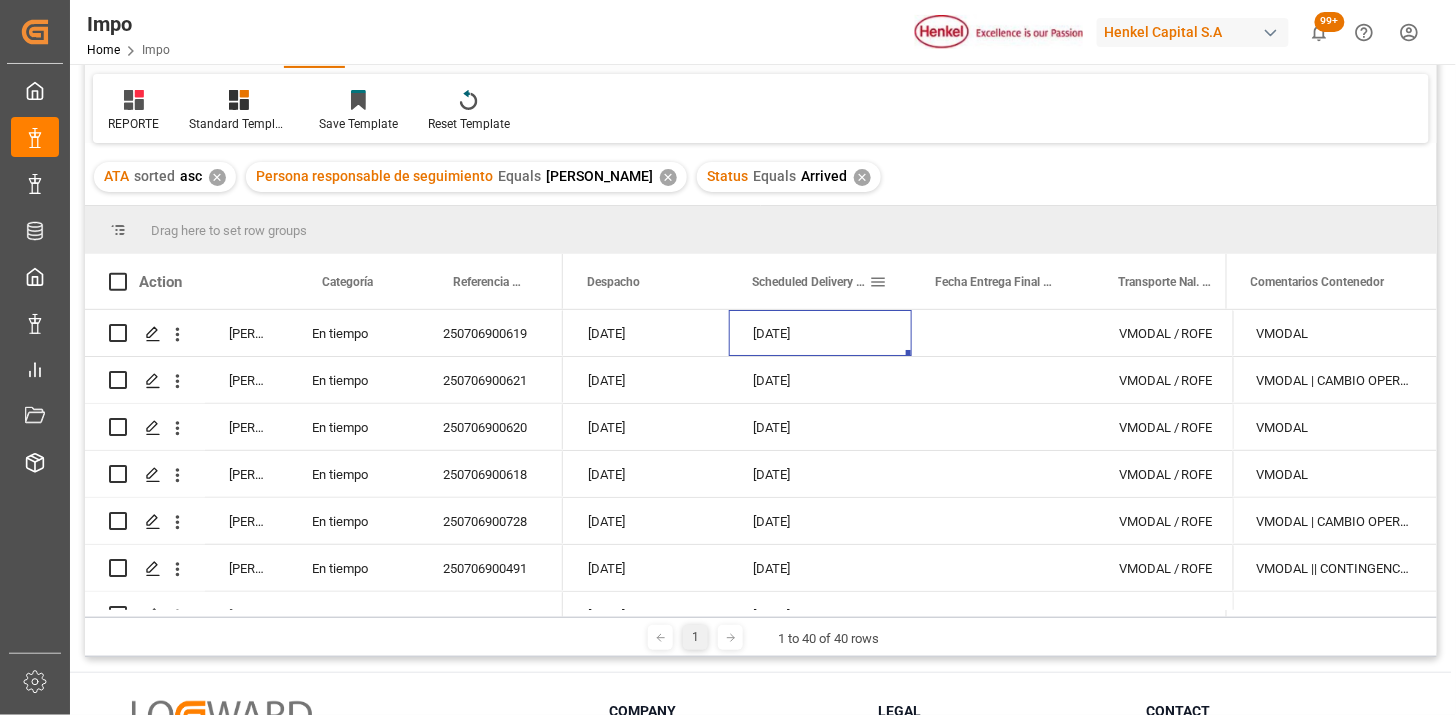 click at bounding box center [878, 282] 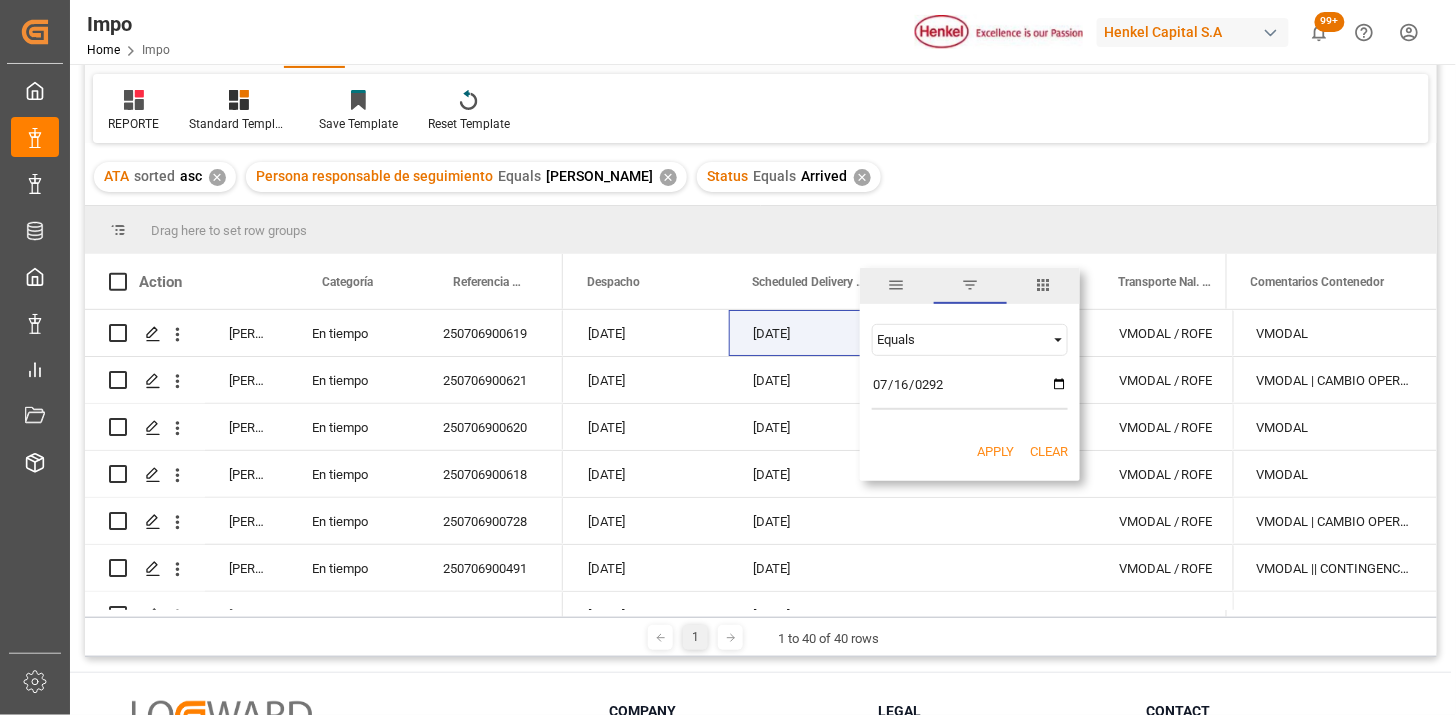 type on "2925-07-16" 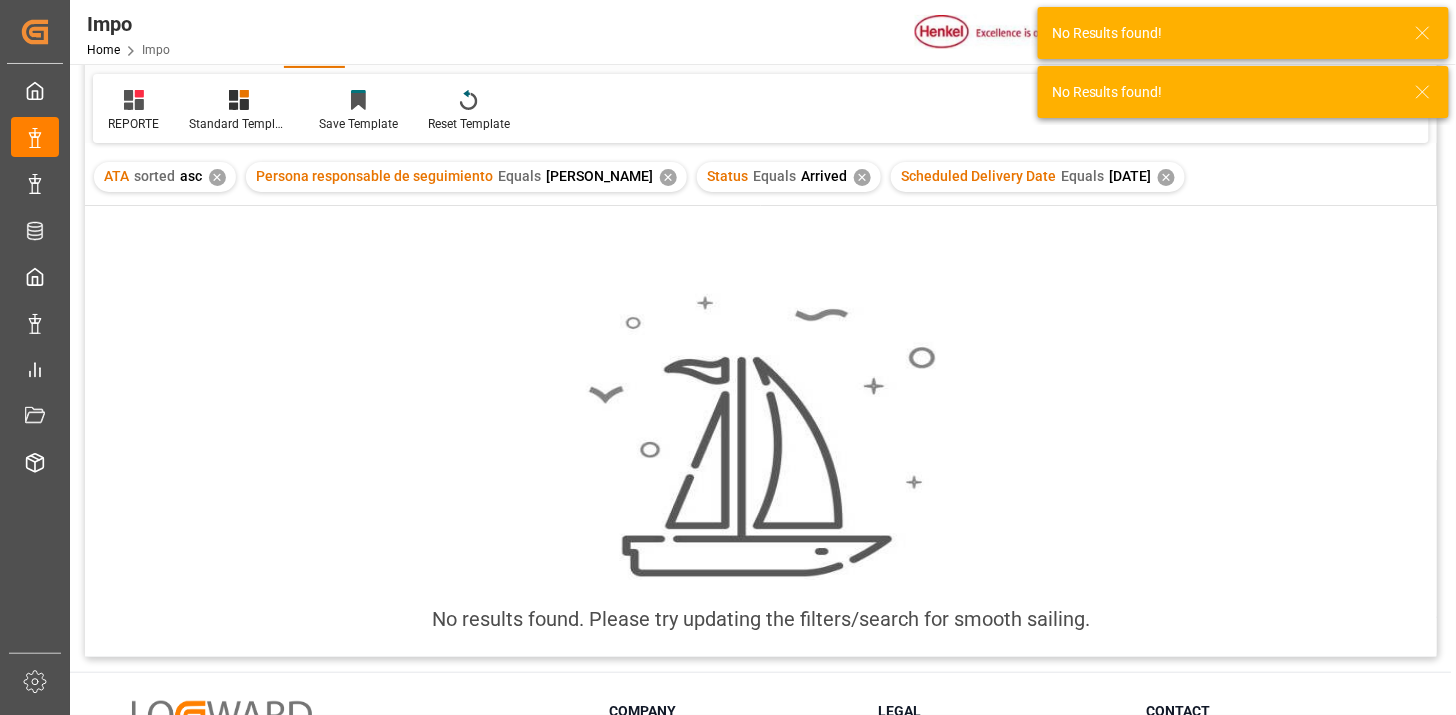 click on "✕" at bounding box center (1166, 177) 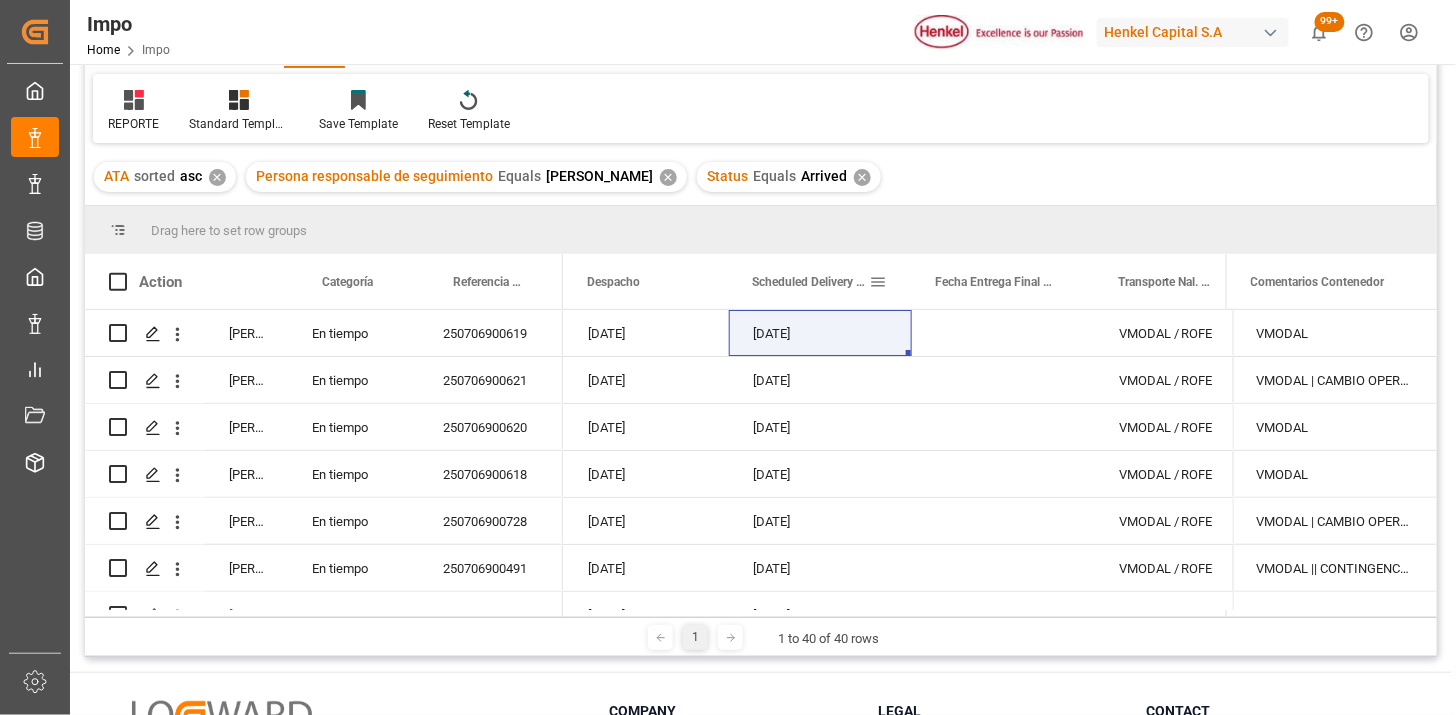 click at bounding box center (878, 282) 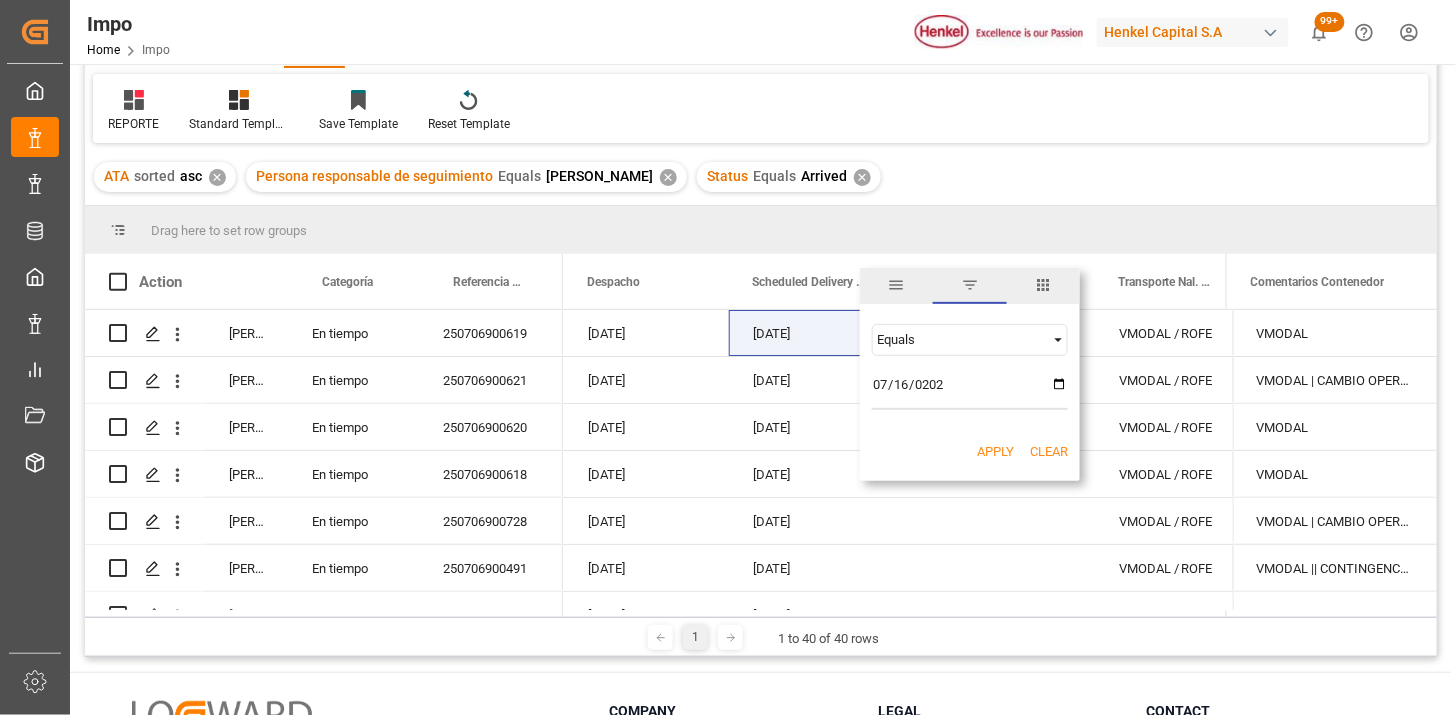 type on "2025-07-16" 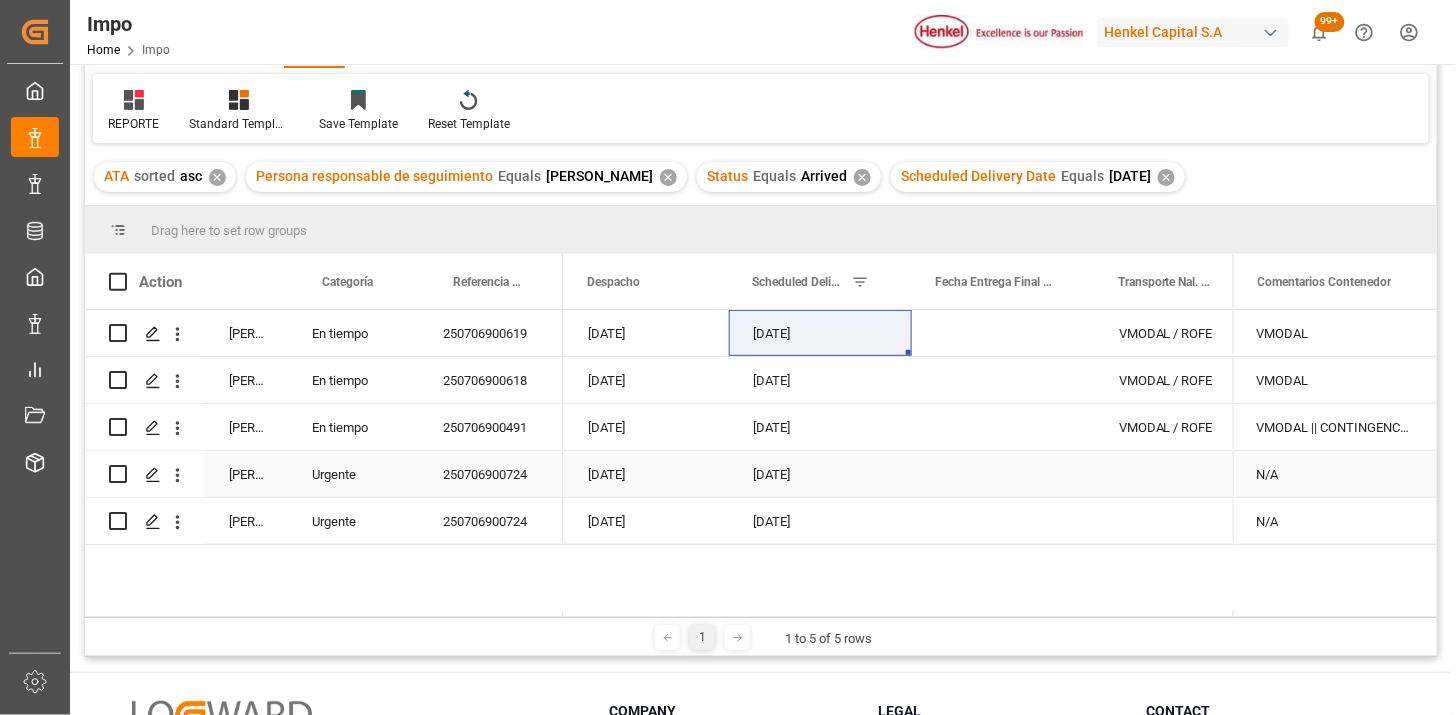 click on "250706900724" at bounding box center (491, 474) 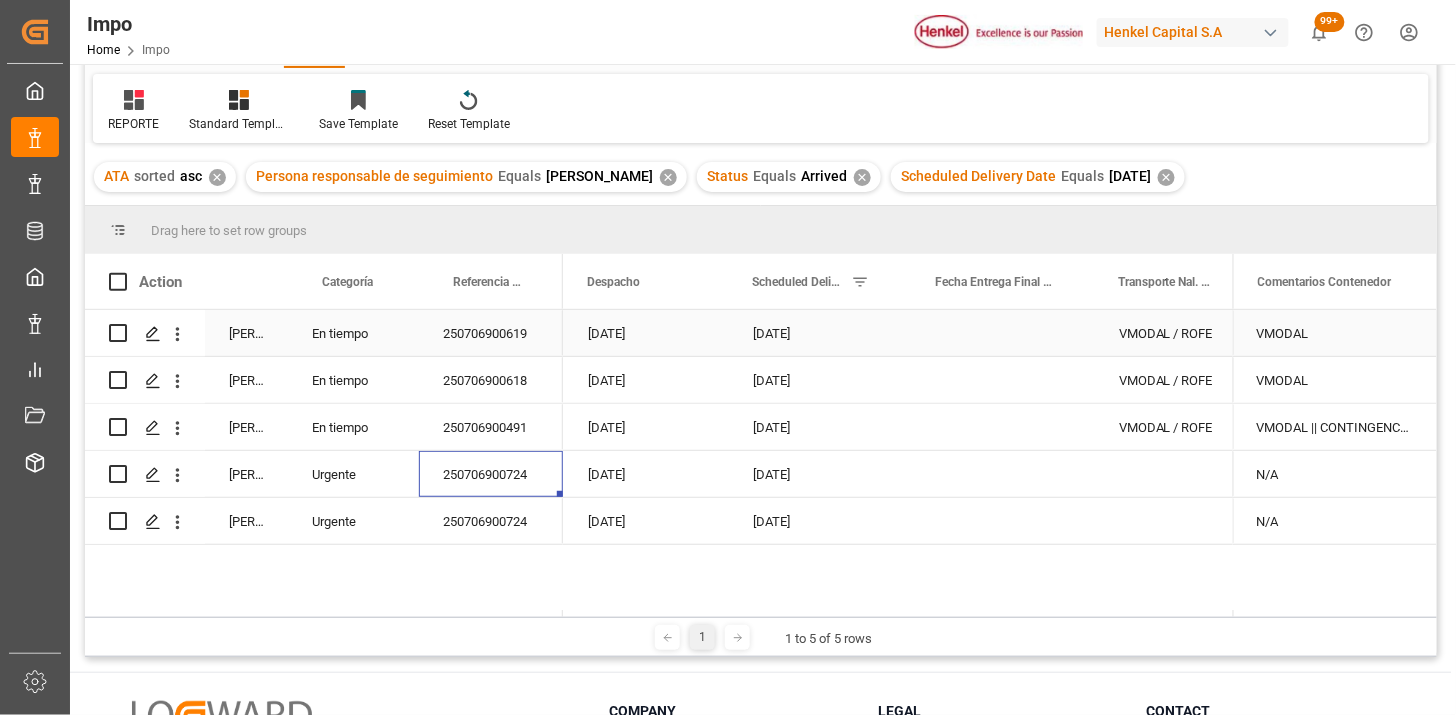 click on "250706900619" at bounding box center (491, 333) 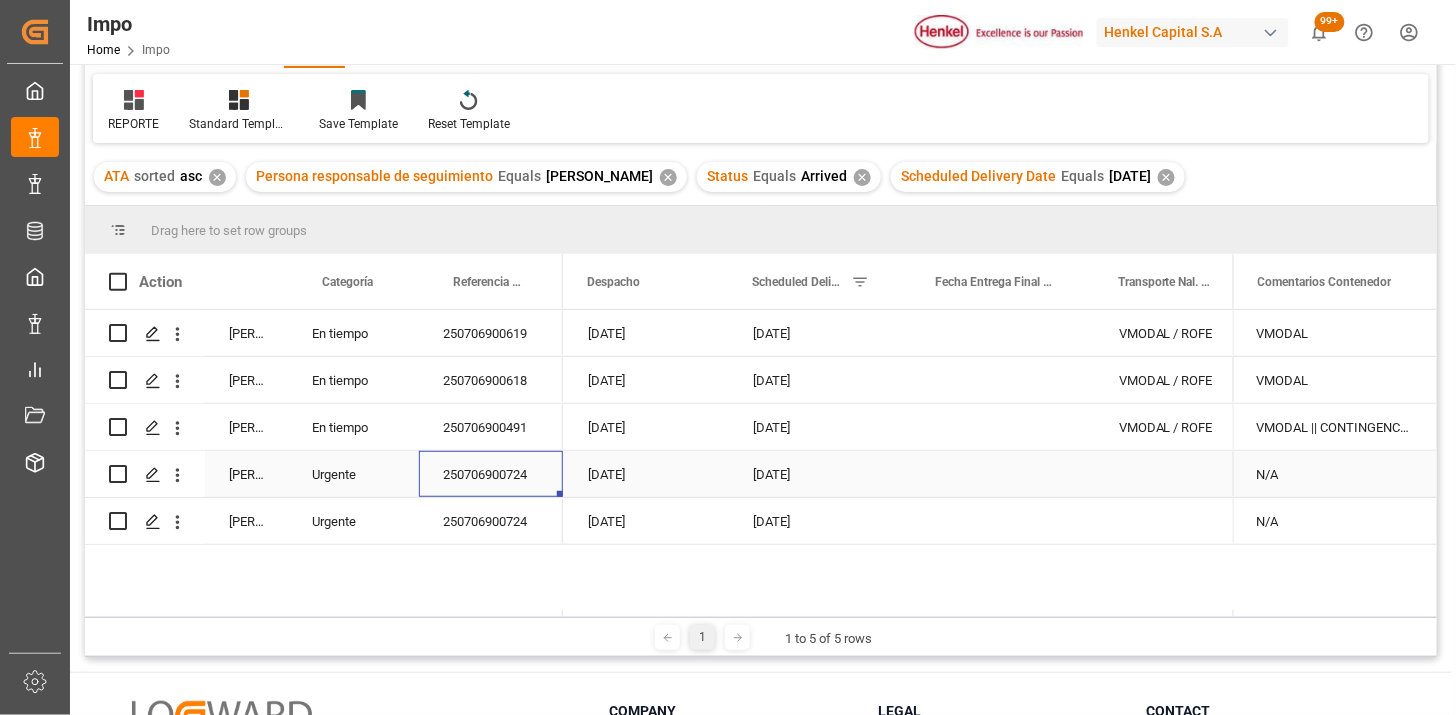 click on "250706900724" at bounding box center (491, 474) 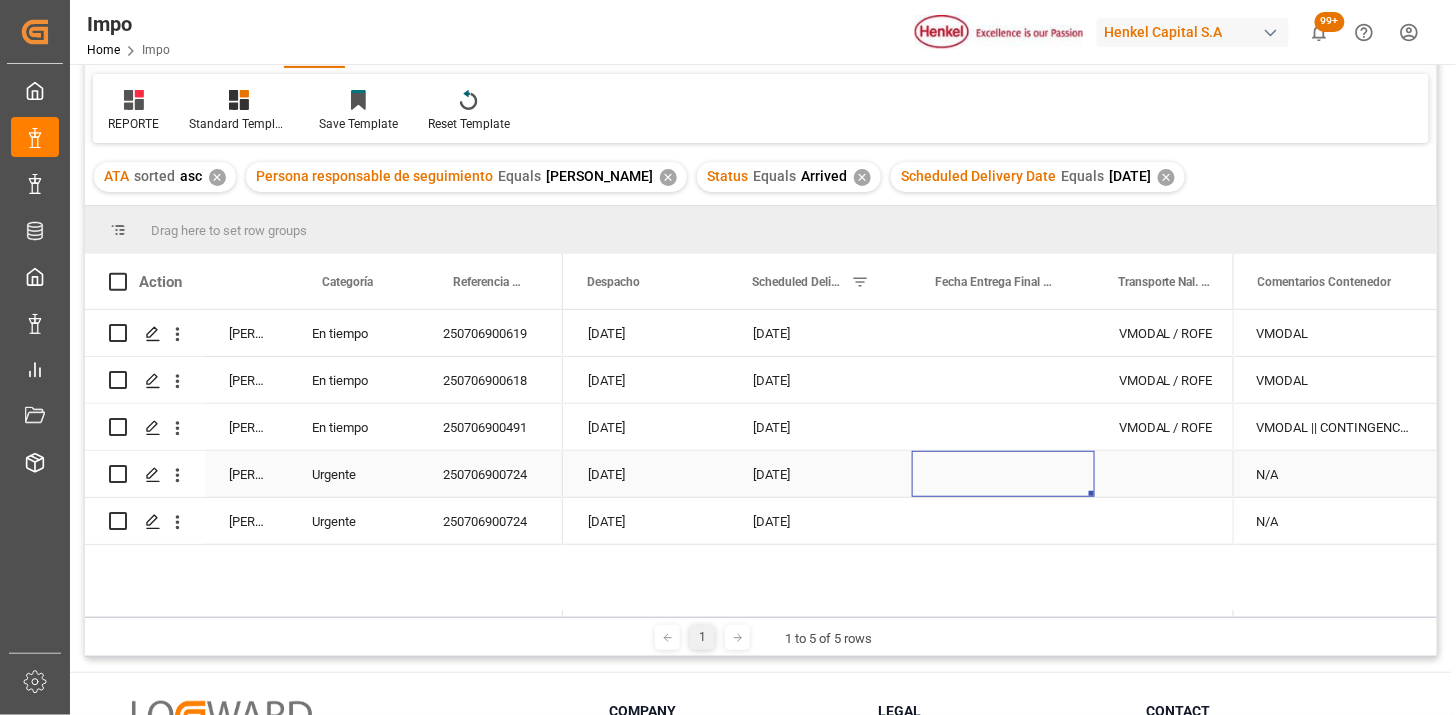 click at bounding box center (1003, 474) 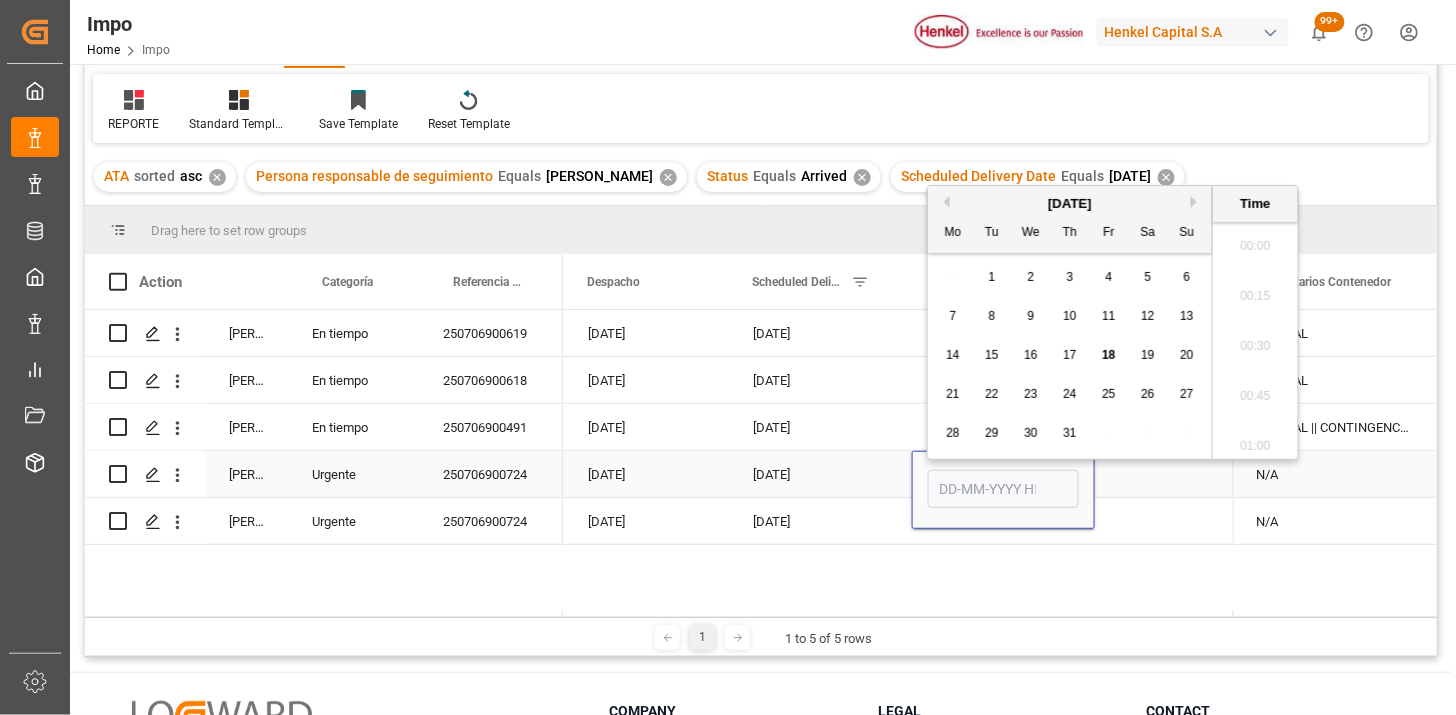 scroll, scrollTop: 2156, scrollLeft: 0, axis: vertical 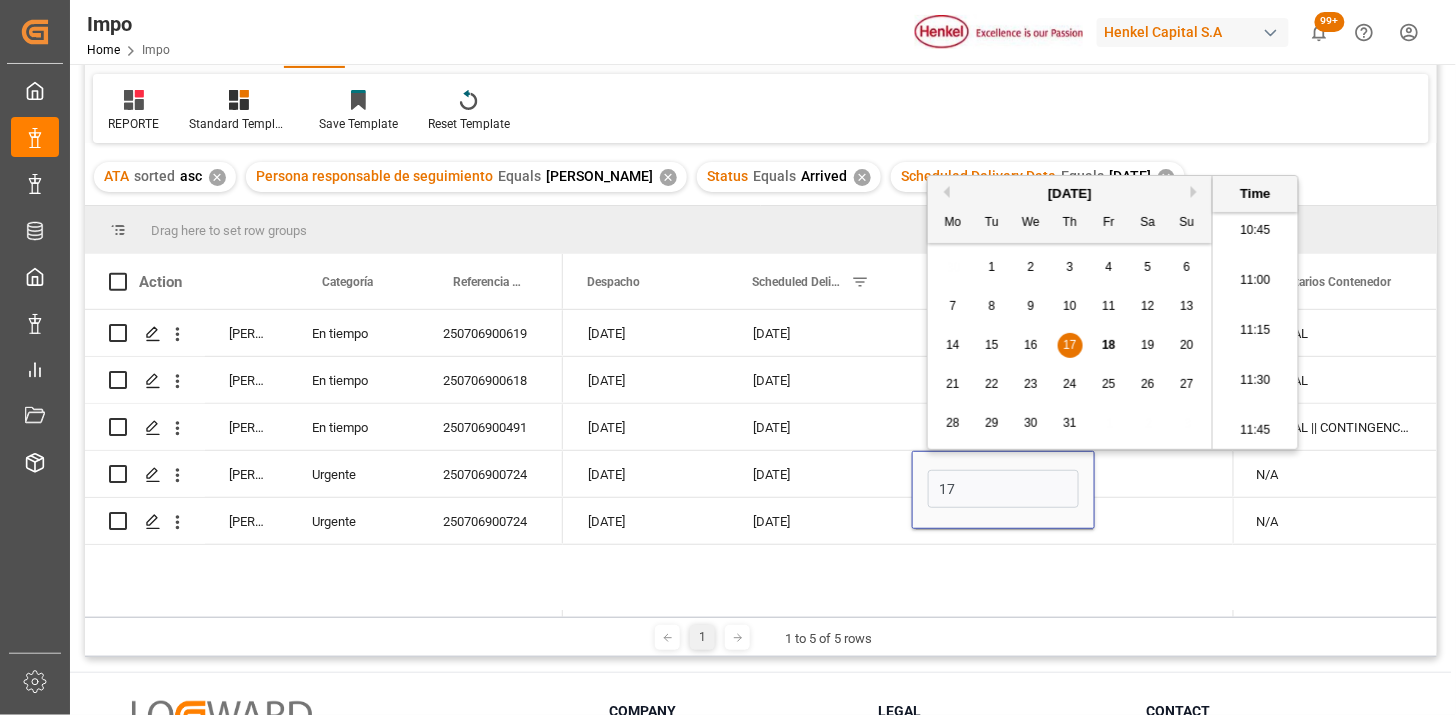 type on "17-07-2025 00:00" 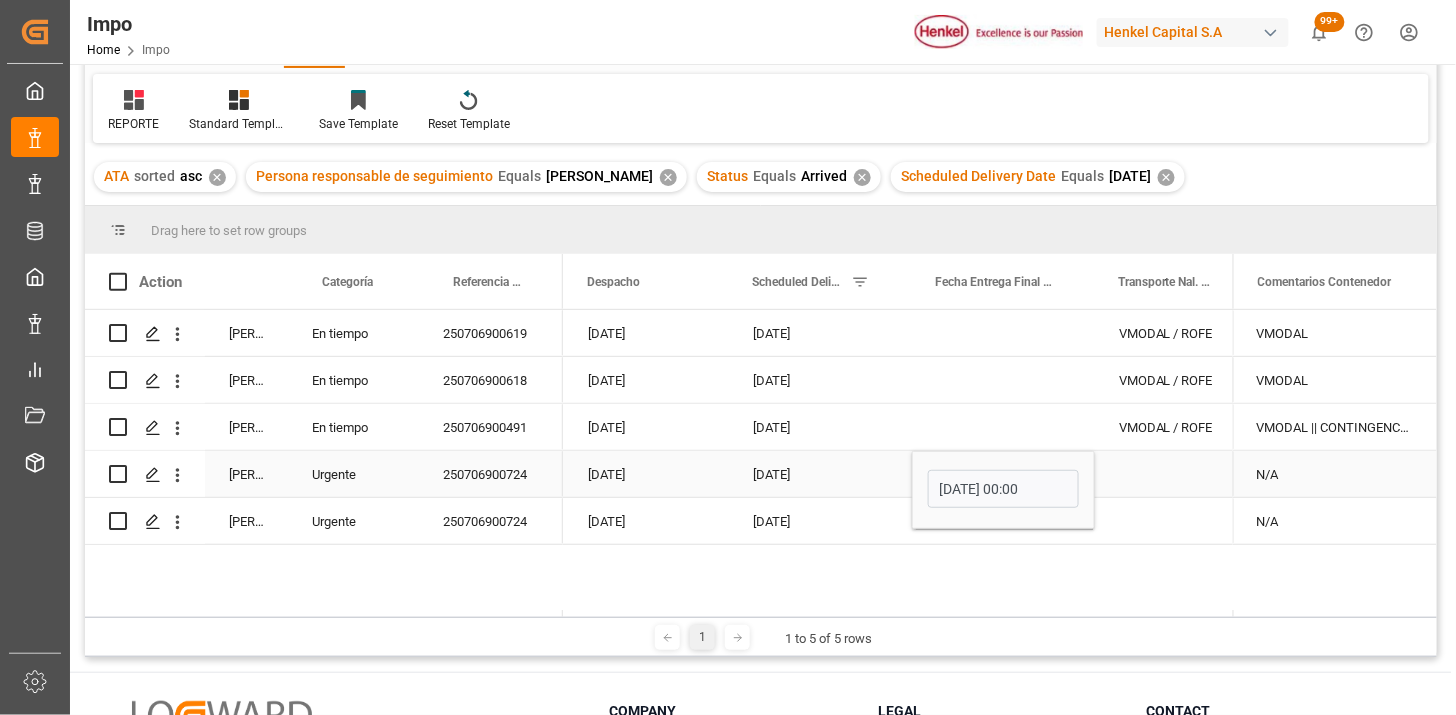 click on "[DATE]" at bounding box center (820, 474) 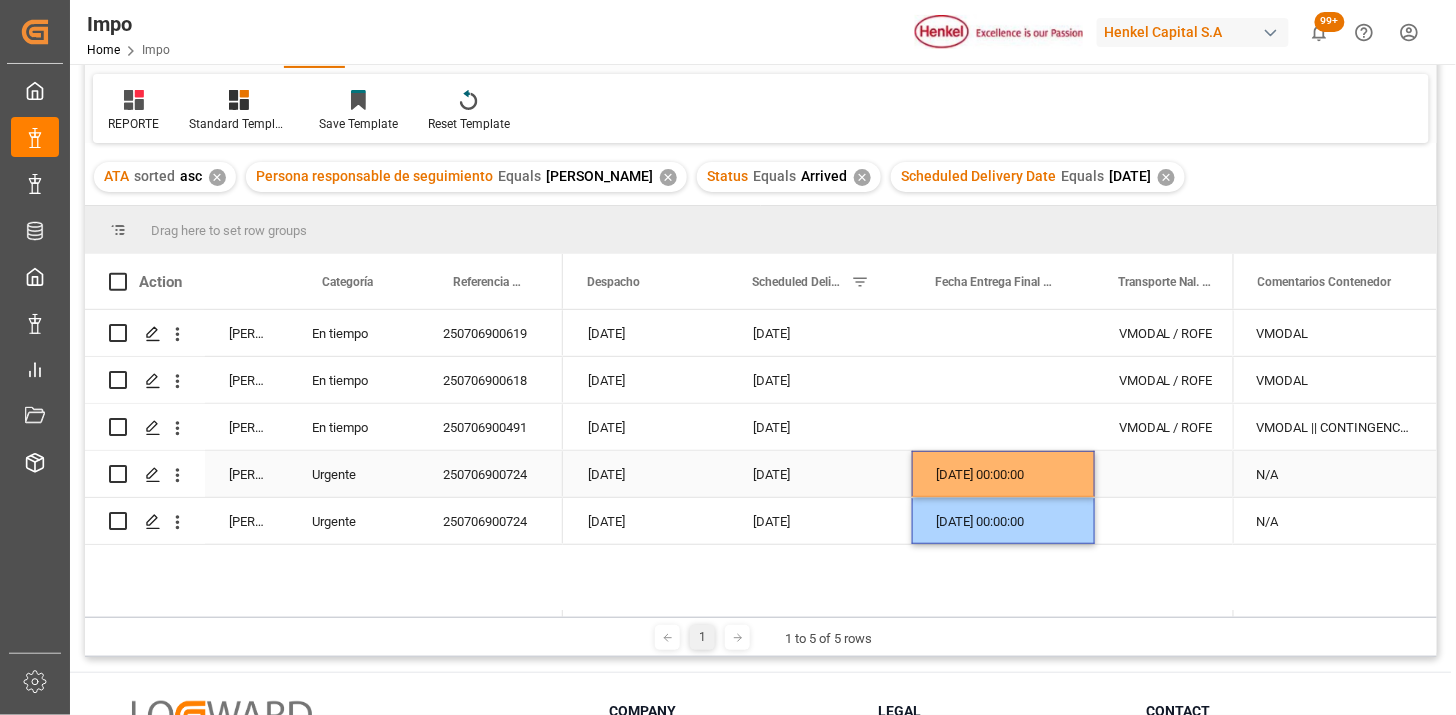 scroll, scrollTop: 0, scrollLeft: 3095, axis: horizontal 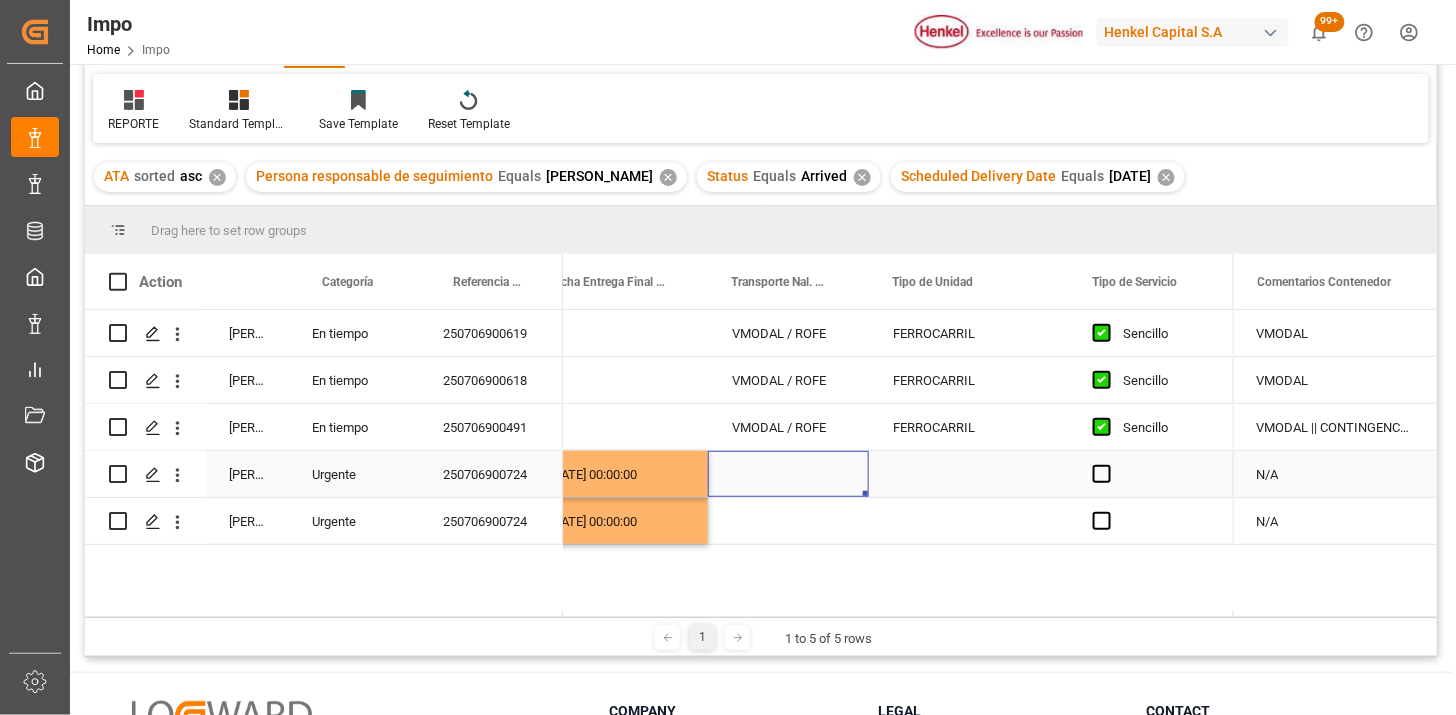 click at bounding box center [788, 474] 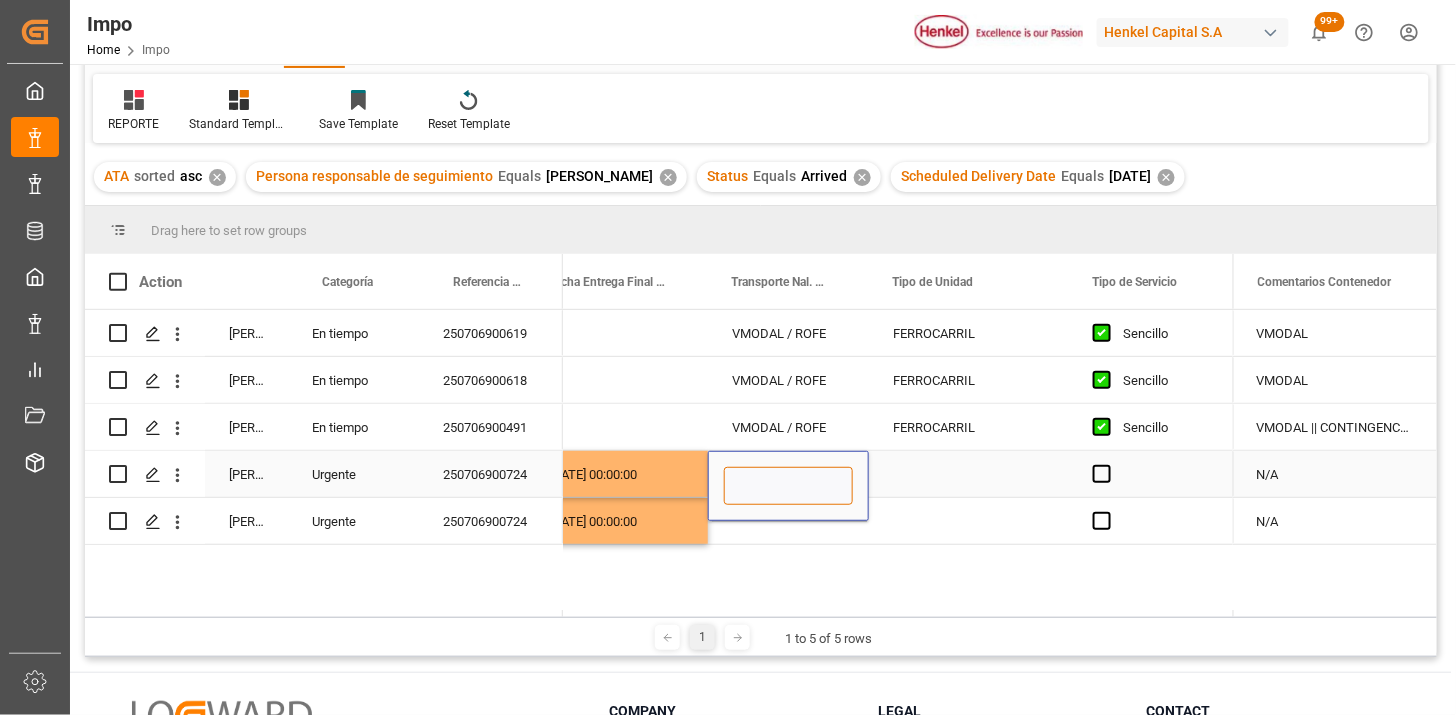 click at bounding box center [788, 486] 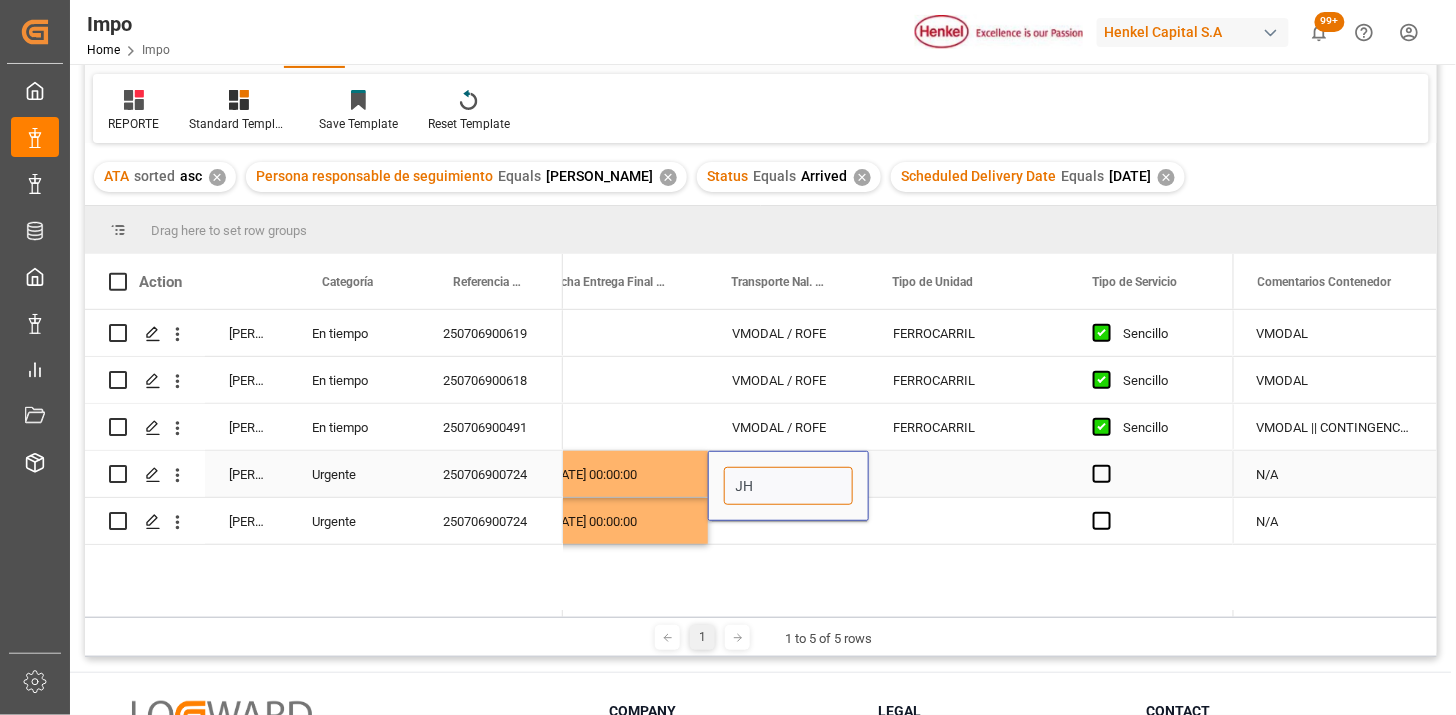 type on "J" 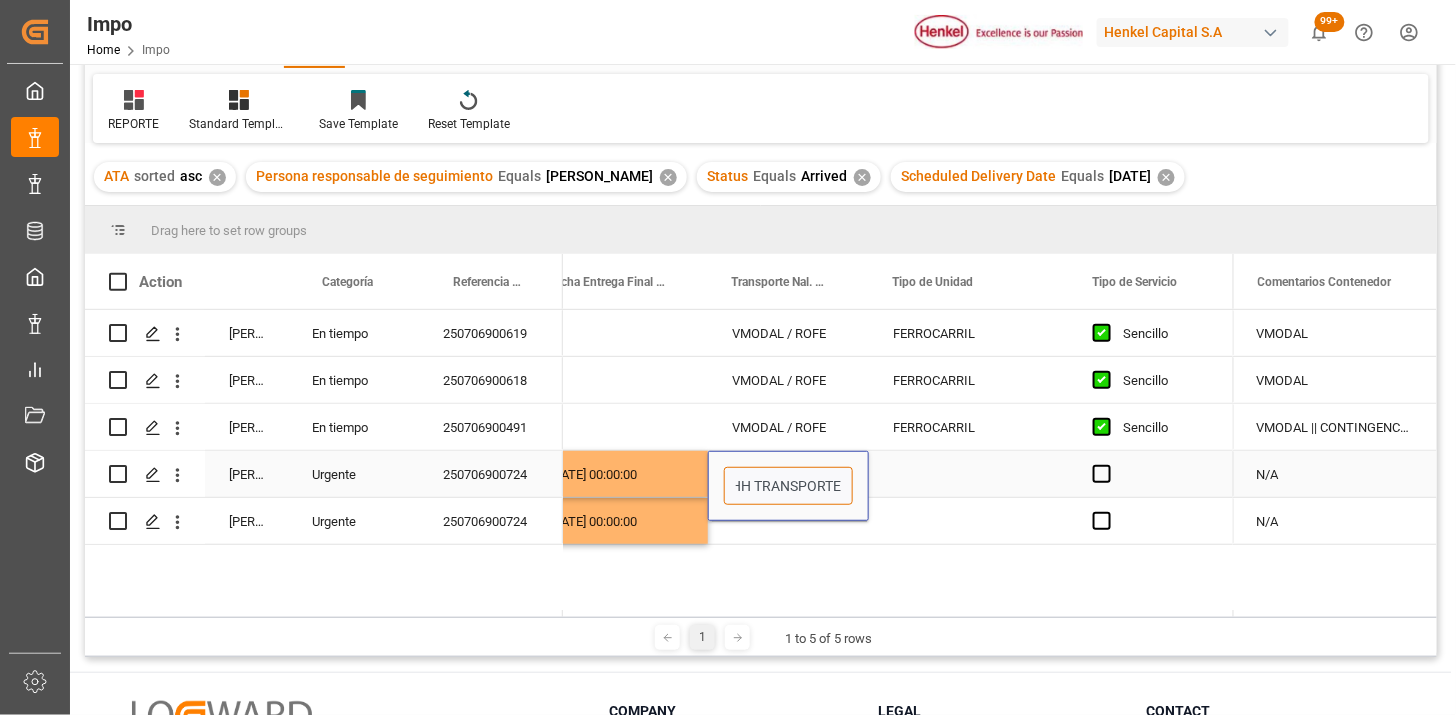 type on "HH TRANSPORTES" 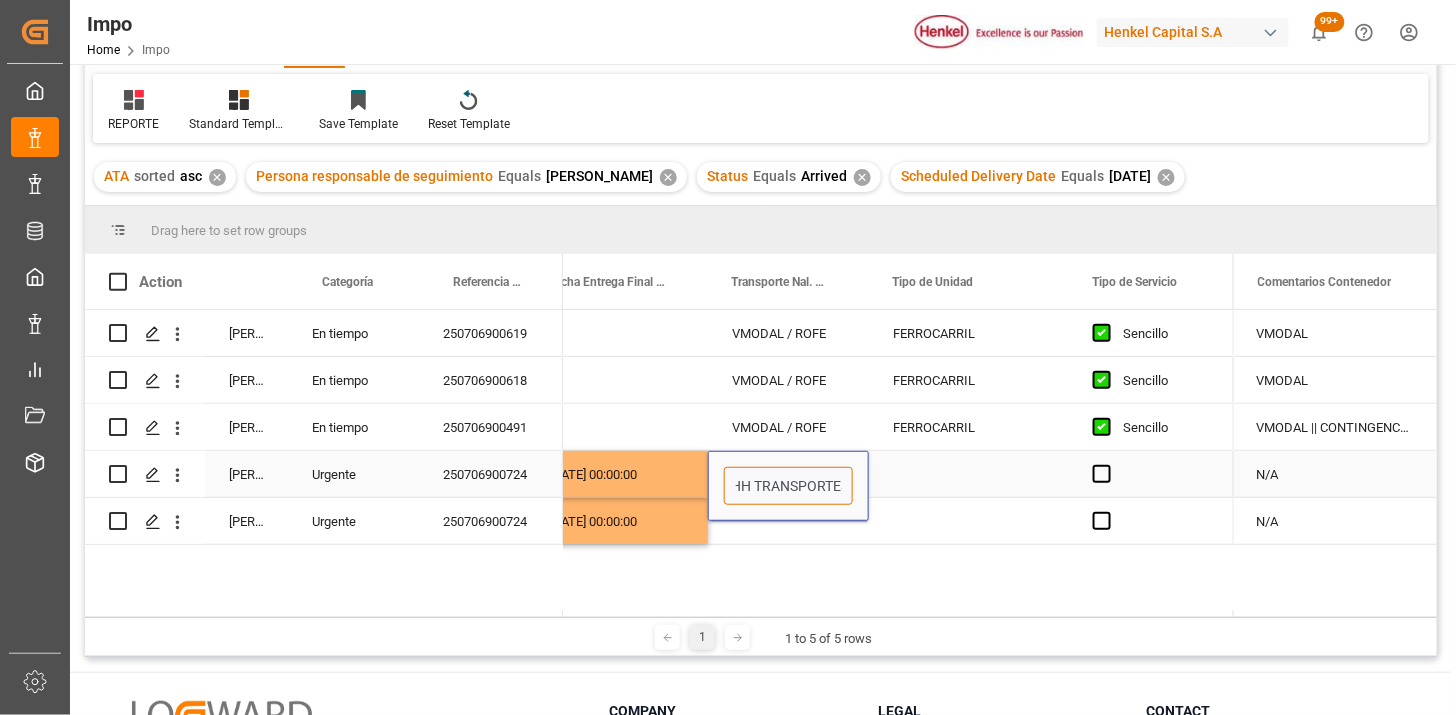 scroll, scrollTop: 0, scrollLeft: 12, axis: horizontal 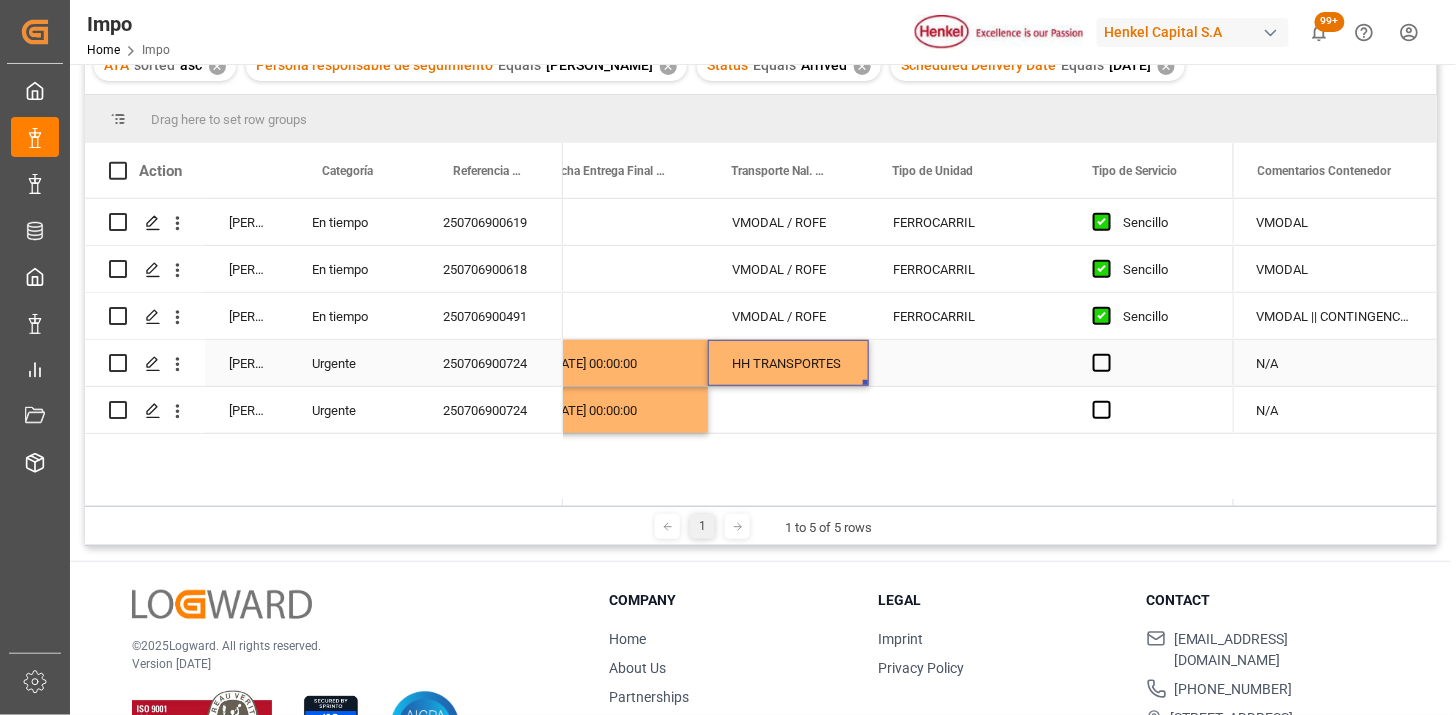 click at bounding box center (969, 363) 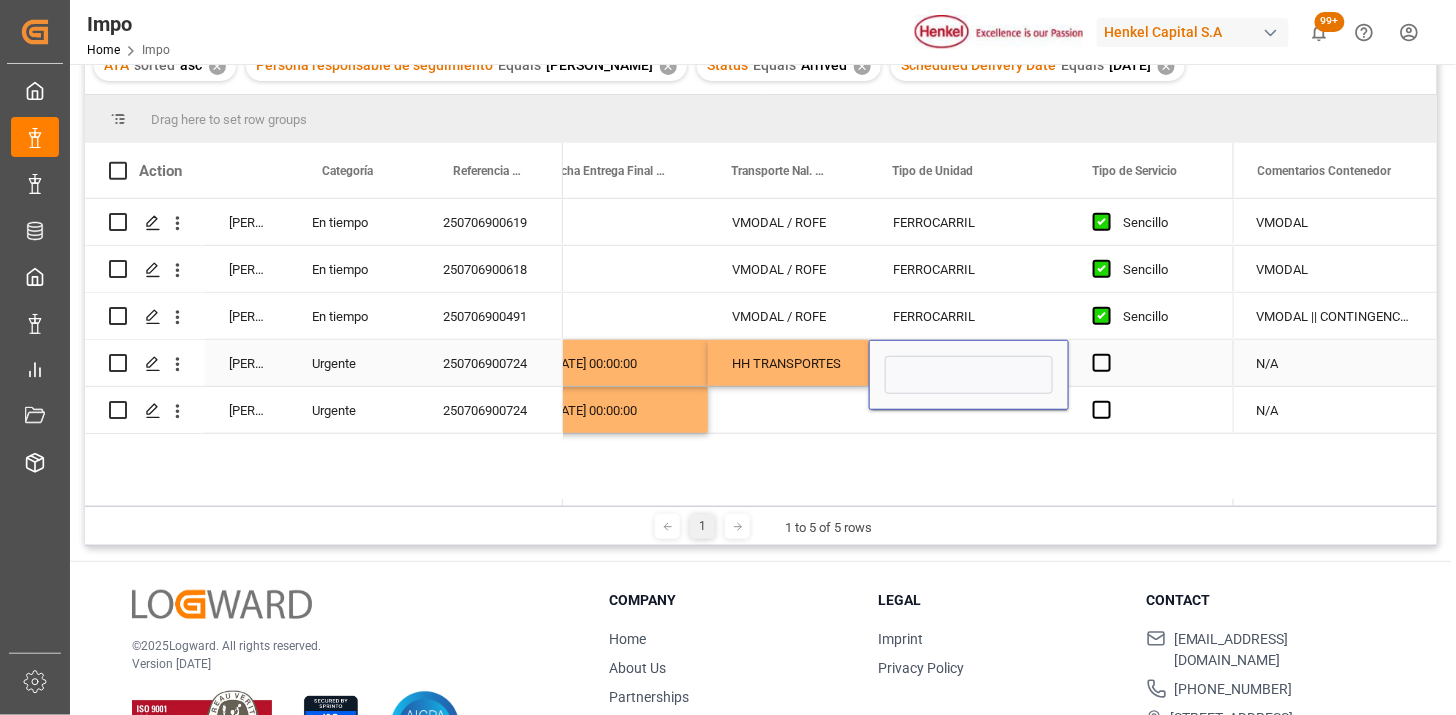 click at bounding box center [969, 375] 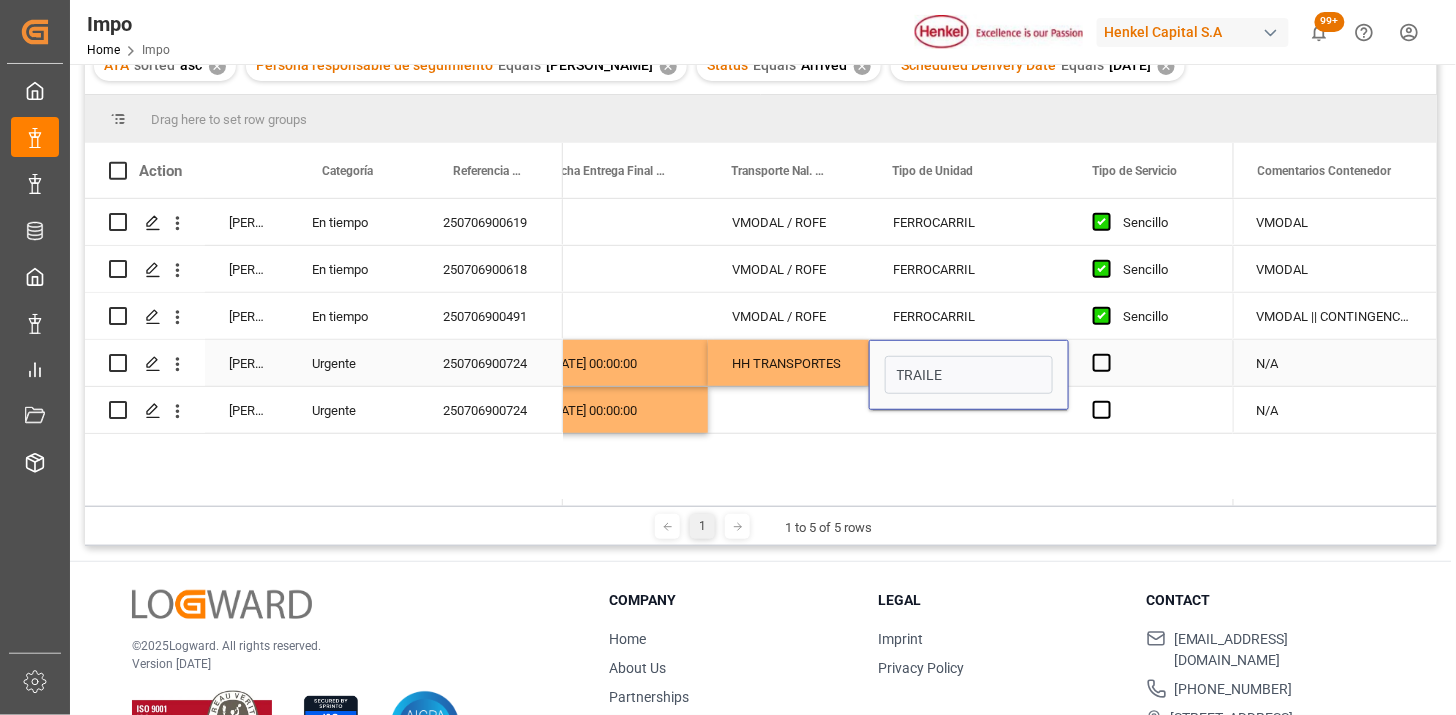 type on "TRAILER" 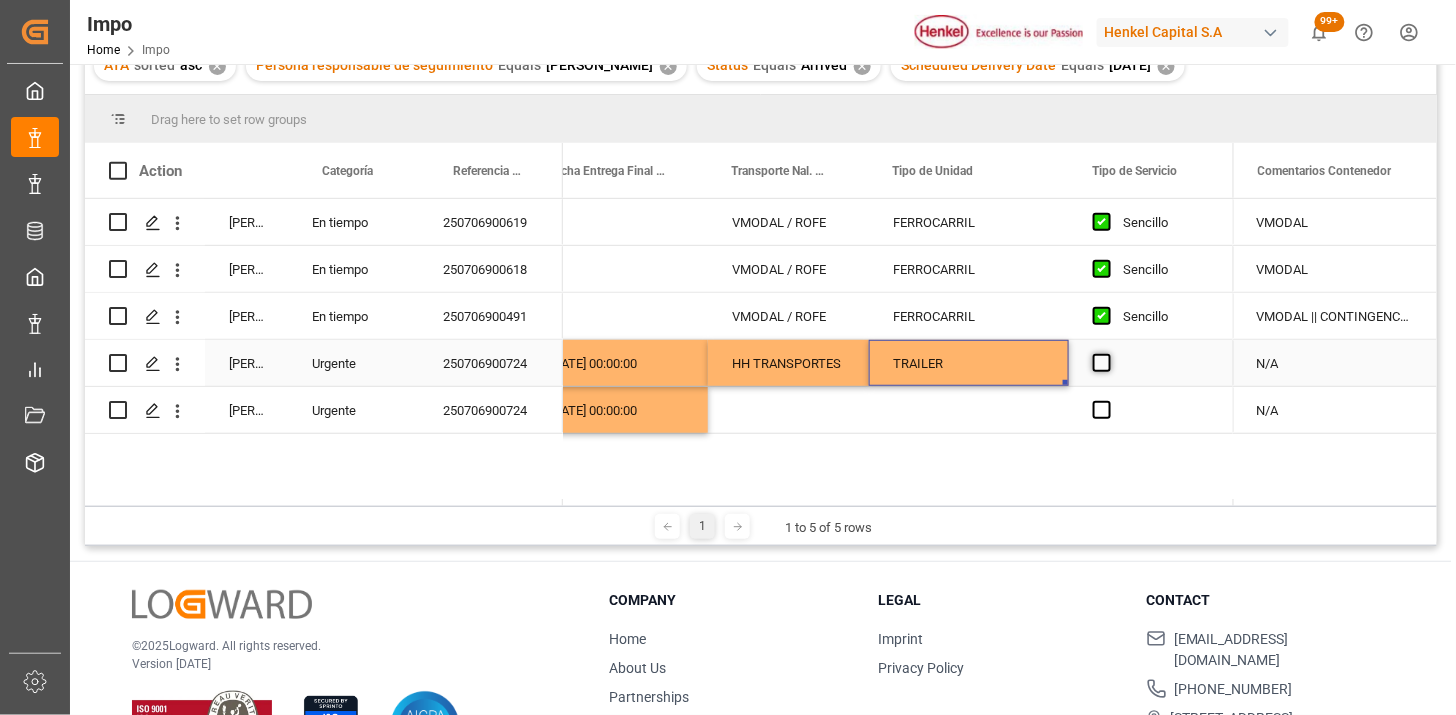 click at bounding box center (1102, 363) 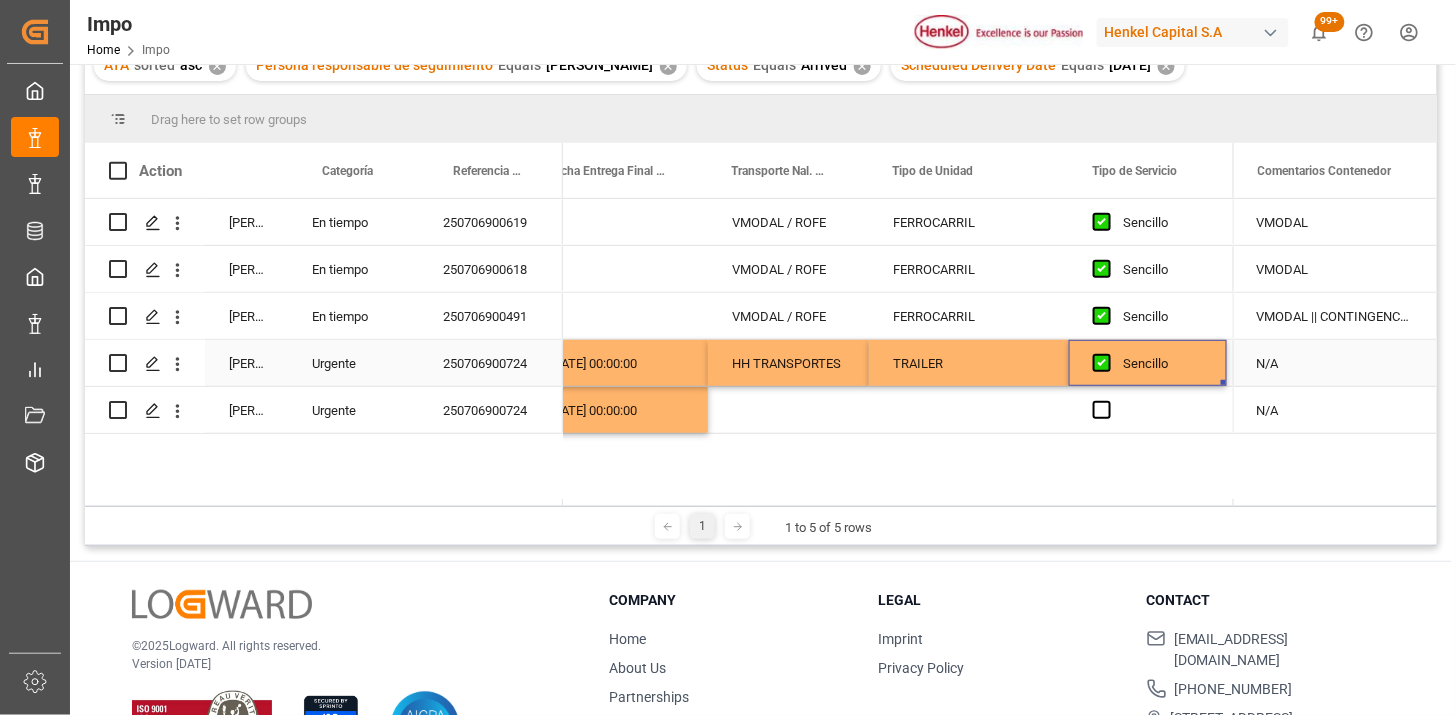 click at bounding box center [1108, 364] 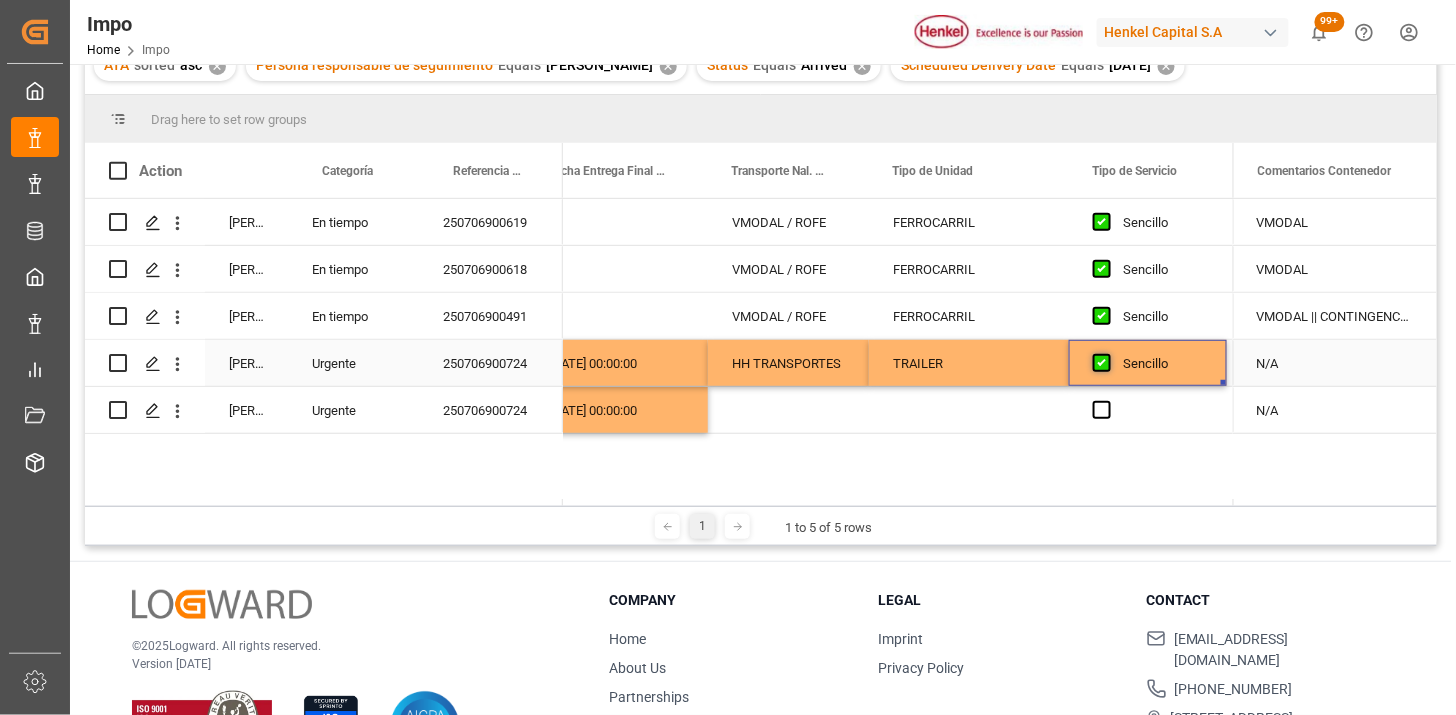 click at bounding box center [1102, 363] 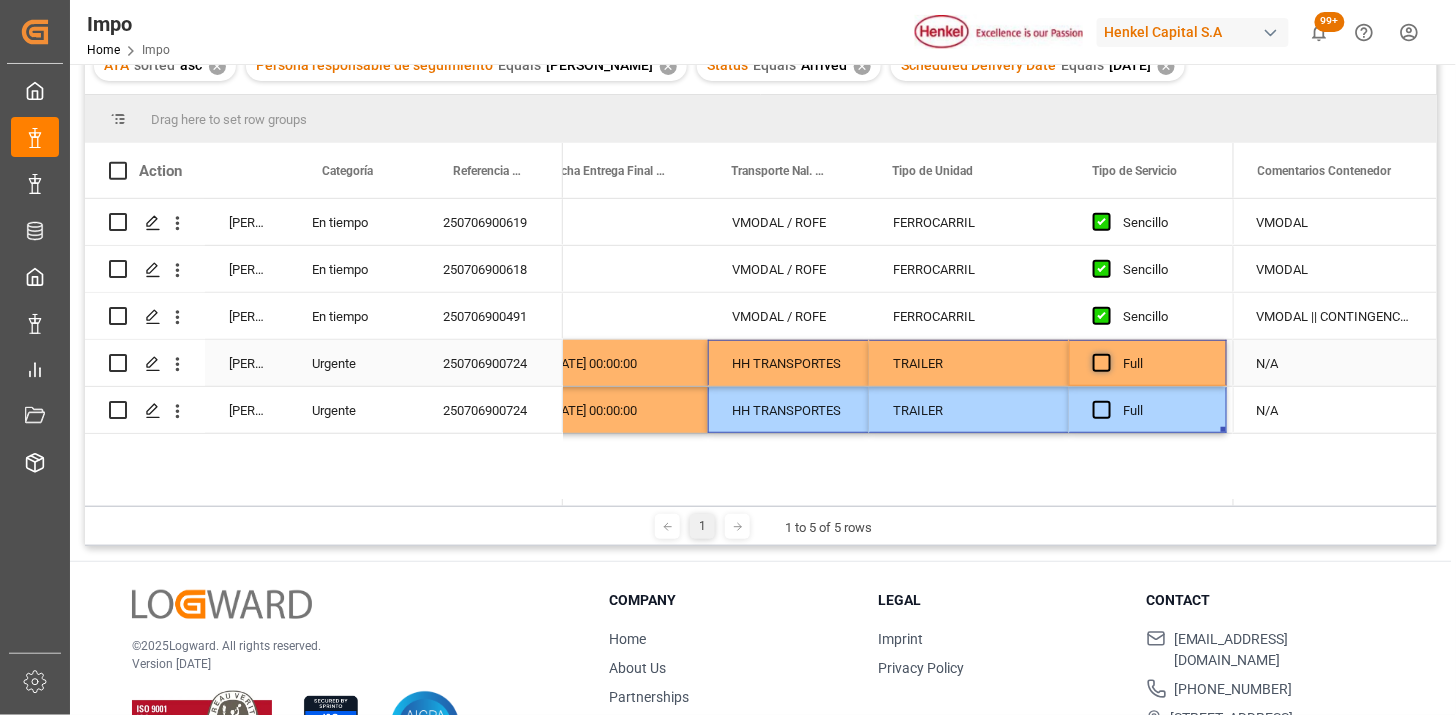 scroll, scrollTop: 0, scrollLeft: 3554, axis: horizontal 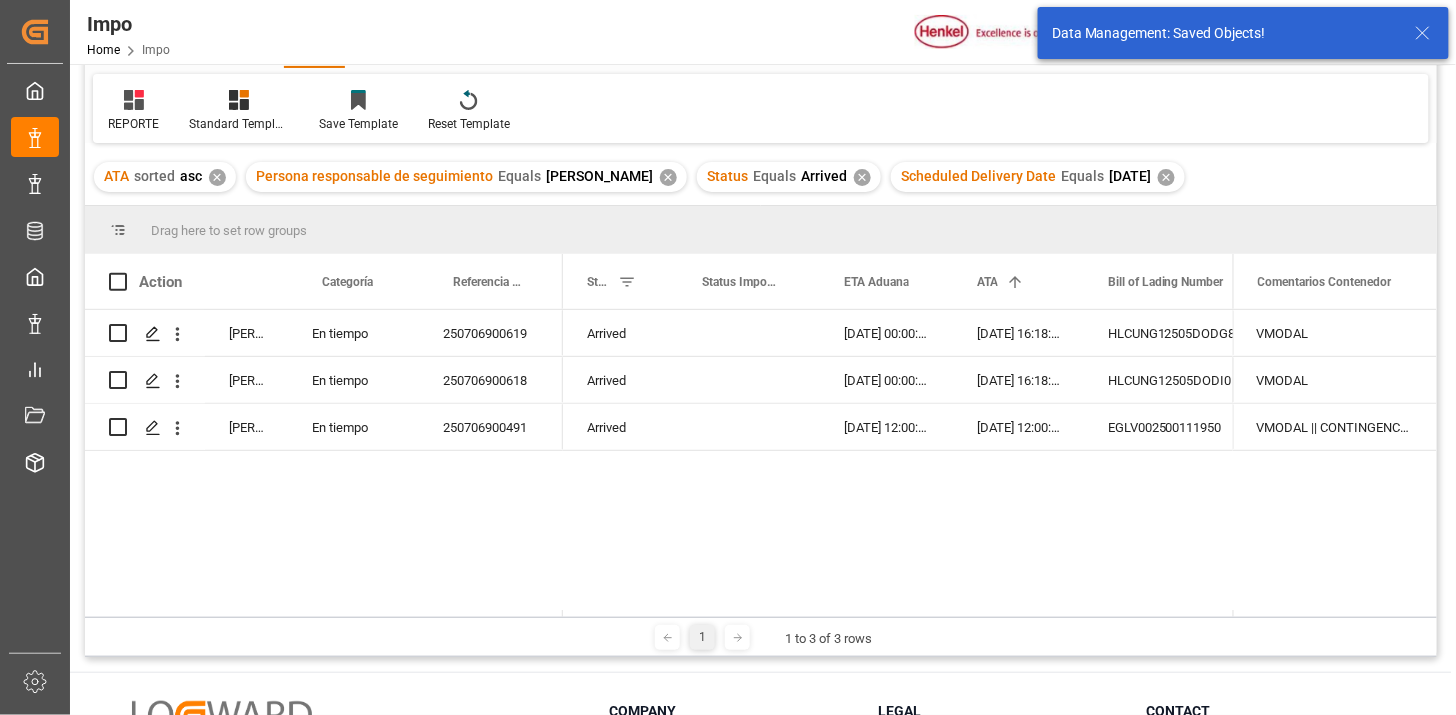 click on "✕" at bounding box center (1166, 177) 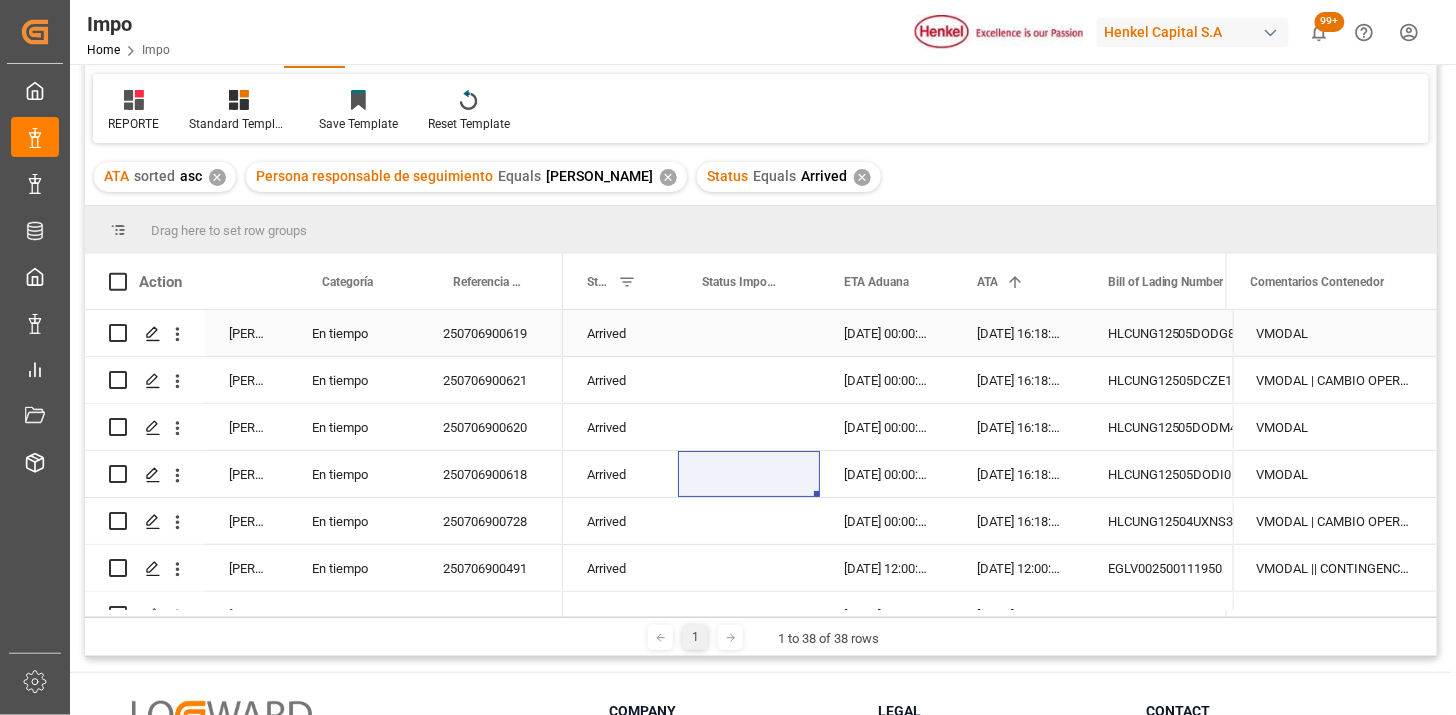 click on "En tiempo" at bounding box center (353, 333) 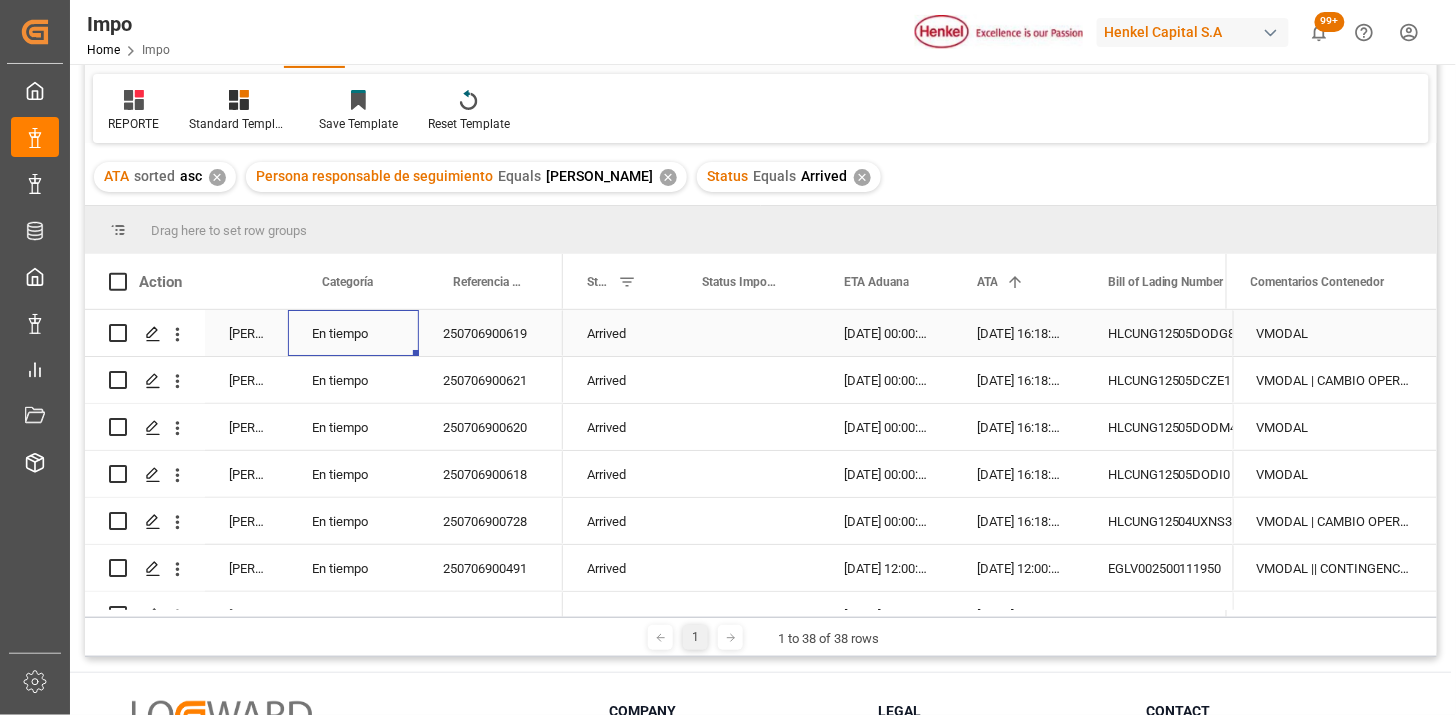 click on "250706900619" at bounding box center [491, 333] 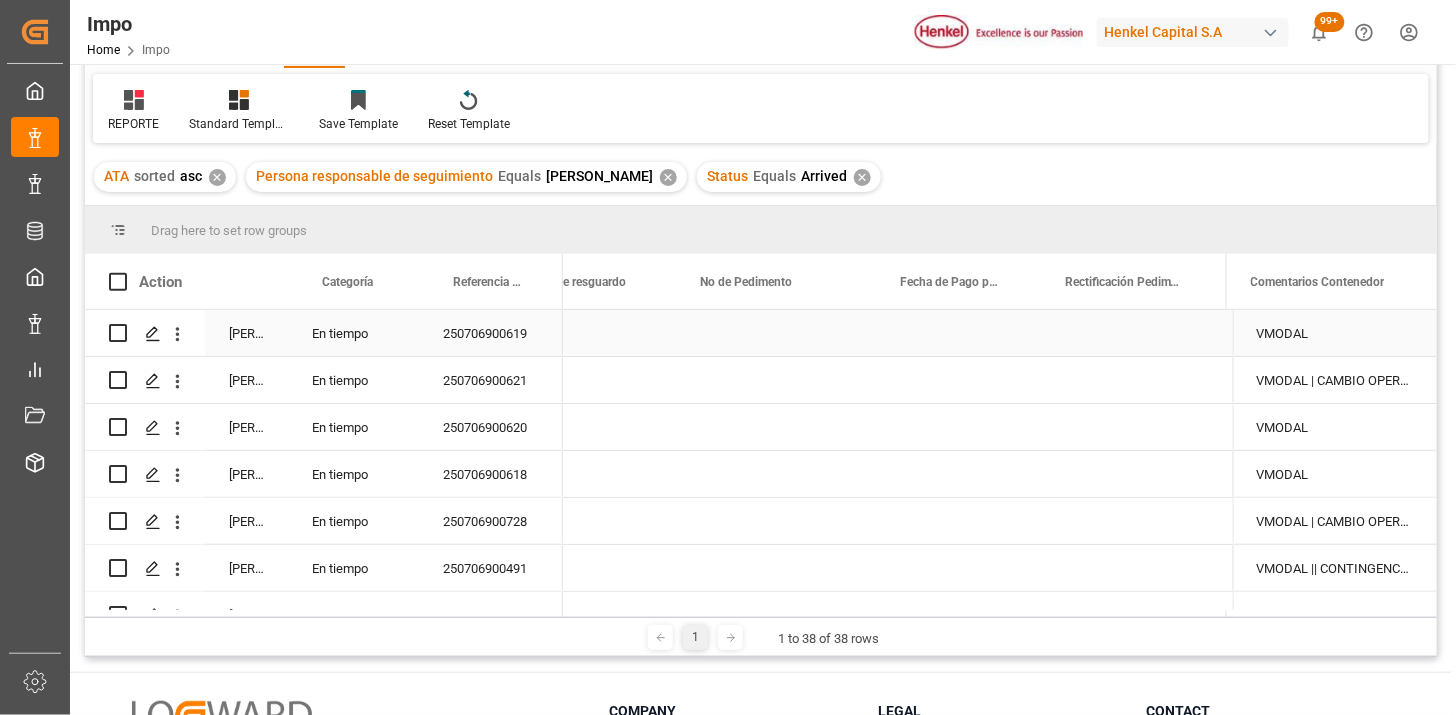 scroll, scrollTop: 0, scrollLeft: 1688, axis: horizontal 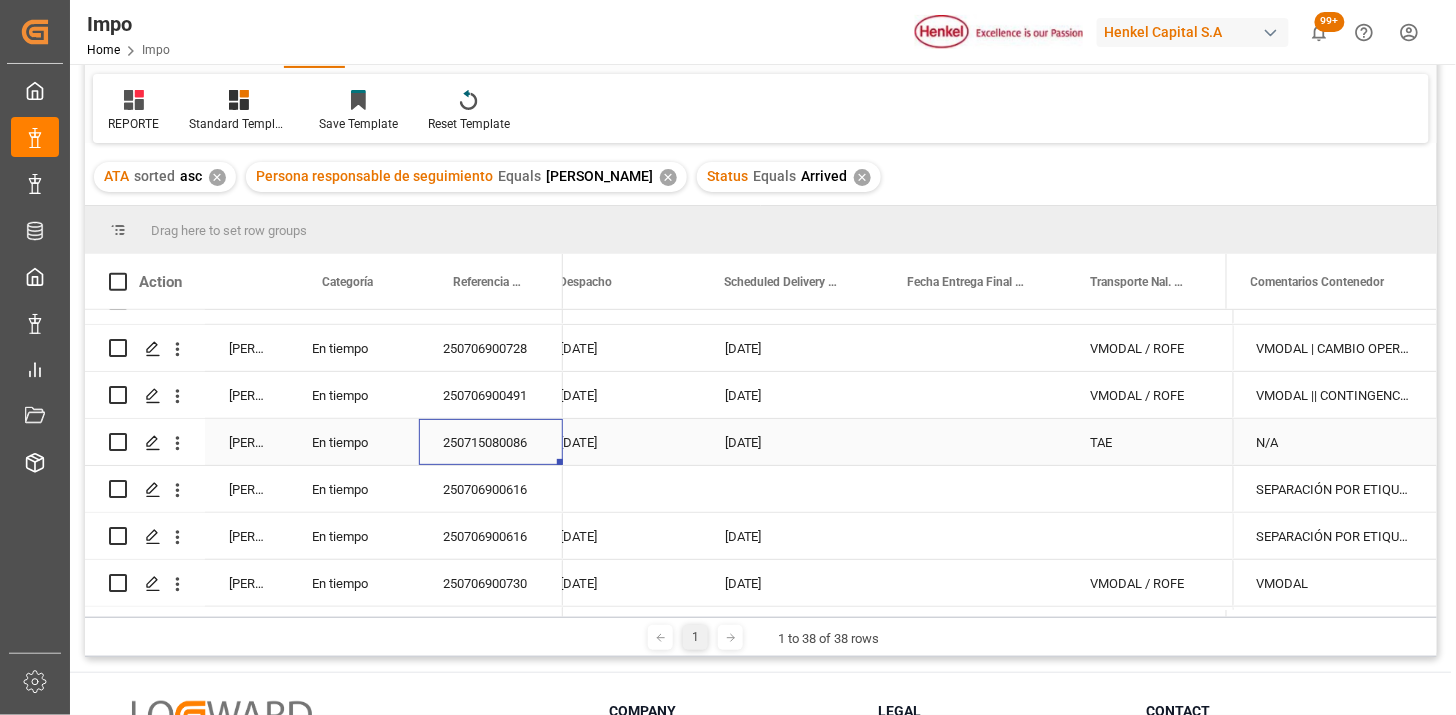 click at bounding box center [975, 442] 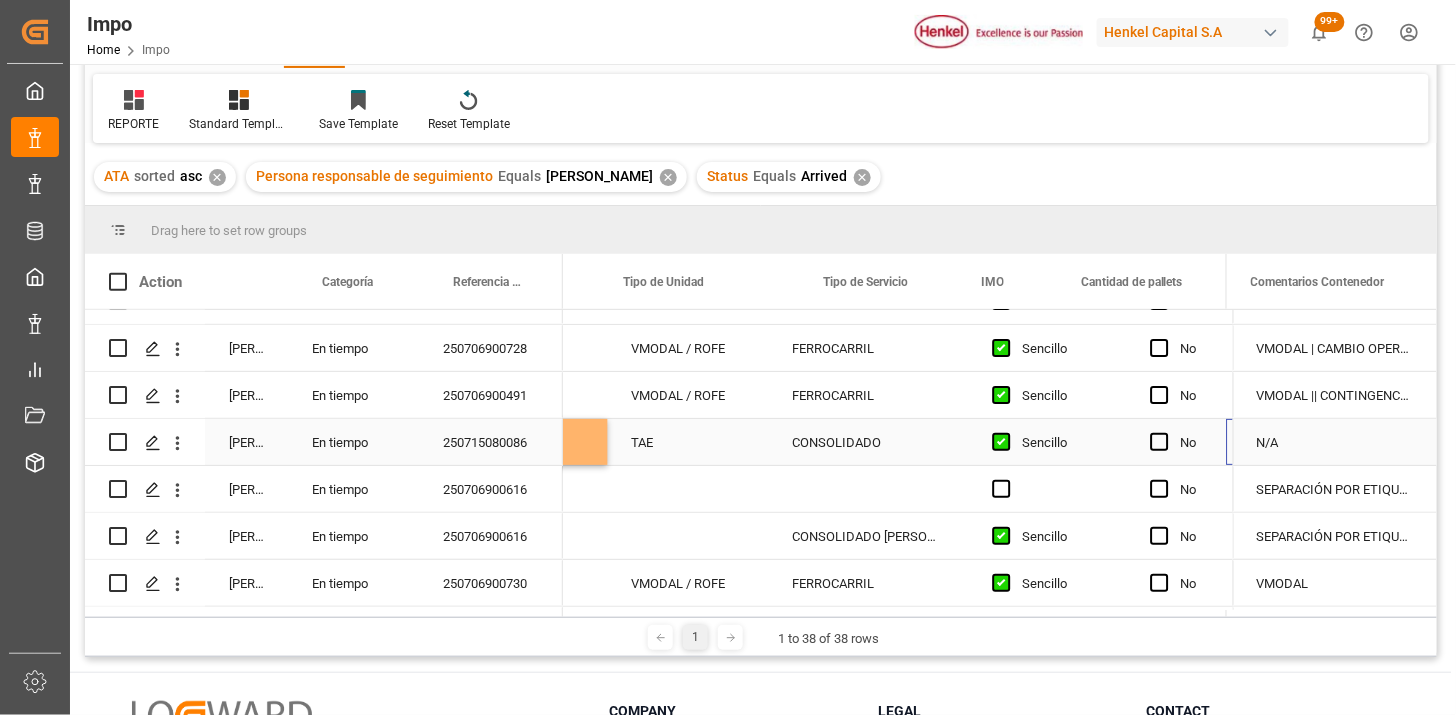scroll, scrollTop: 0, scrollLeft: 3724, axis: horizontal 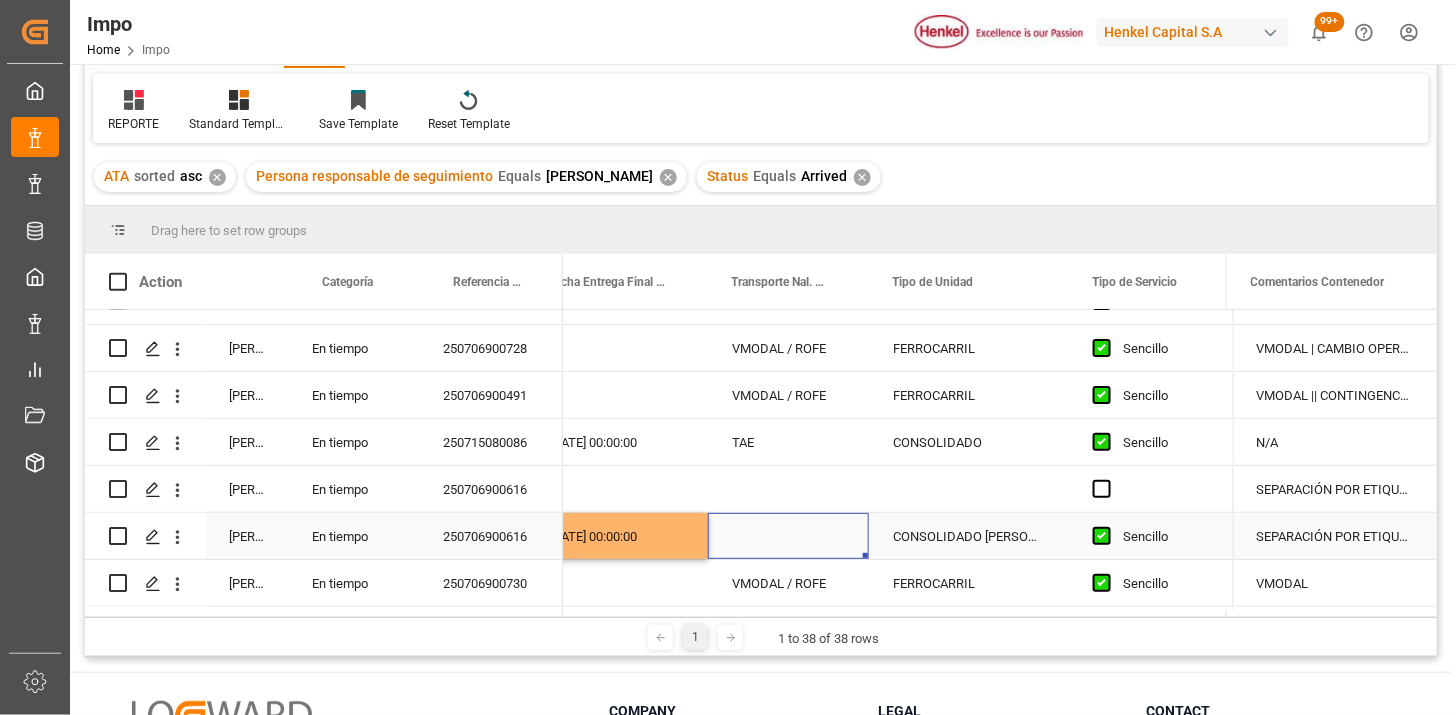 click at bounding box center (788, 536) 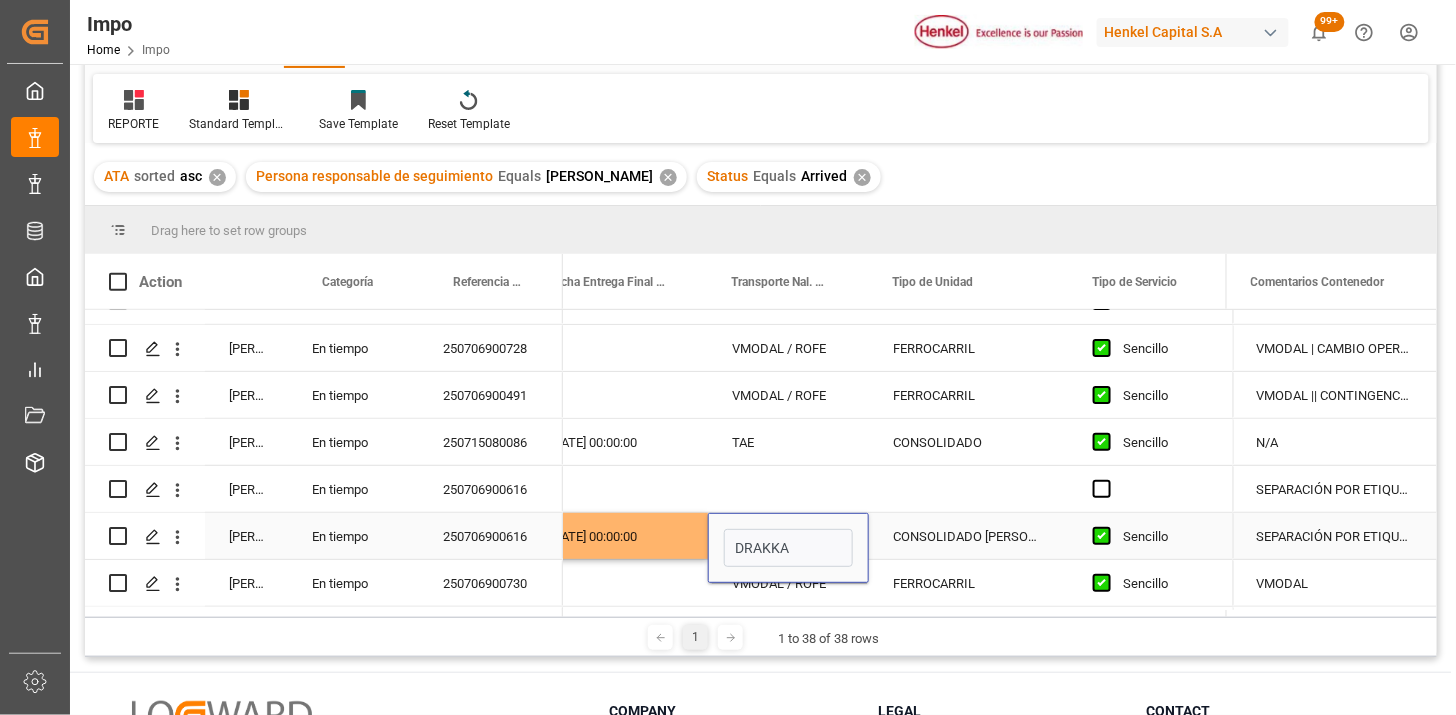 type on "DRAKKAR" 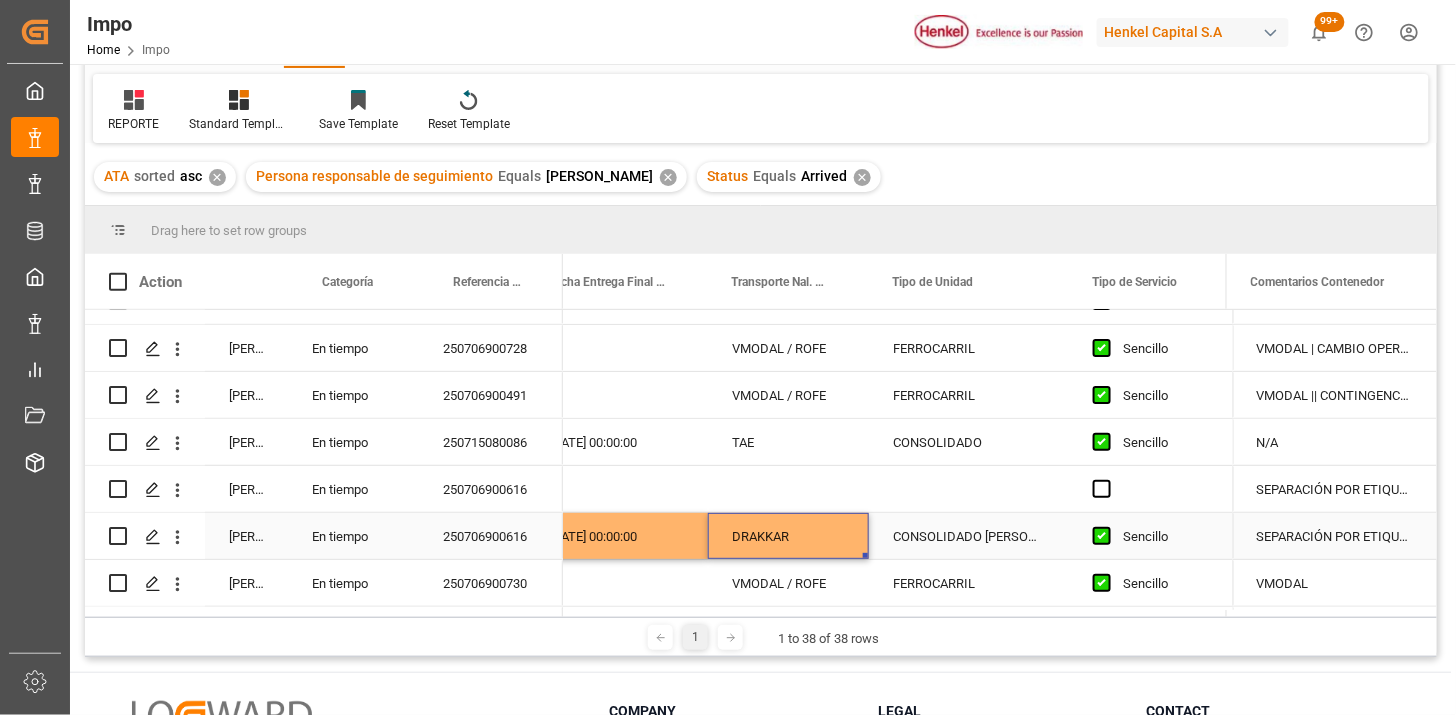 click on "CONSOLIDADO HENKEL | CAJA 53" at bounding box center [969, 536] 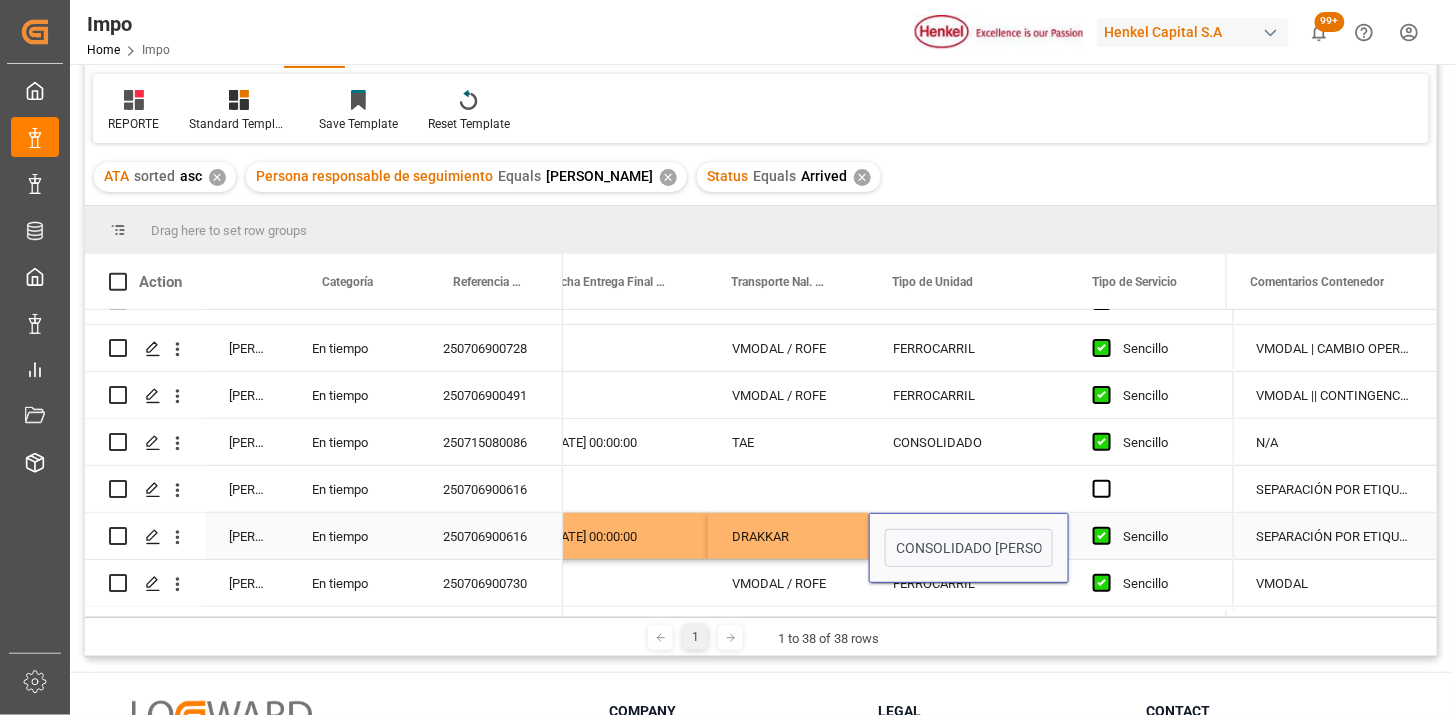 click on "CONSOLIDADO HENKEL | CAJA 53" at bounding box center (969, 548) 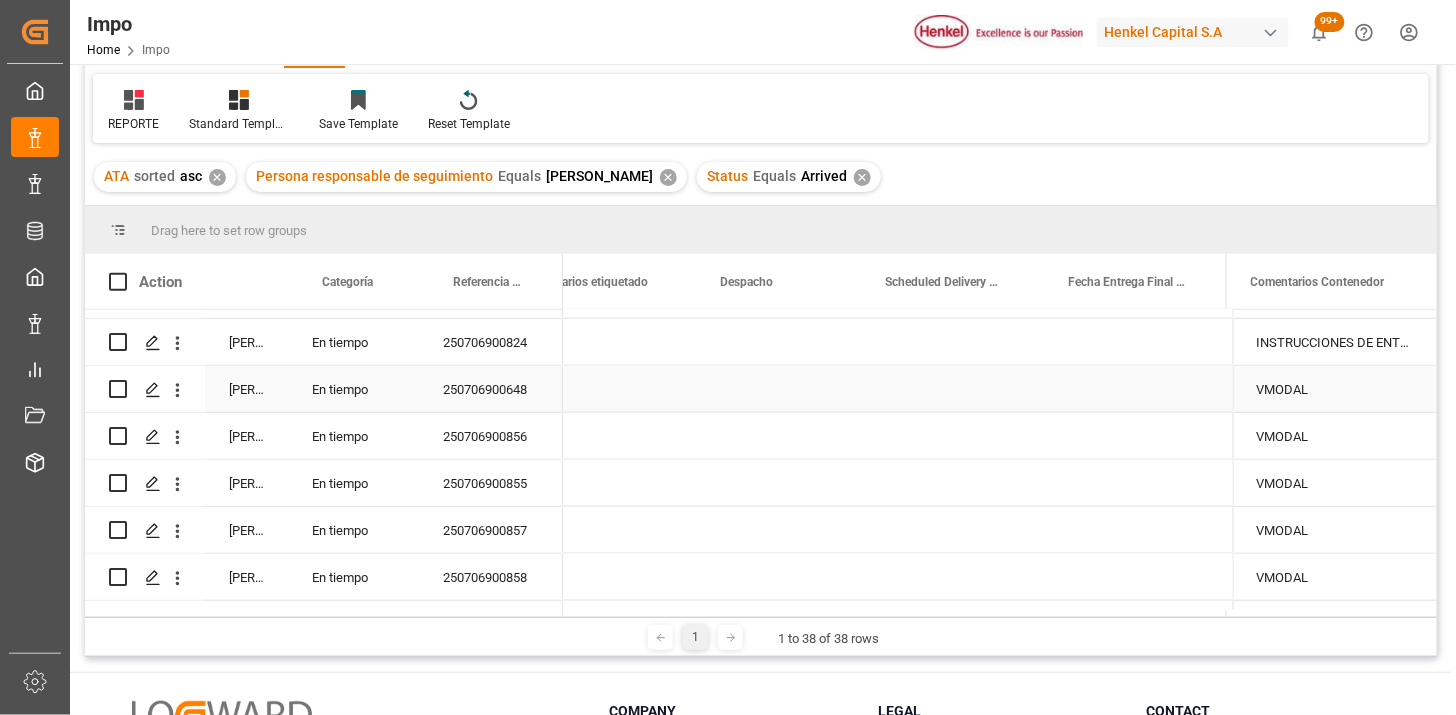 scroll, scrollTop: 705, scrollLeft: 0, axis: vertical 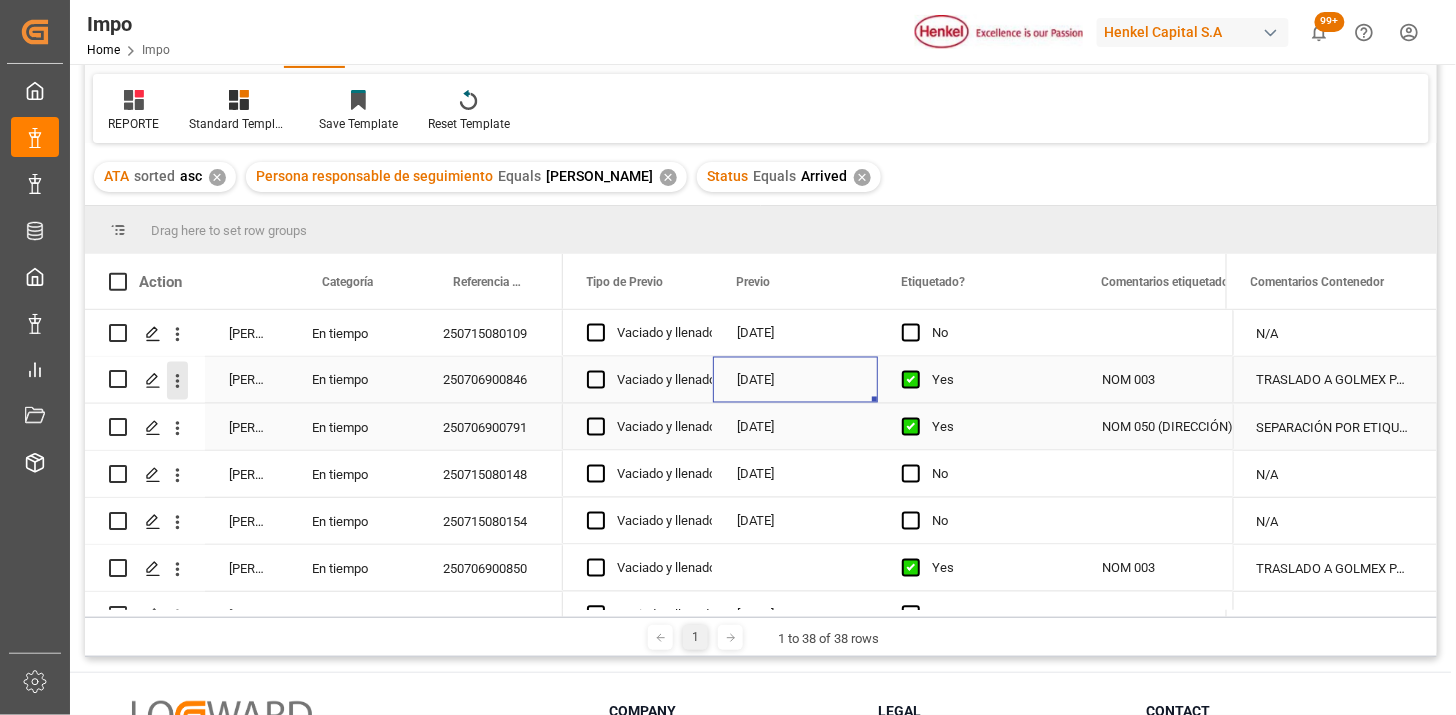 click at bounding box center (177, 381) 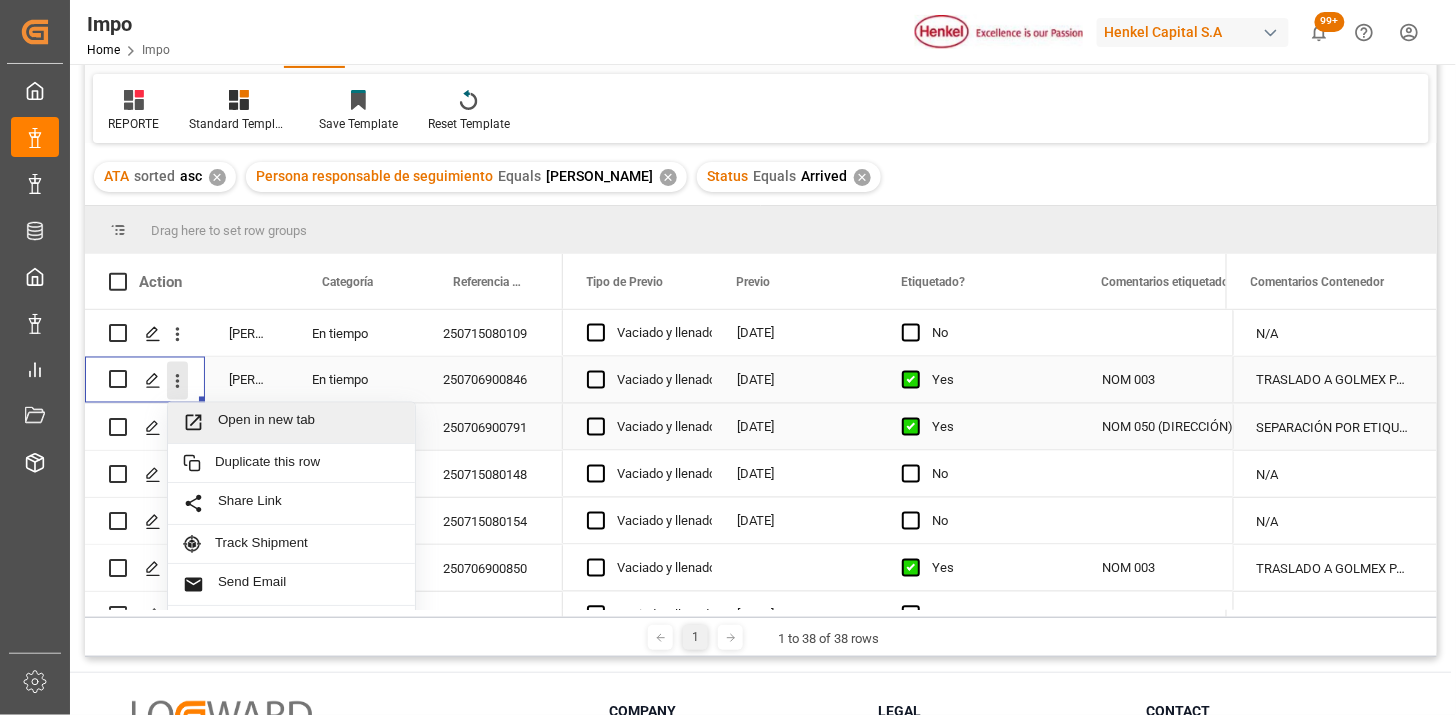 click on "Open in new tab" at bounding box center [291, 424] 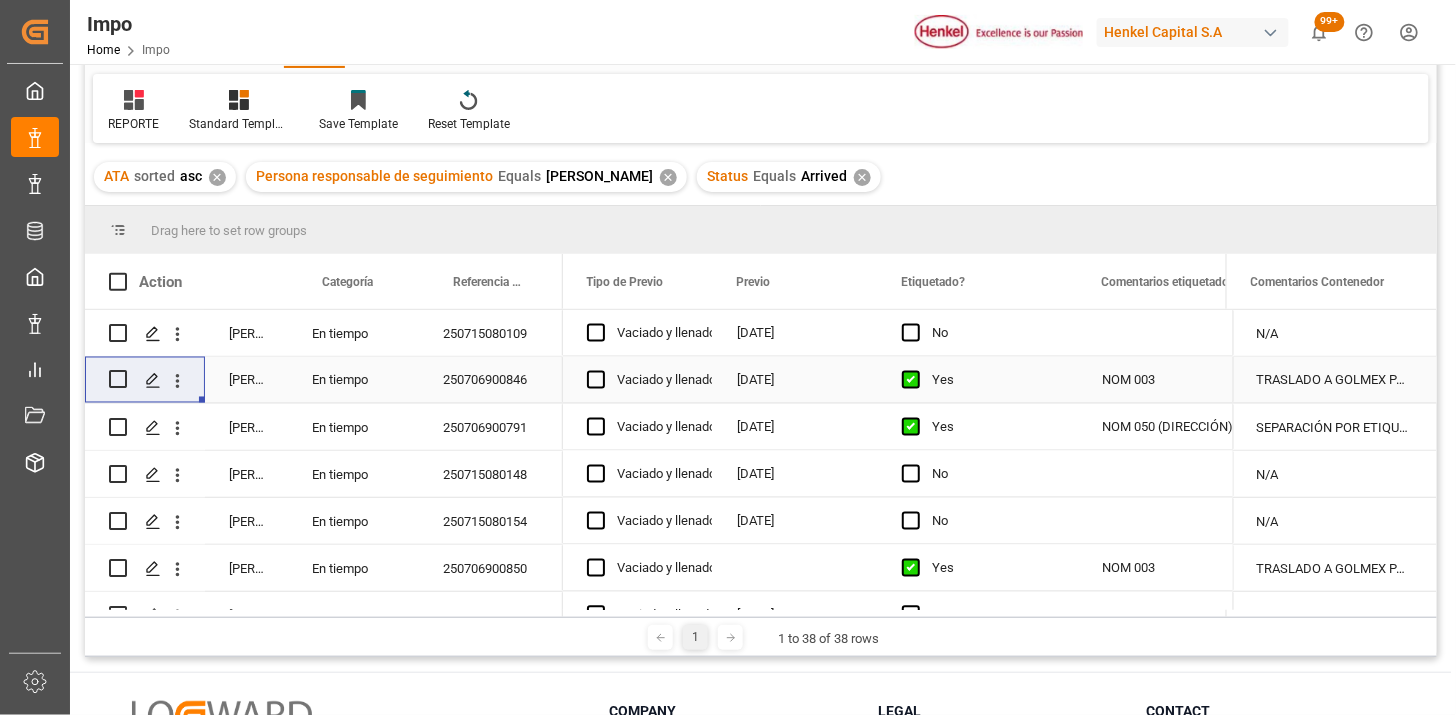 type 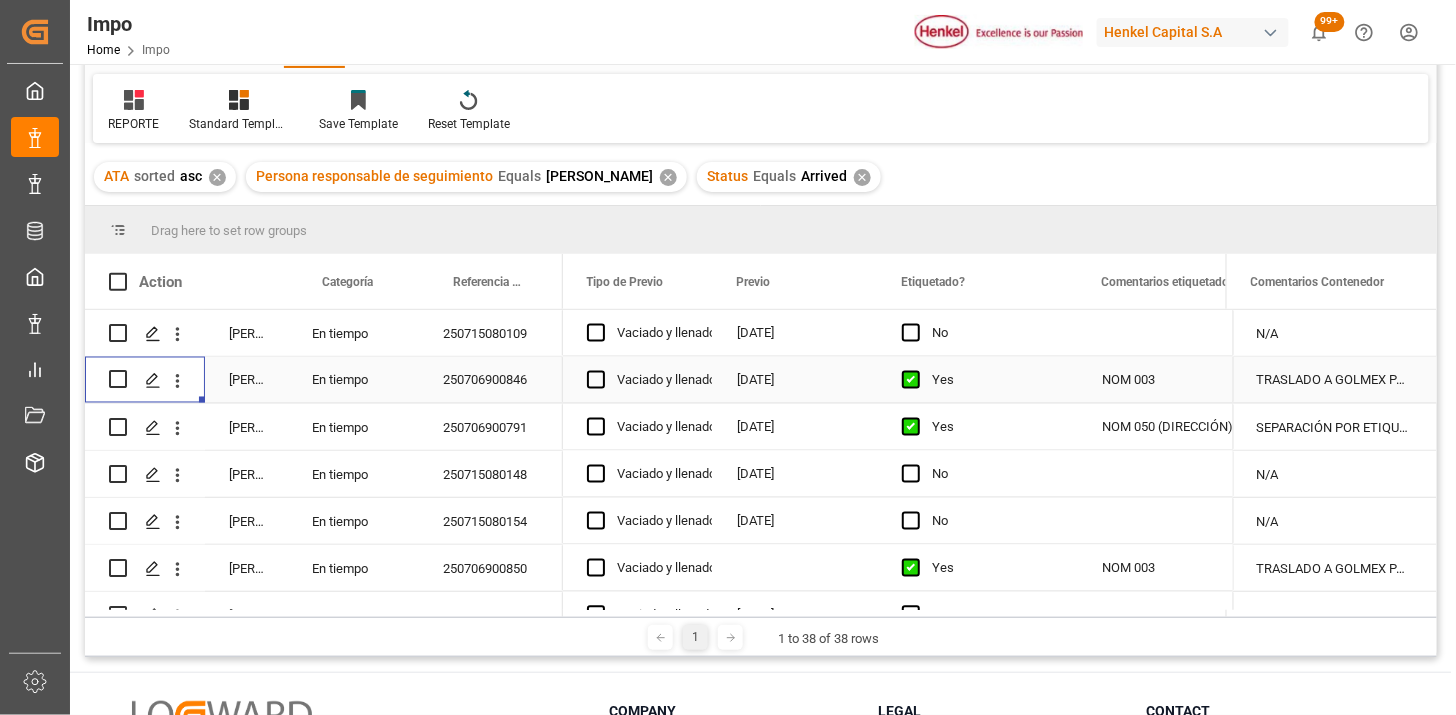 click on "[DATE]" at bounding box center [795, 380] 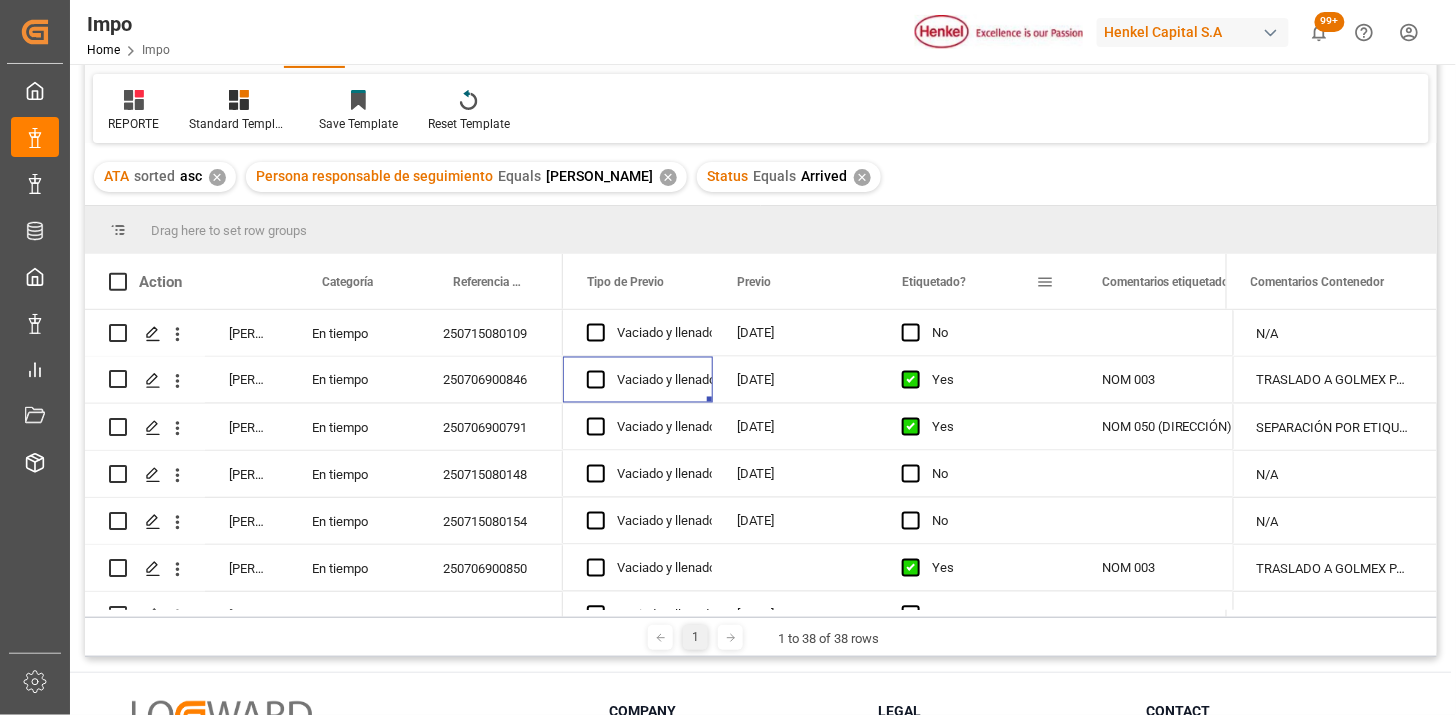 click at bounding box center [1045, 282] 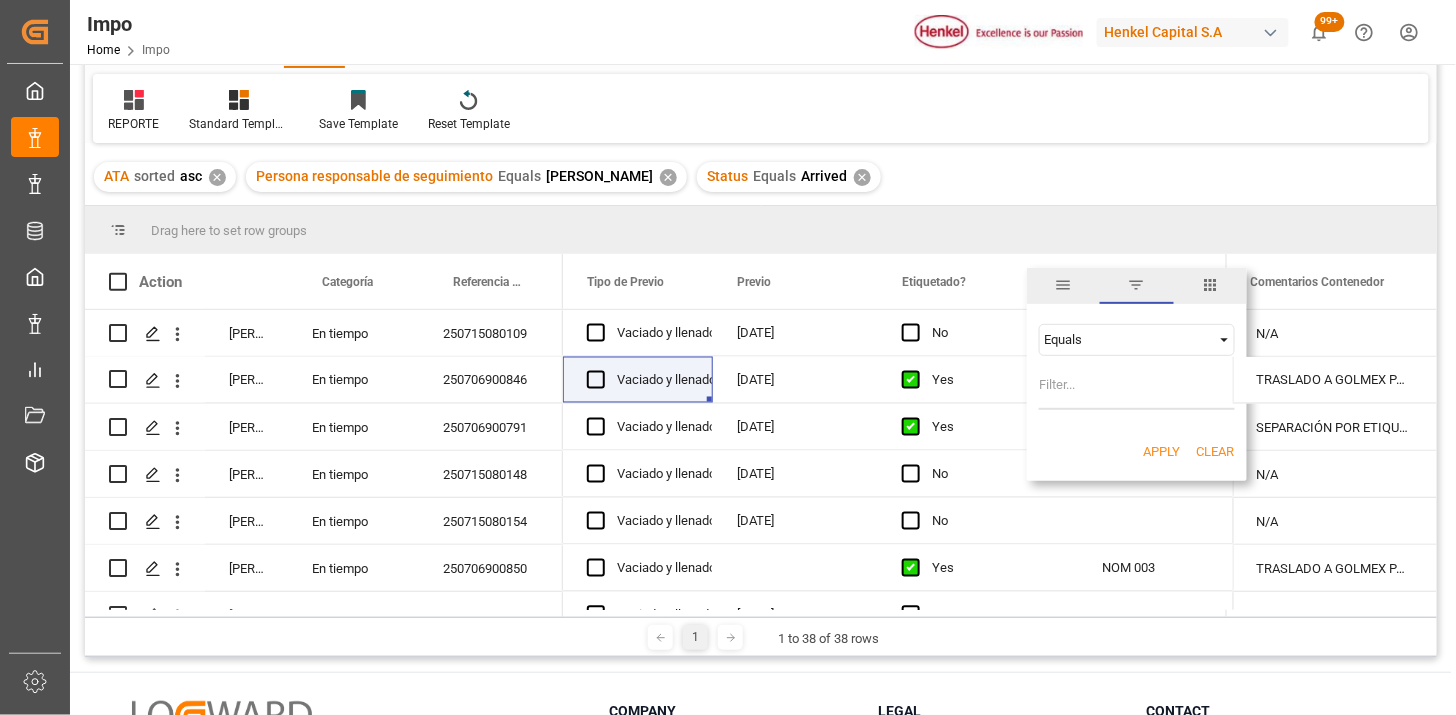 click at bounding box center (1210, 285) 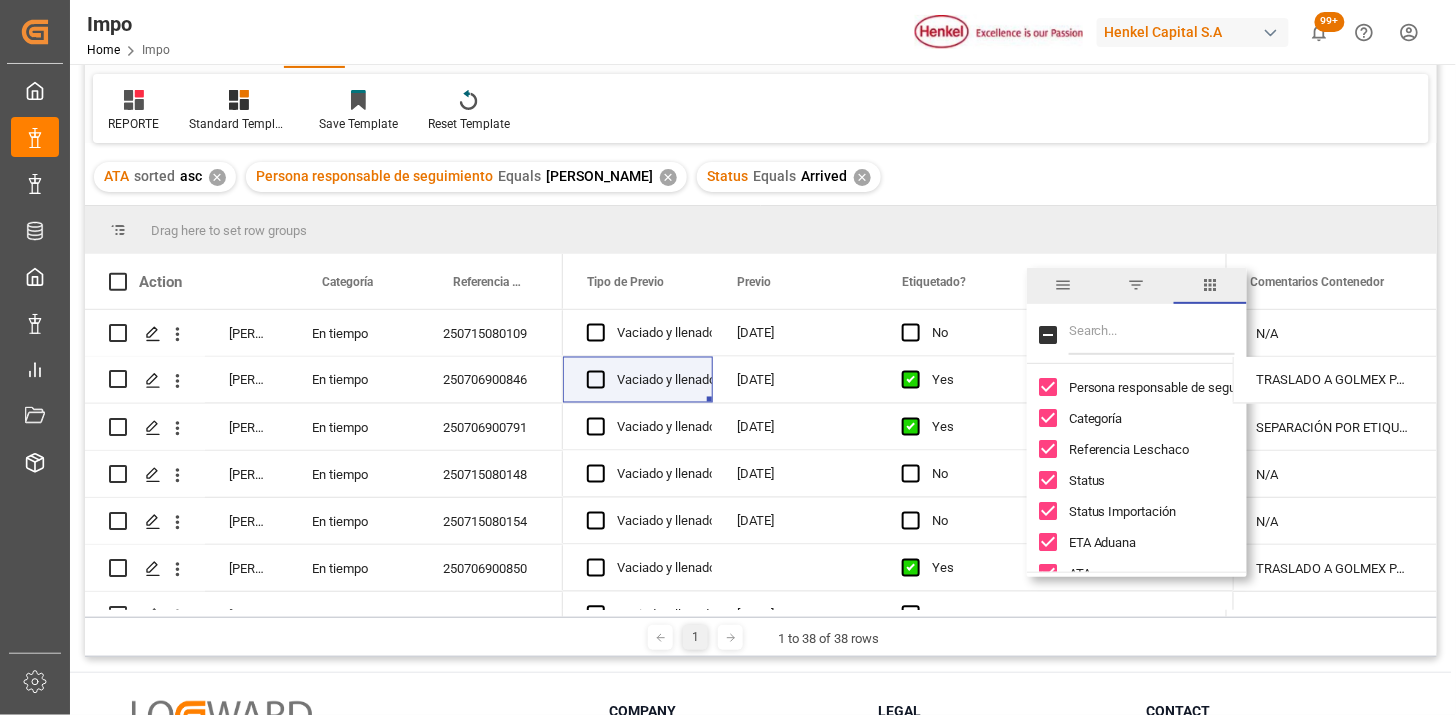 click at bounding box center (1152, 335) 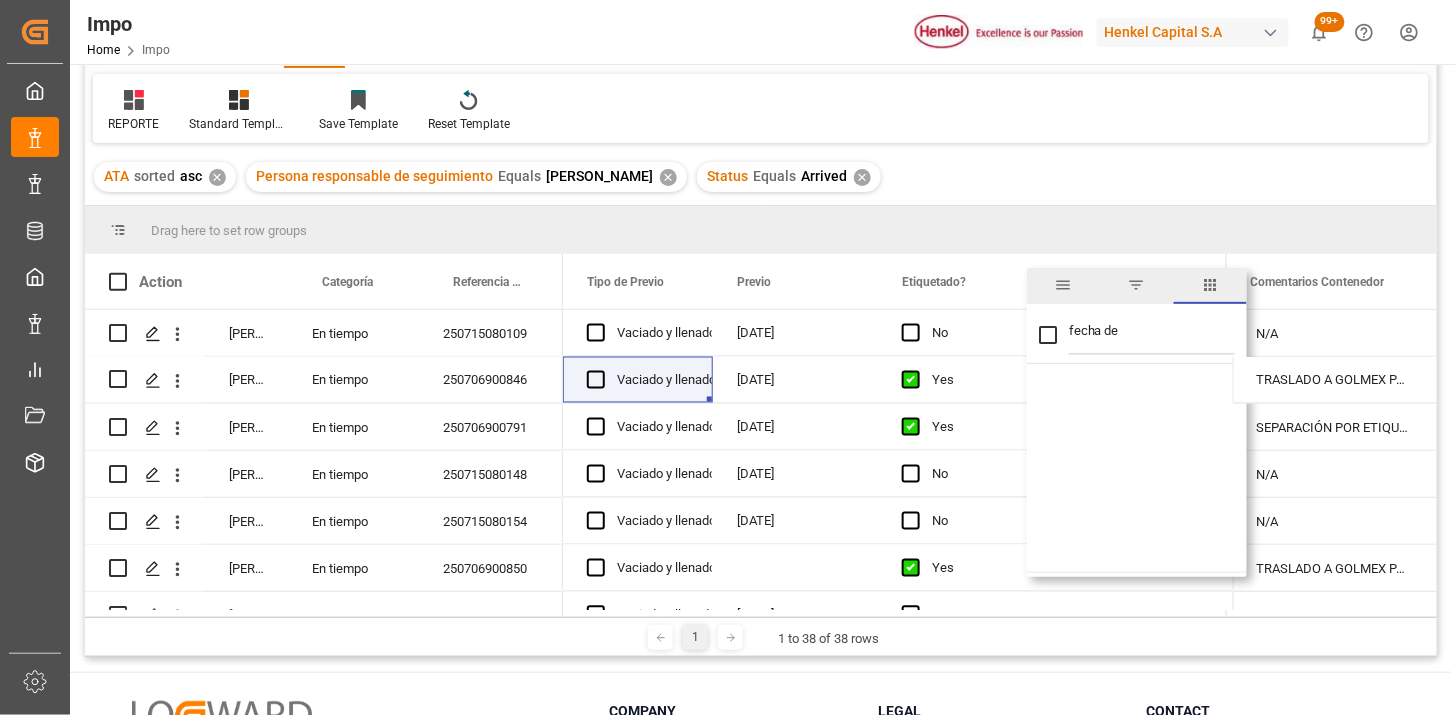 type on "fecha d" 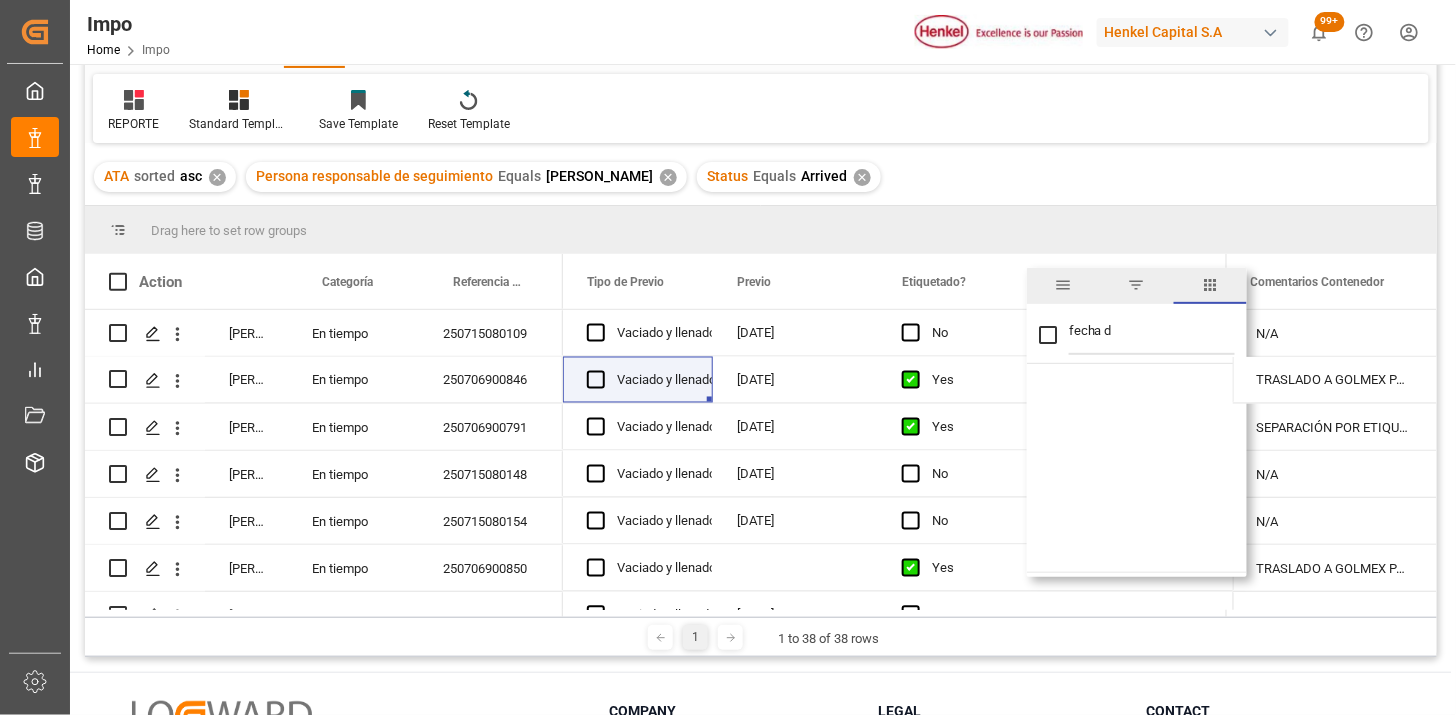 checkbox on "false" 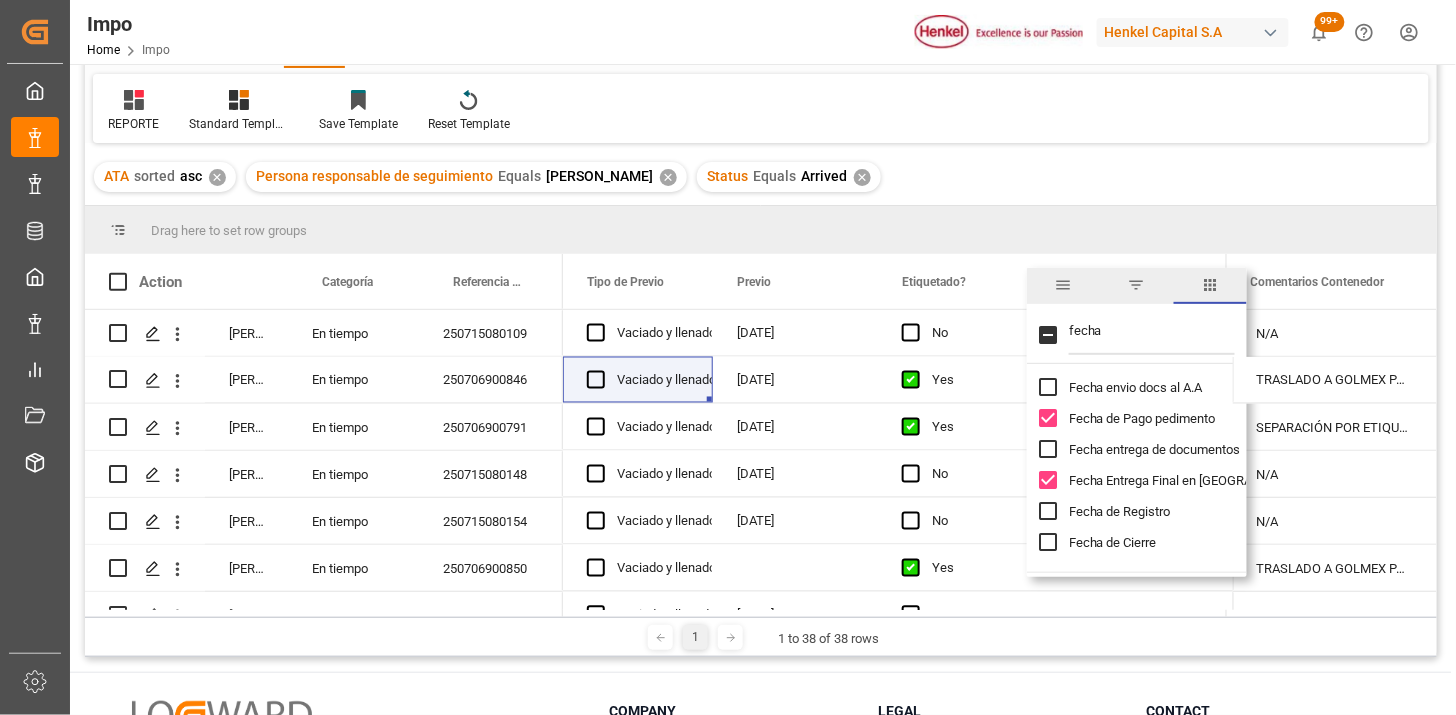 type on "fecha" 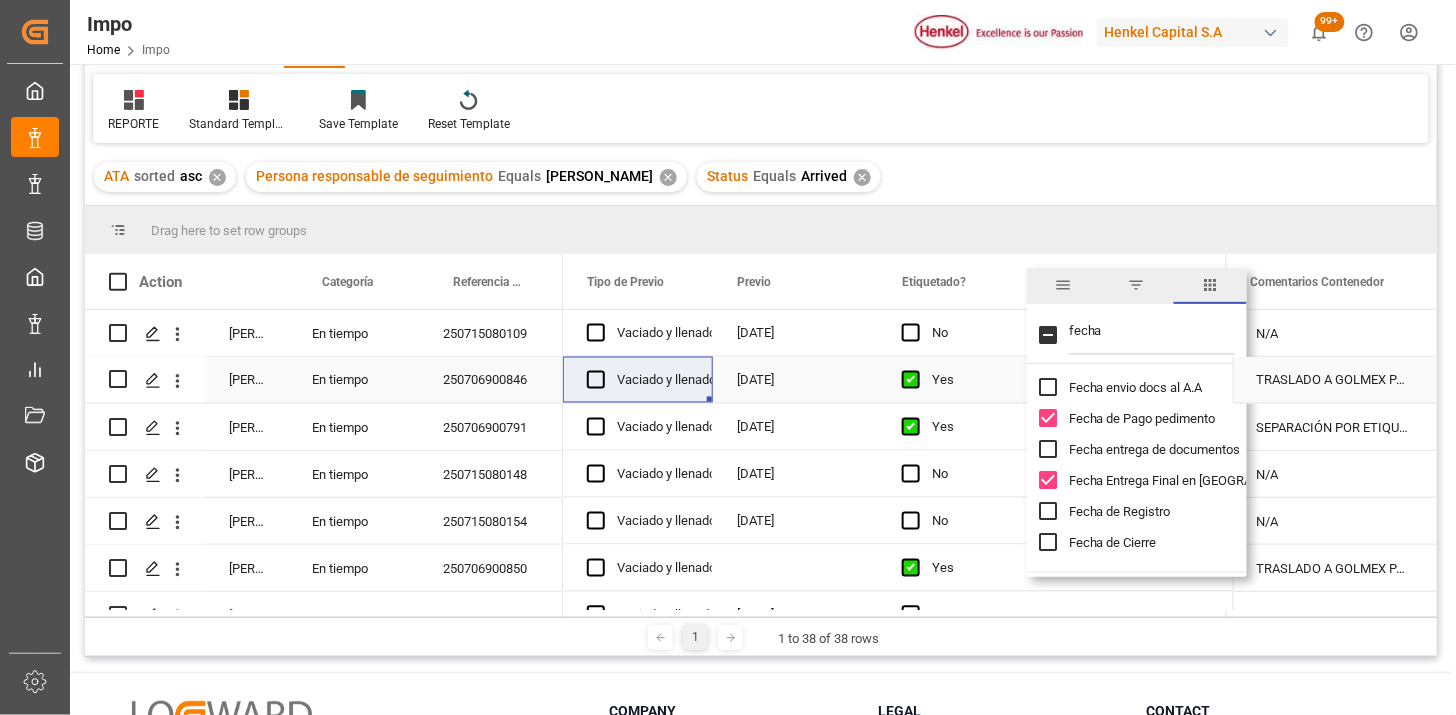 click on "250706900846" at bounding box center (491, 380) 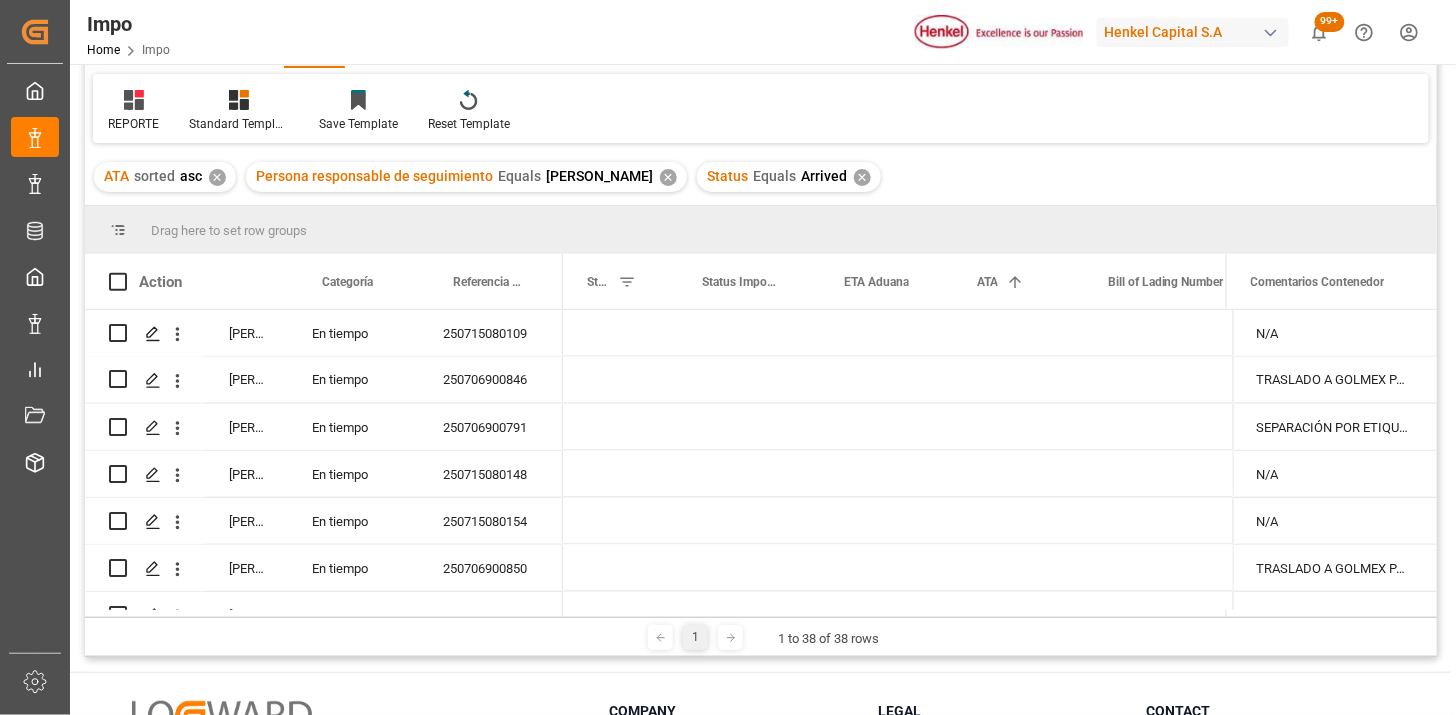 scroll, scrollTop: 0, scrollLeft: 0, axis: both 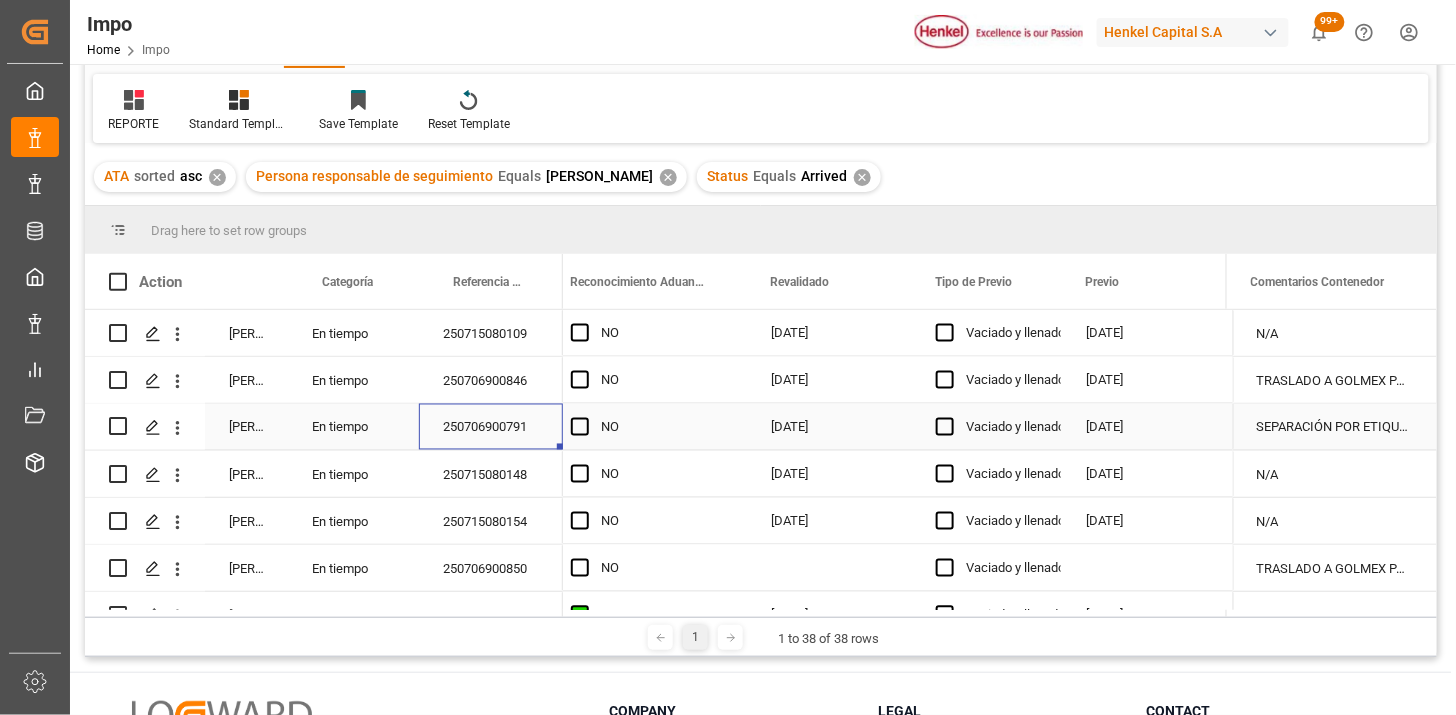click on "[DATE]" at bounding box center (1144, 427) 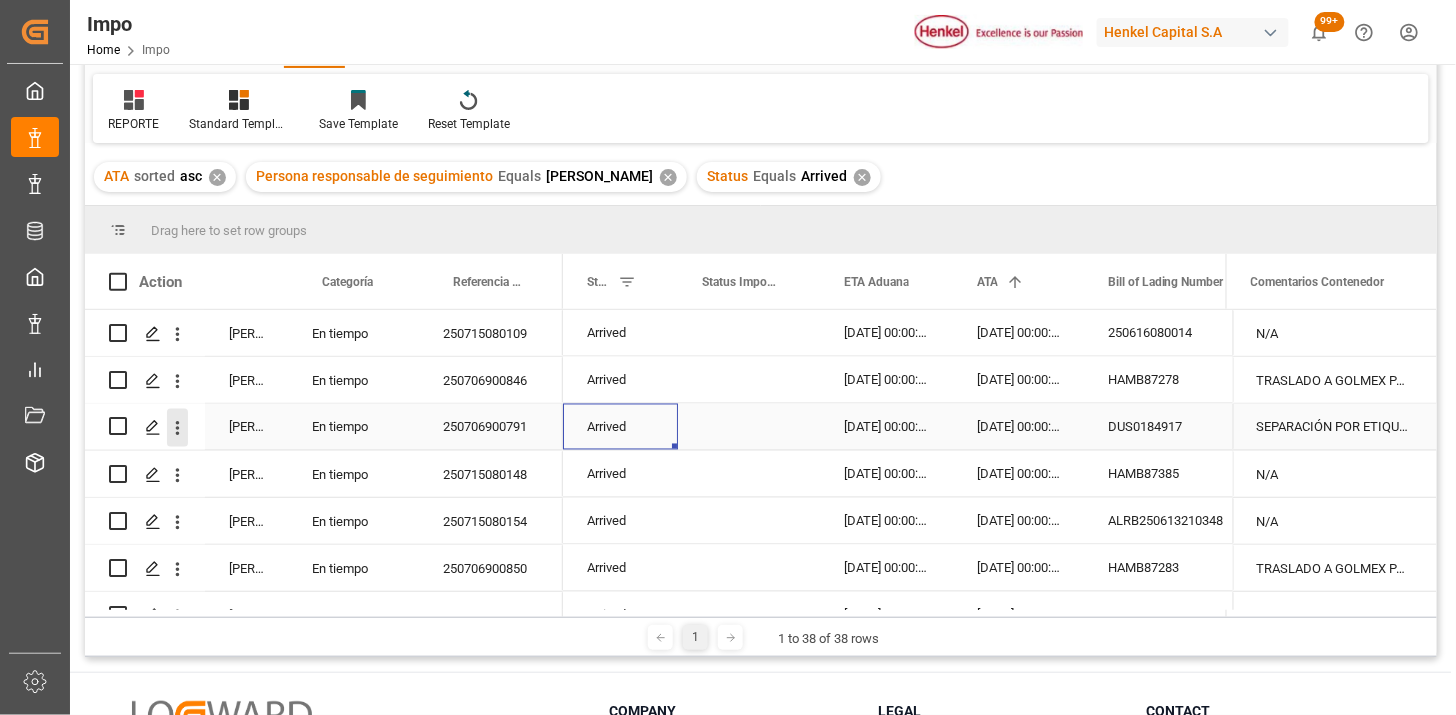 click 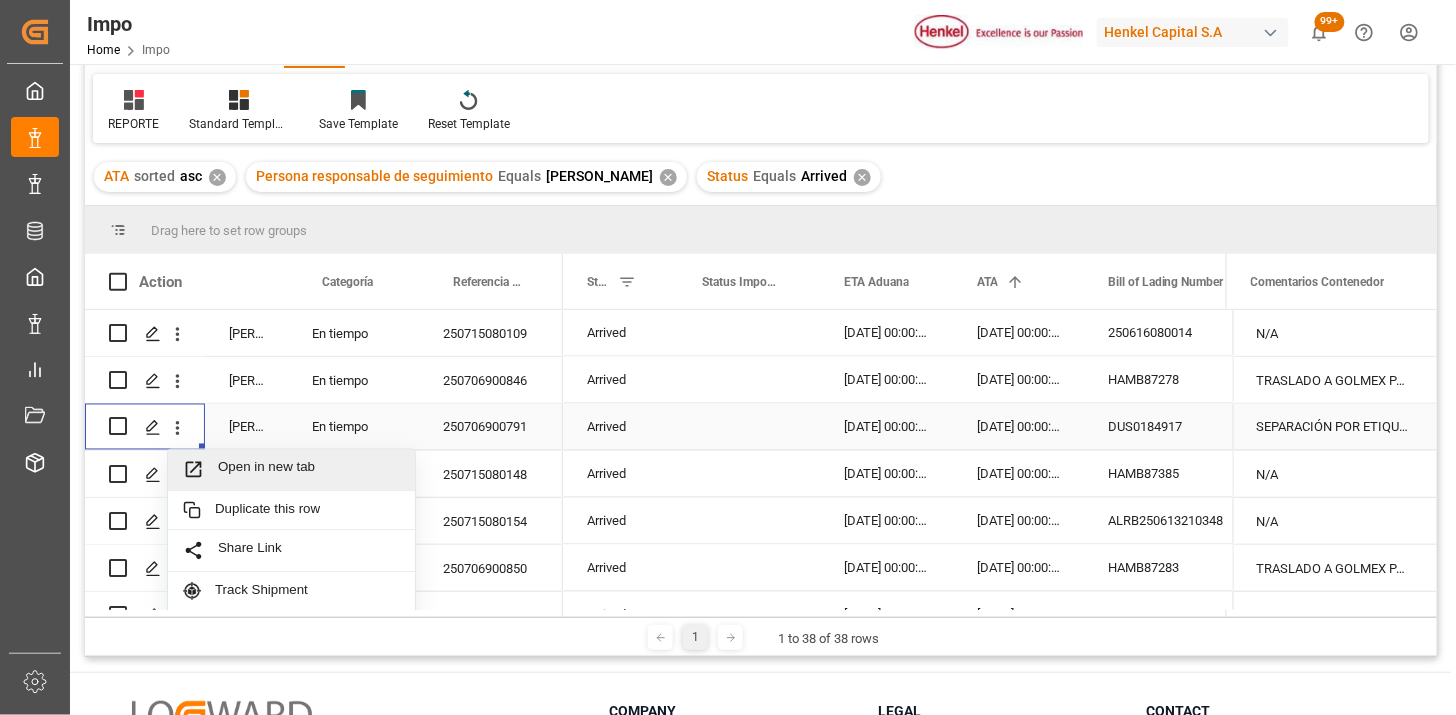 click on "Open in new tab" at bounding box center (309, 470) 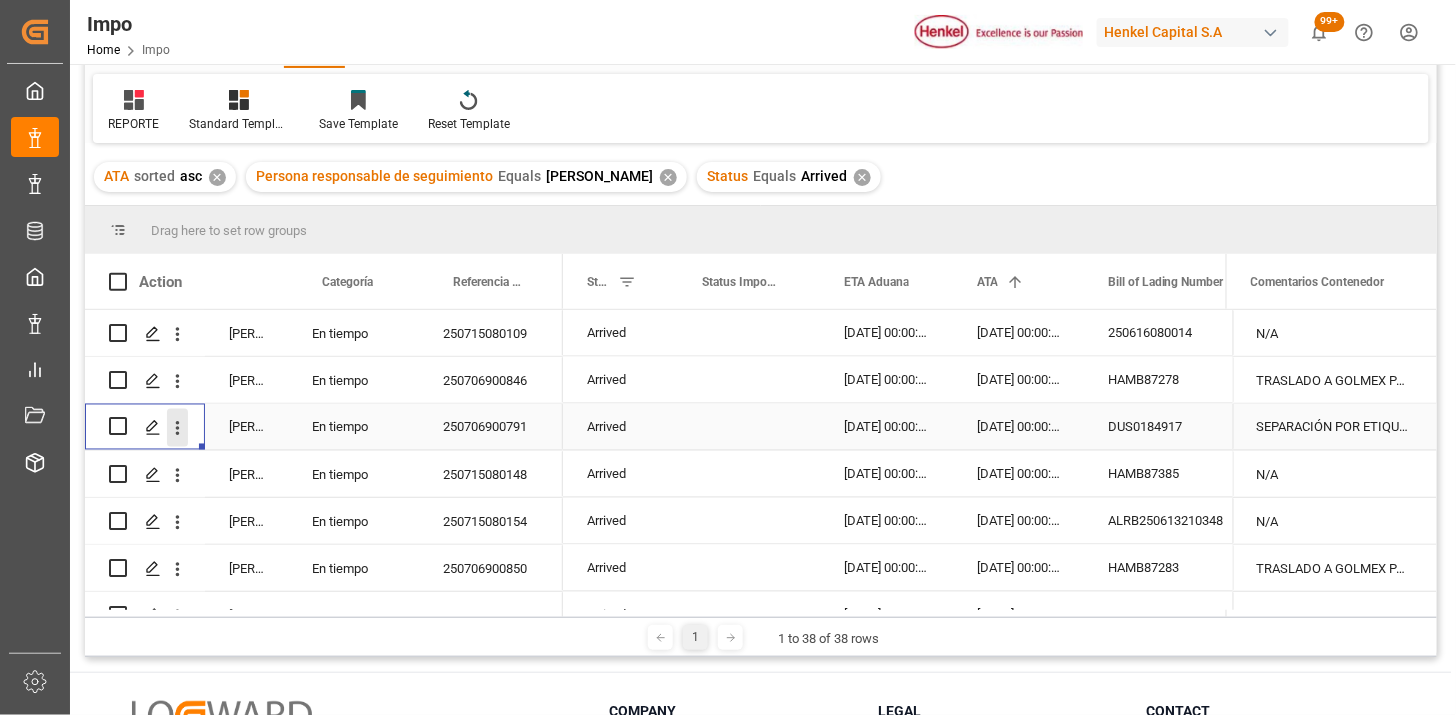 click 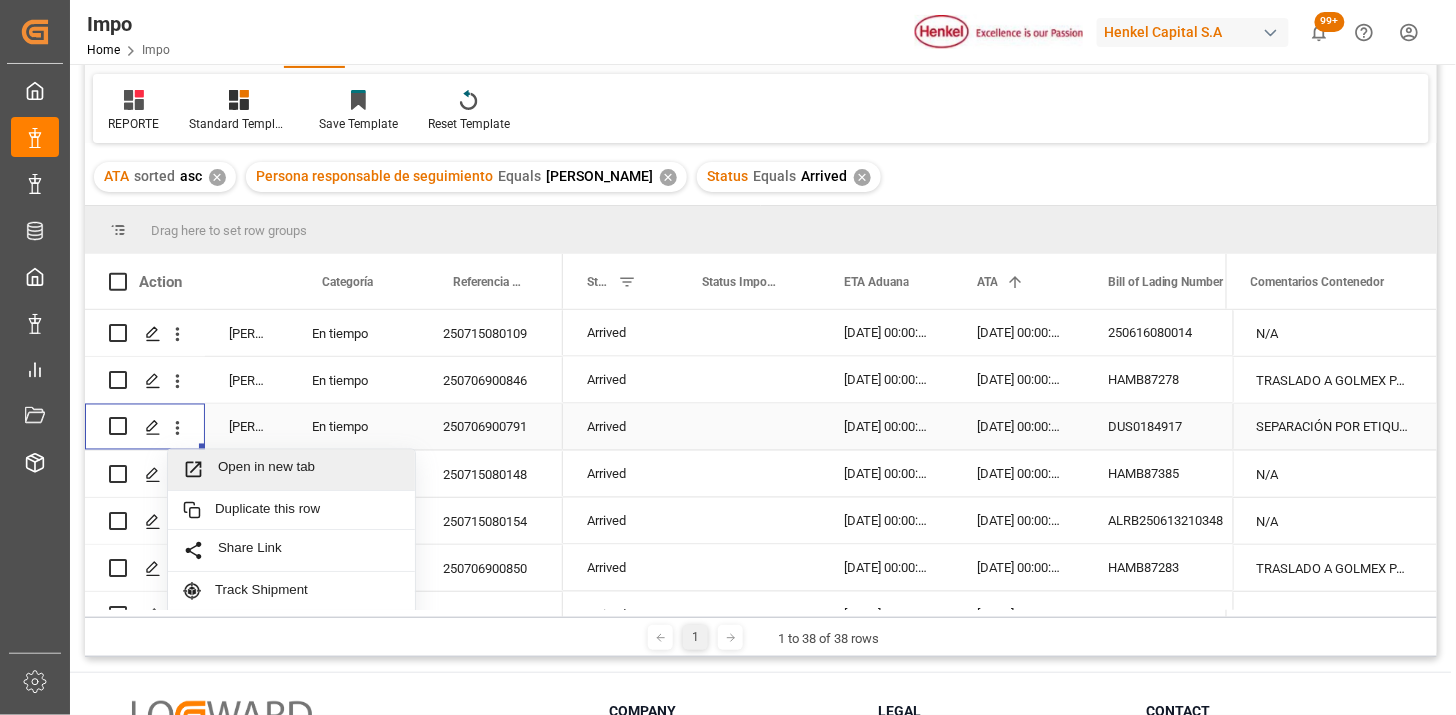 drag, startPoint x: 253, startPoint y: 465, endPoint x: 286, endPoint y: 466, distance: 33.01515 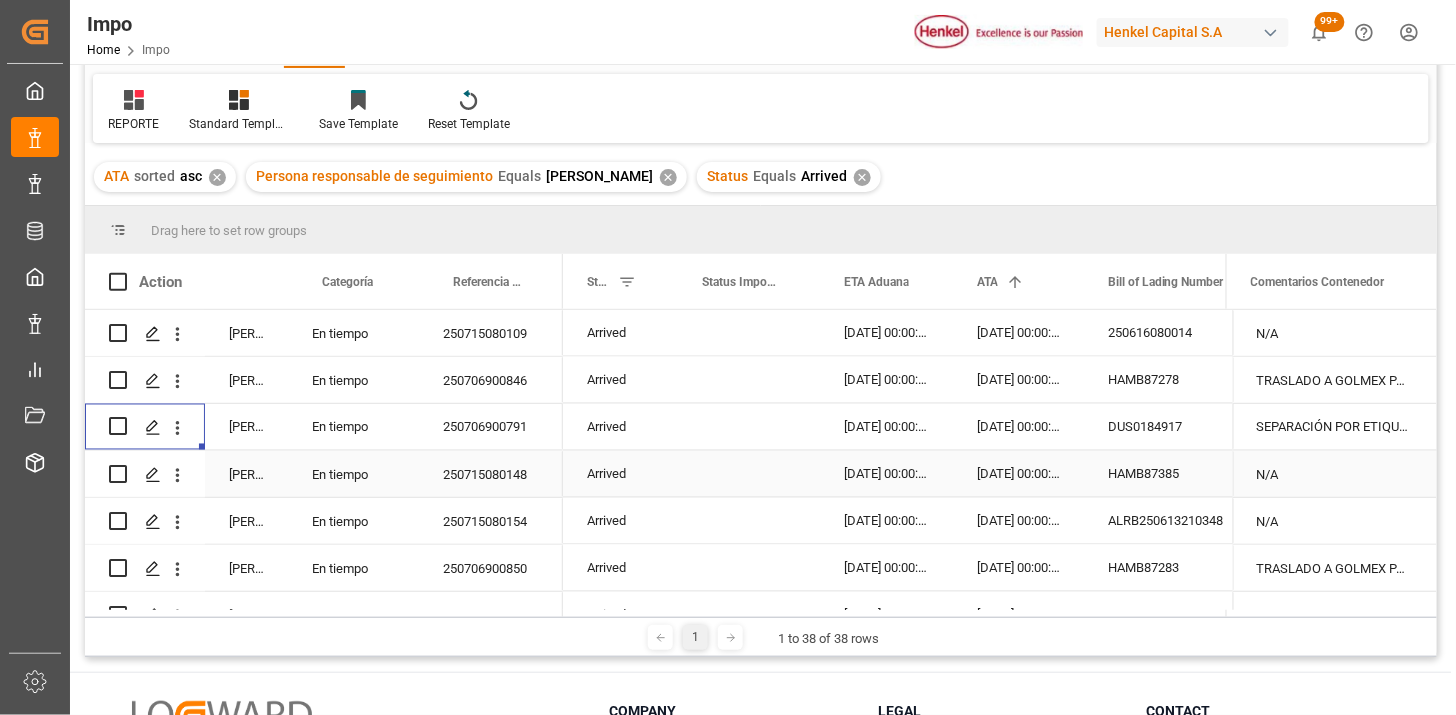 scroll, scrollTop: 1192, scrollLeft: 0, axis: vertical 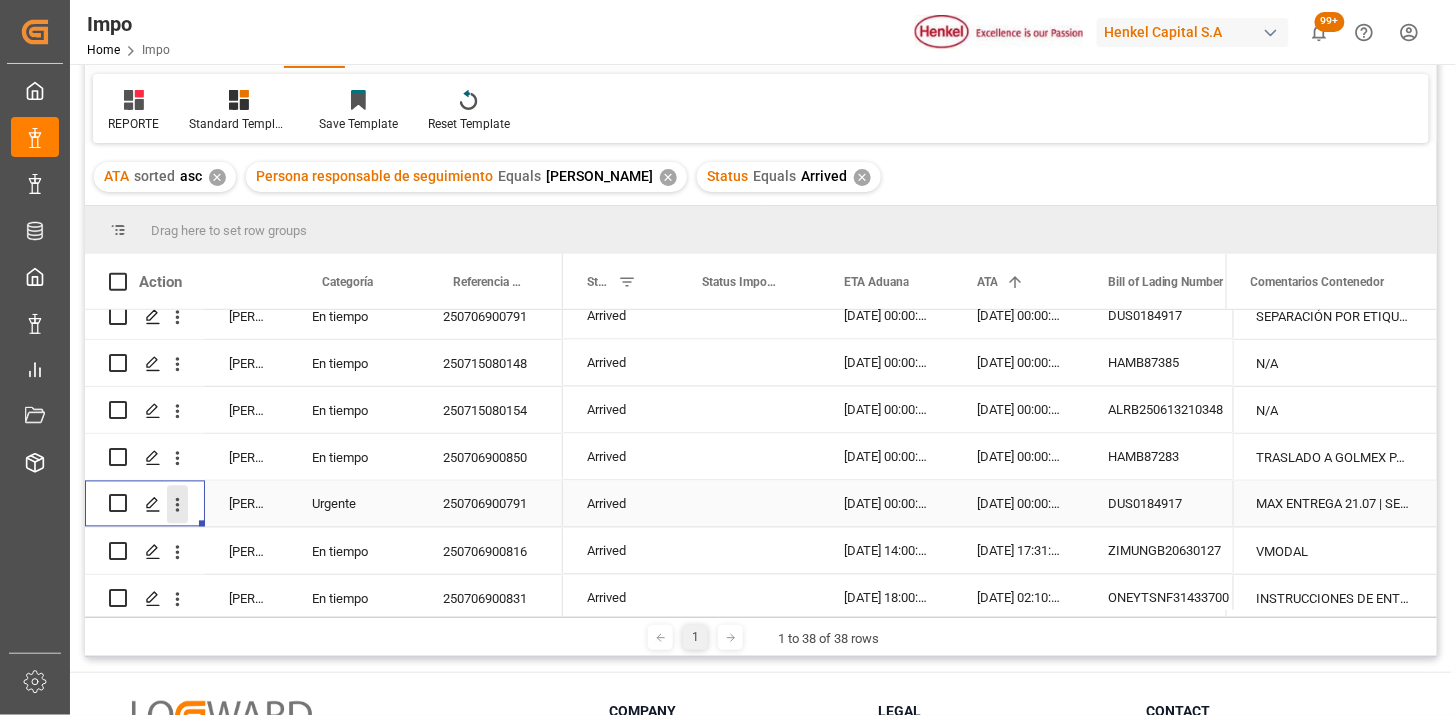 click 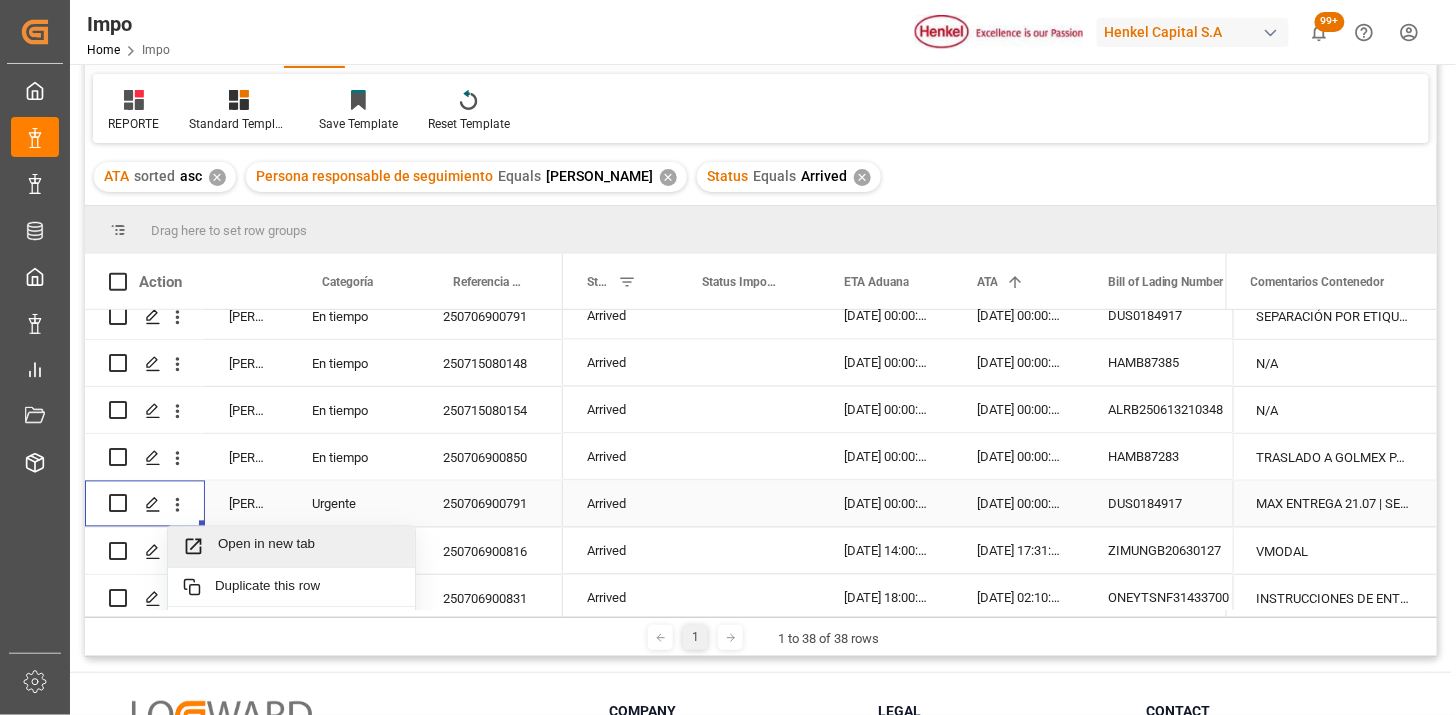 drag, startPoint x: 236, startPoint y: 538, endPoint x: 253, endPoint y: 544, distance: 18.027756 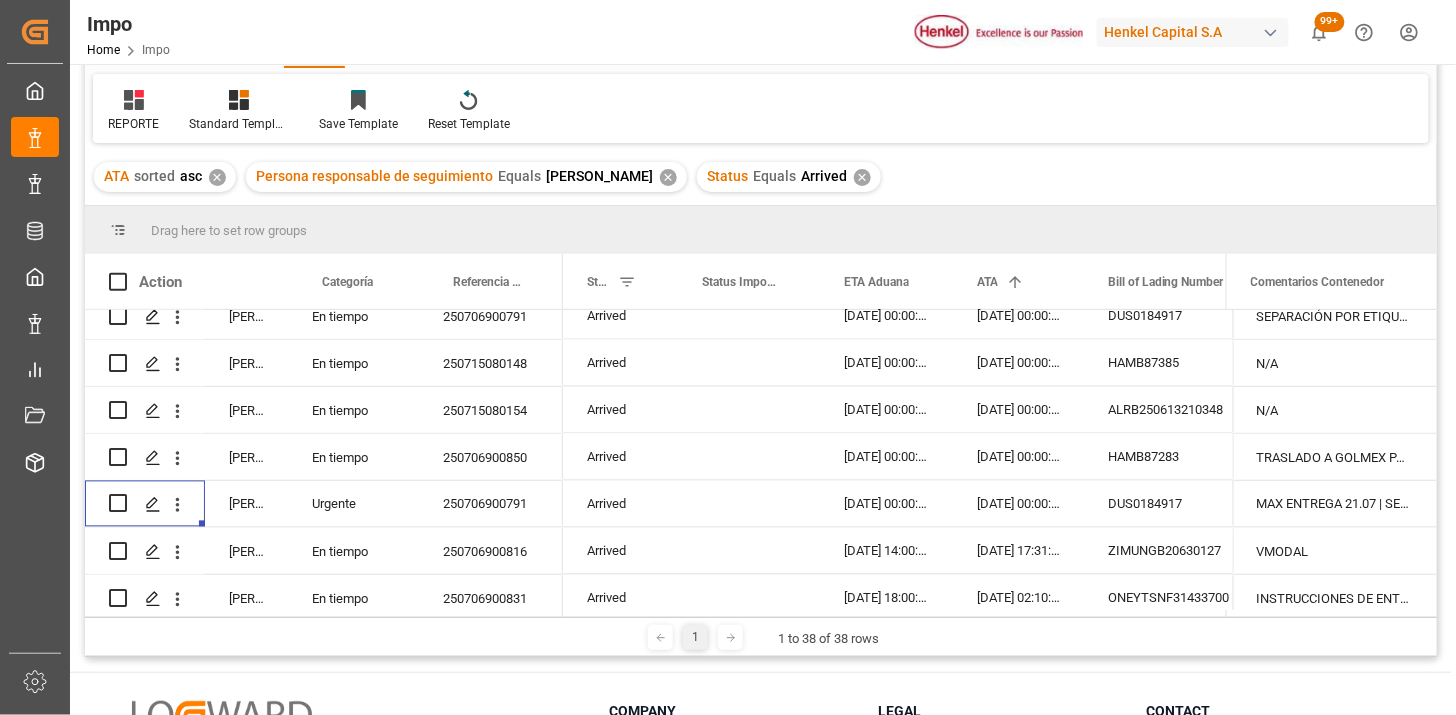 scroll, scrollTop: 0, scrollLeft: 366, axis: horizontal 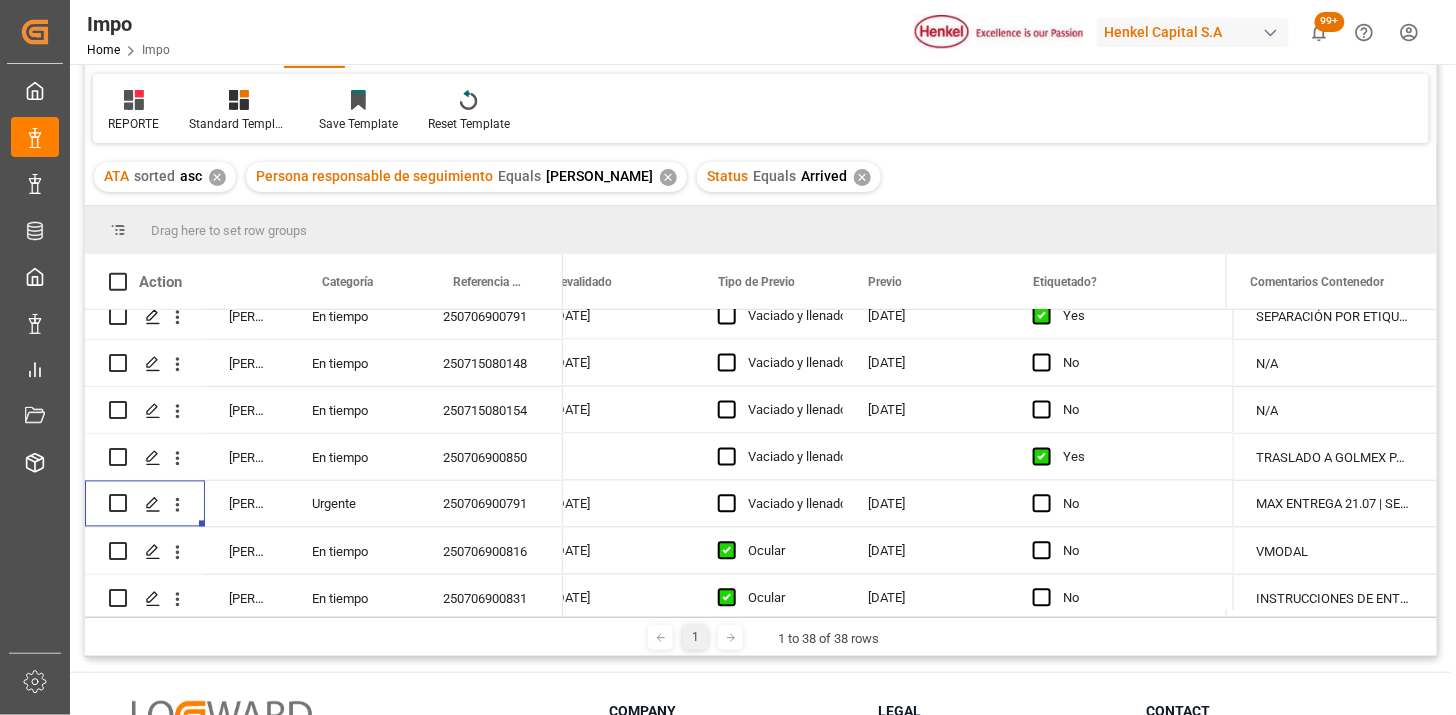 type 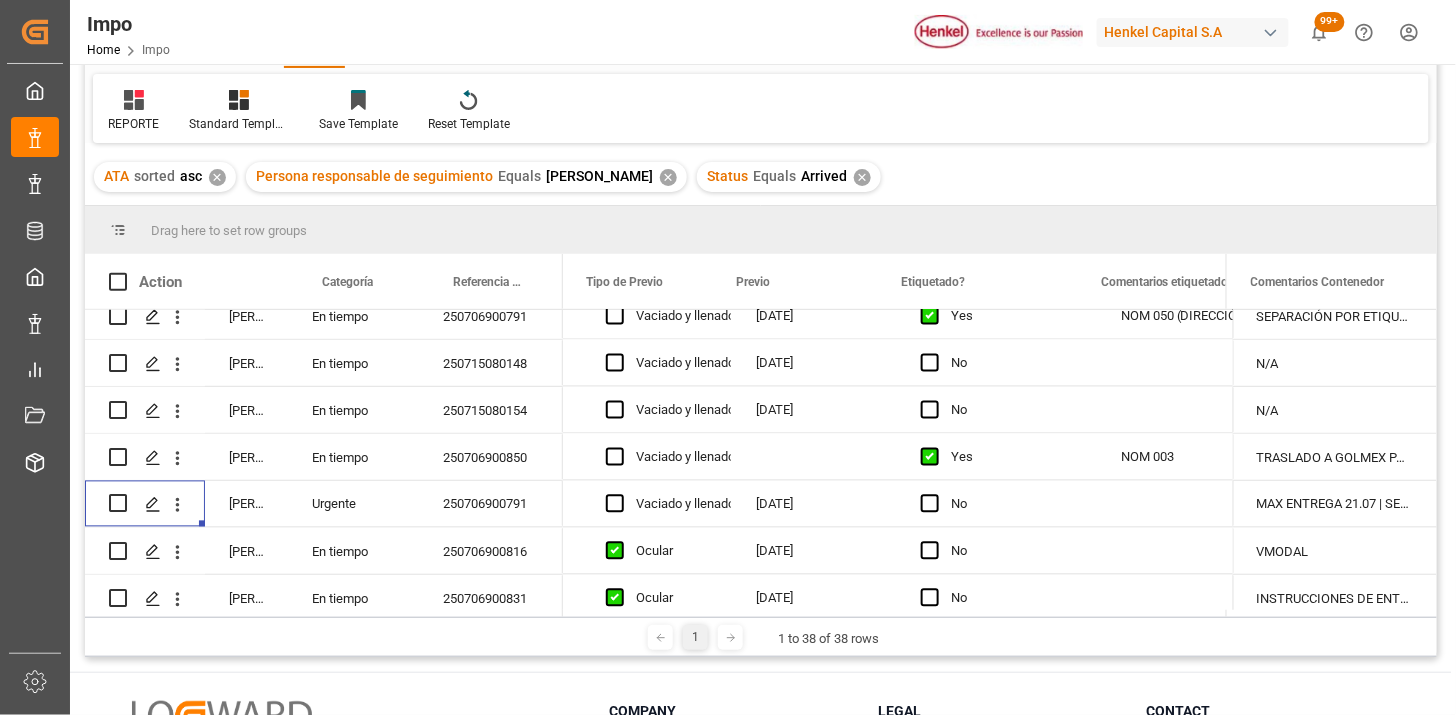 scroll, scrollTop: 0, scrollLeft: 2466, axis: horizontal 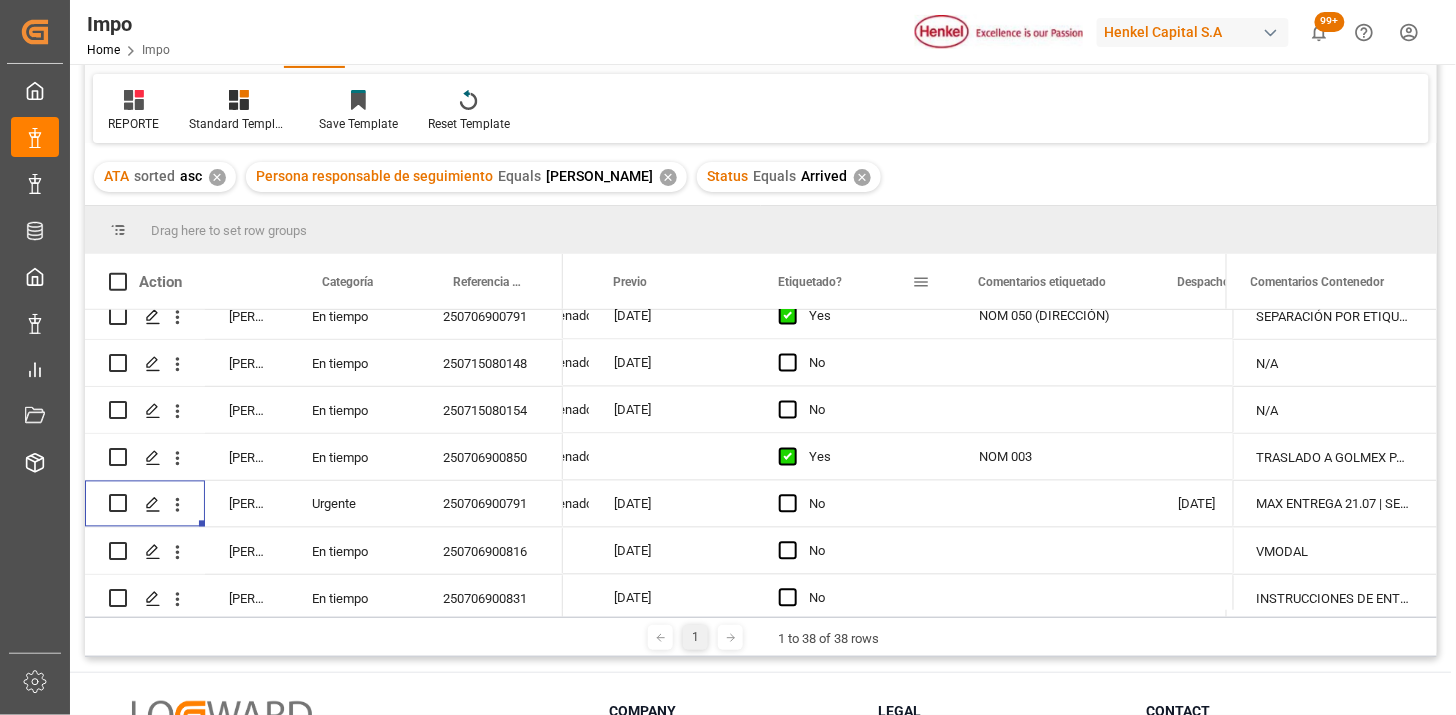 click at bounding box center (921, 282) 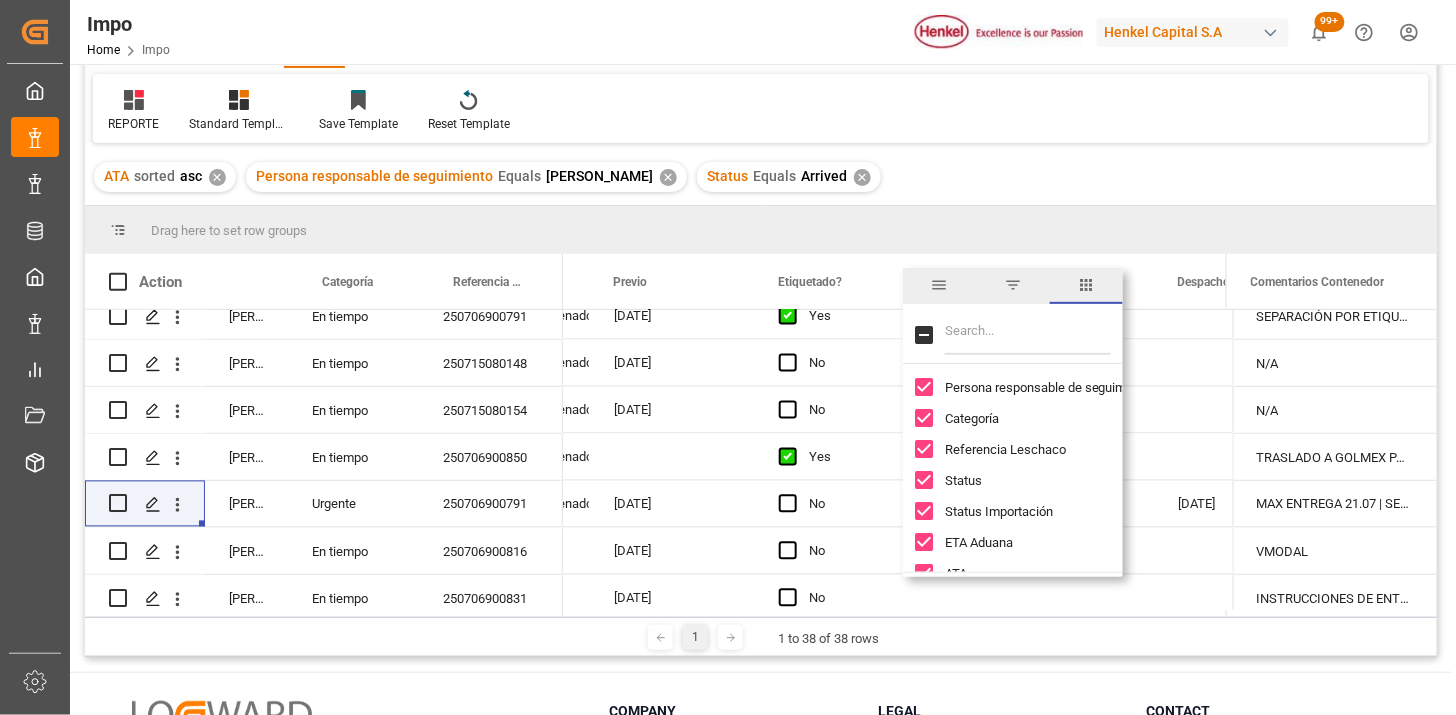click at bounding box center [1028, 335] 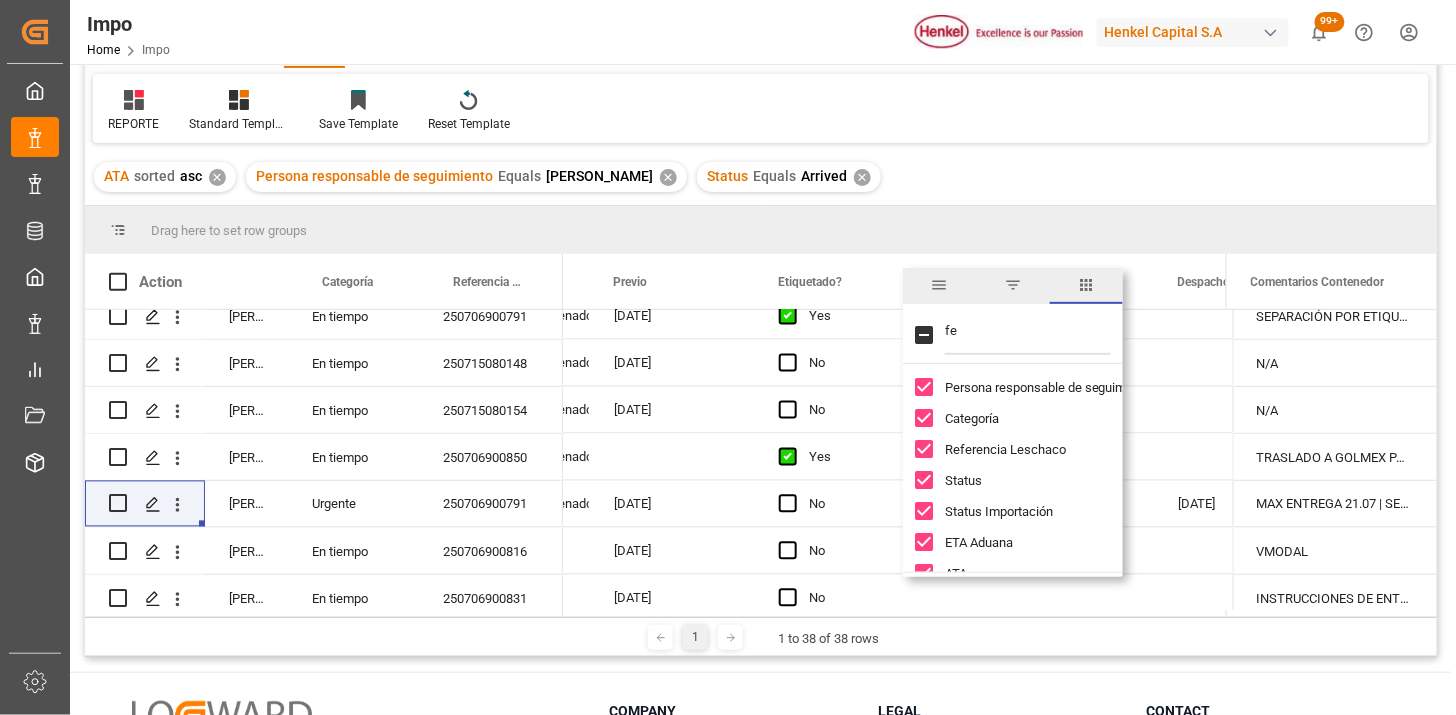 type on "fec" 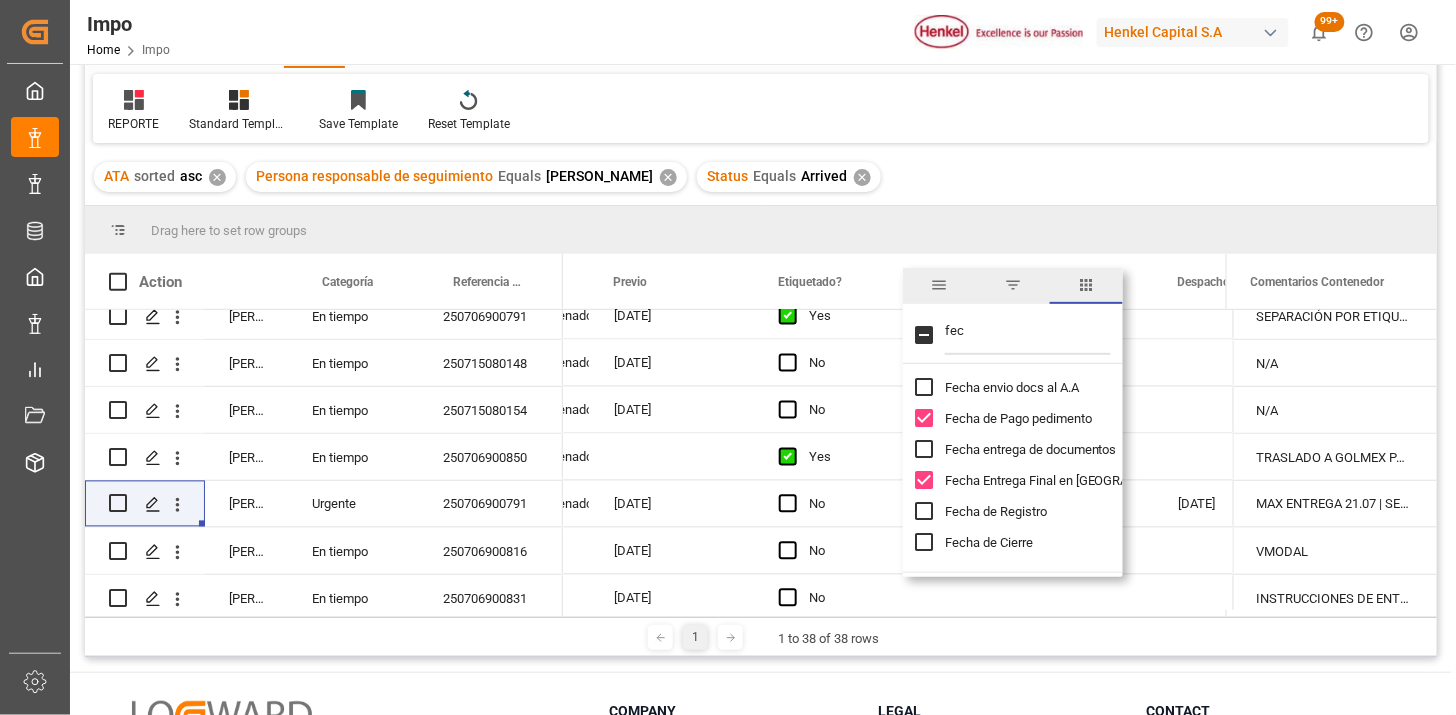 click on "ATA sorted asc ✕ Persona responsable de seguimiento Equals Martha Gonzalez ✕ Status Equals Arrived ✕" at bounding box center [761, 177] 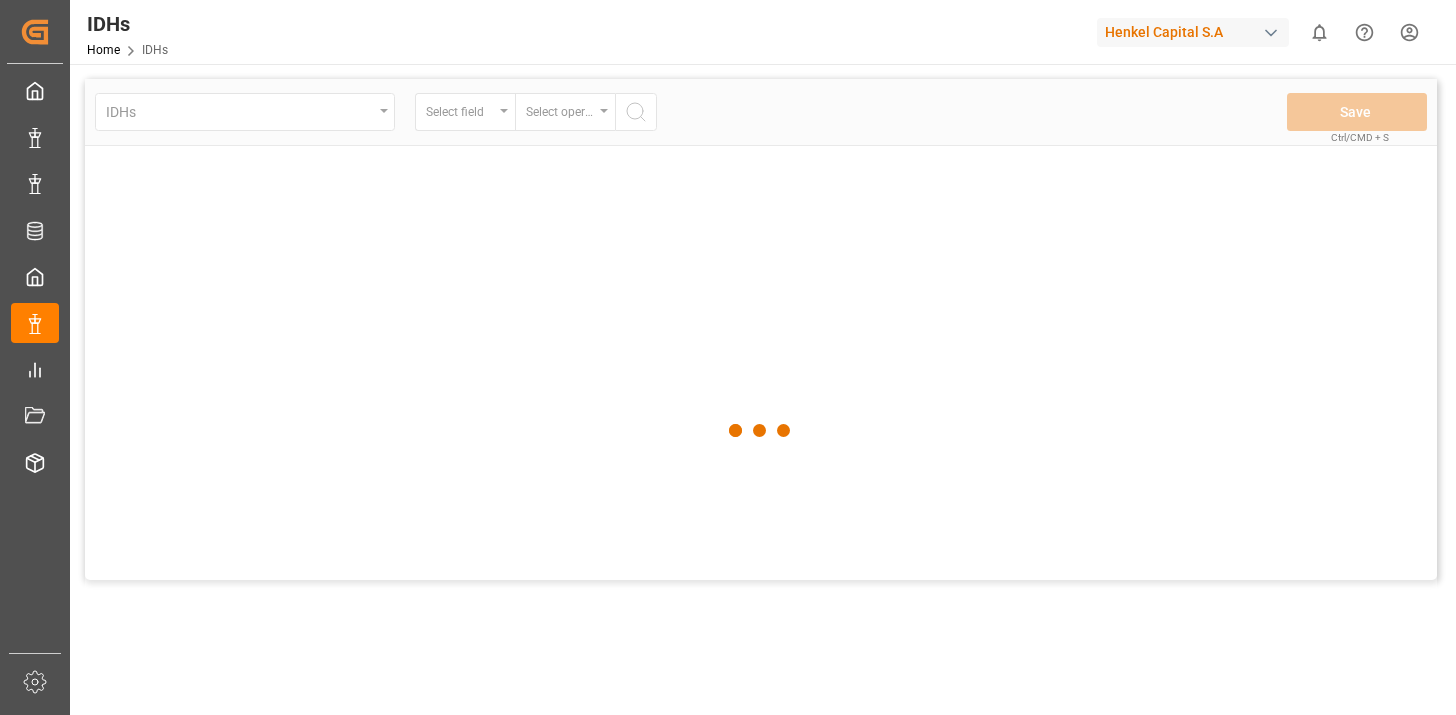 scroll, scrollTop: 0, scrollLeft: 0, axis: both 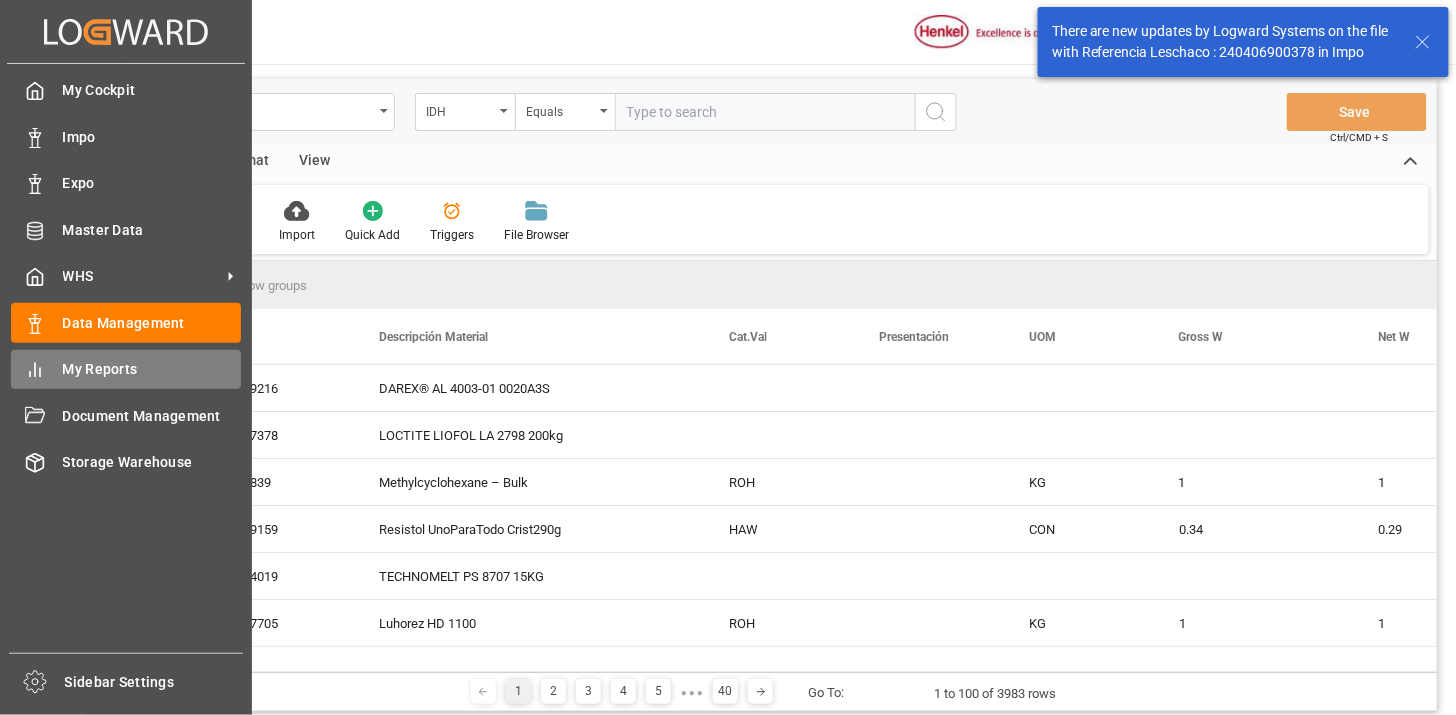 click on "My Reports My Reports" at bounding box center [126, 369] 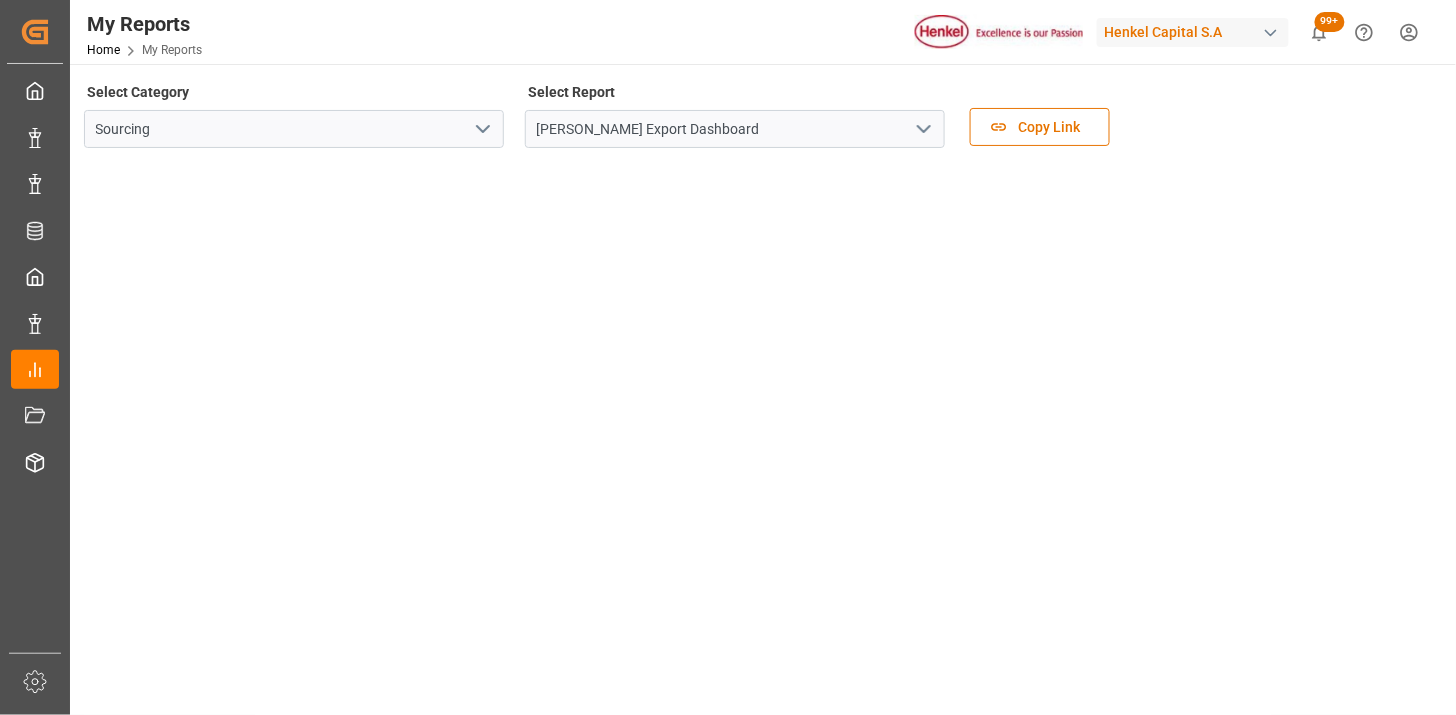 click 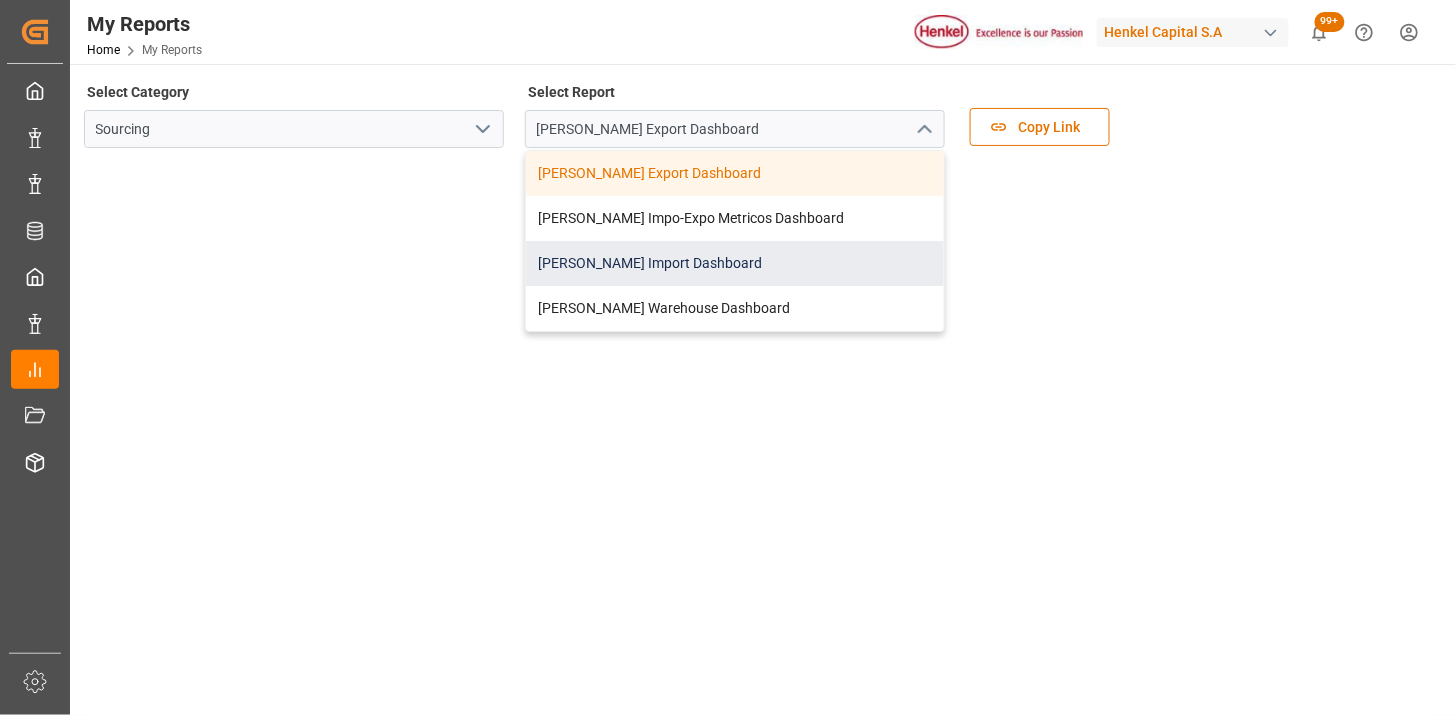 click on "Henkel Import Dashboard" at bounding box center (735, 263) 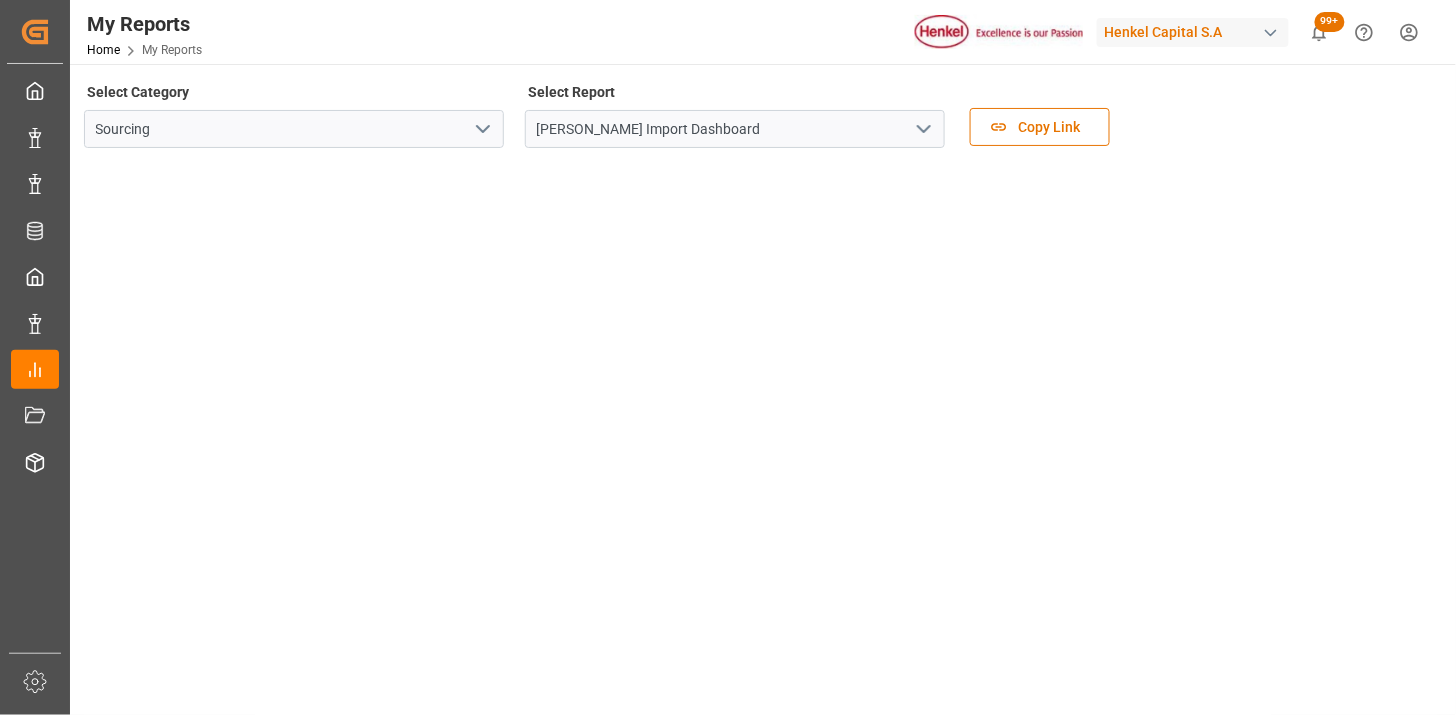 scroll, scrollTop: 598, scrollLeft: 0, axis: vertical 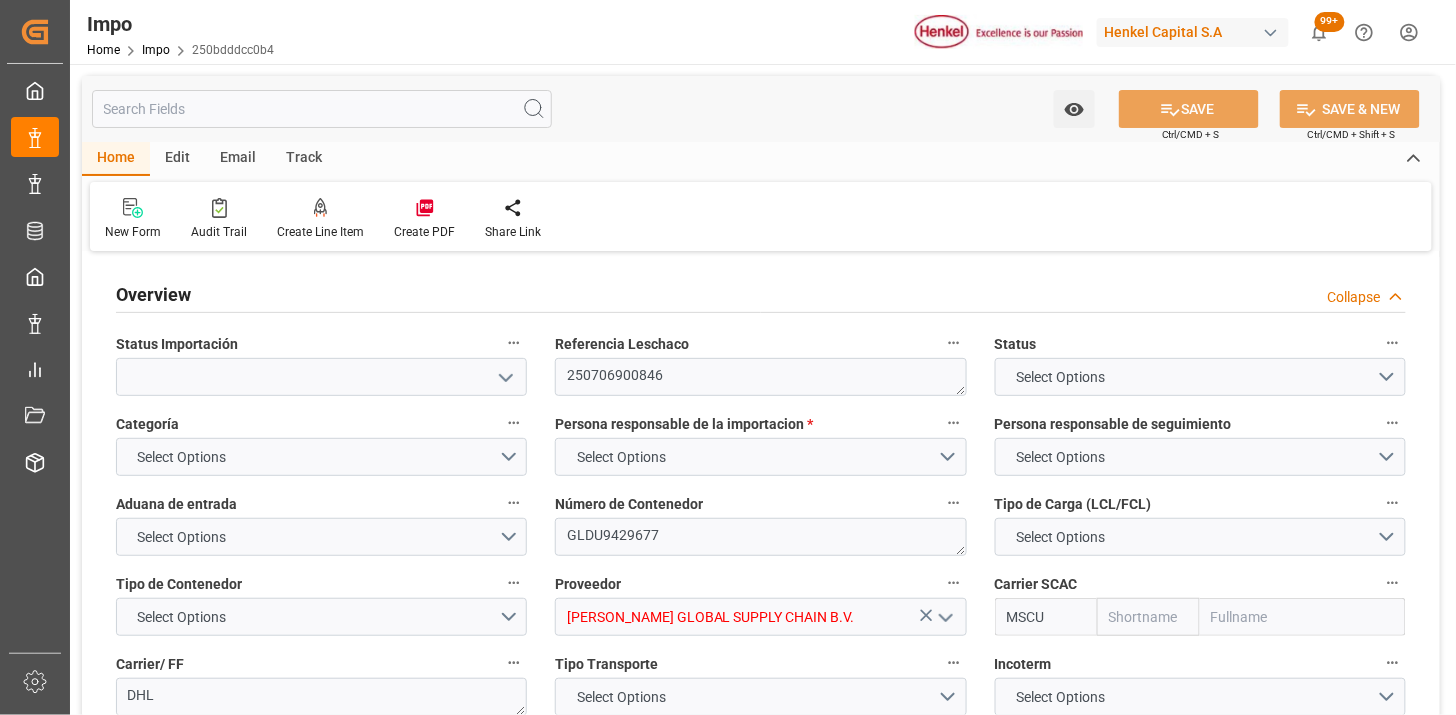 type on "250706900846" 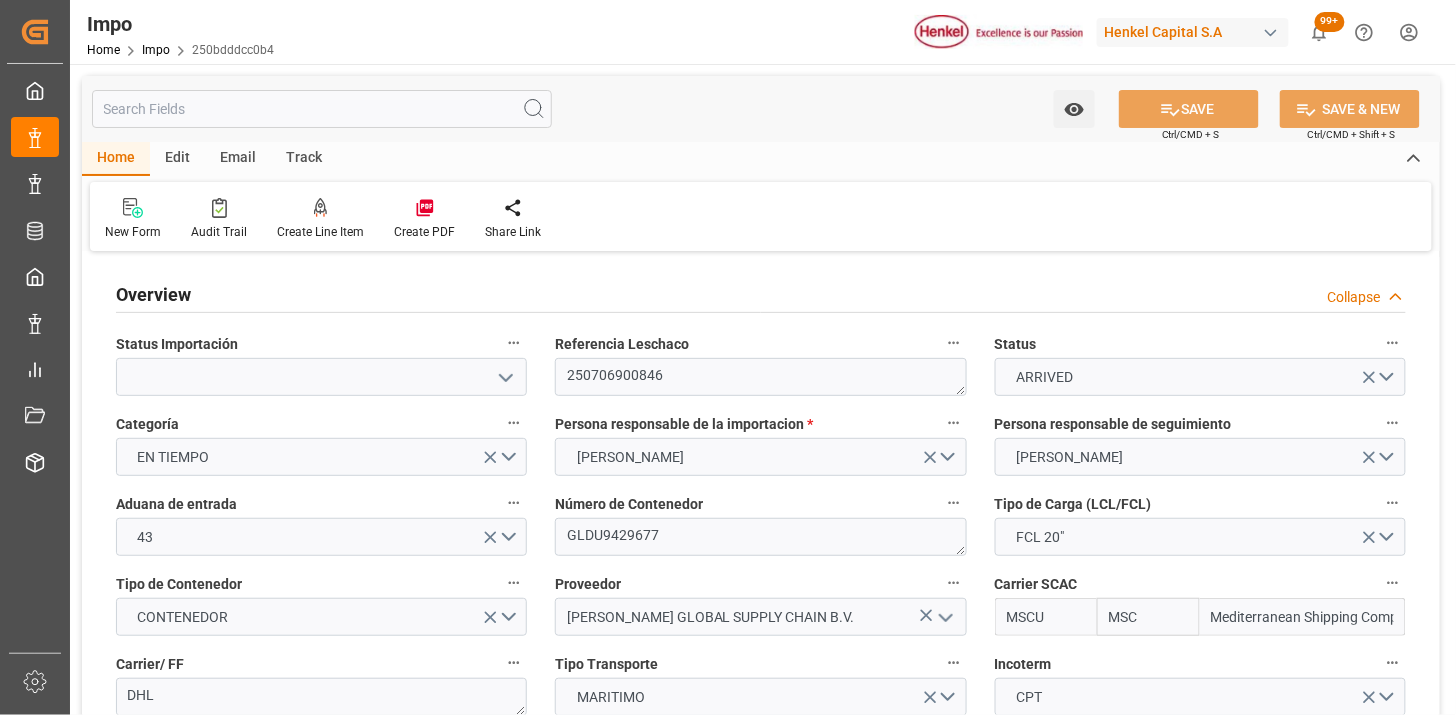 type on "MSC" 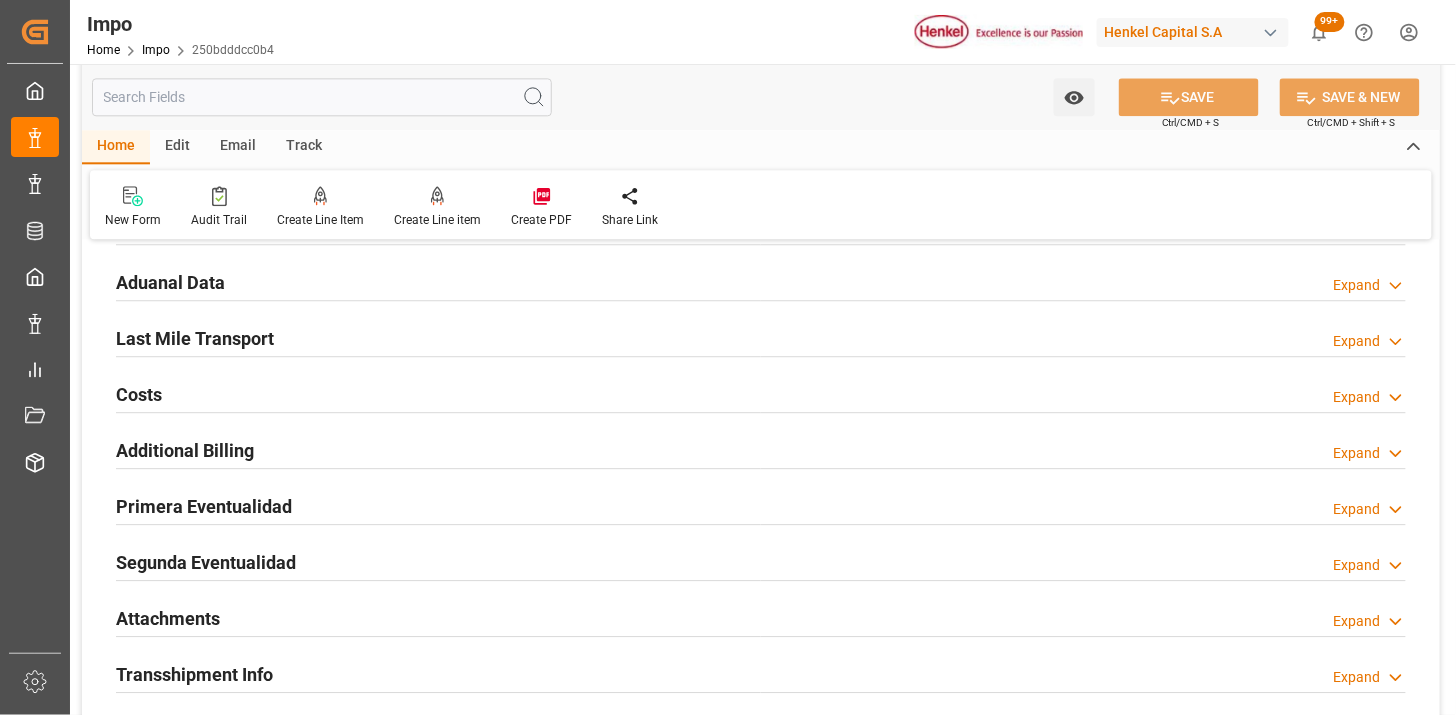 scroll, scrollTop: 1444, scrollLeft: 0, axis: vertical 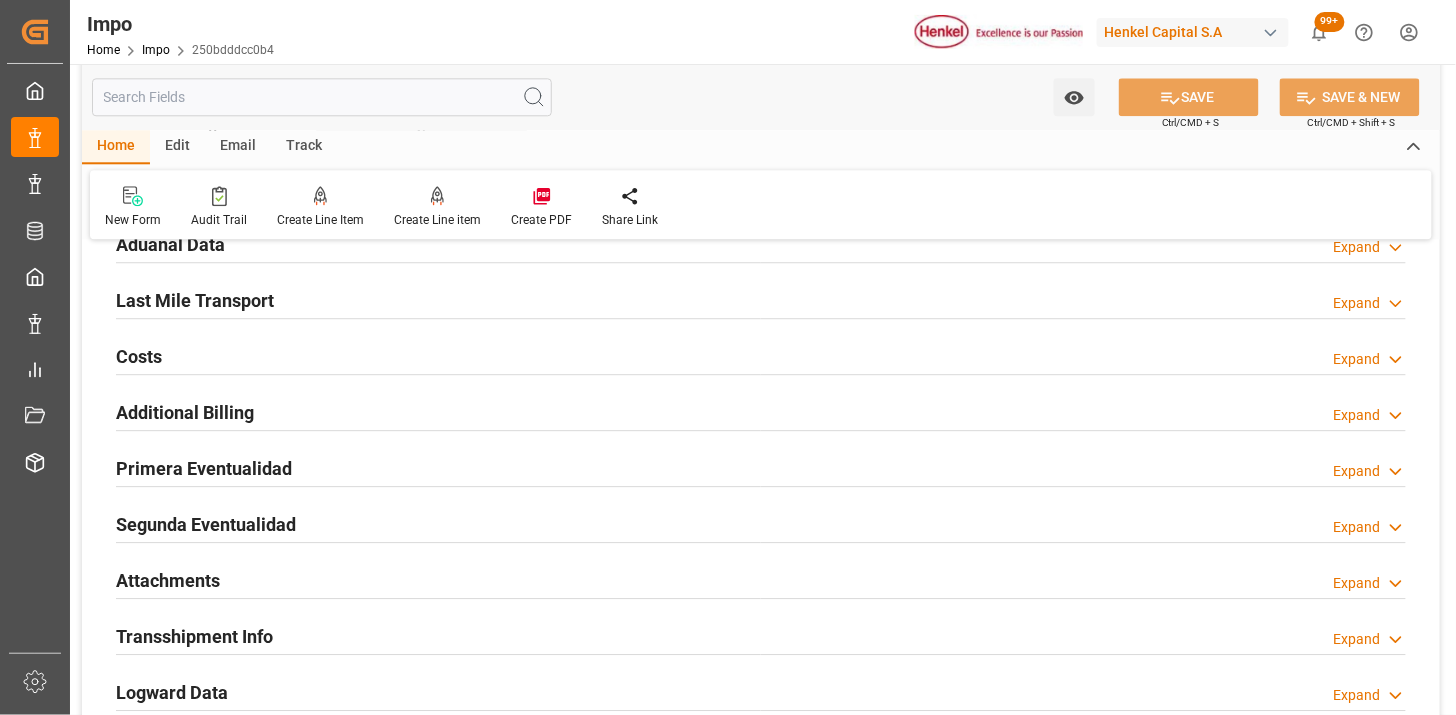click on "Aduanal Data Expand" at bounding box center (761, 243) 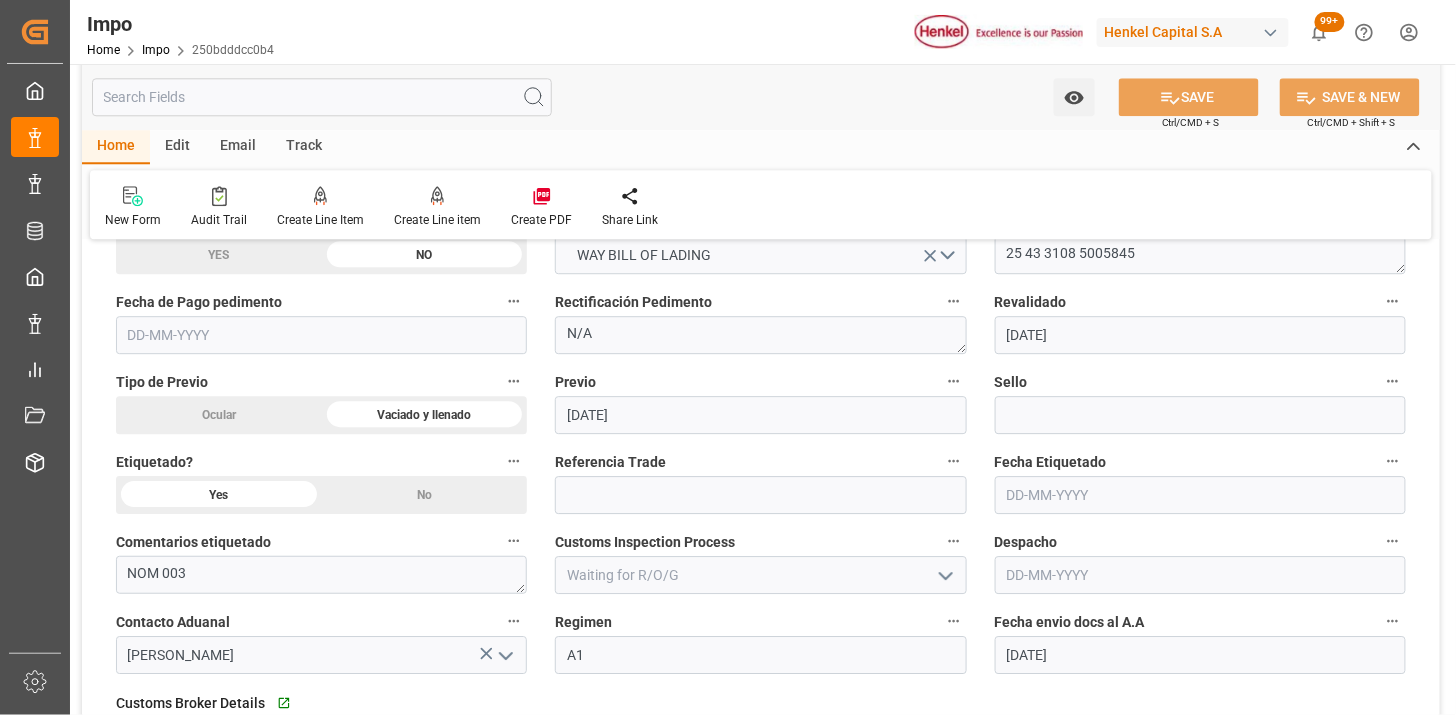 scroll, scrollTop: 1555, scrollLeft: 0, axis: vertical 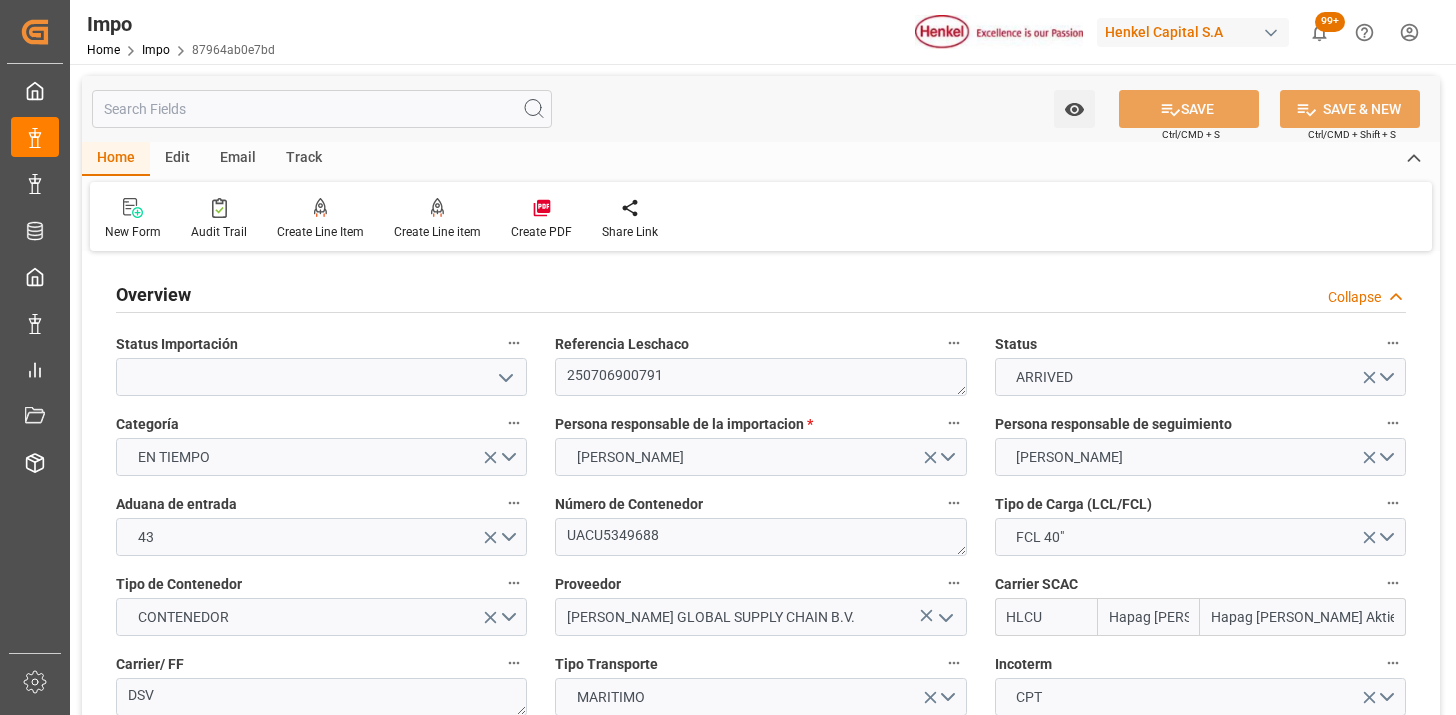 type on "Hapag [PERSON_NAME]" 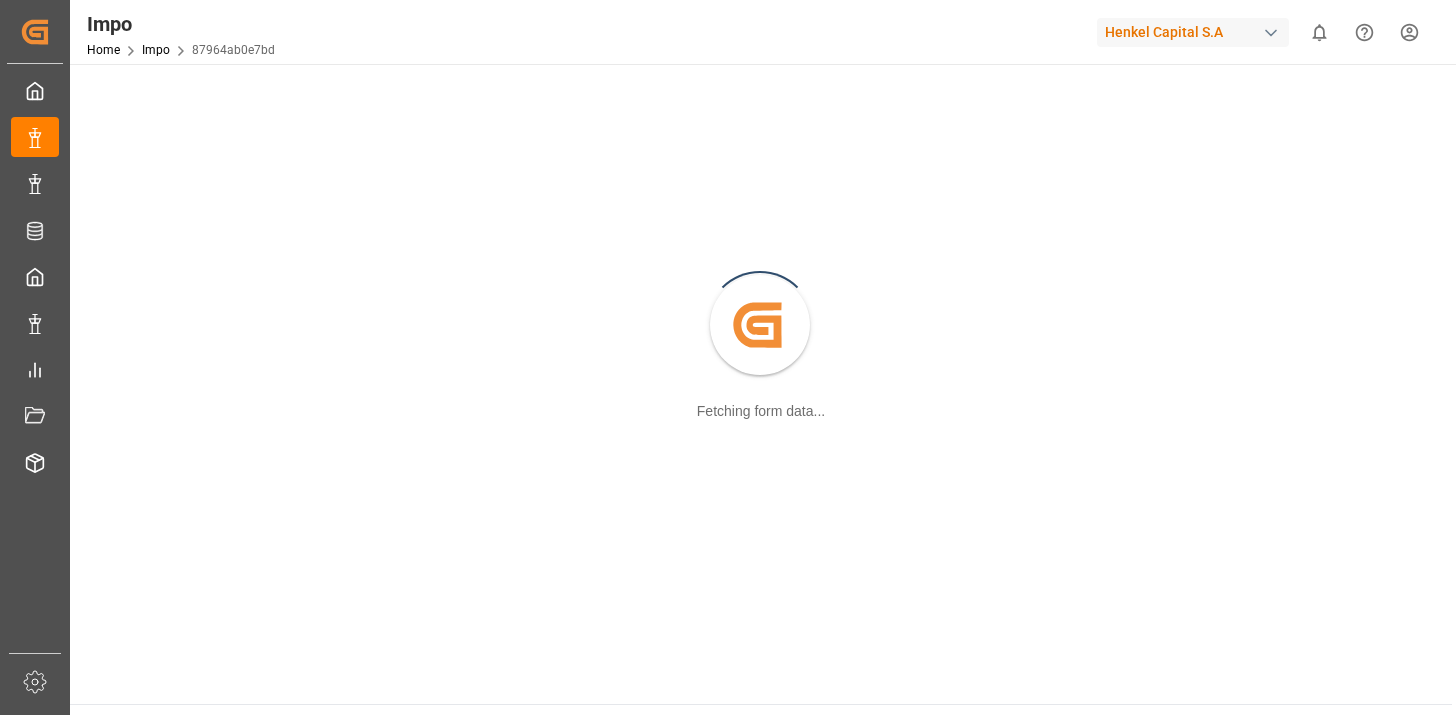 scroll, scrollTop: 0, scrollLeft: 0, axis: both 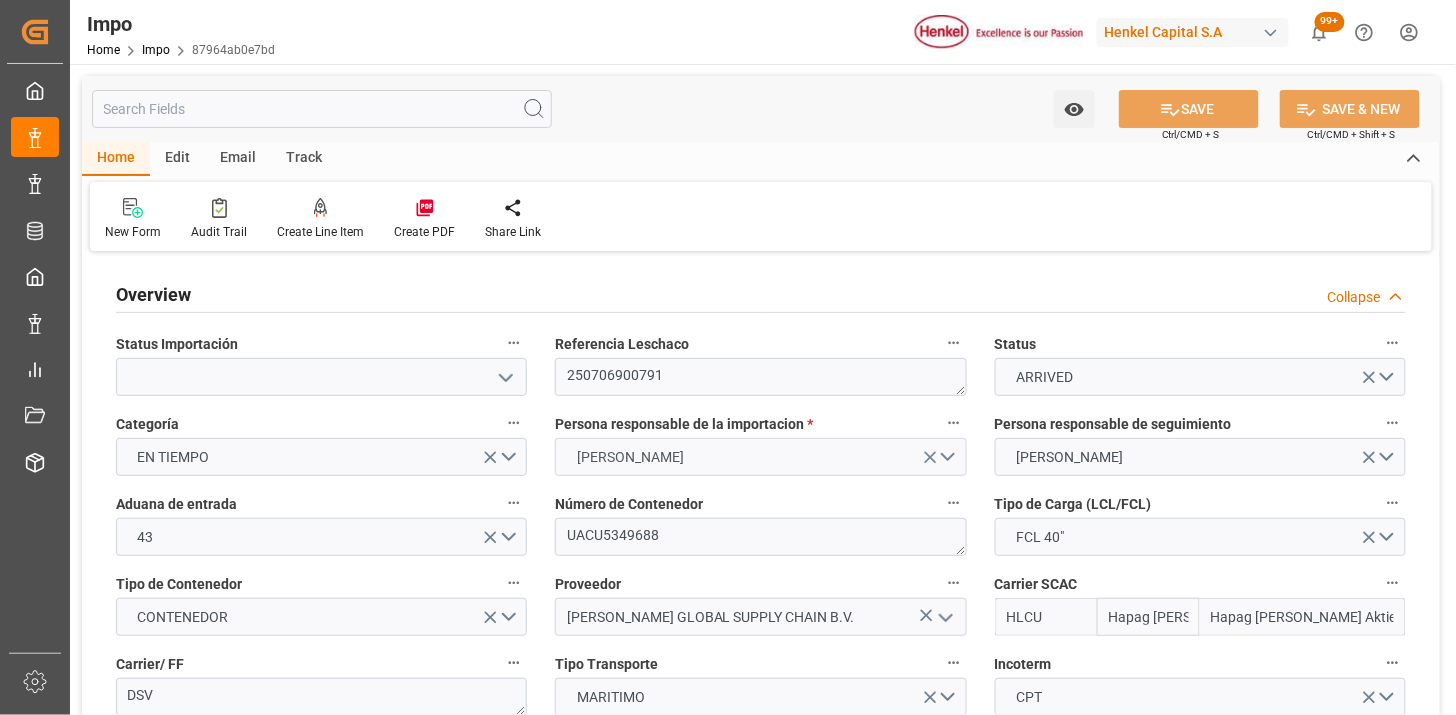 type on "Hapag [PERSON_NAME]" 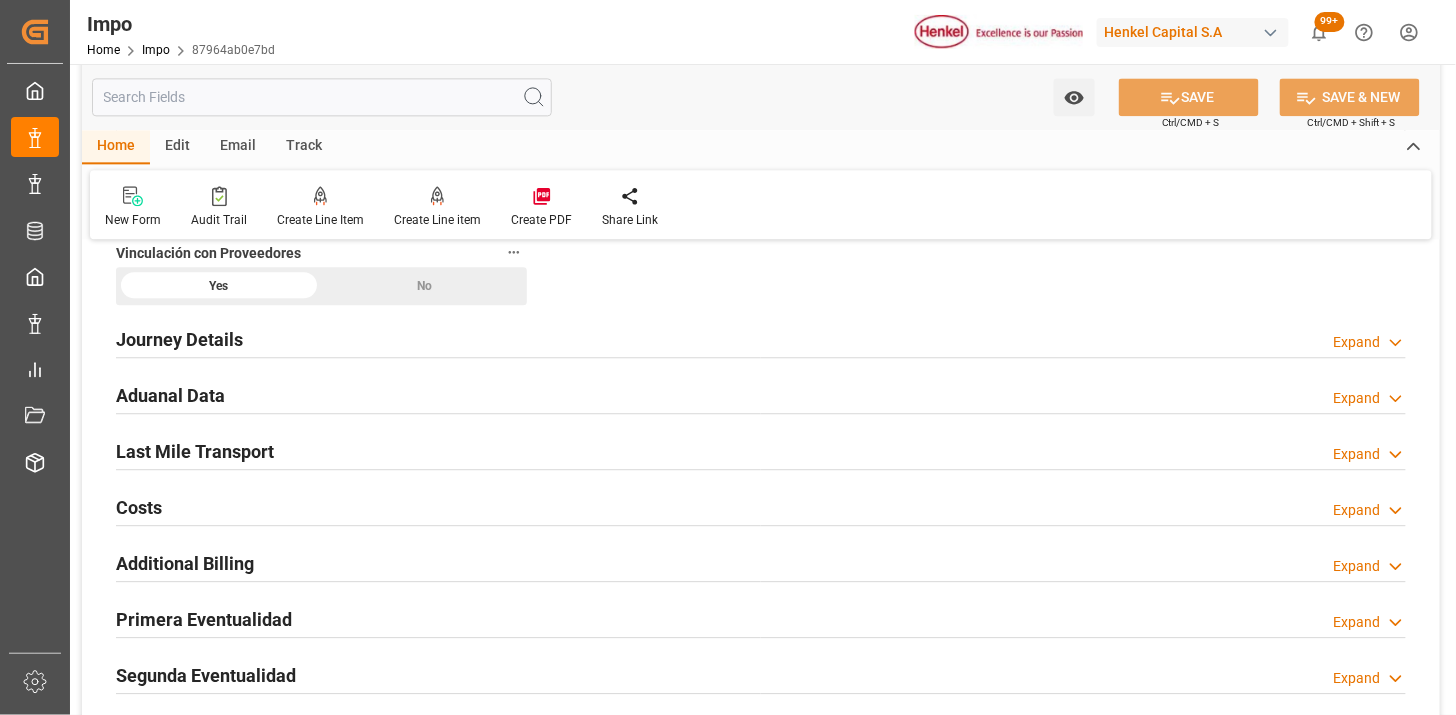 scroll, scrollTop: 1444, scrollLeft: 0, axis: vertical 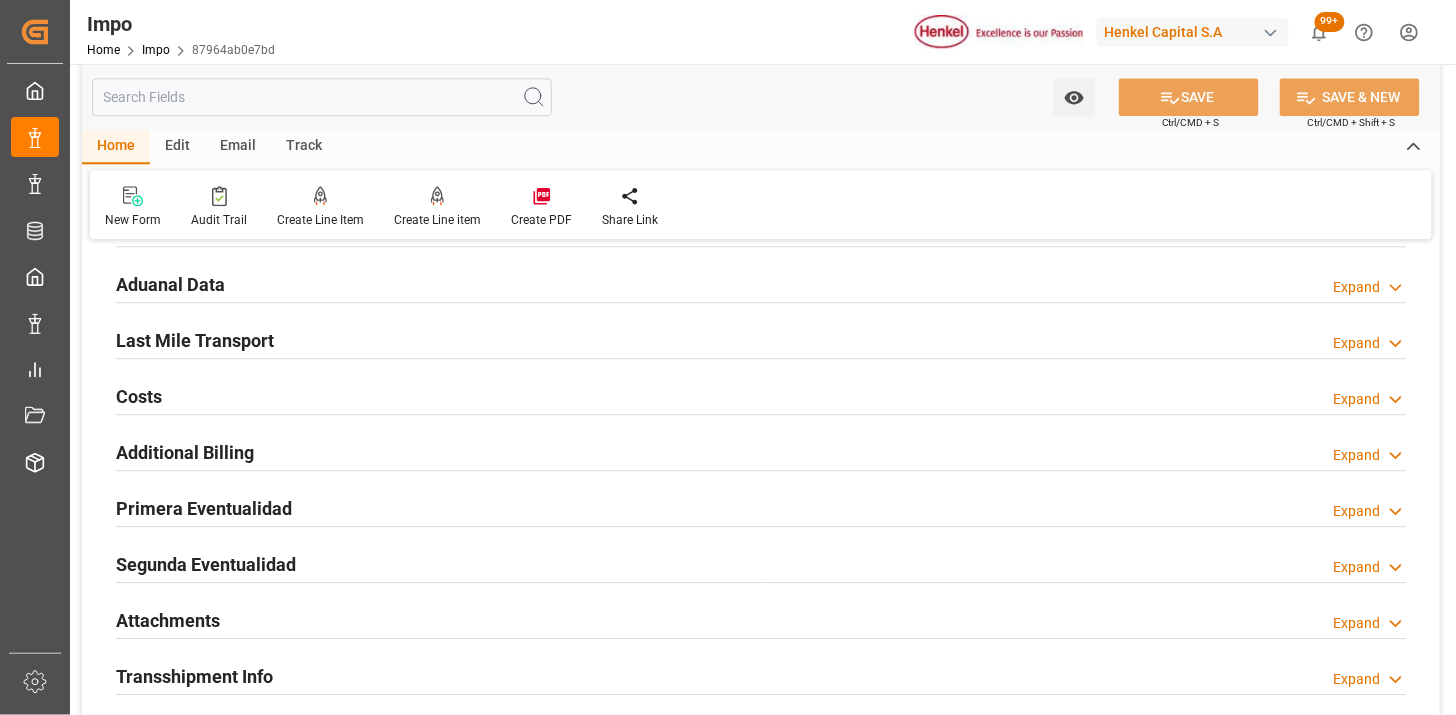 click on "Aduanal Data Expand" at bounding box center (761, 283) 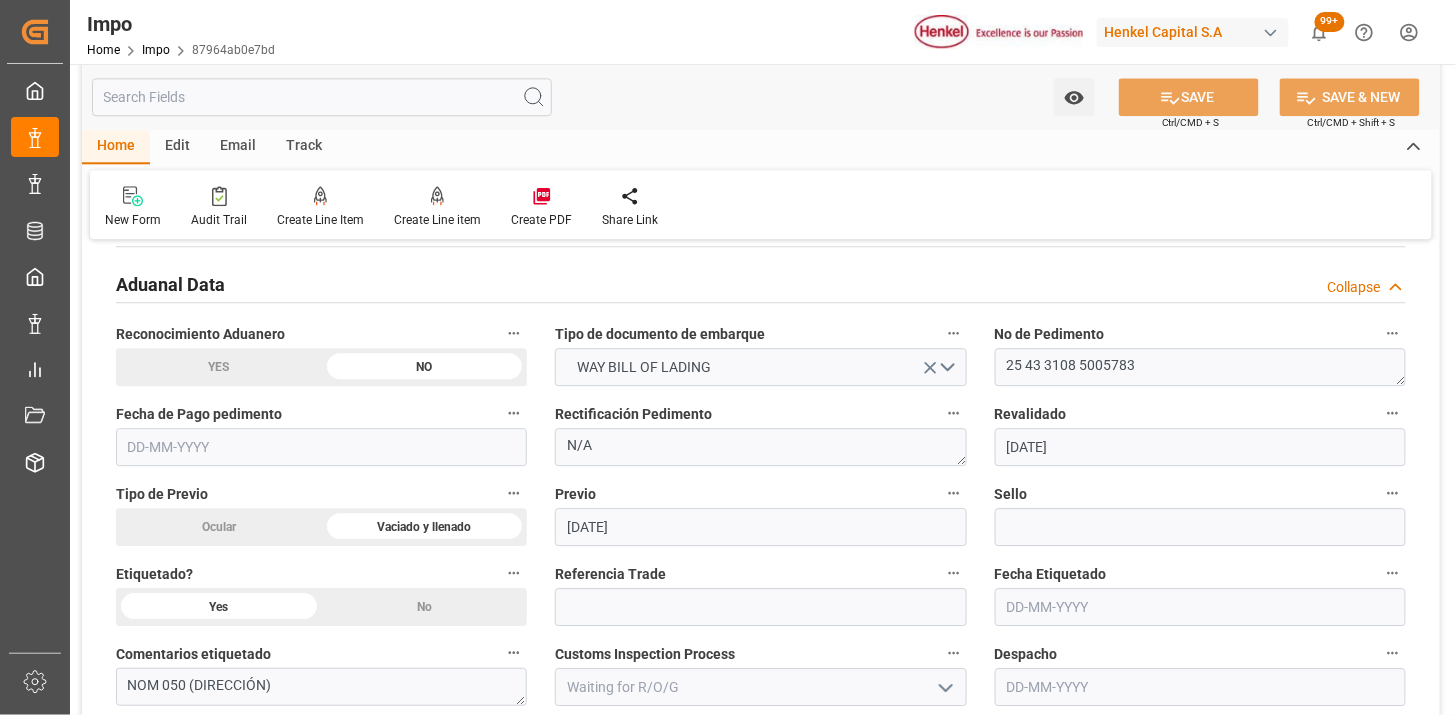 drag, startPoint x: 255, startPoint y: 368, endPoint x: 488, endPoint y: 407, distance: 236.24141 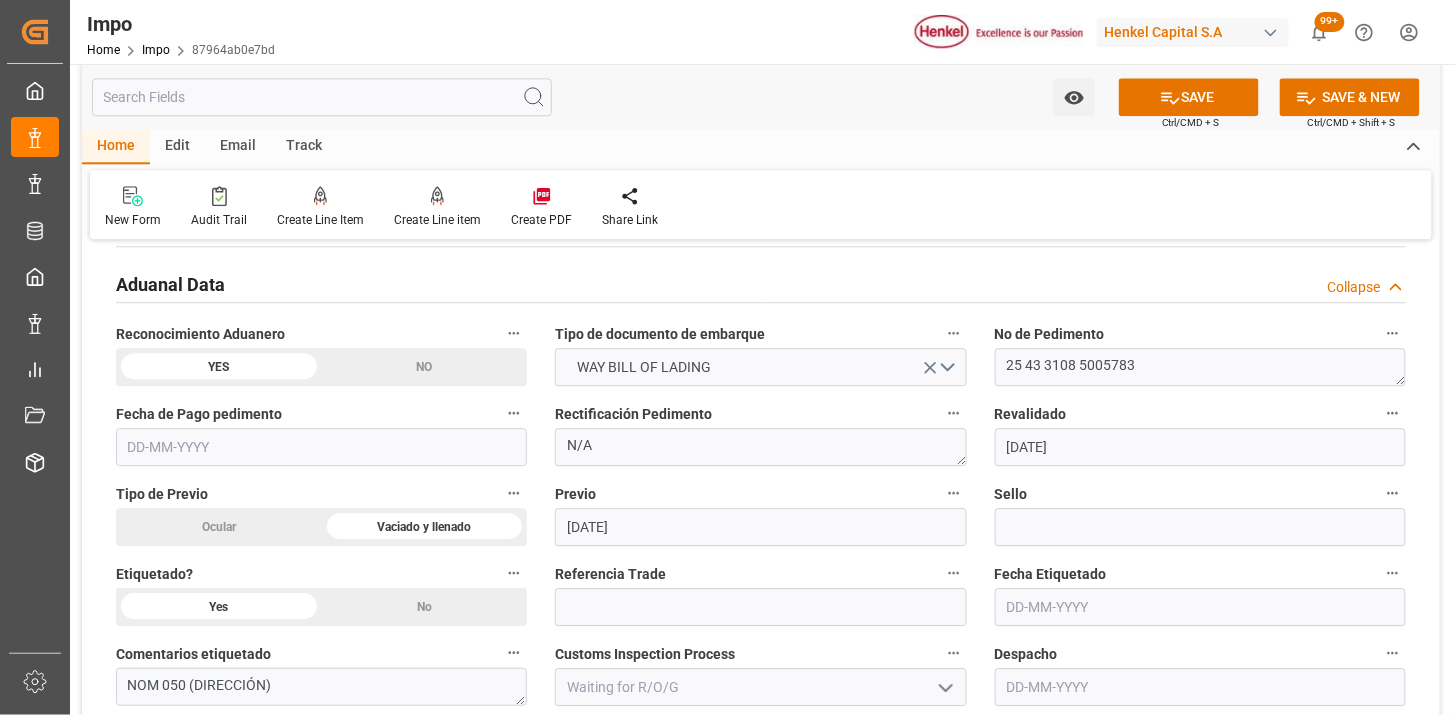 click at bounding box center (321, 447) 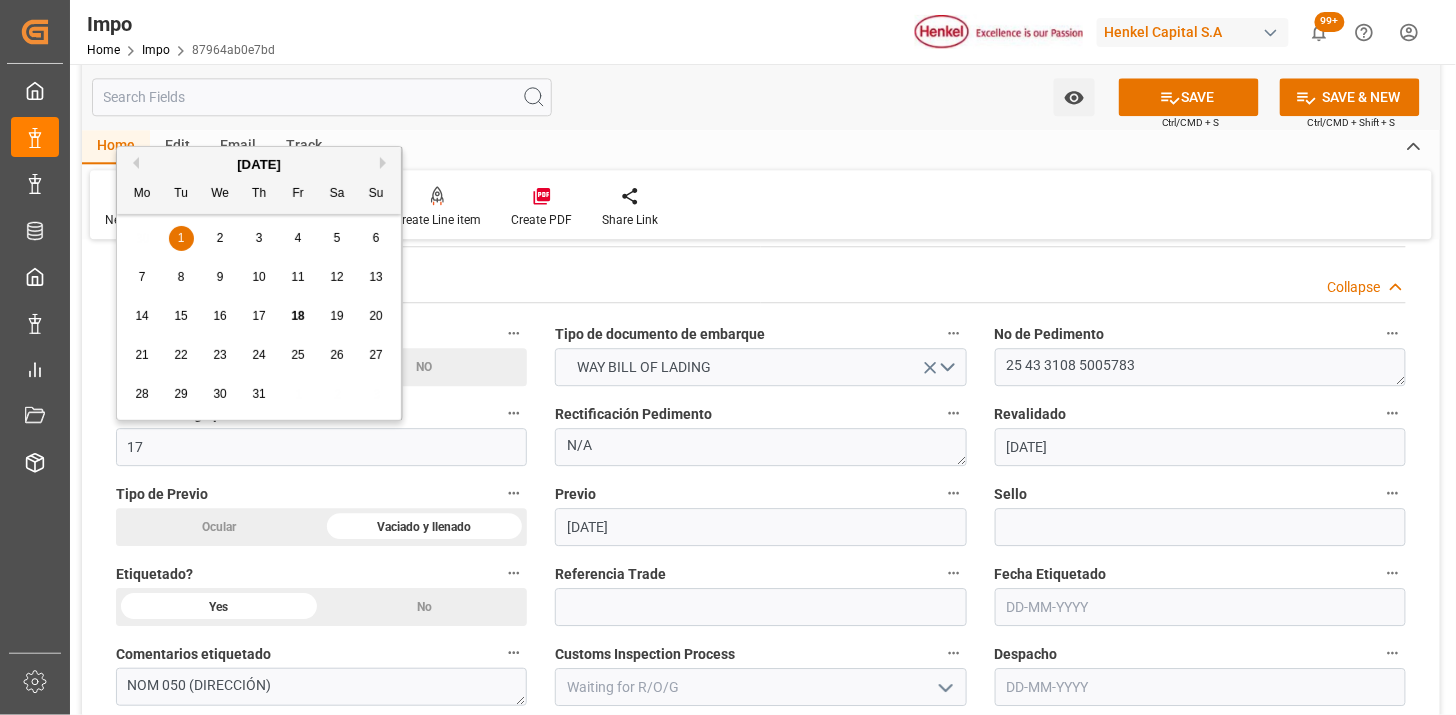 type on "17-07-2025" 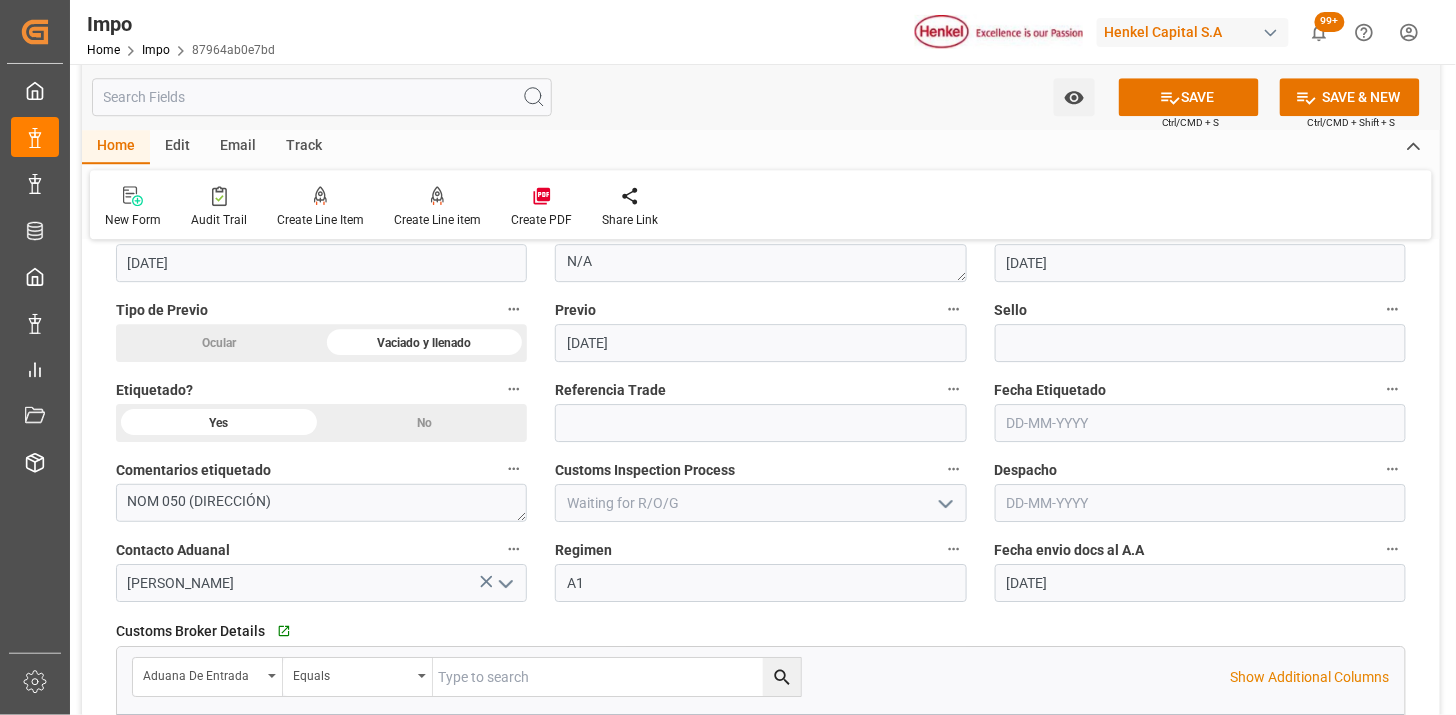 scroll, scrollTop: 1666, scrollLeft: 0, axis: vertical 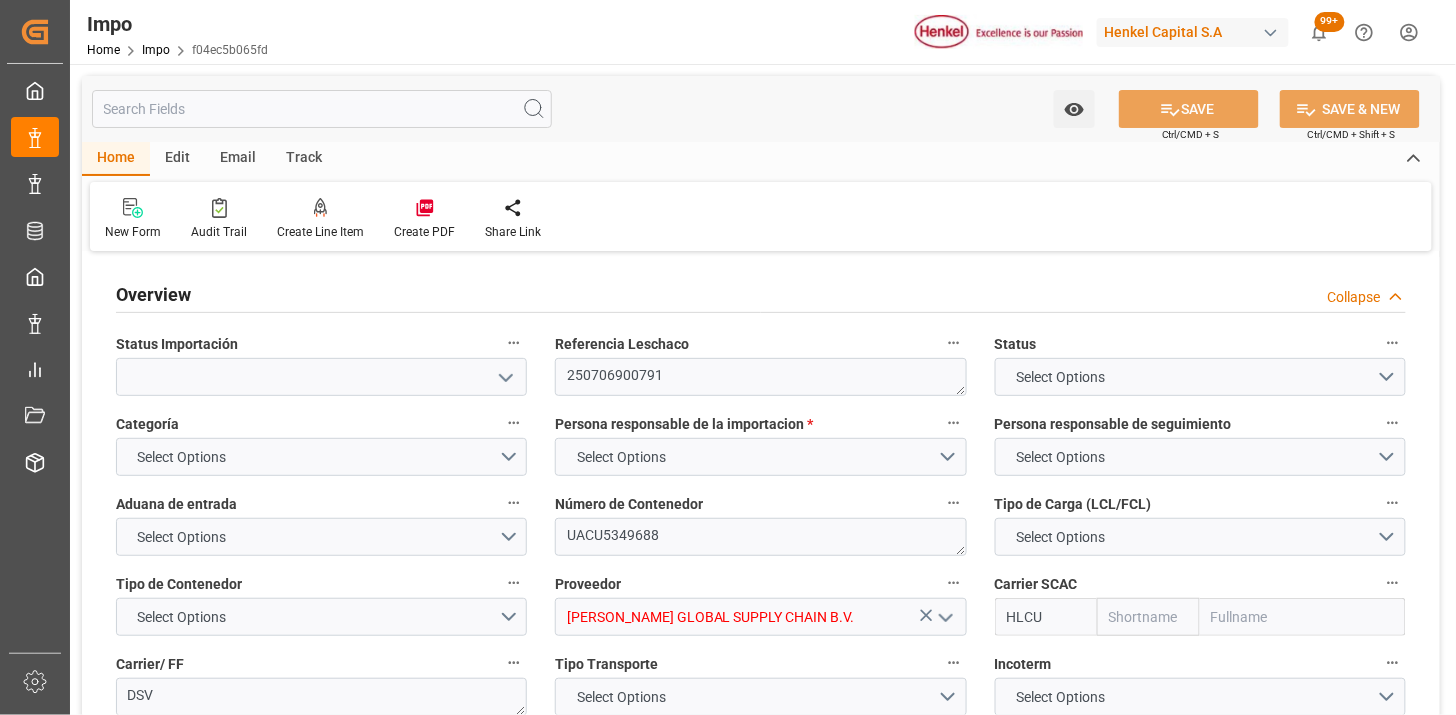 type on "250706900791" 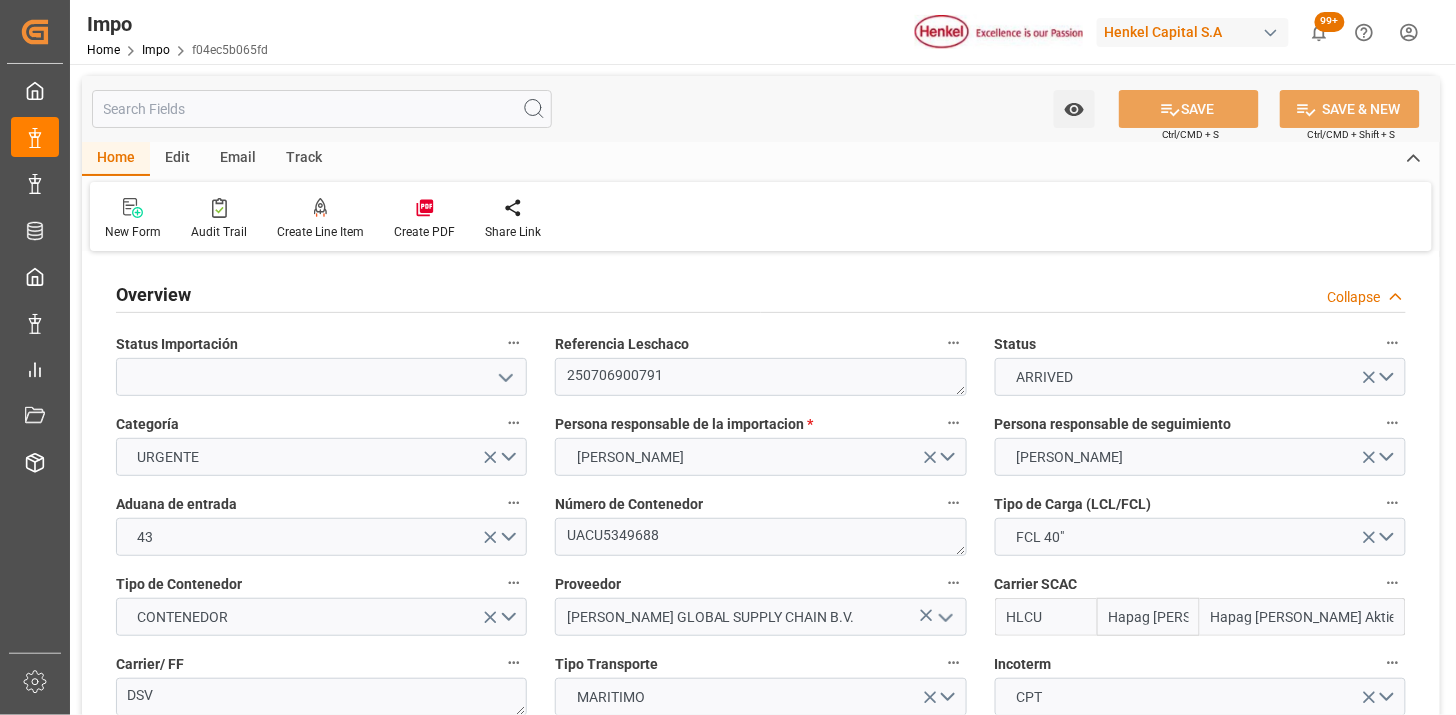 type on "03-07-2025" 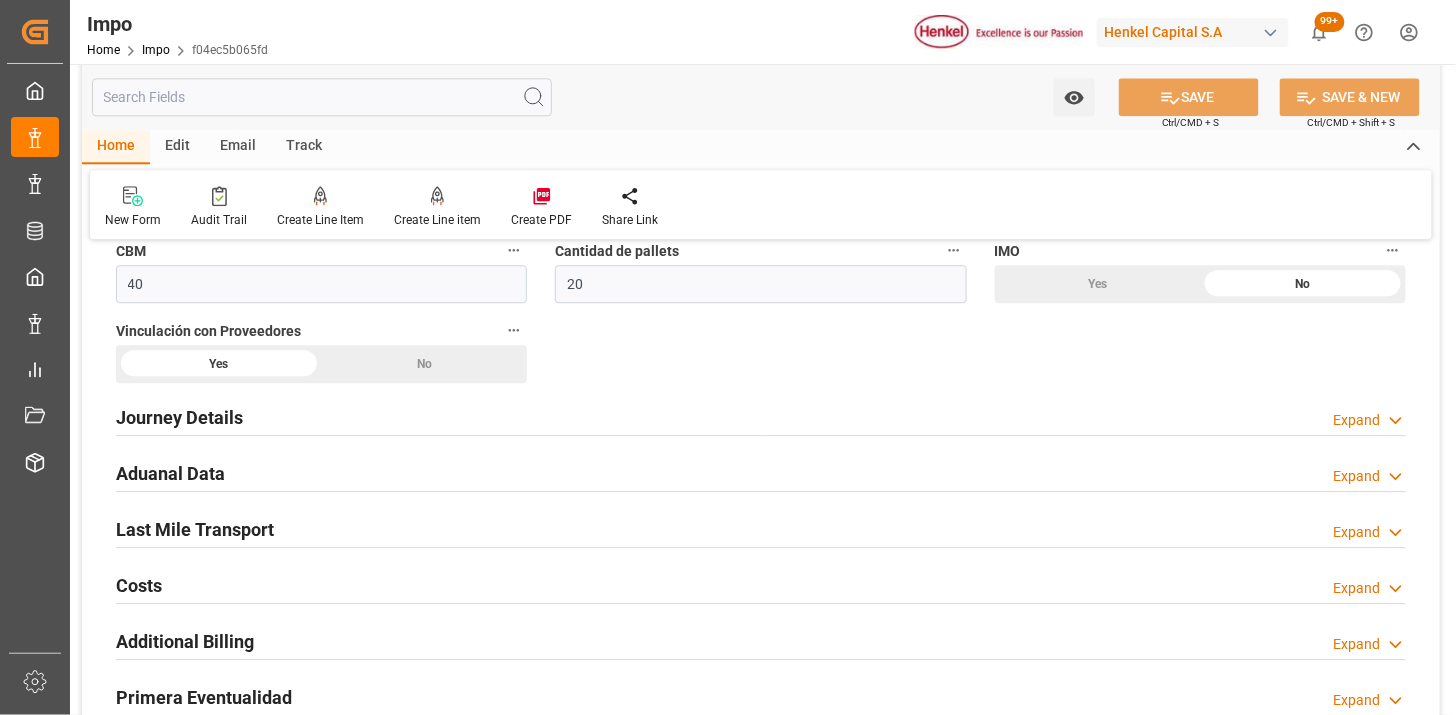 scroll, scrollTop: 1444, scrollLeft: 0, axis: vertical 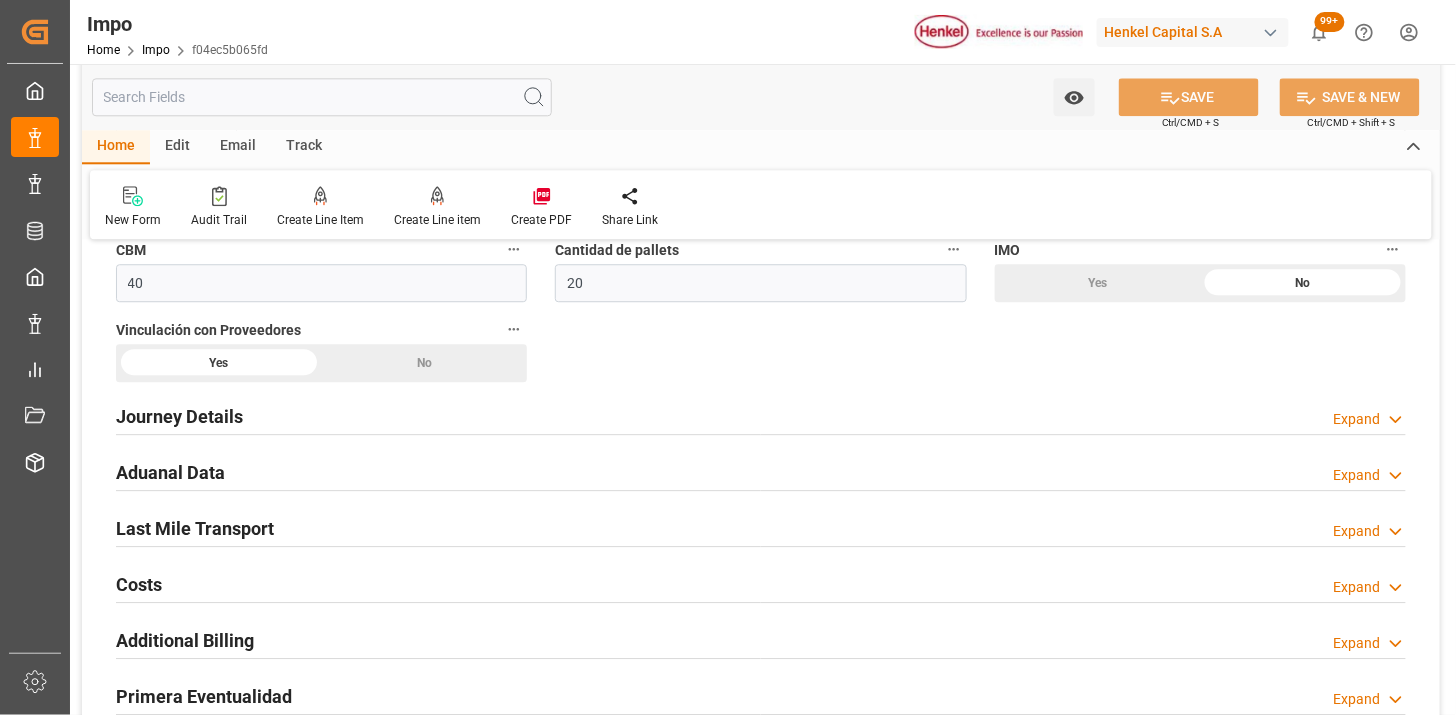 click on "Aduanal Data Expand" at bounding box center (761, 471) 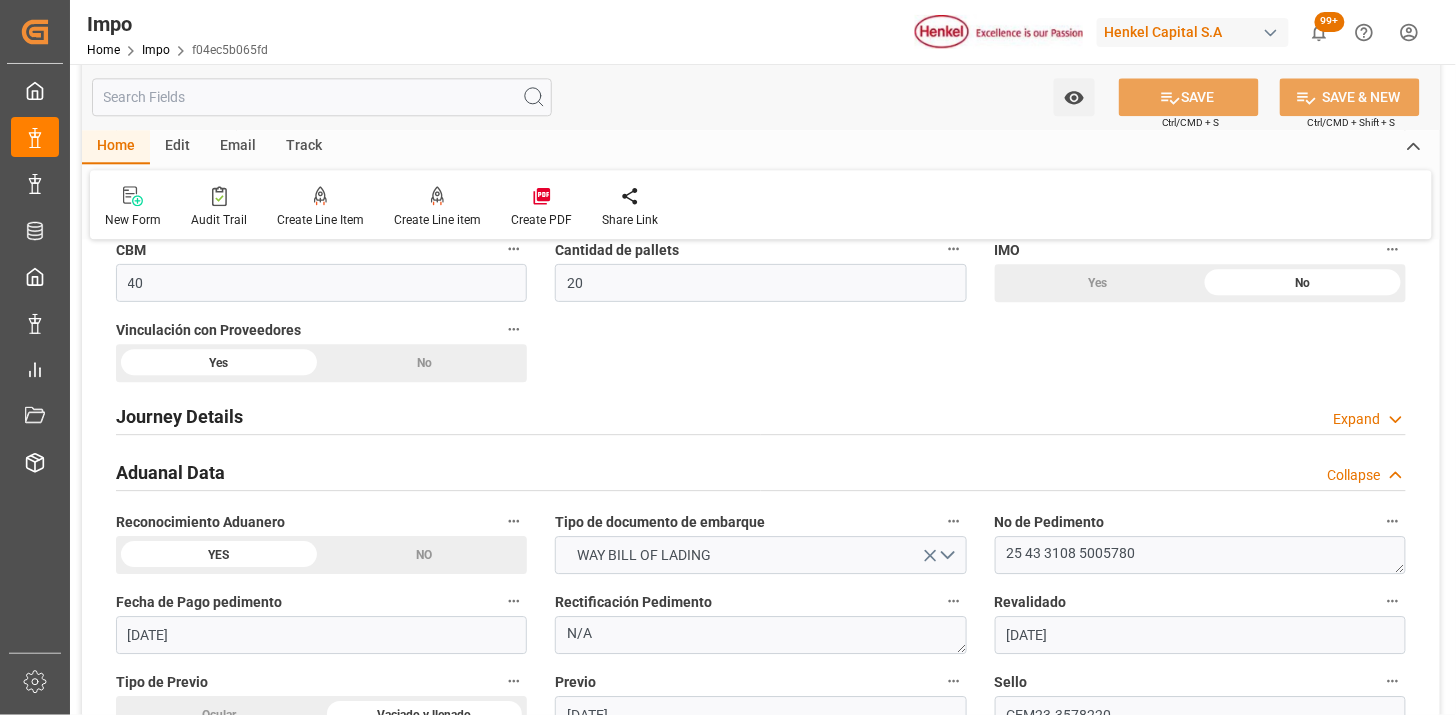 click on "Aduanal Data Collapse" at bounding box center [761, 471] 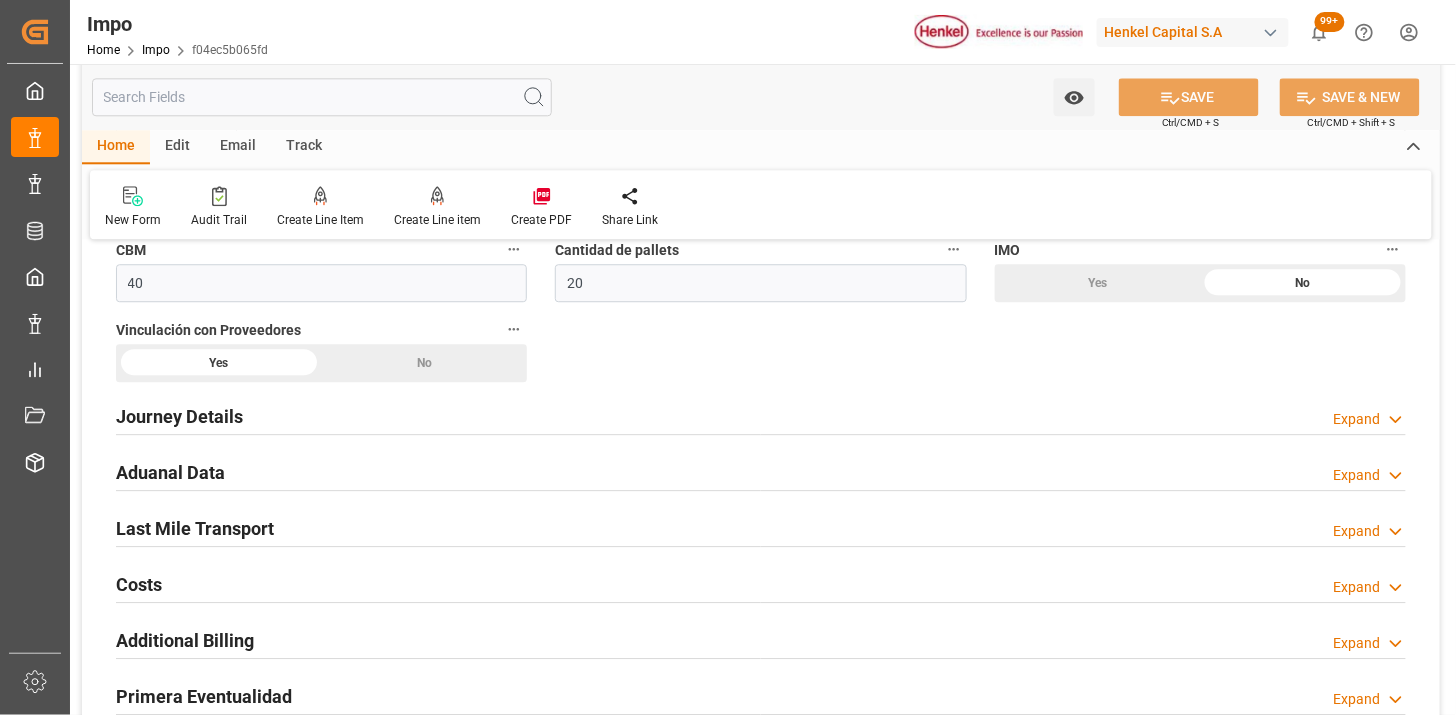 click on "Aduanal Data Expand" at bounding box center (761, 471) 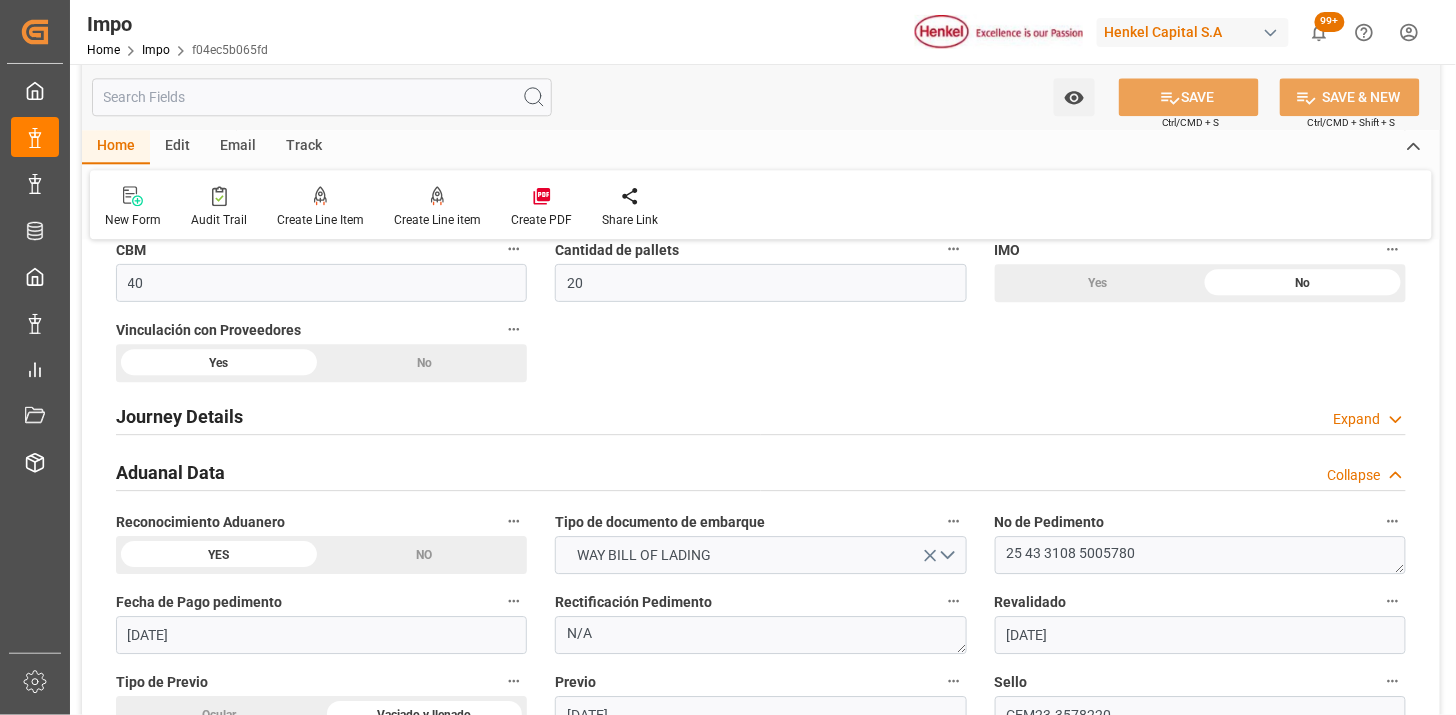 click on "Aduanal Data Collapse" at bounding box center (761, 471) 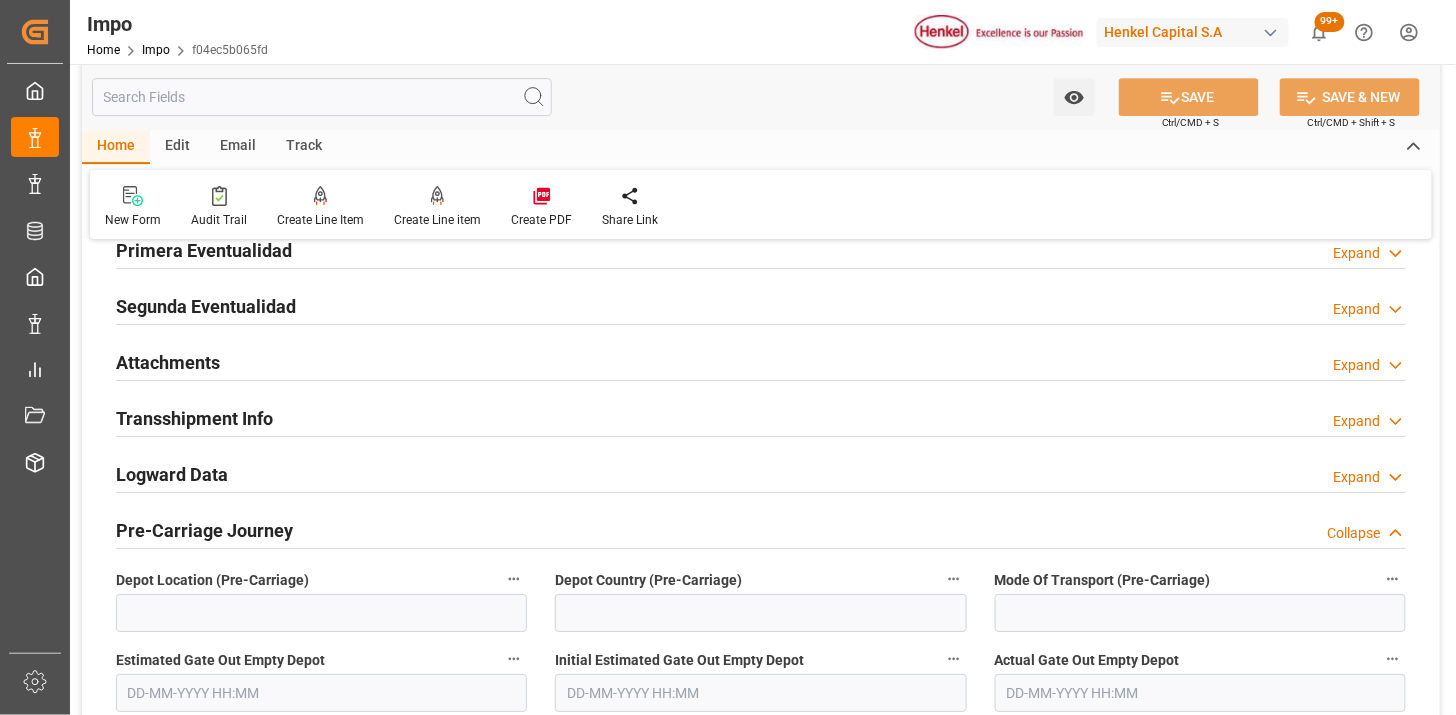 scroll, scrollTop: 2000, scrollLeft: 0, axis: vertical 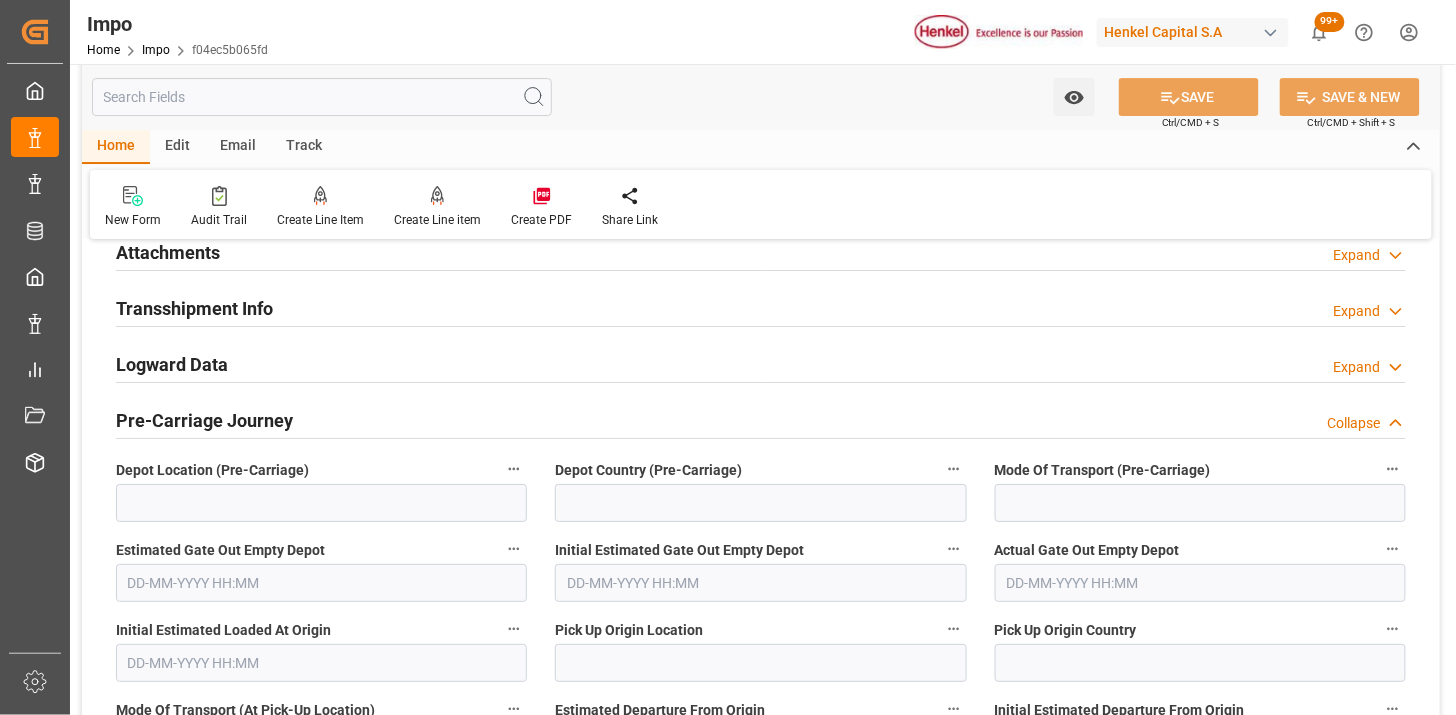 drag, startPoint x: 231, startPoint y: 258, endPoint x: 413, endPoint y: 327, distance: 194.6407 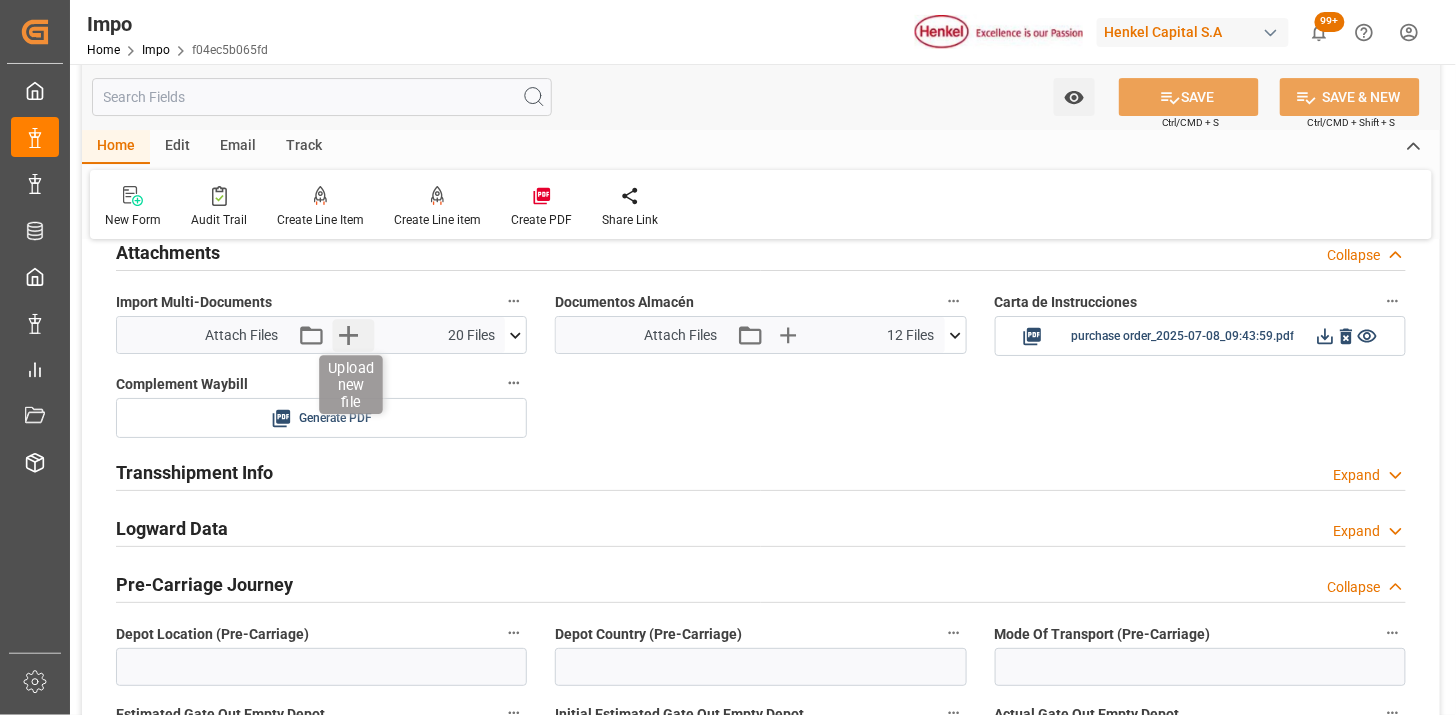 click 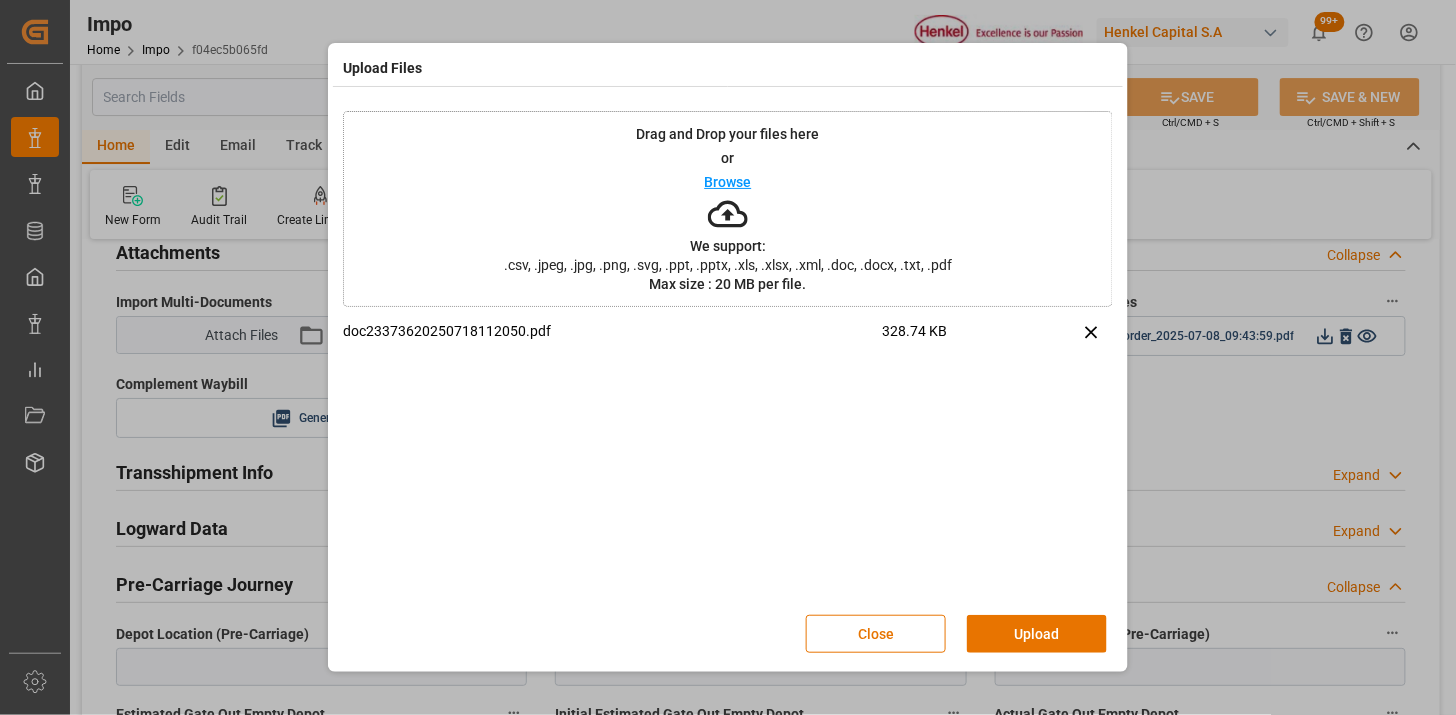 click on "Upload" at bounding box center (1037, 634) 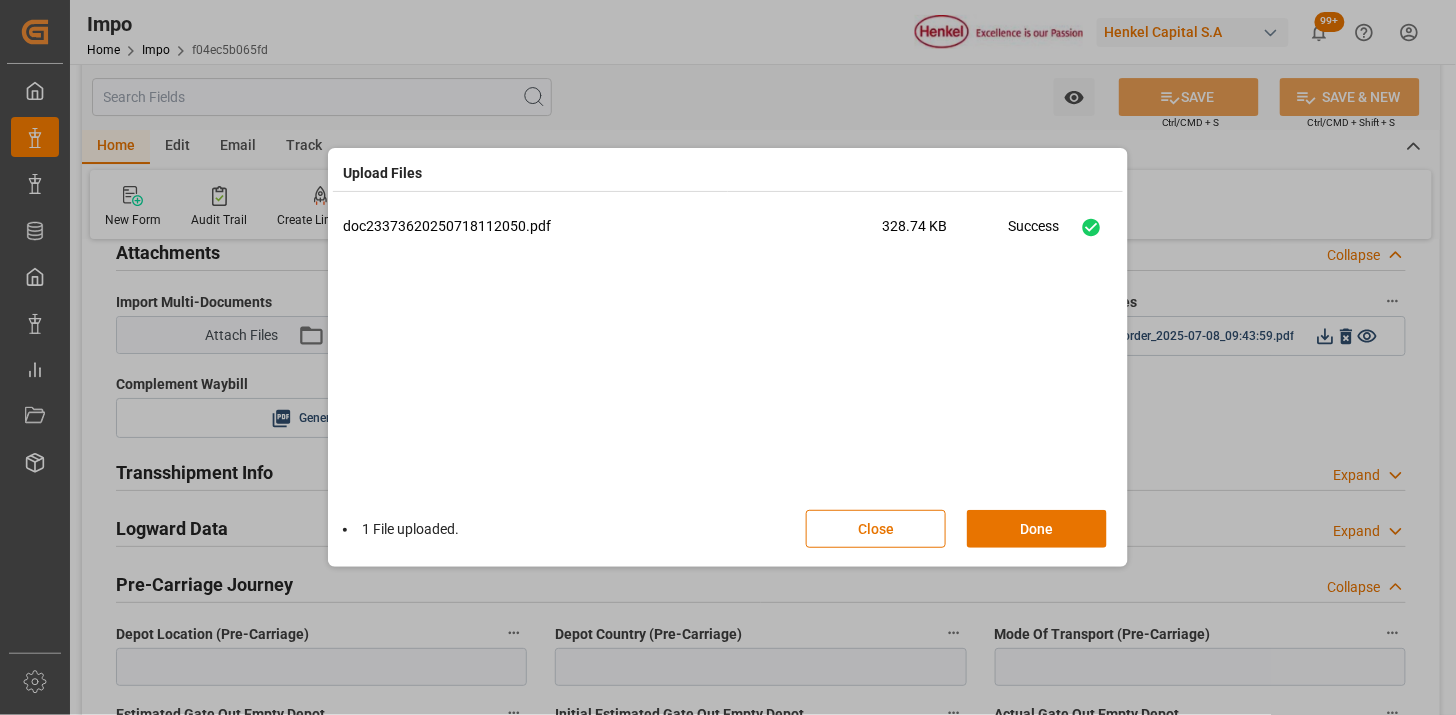 click on "1 File uploaded. Close Done" at bounding box center (728, 529) 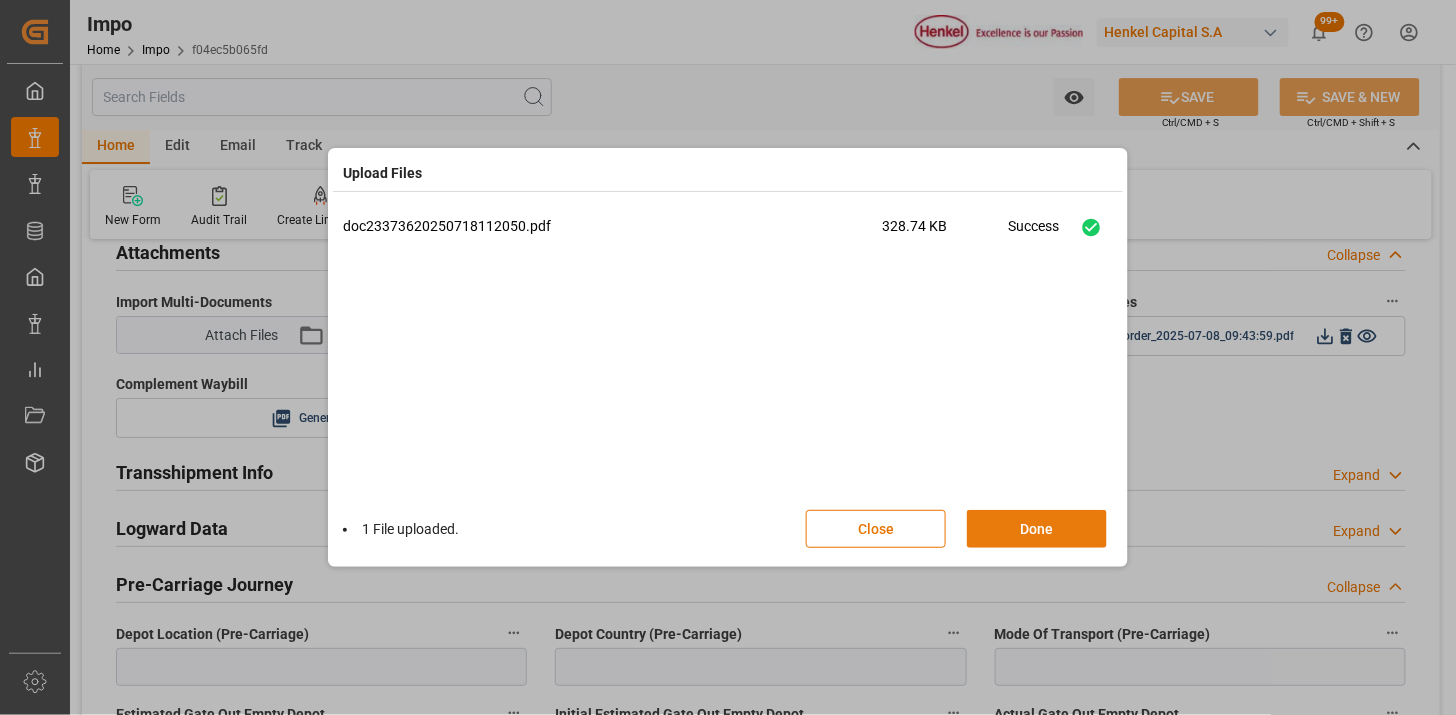 click on "Done" at bounding box center (1037, 529) 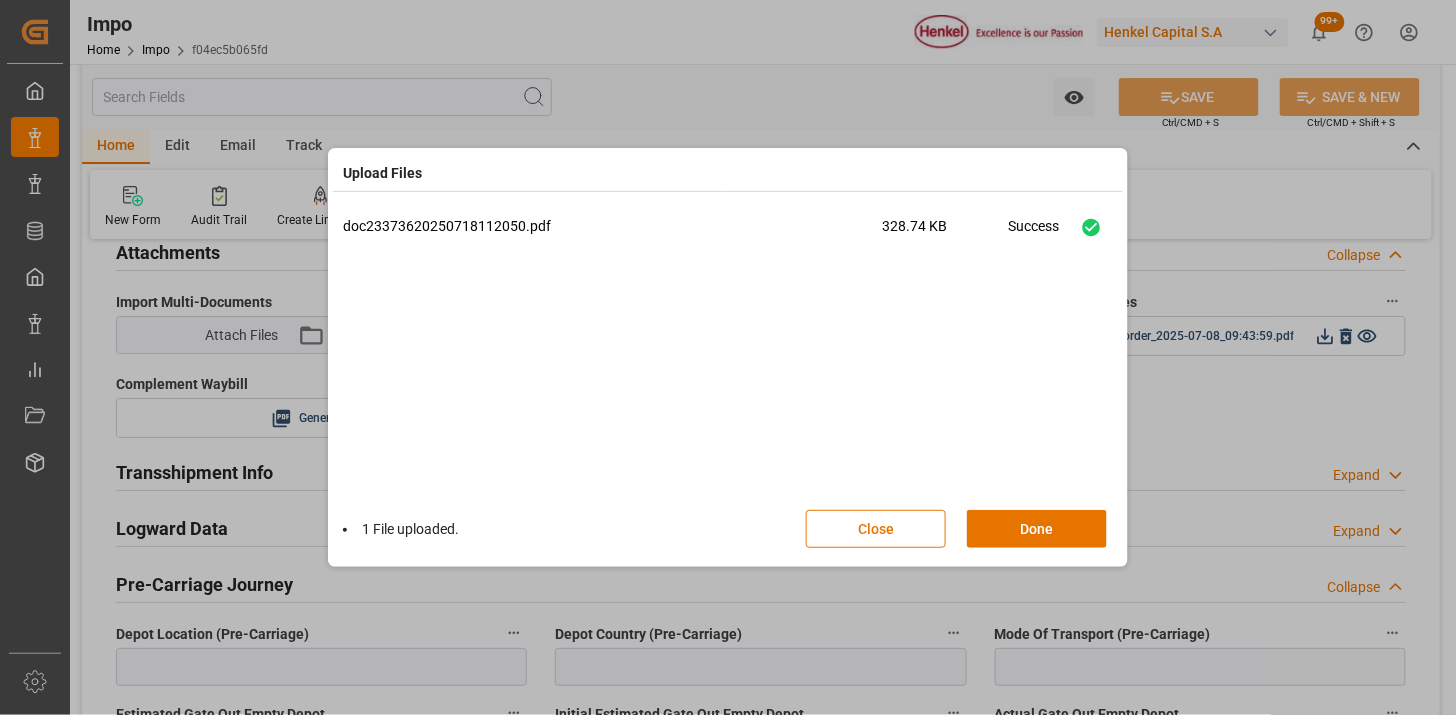 type 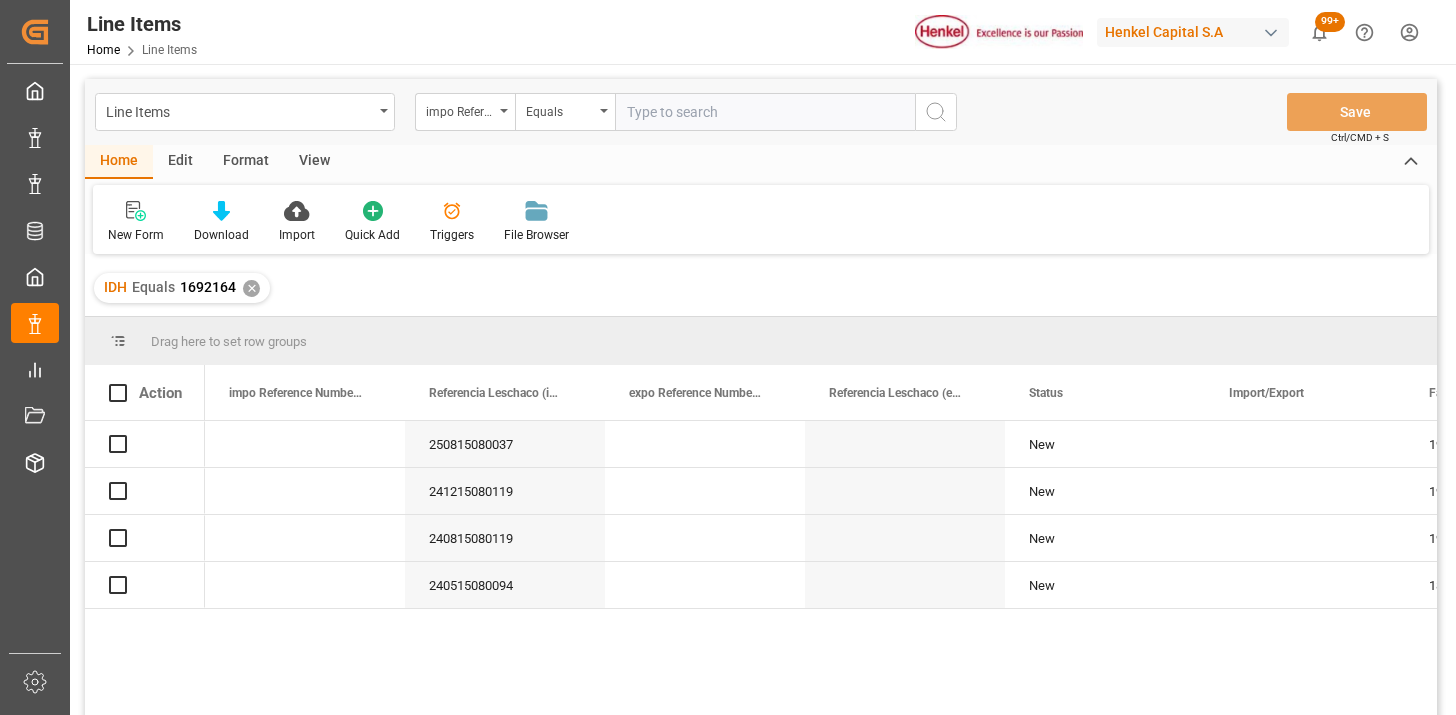 scroll, scrollTop: 0, scrollLeft: 0, axis: both 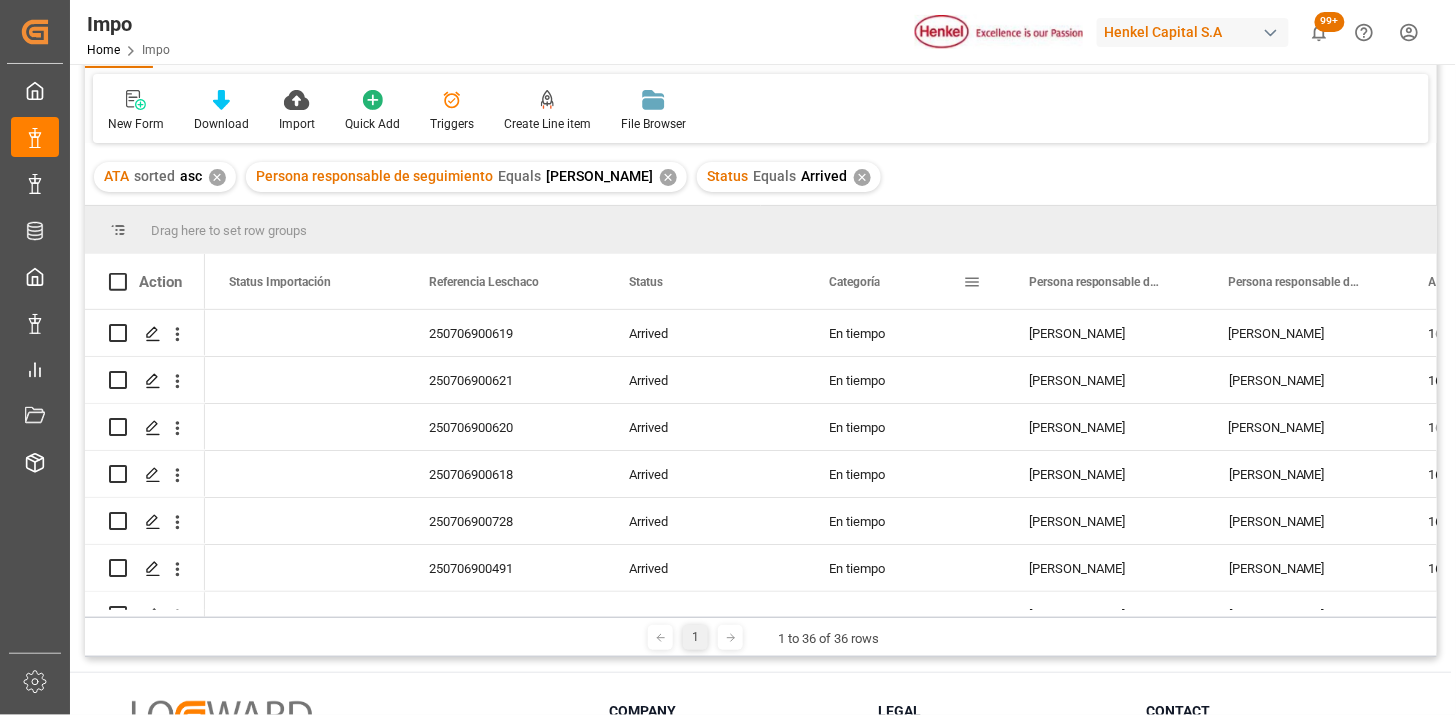 click at bounding box center [972, 282] 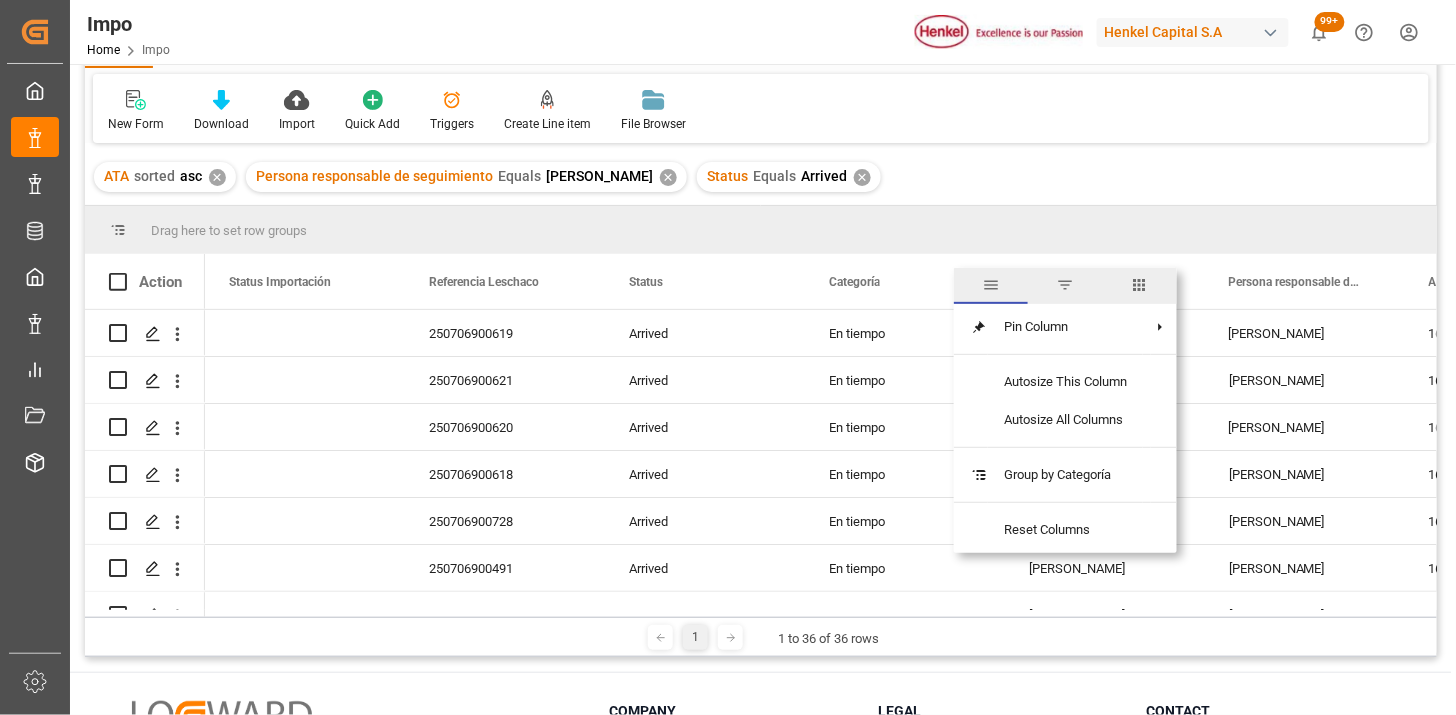 click at bounding box center (1140, 286) 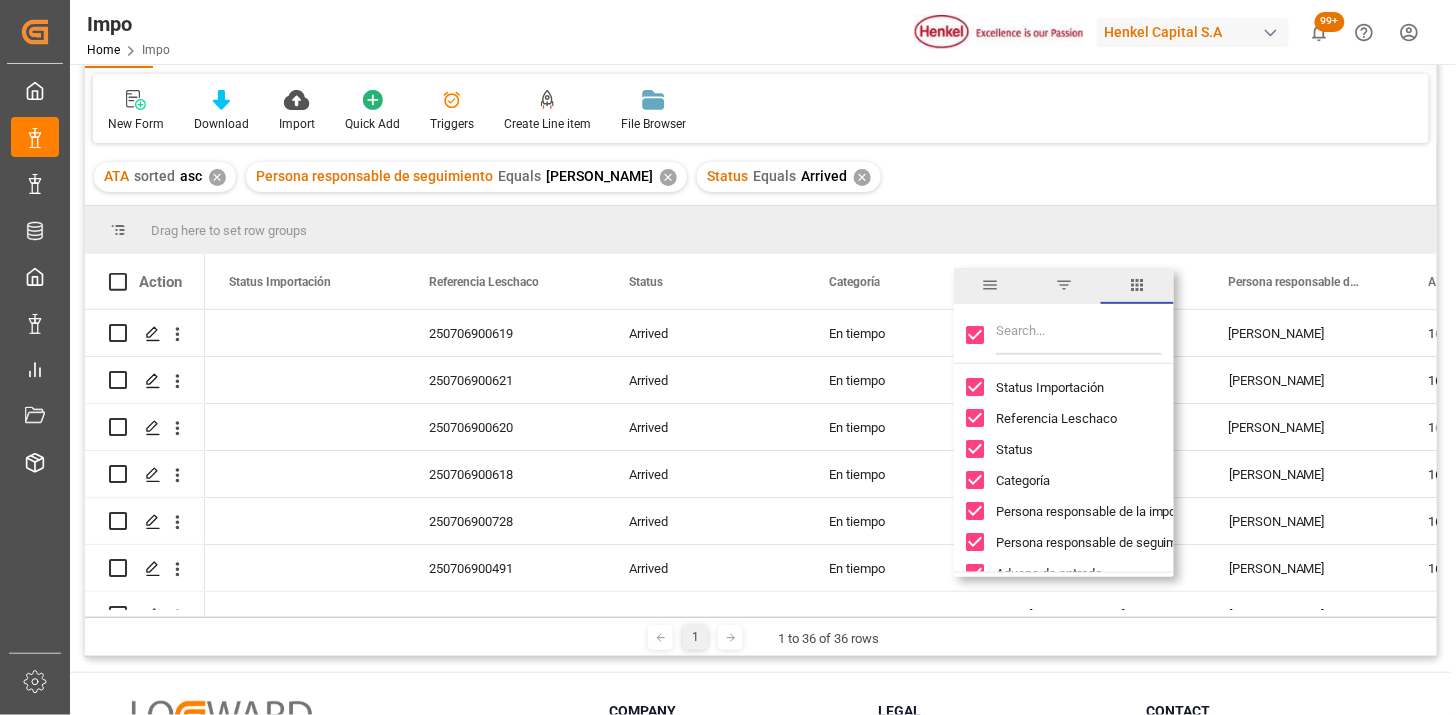 click at bounding box center [1079, 335] 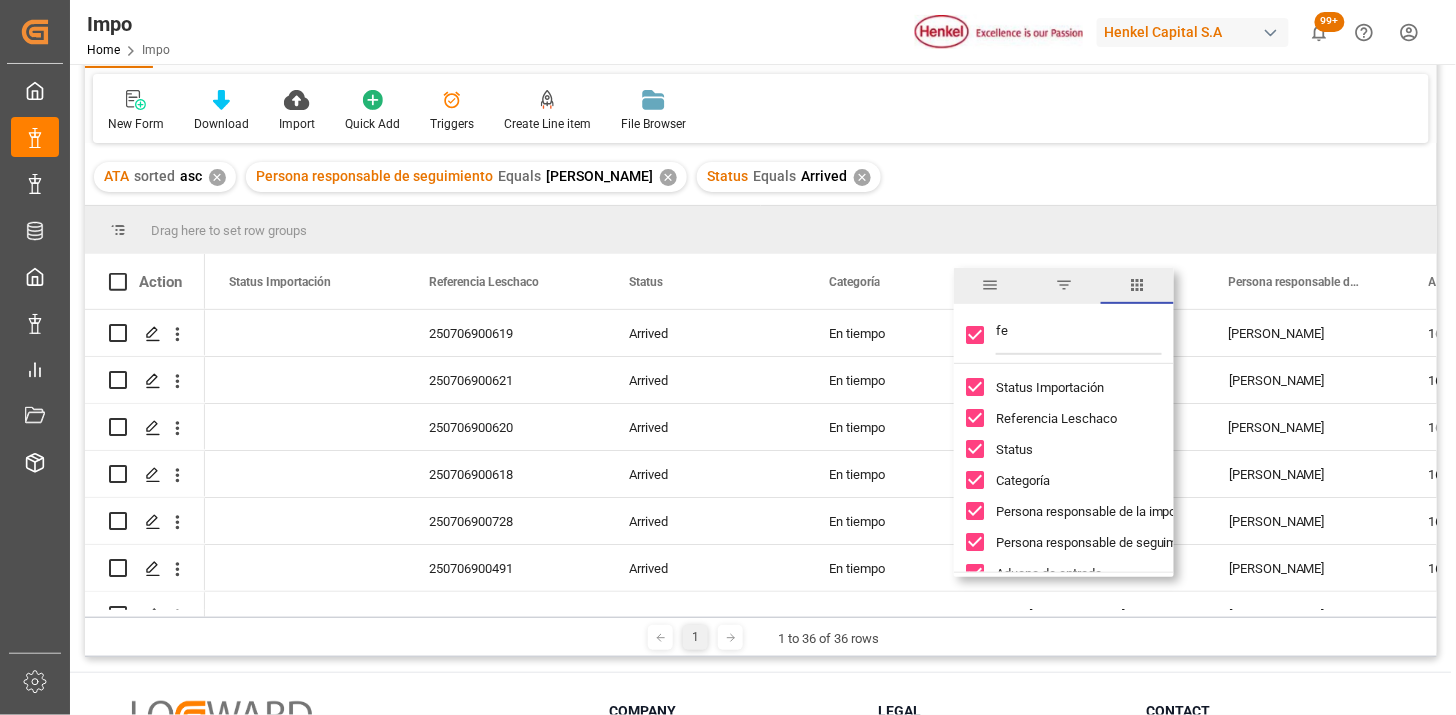 type on "fec" 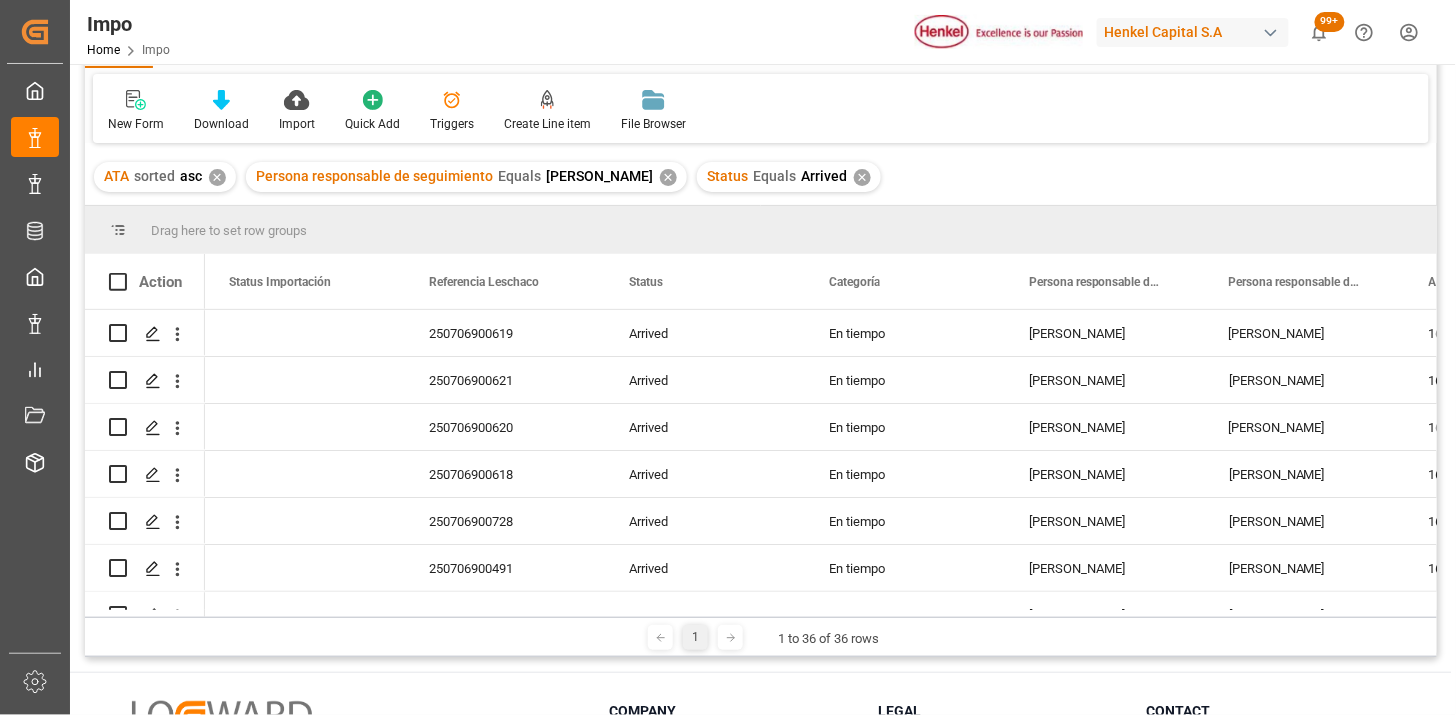 click on "ATA sorted asc ✕ Persona responsable de seguimiento Equals [PERSON_NAME] ✕ Status Equals Arrived ✕" at bounding box center (761, 177) 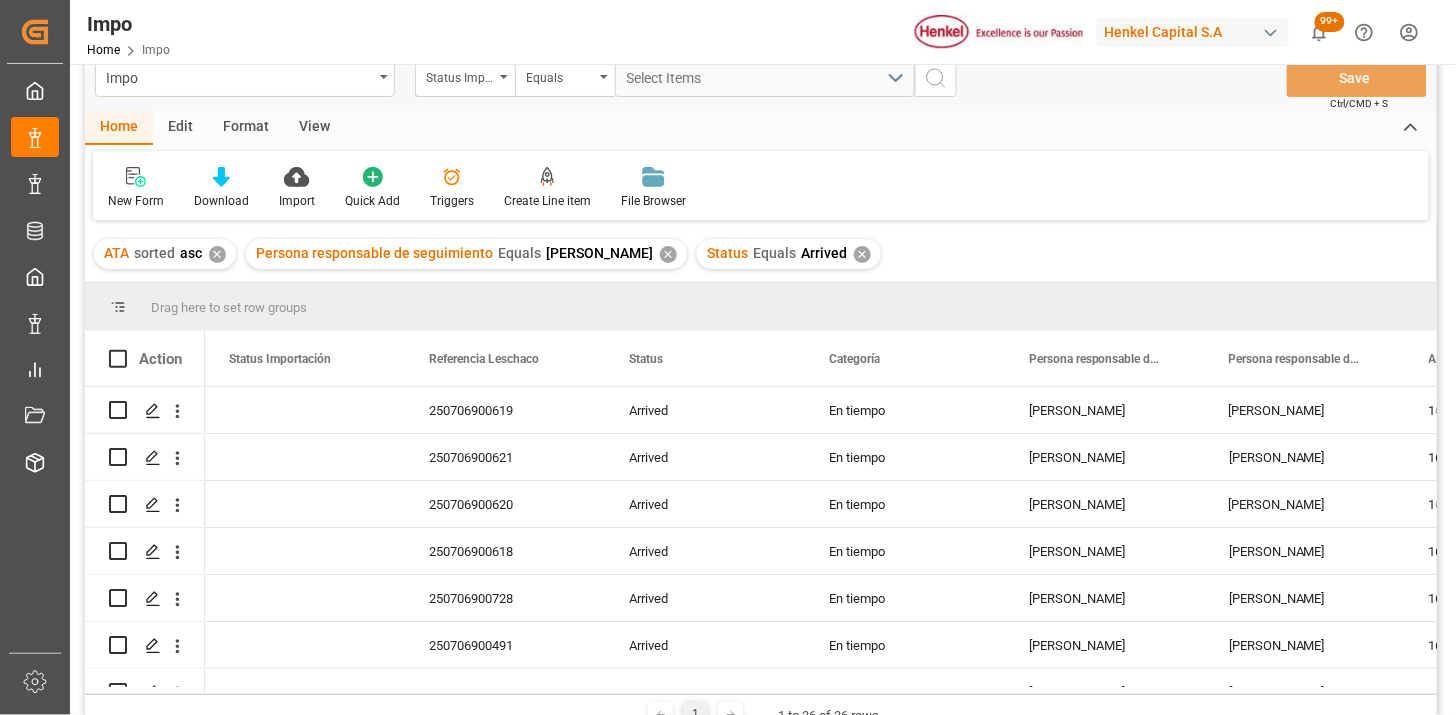 scroll, scrollTop: 0, scrollLeft: 0, axis: both 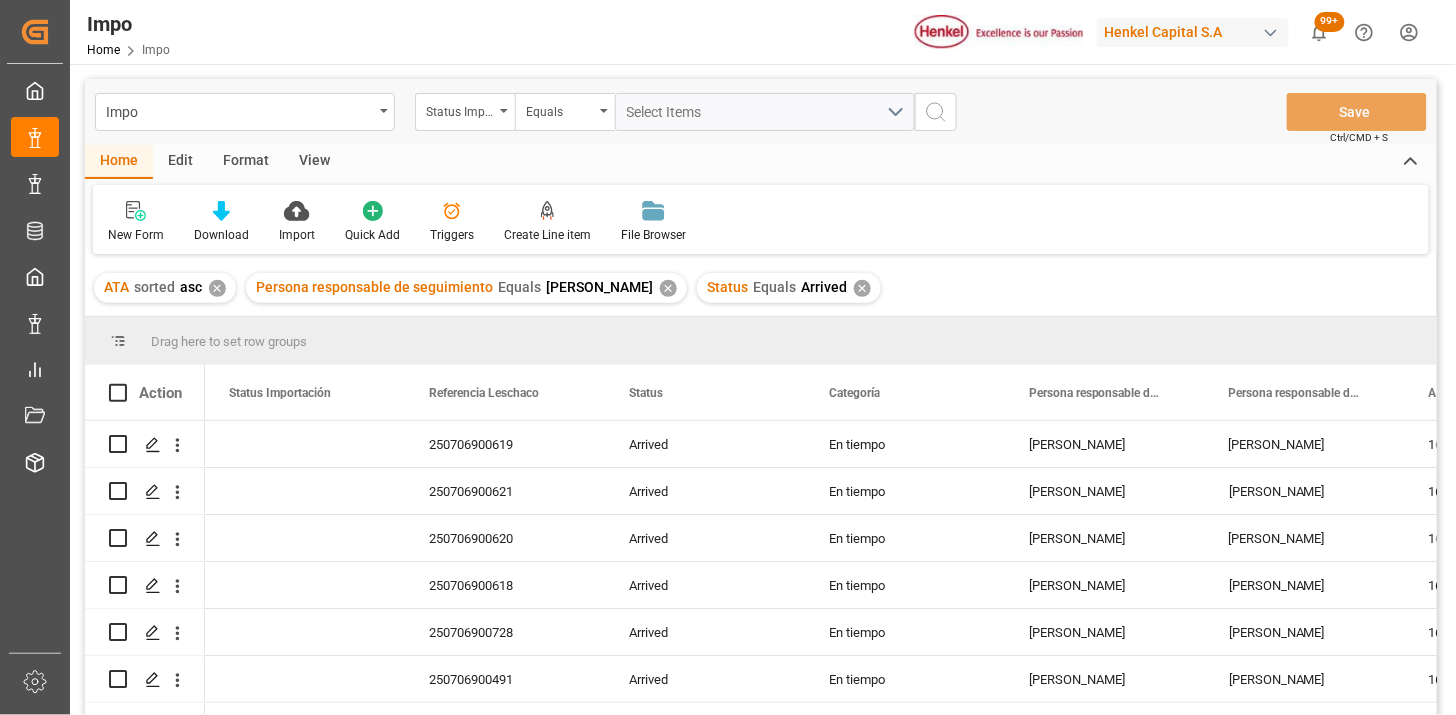 click on "View" at bounding box center [314, 162] 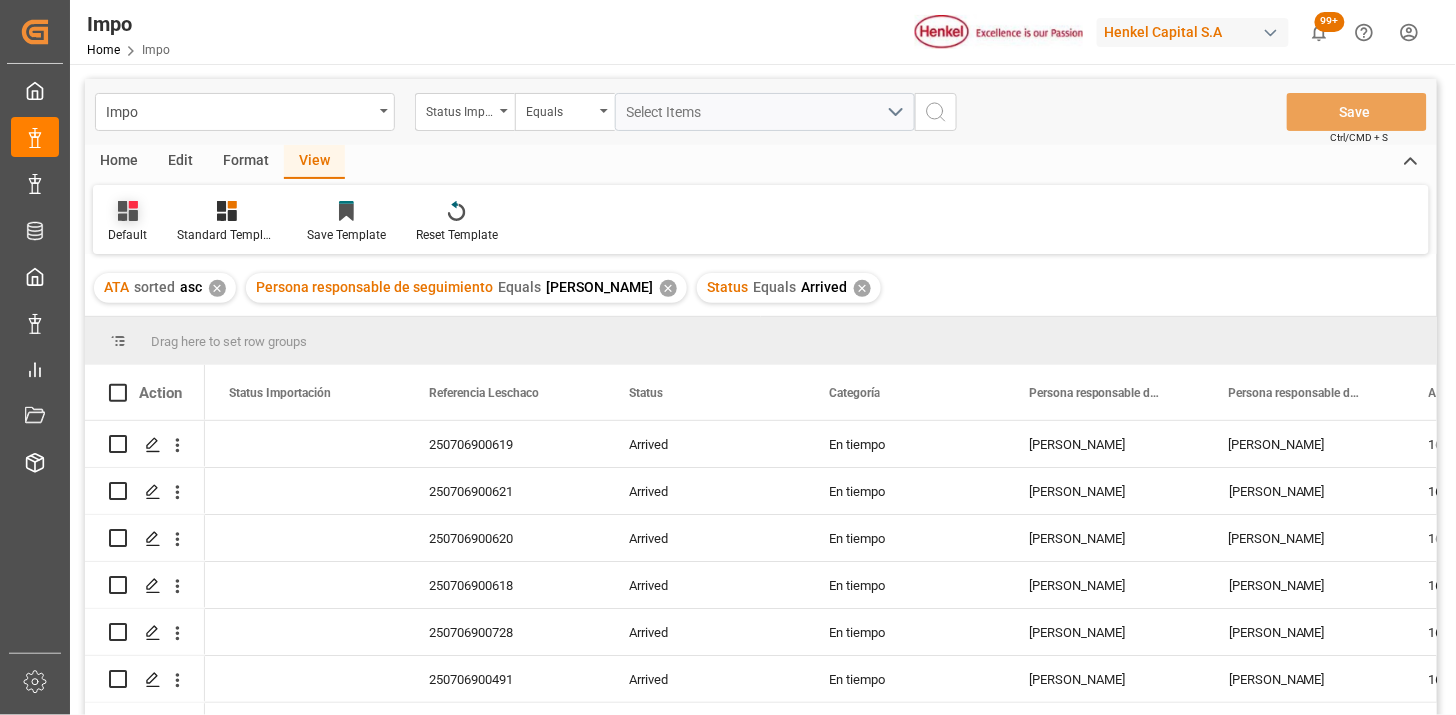 click on "Default" at bounding box center (127, 222) 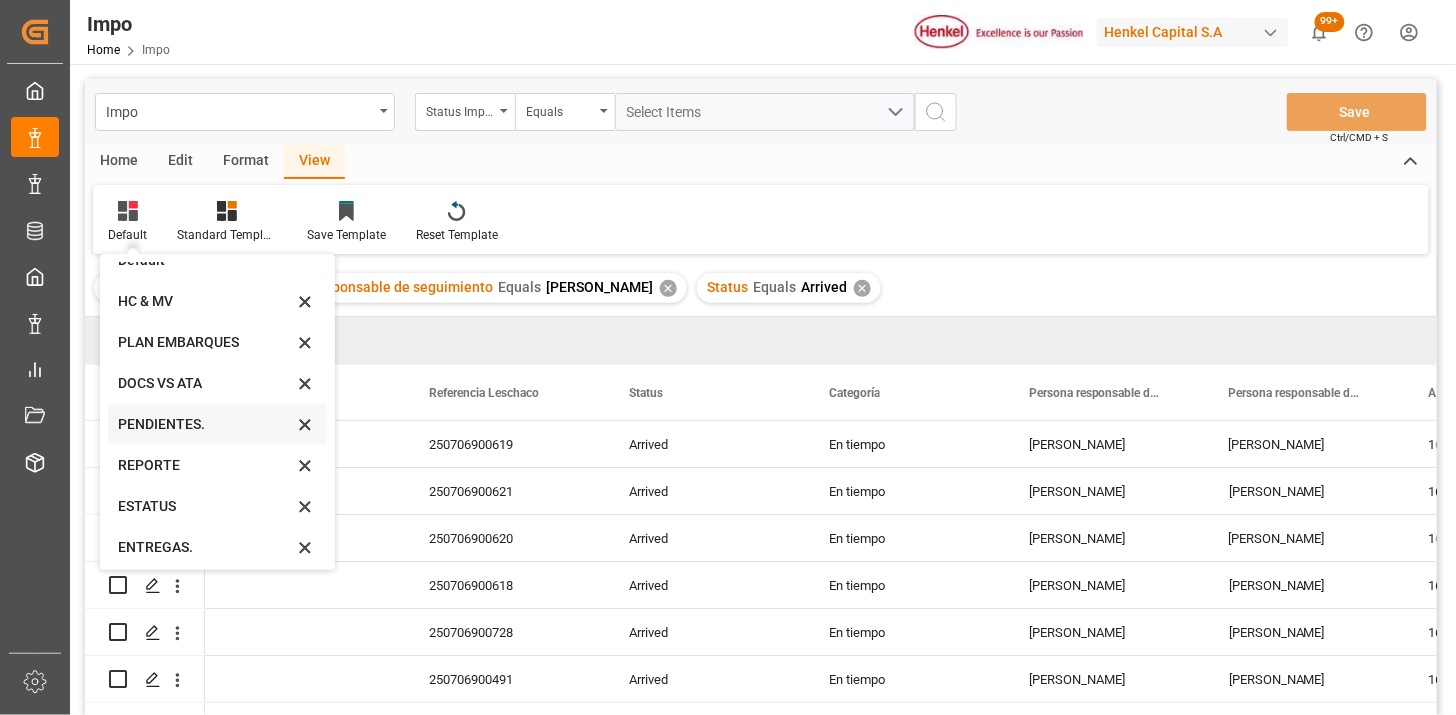 scroll, scrollTop: 27, scrollLeft: 0, axis: vertical 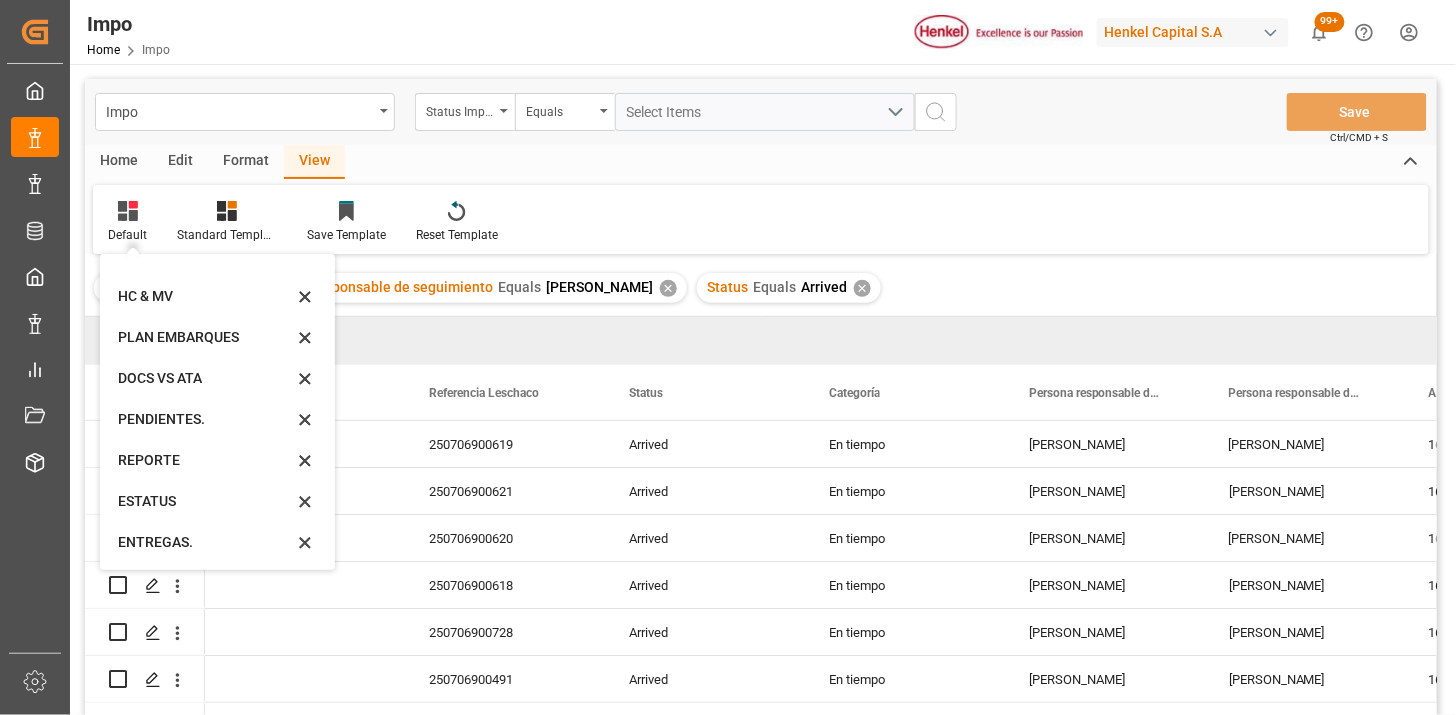 drag, startPoint x: 166, startPoint y: 464, endPoint x: 868, endPoint y: 196, distance: 751.4173 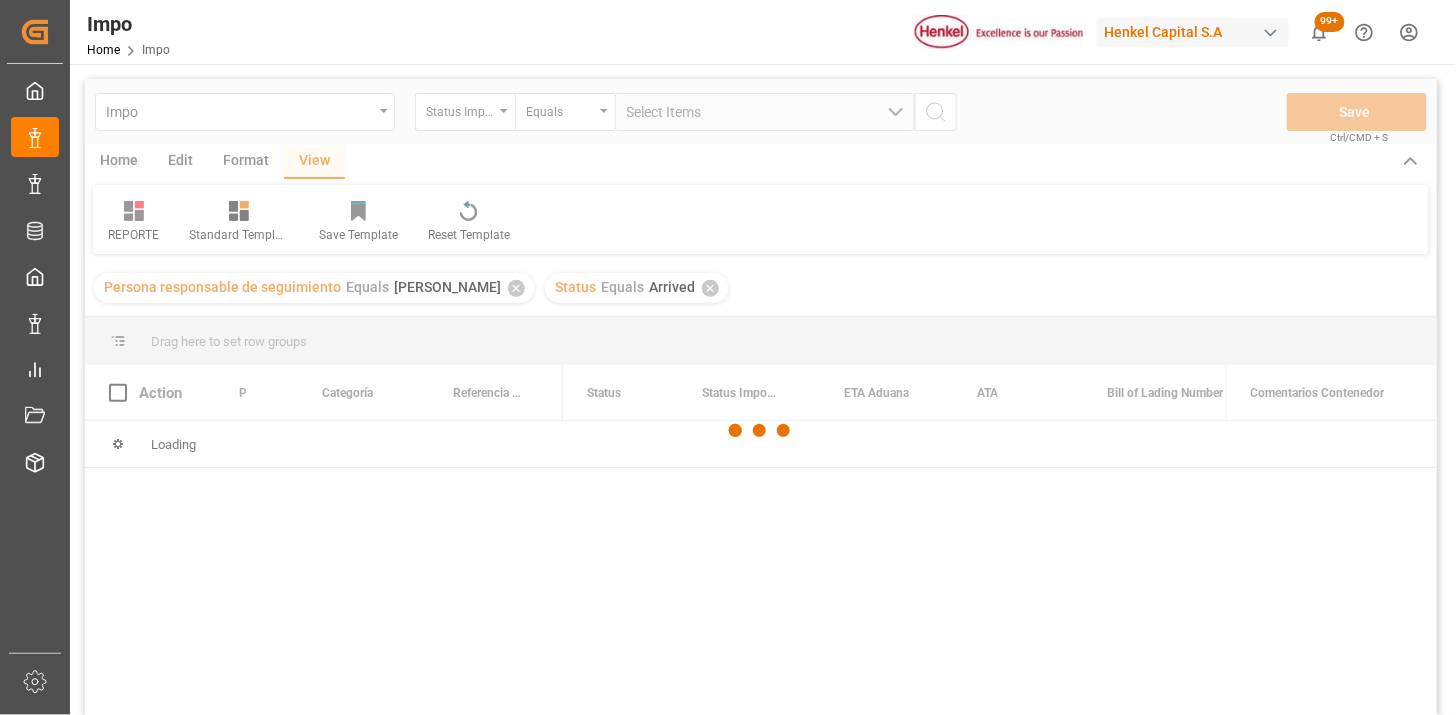 scroll, scrollTop: 111, scrollLeft: 0, axis: vertical 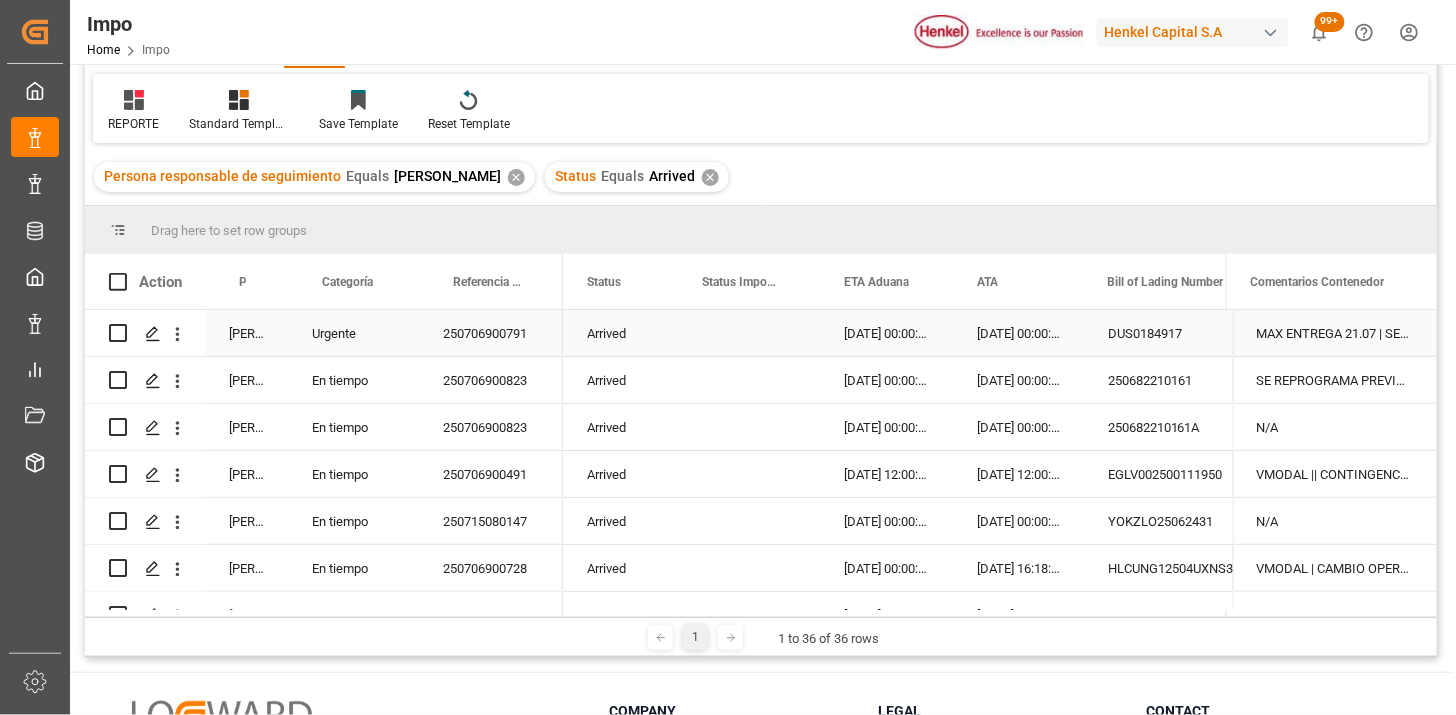 click on "[DATE] 00:00:00" at bounding box center (886, 333) 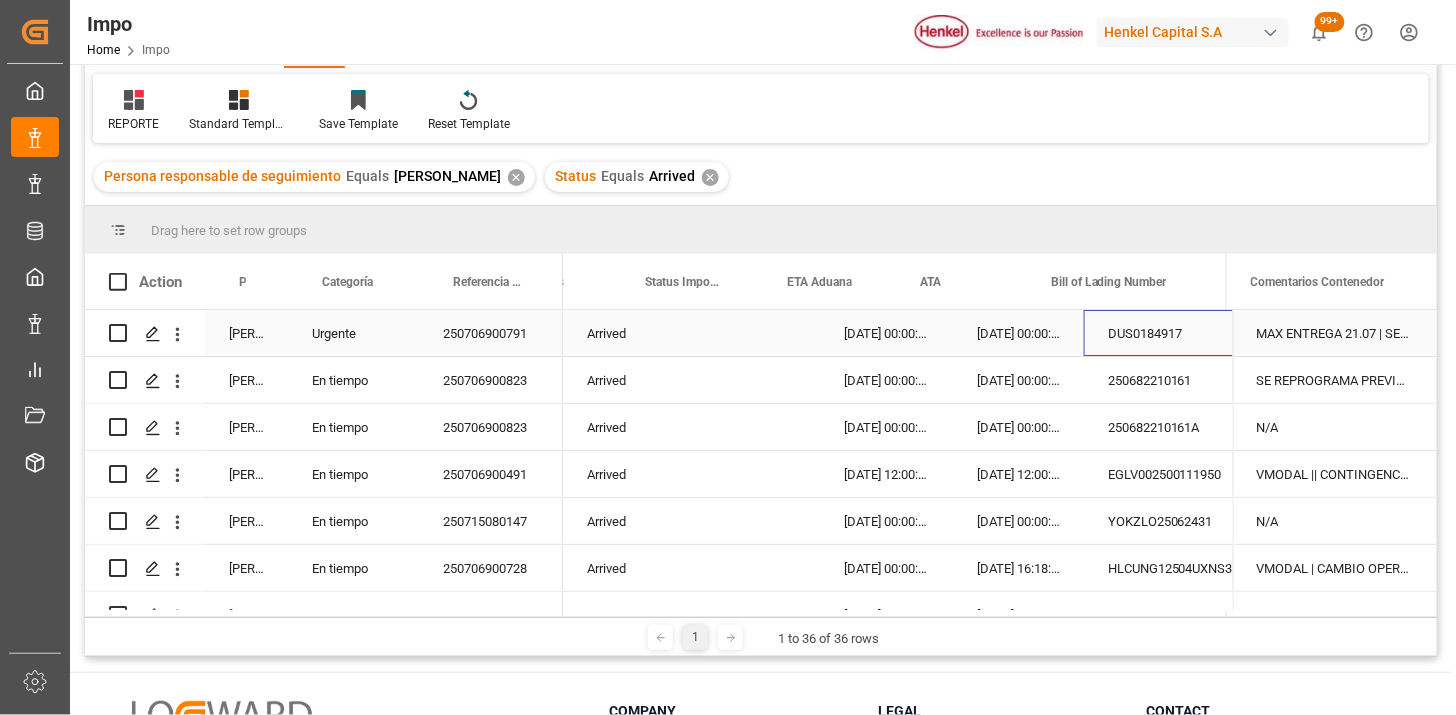 scroll, scrollTop: 0, scrollLeft: 56, axis: horizontal 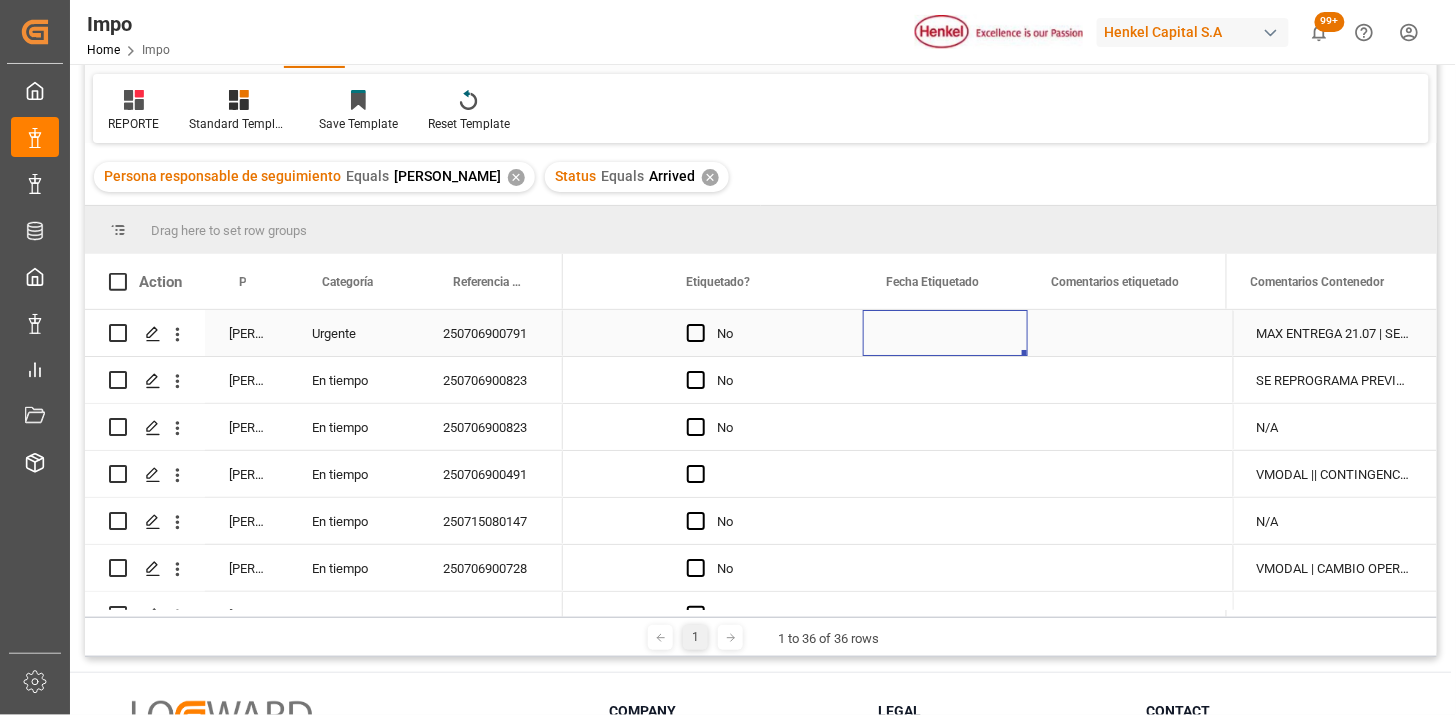 click on "250706900791" at bounding box center [491, 333] 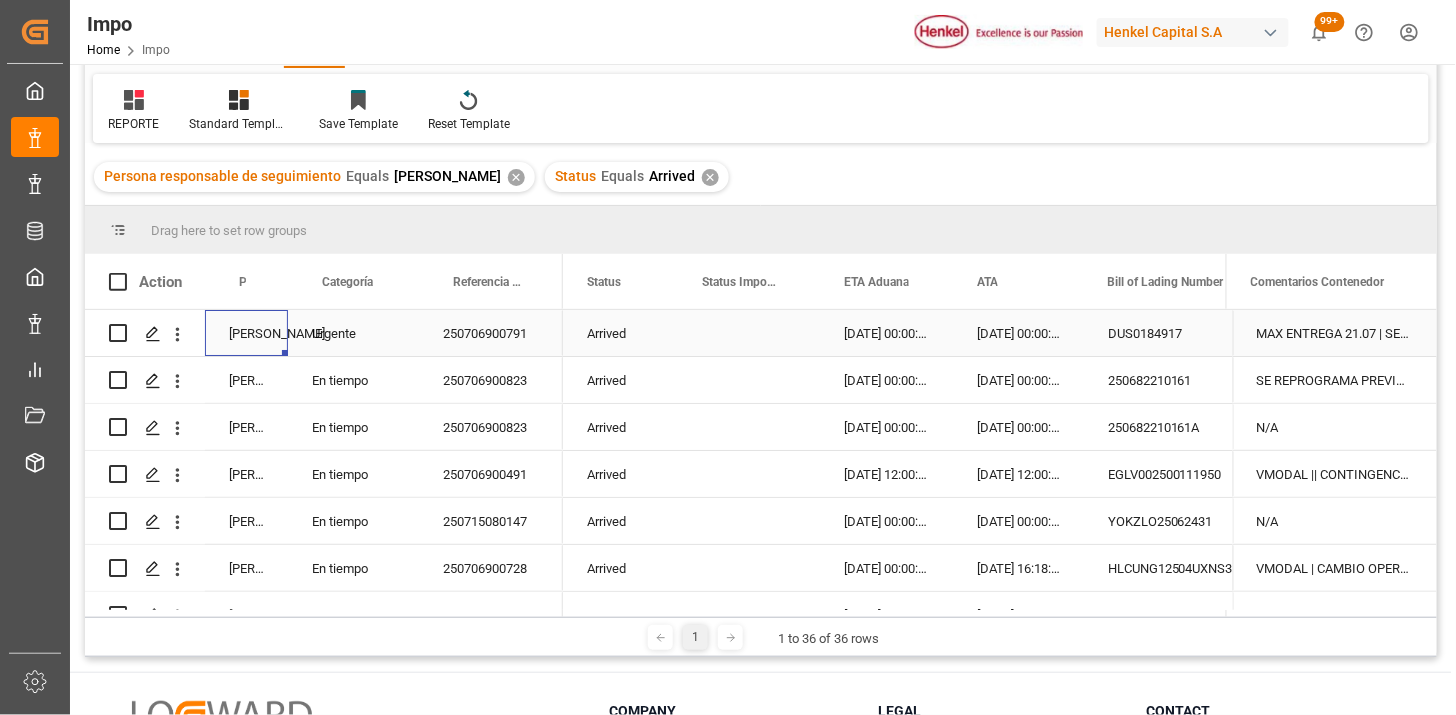 click on "[PERSON_NAME]" at bounding box center [246, 333] 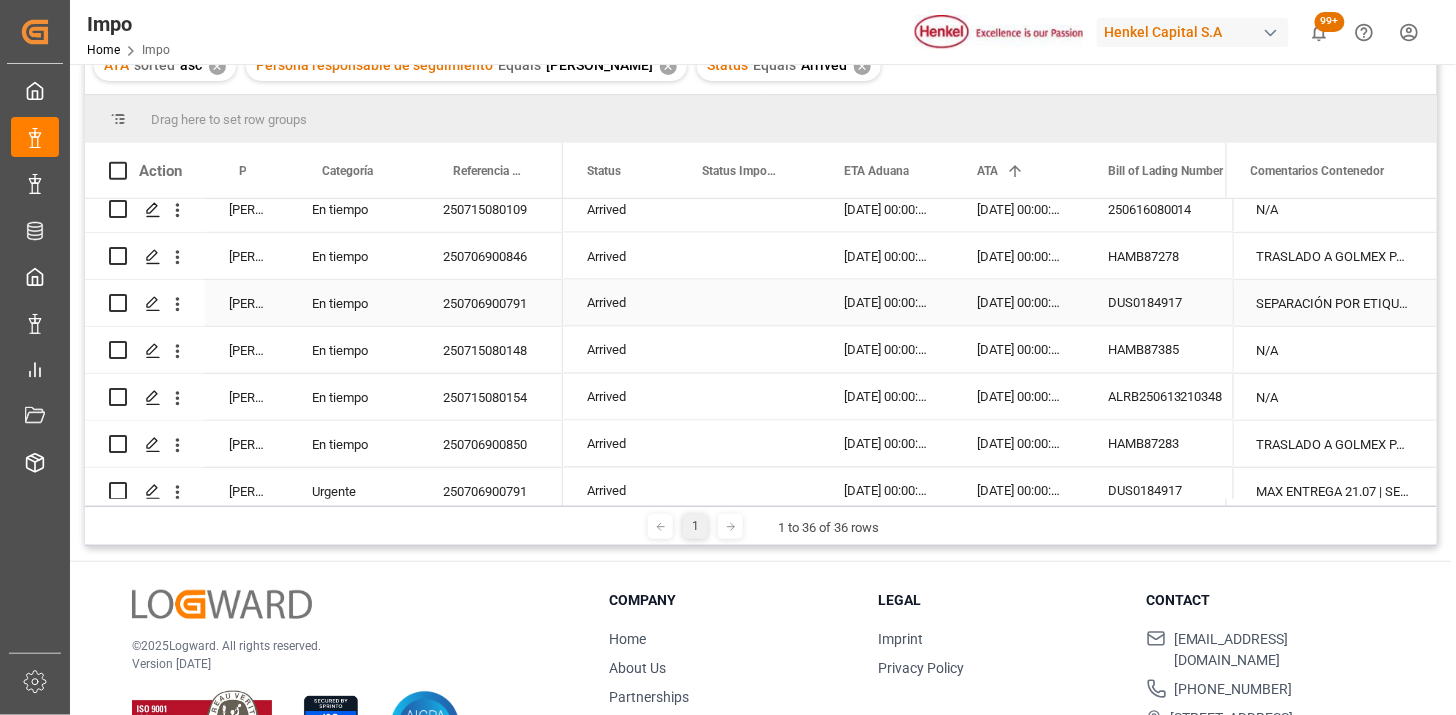 click on "250706900791" at bounding box center (491, 303) 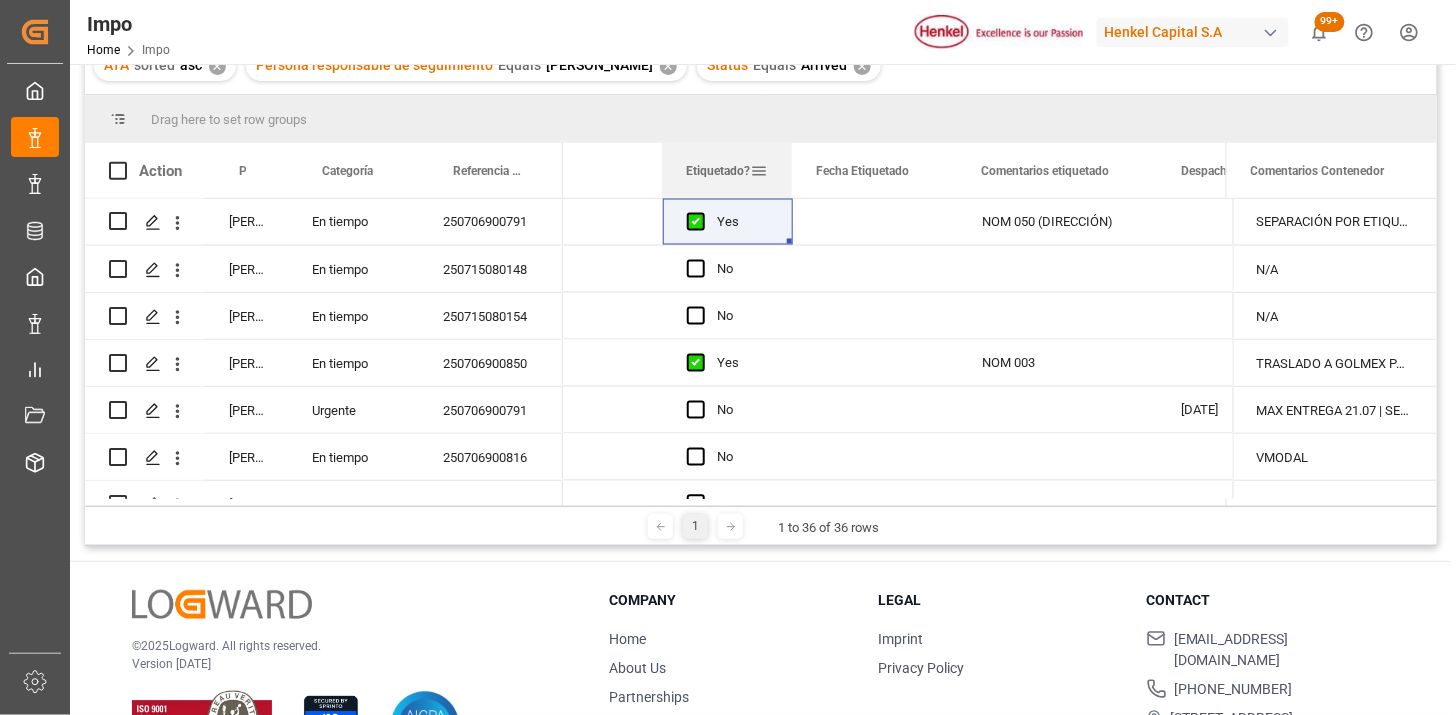 drag, startPoint x: 860, startPoint y: 180, endPoint x: 790, endPoint y: 180, distance: 70 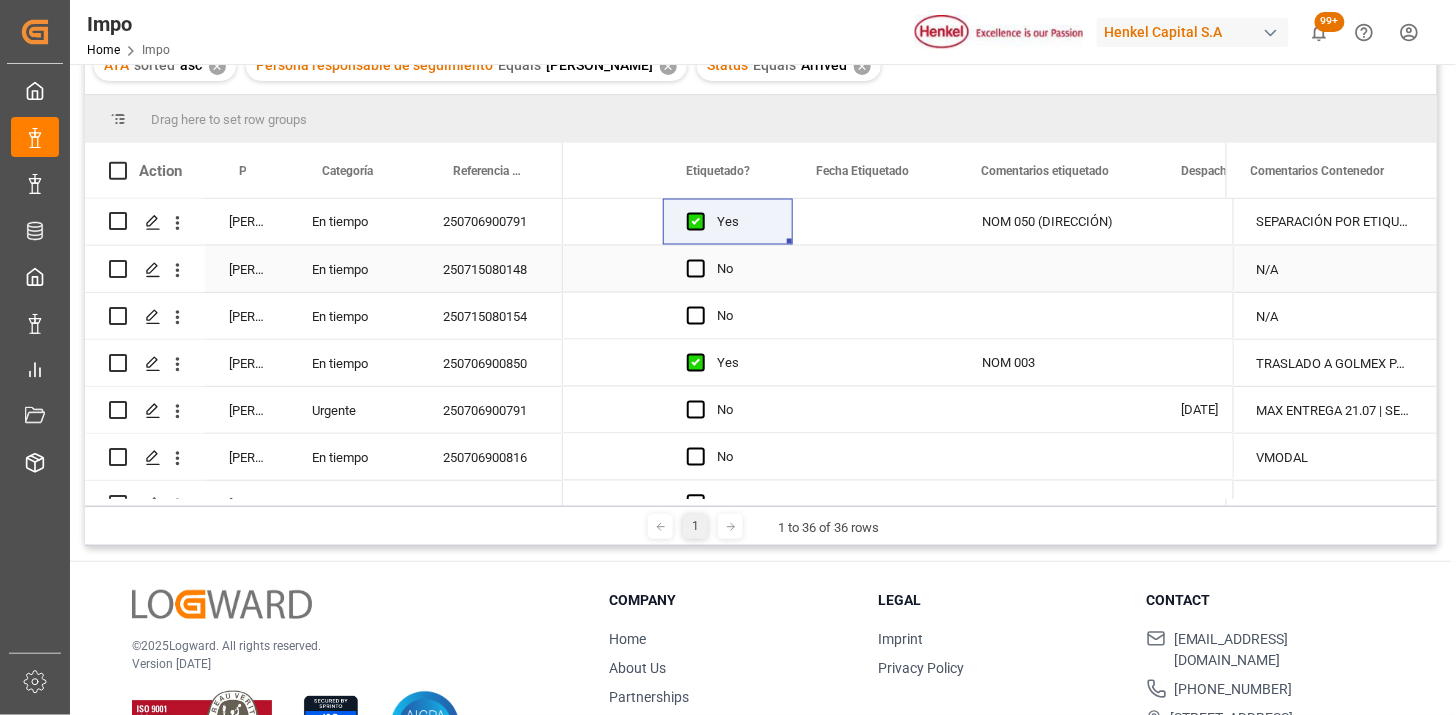 click at bounding box center [875, 269] 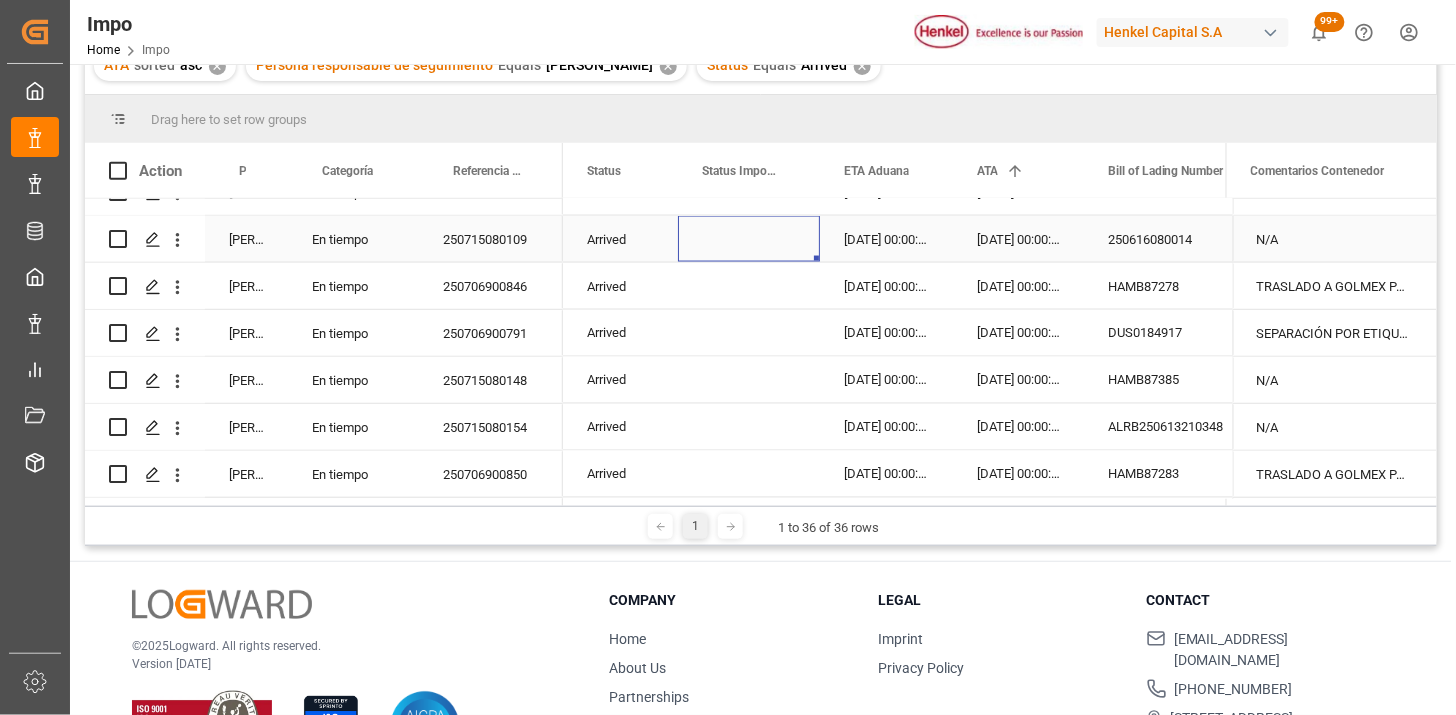 click at bounding box center [749, 239] 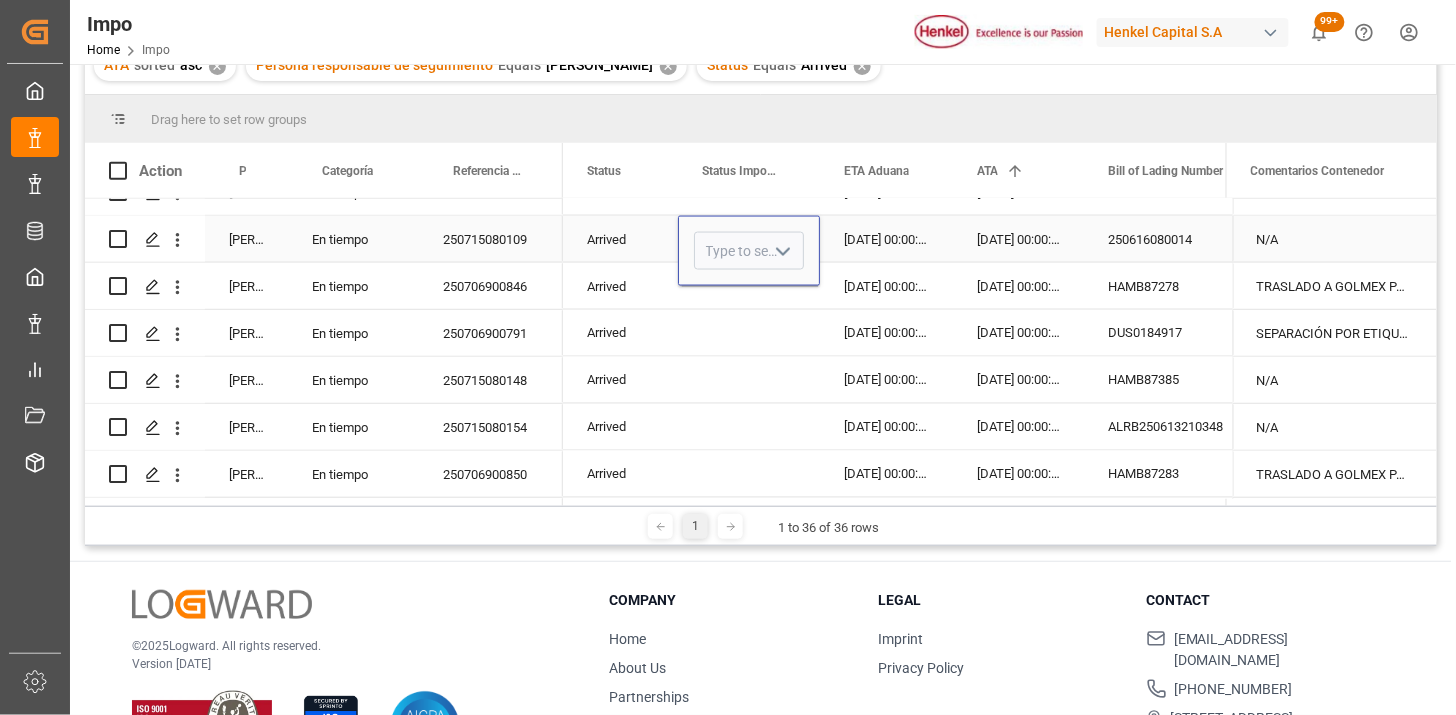 click 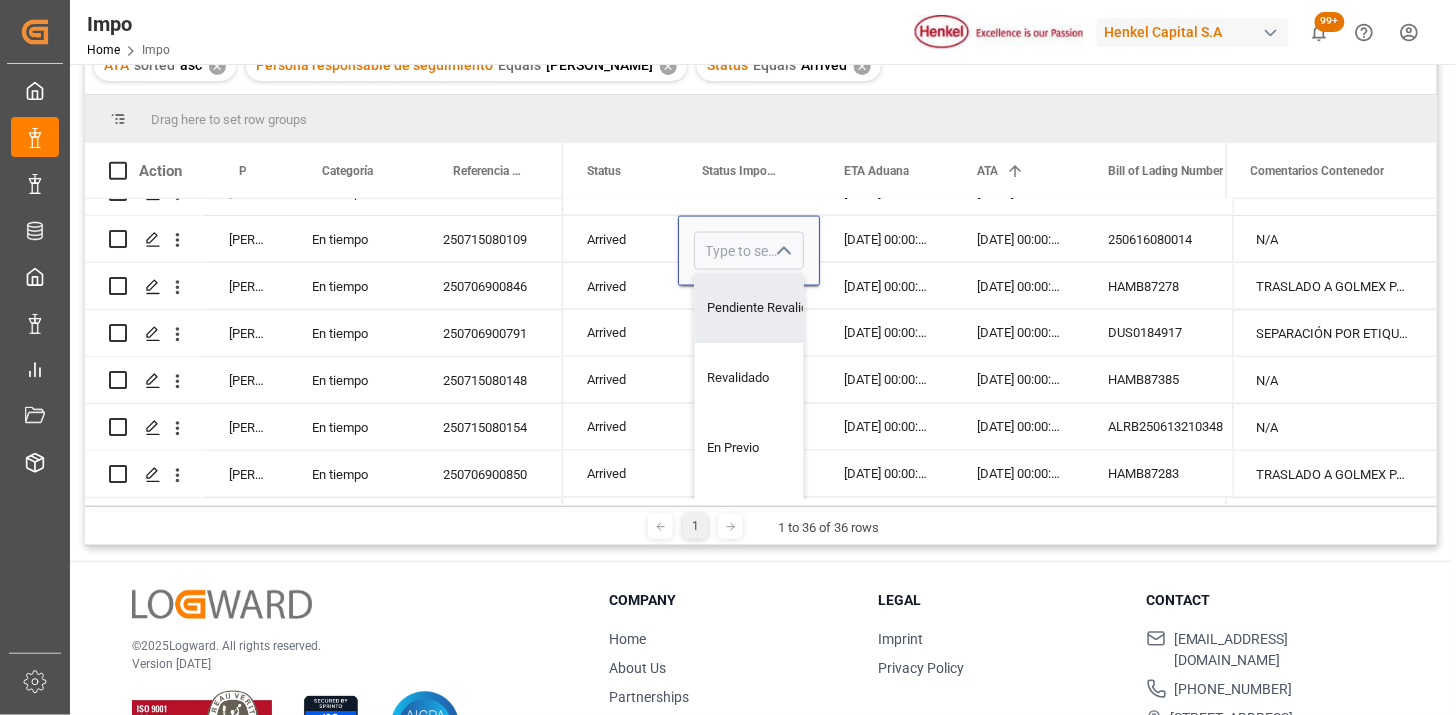 click on "ATA sorted asc ✕ Persona responsable de seguimiento Equals [PERSON_NAME] ✕ Status Equals Arrived ✕" at bounding box center (761, 66) 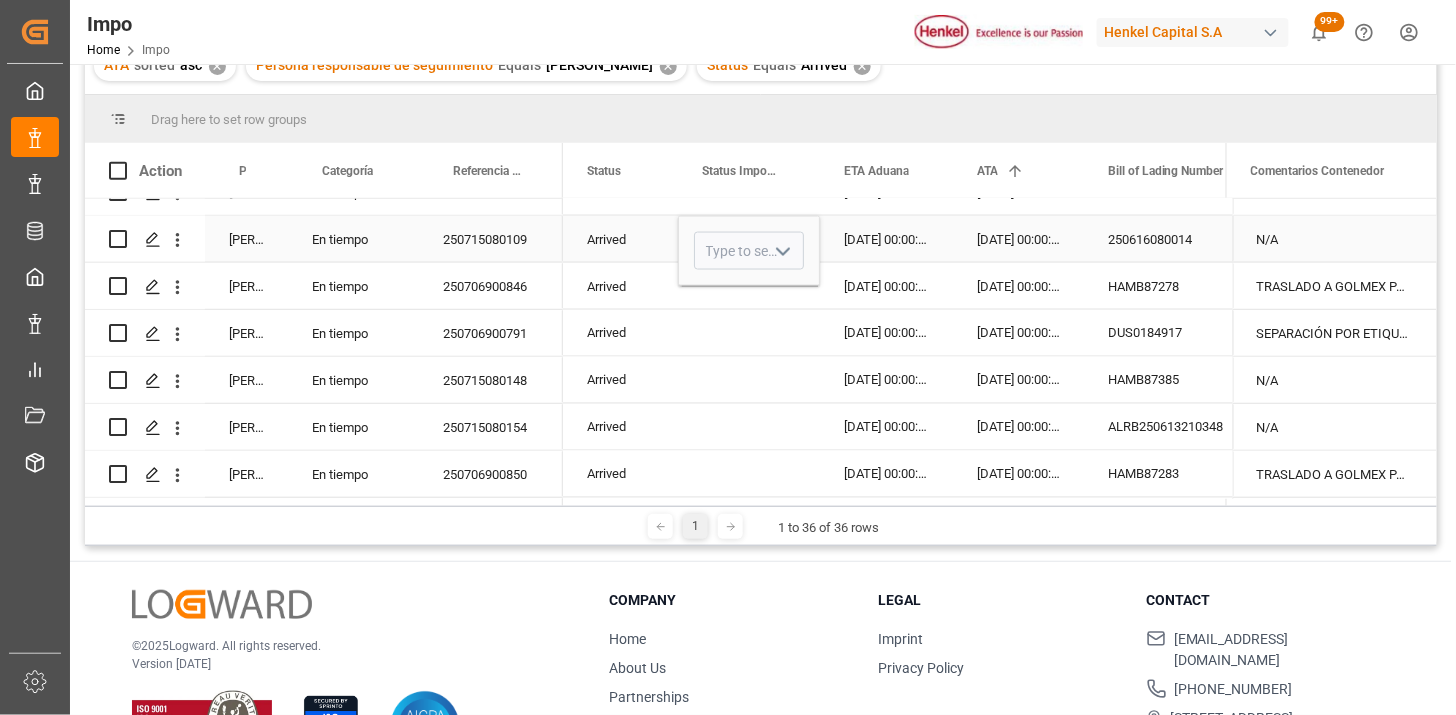 click on "250715080109" at bounding box center (491, 239) 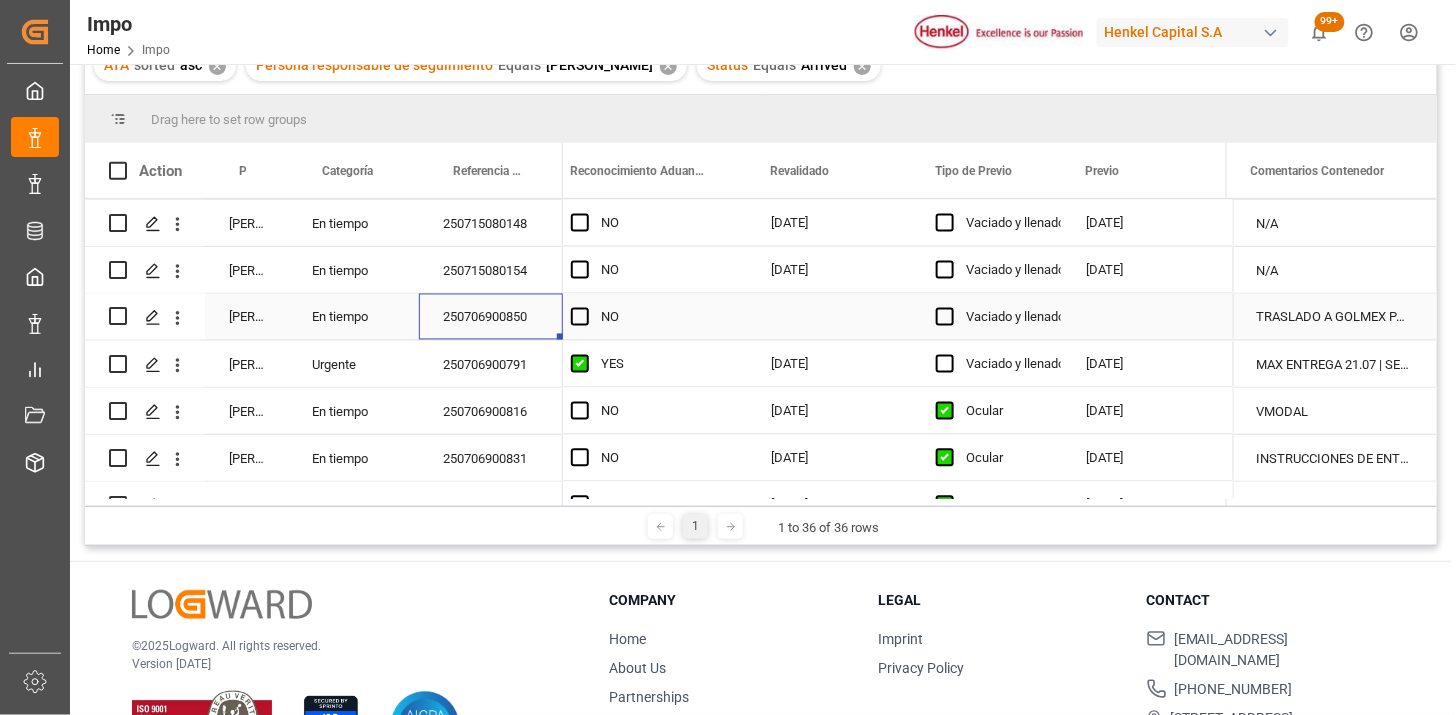 click at bounding box center (829, 317) 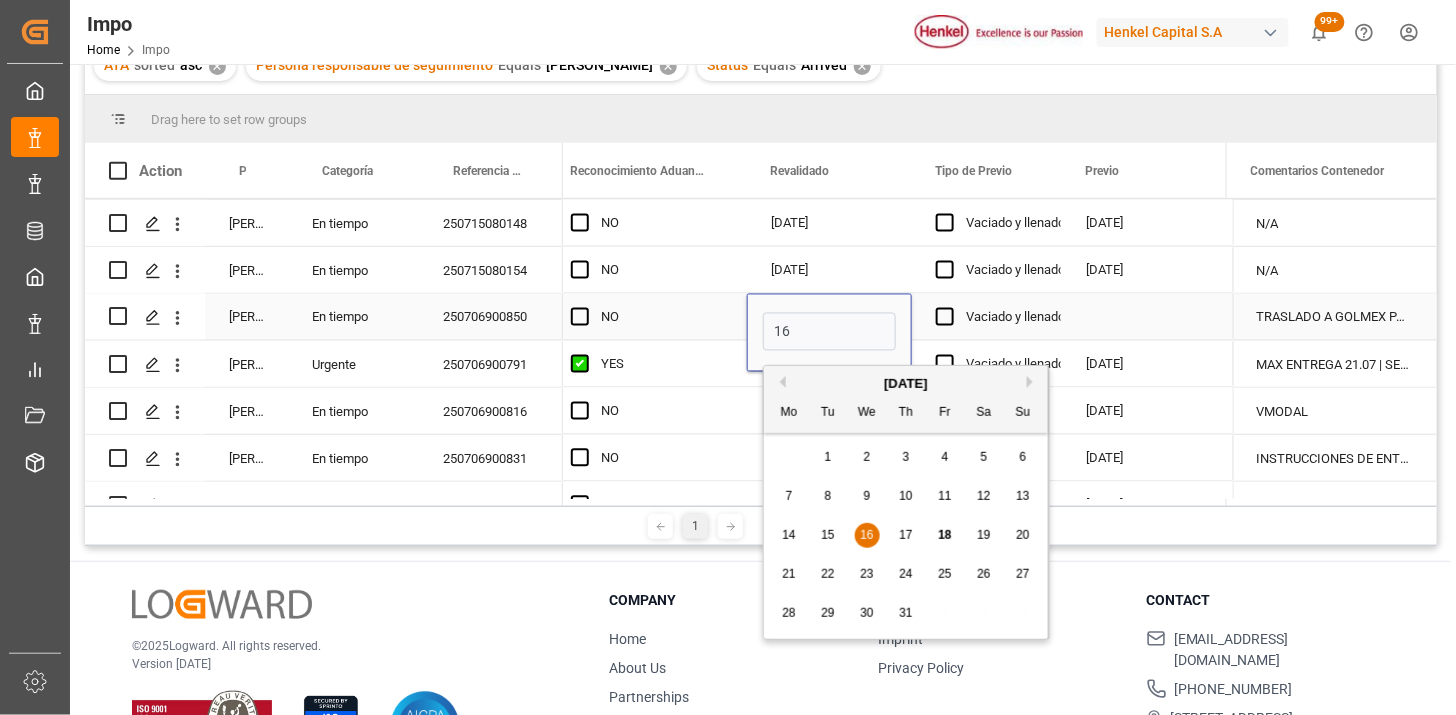 type on "[DATE]" 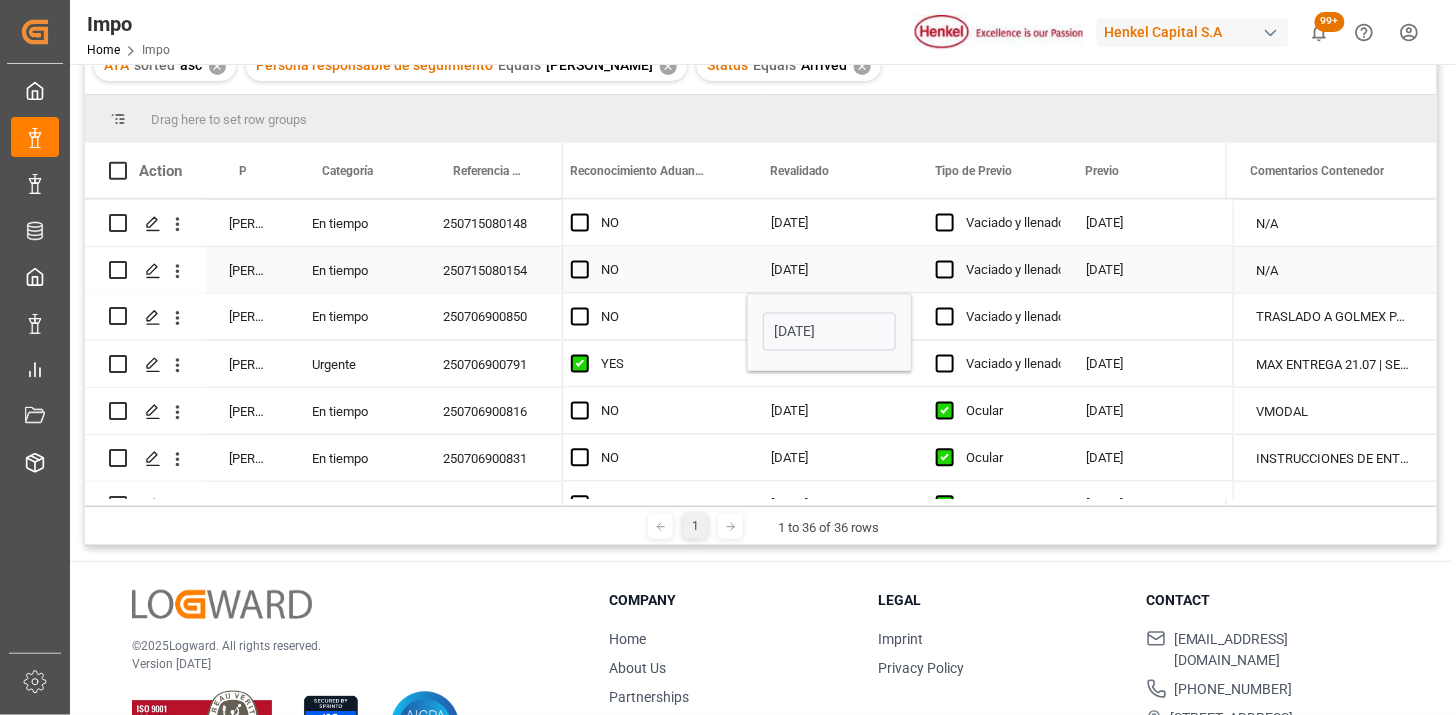 click at bounding box center (1144, 317) 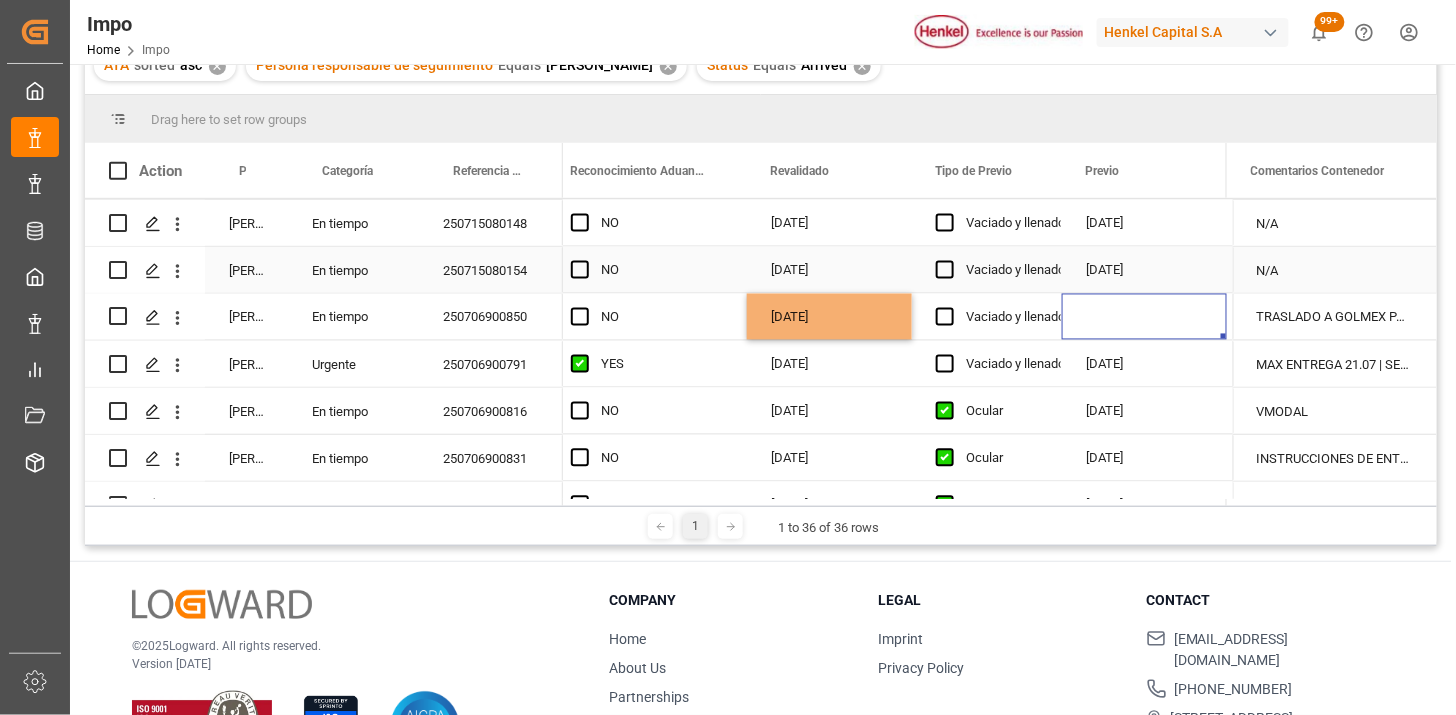 click on "[DATE]" at bounding box center [1144, 223] 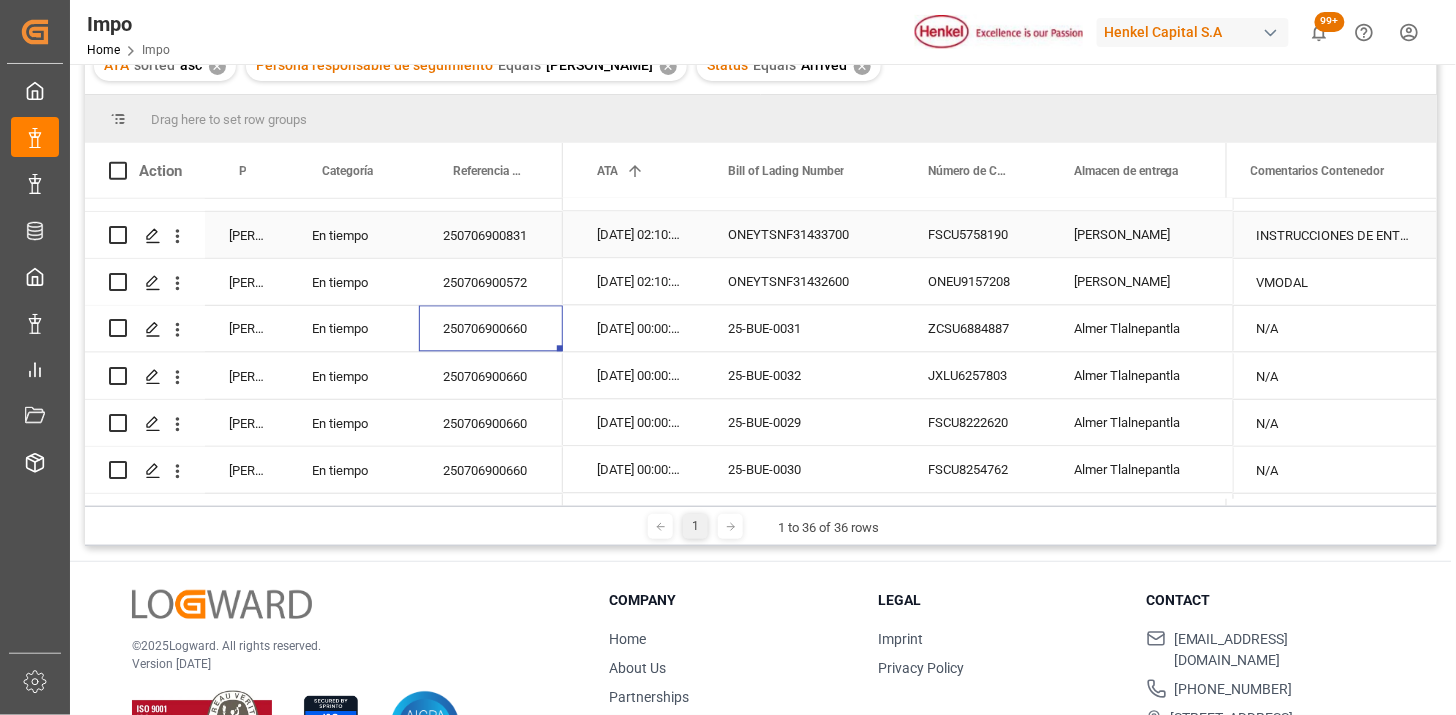 scroll, scrollTop: 0, scrollLeft: 0, axis: both 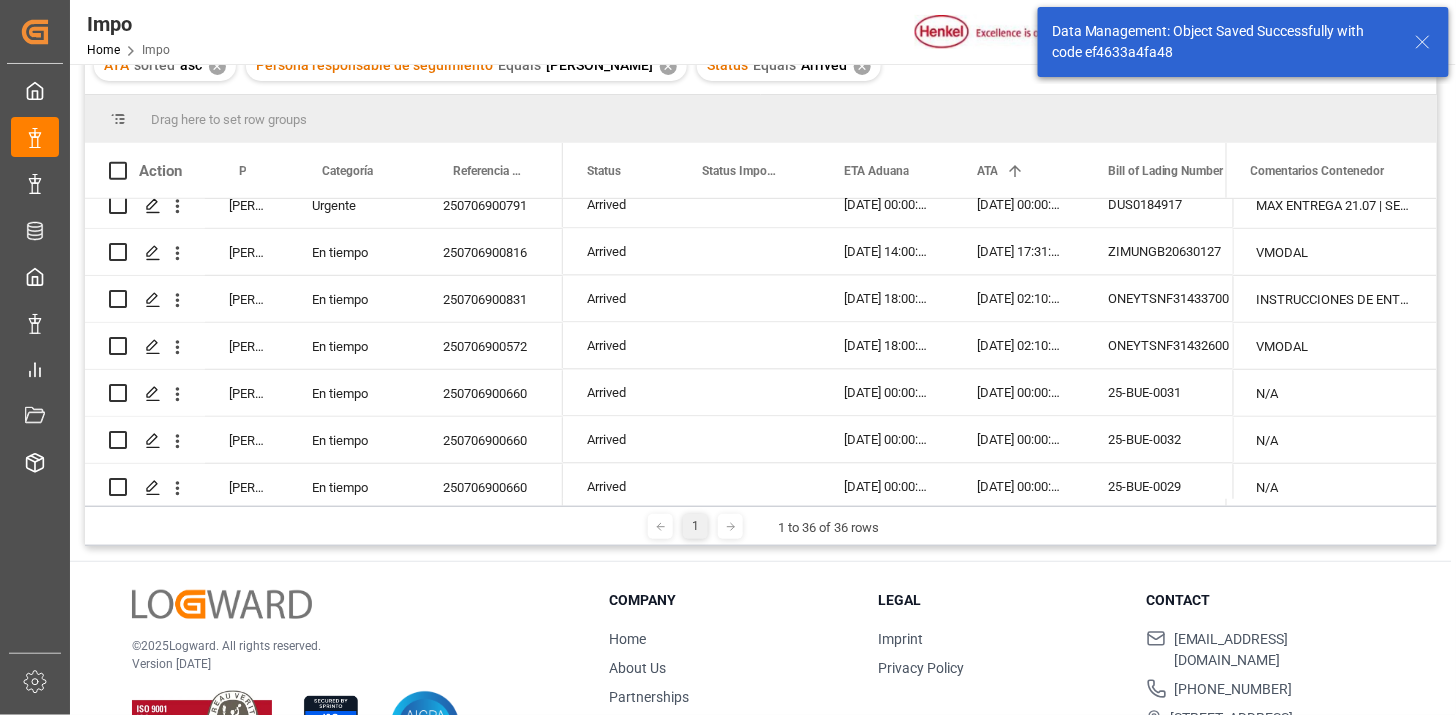 click on "✕" at bounding box center [862, 66] 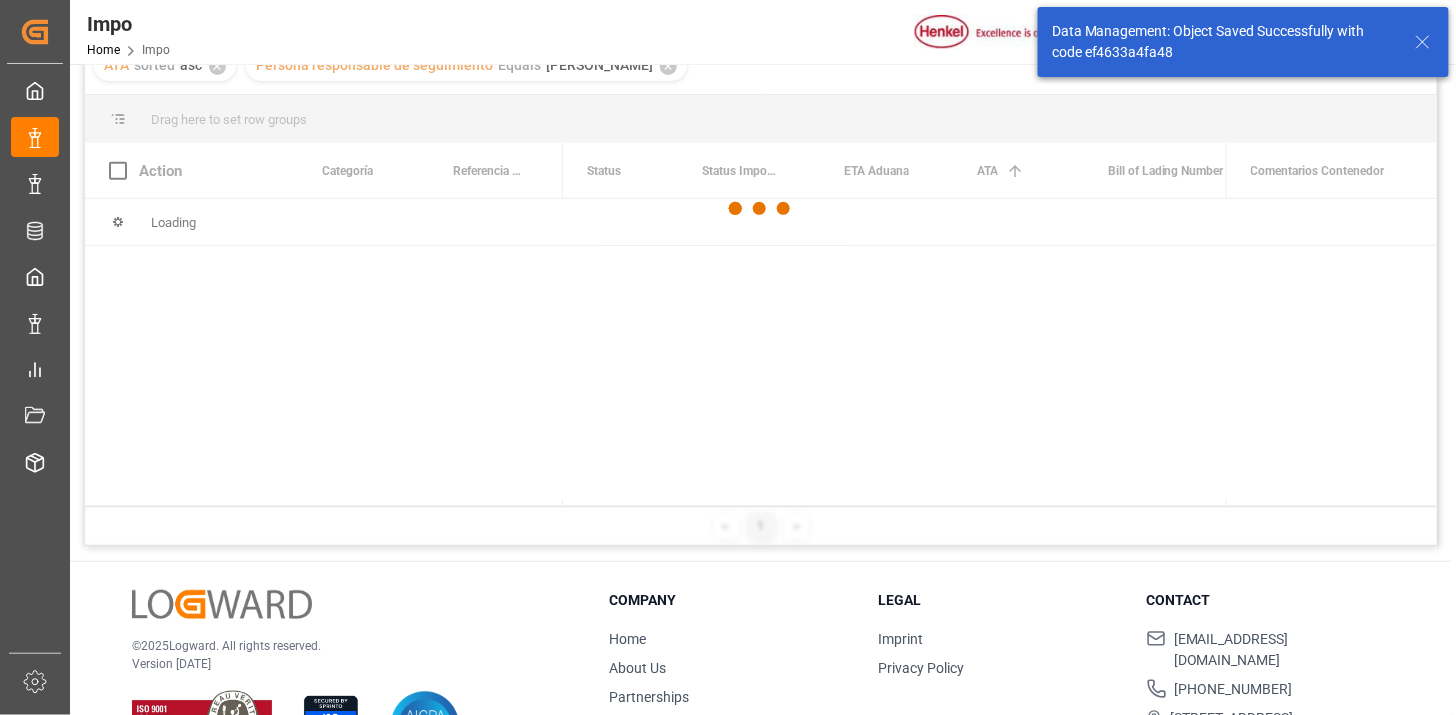 scroll, scrollTop: 0, scrollLeft: 0, axis: both 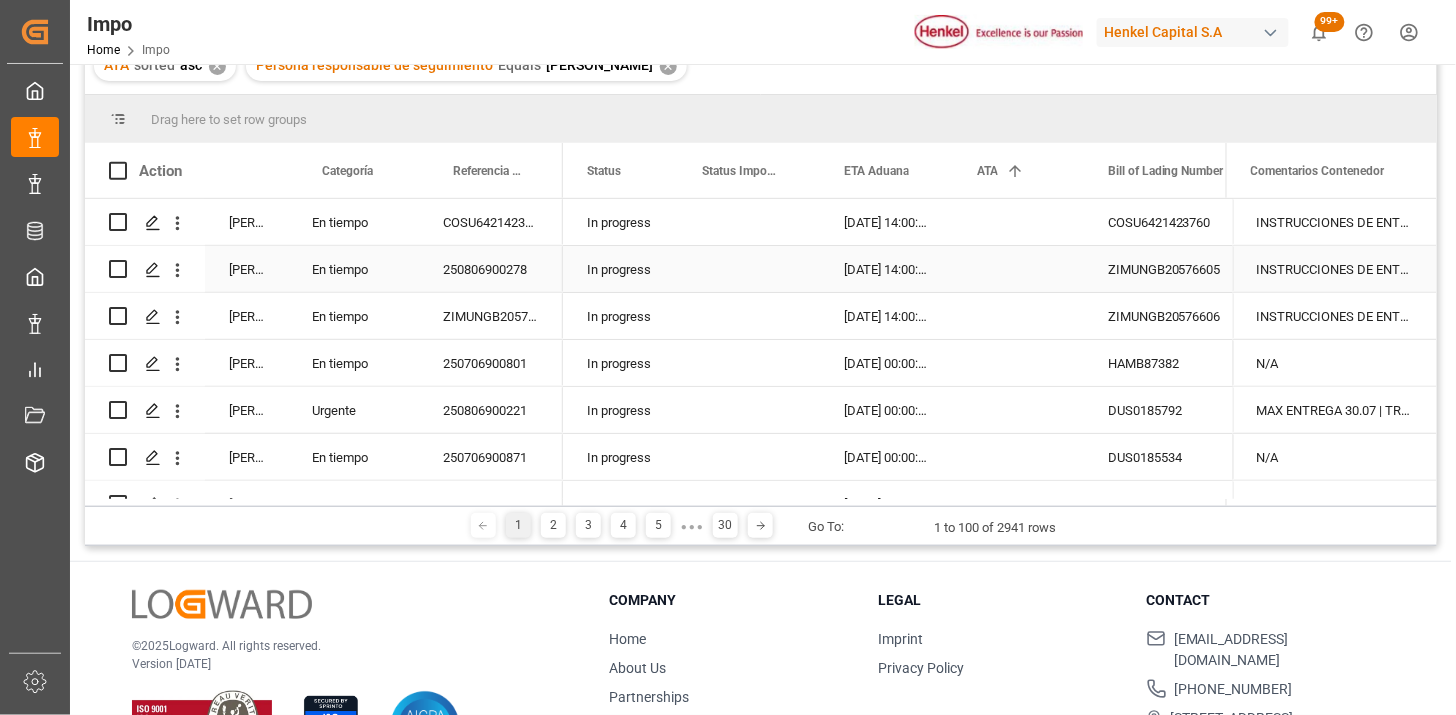 click on "In progress" at bounding box center [620, 222] 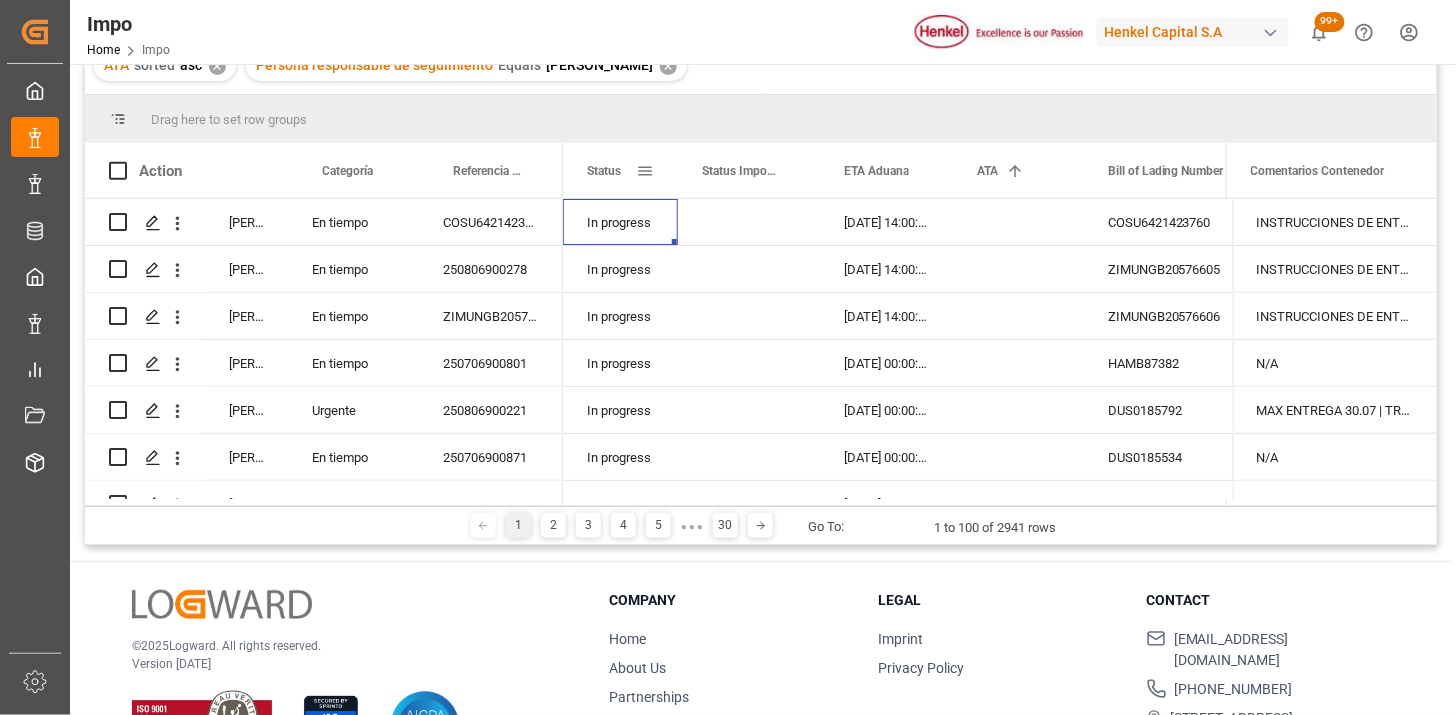 click at bounding box center [645, 171] 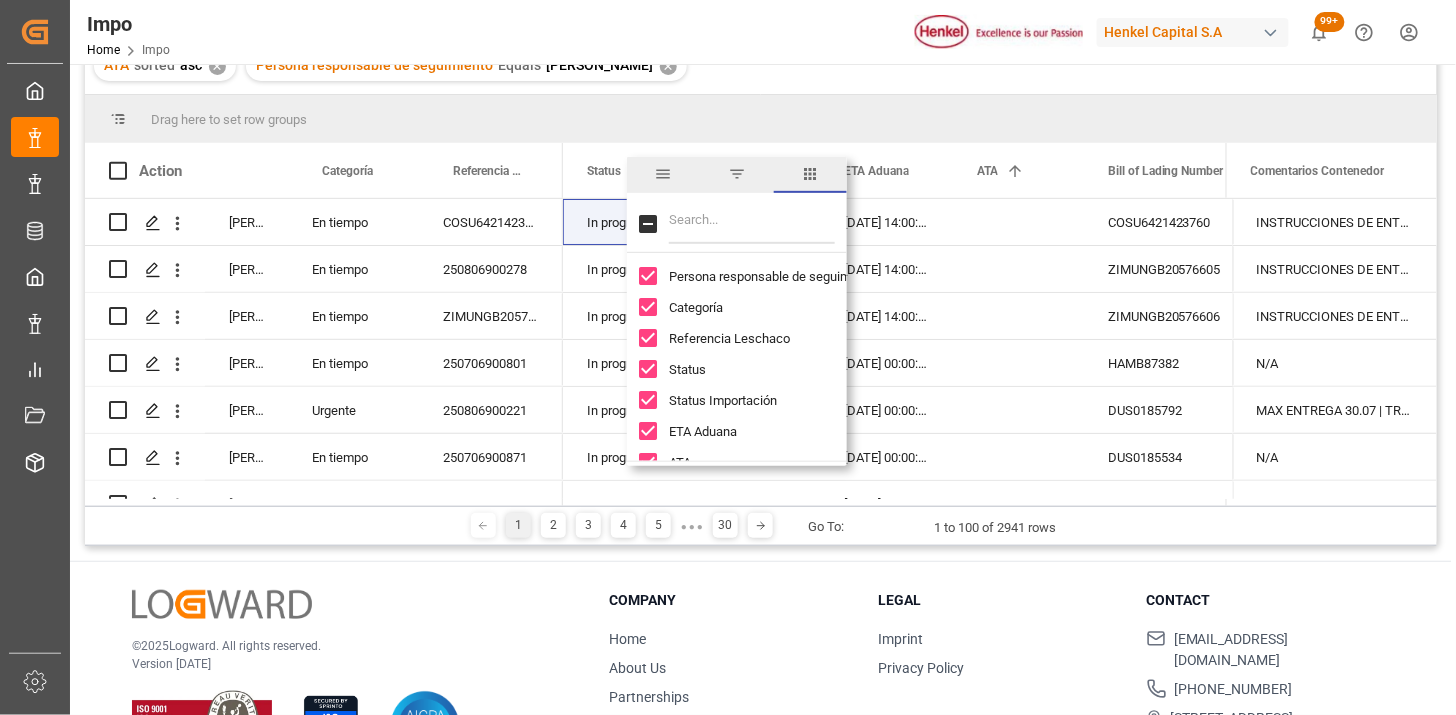 click at bounding box center (752, 224) 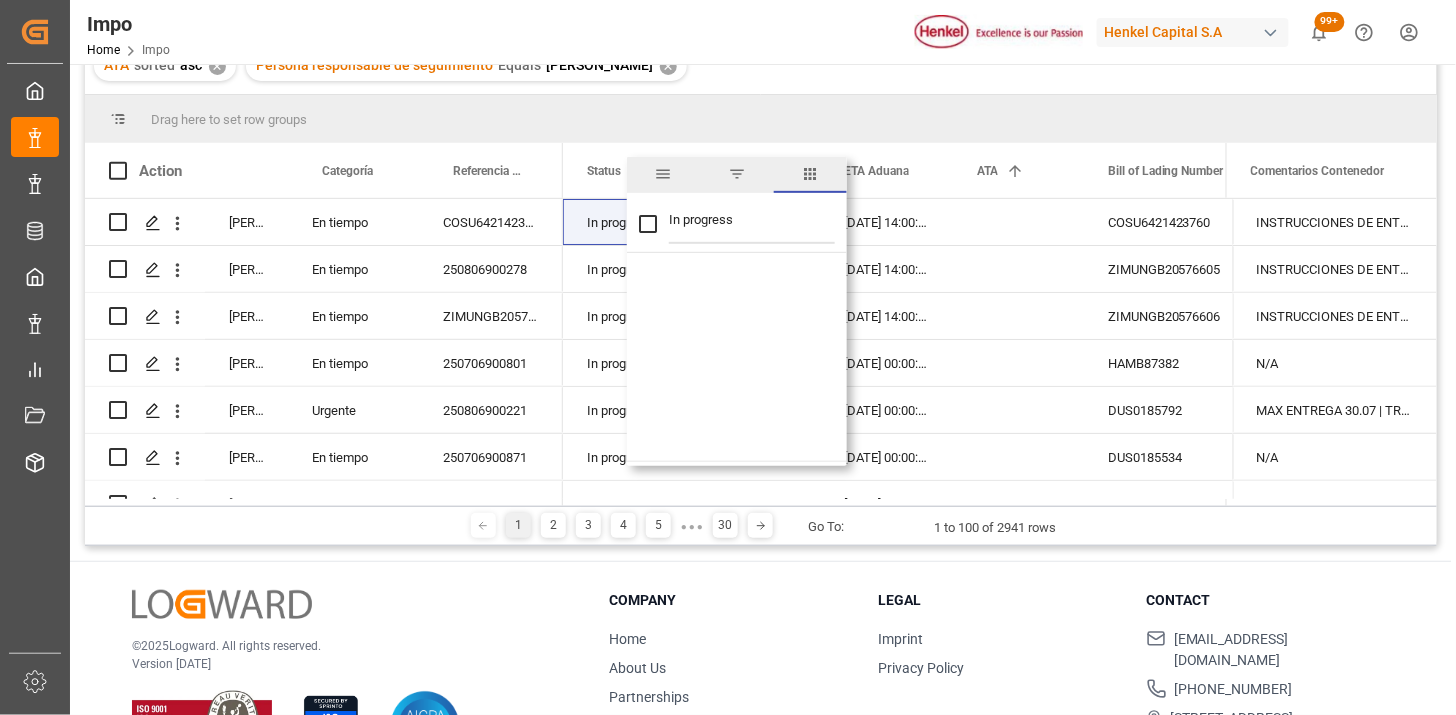 type on "In progress" 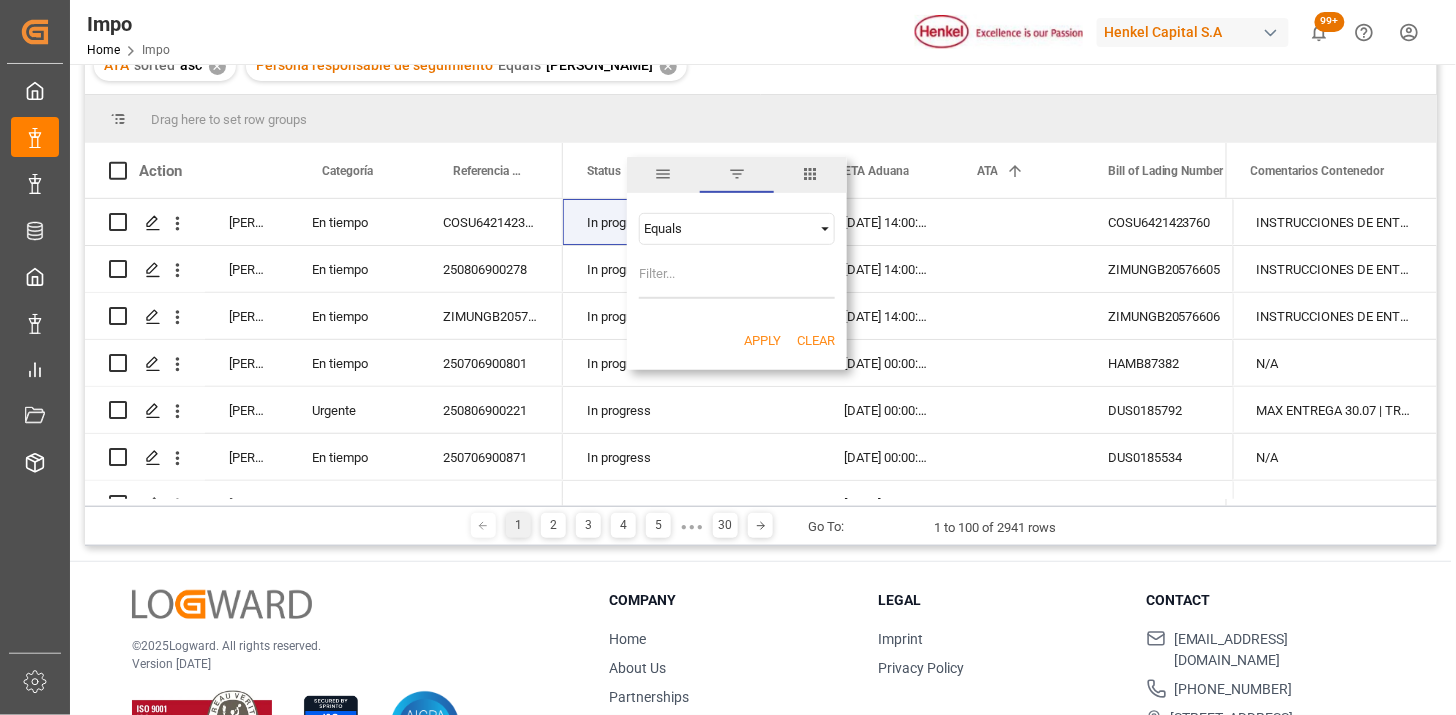type on "v" 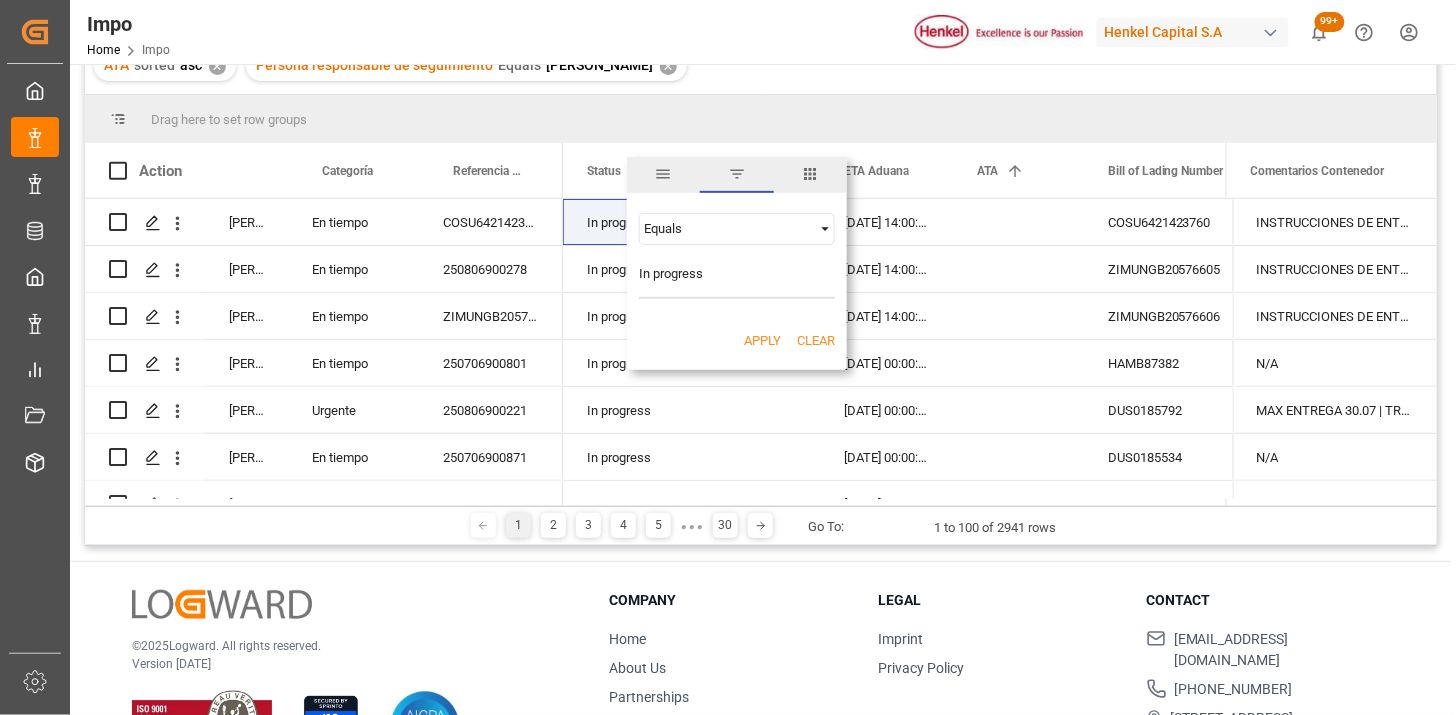 click on "Apply" at bounding box center (762, 341) 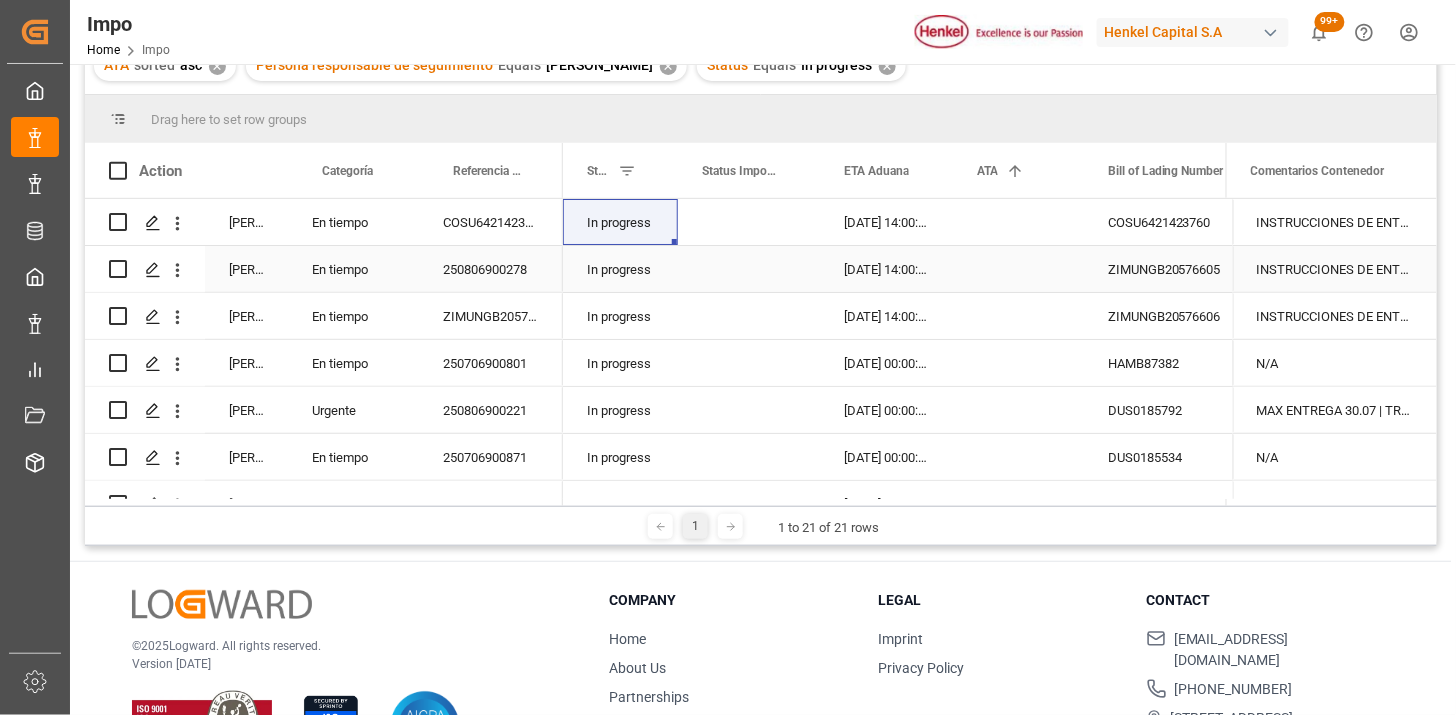 scroll, scrollTop: 0, scrollLeft: 0, axis: both 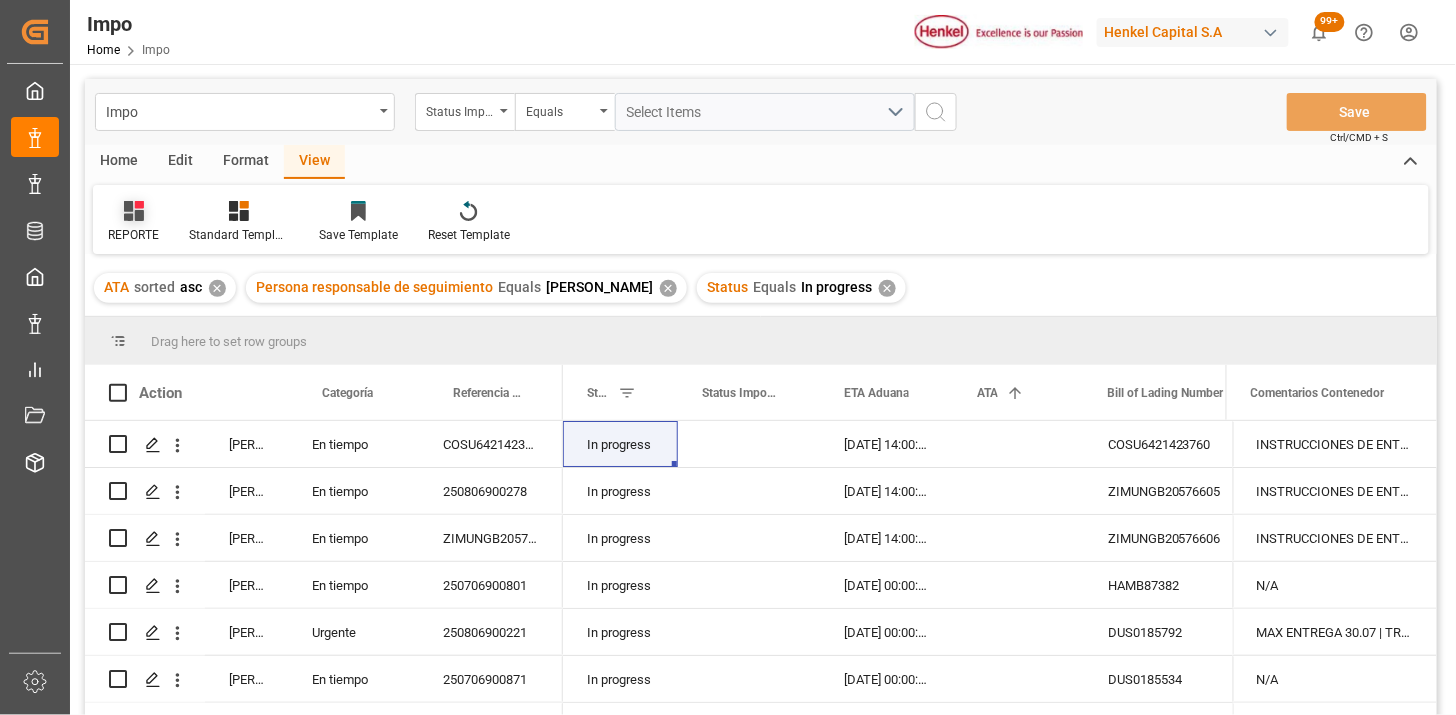 drag, startPoint x: 143, startPoint y: 215, endPoint x: 156, endPoint y: 216, distance: 13.038404 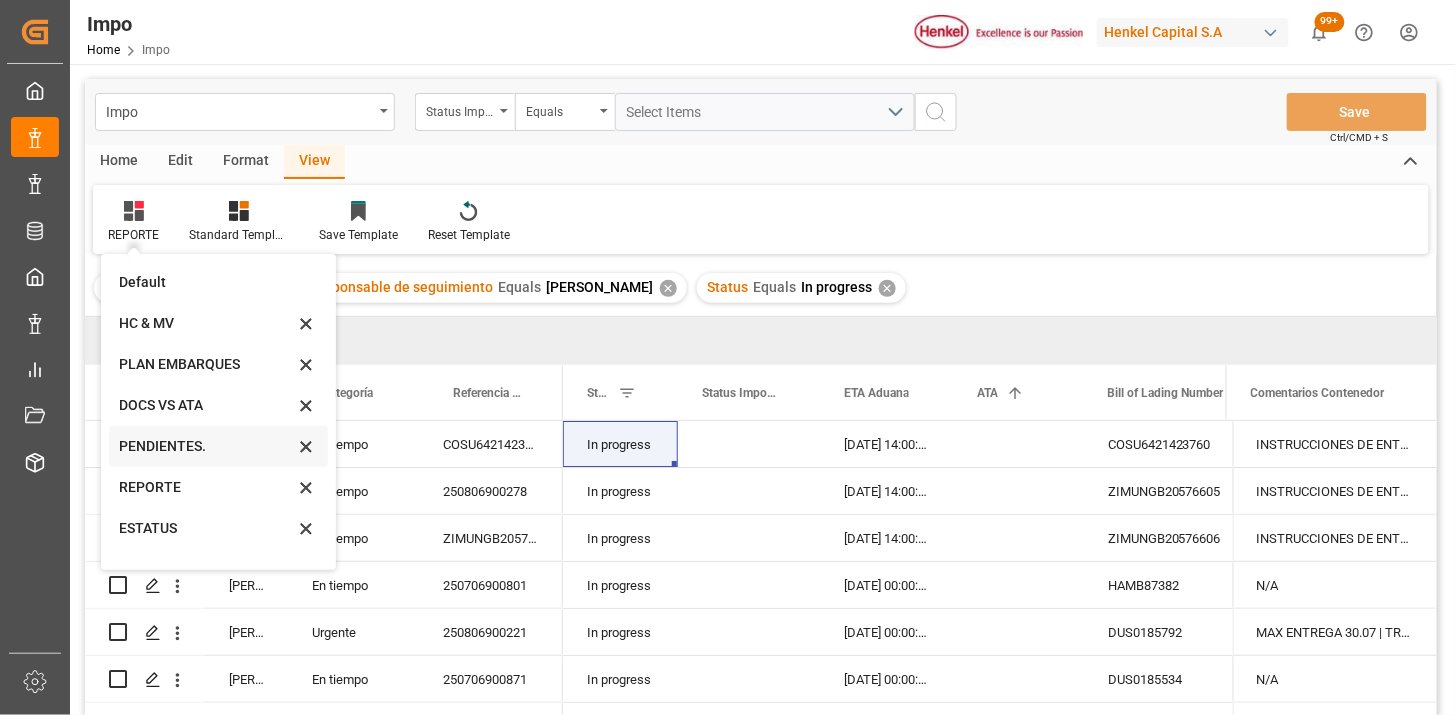 scroll, scrollTop: 27, scrollLeft: 0, axis: vertical 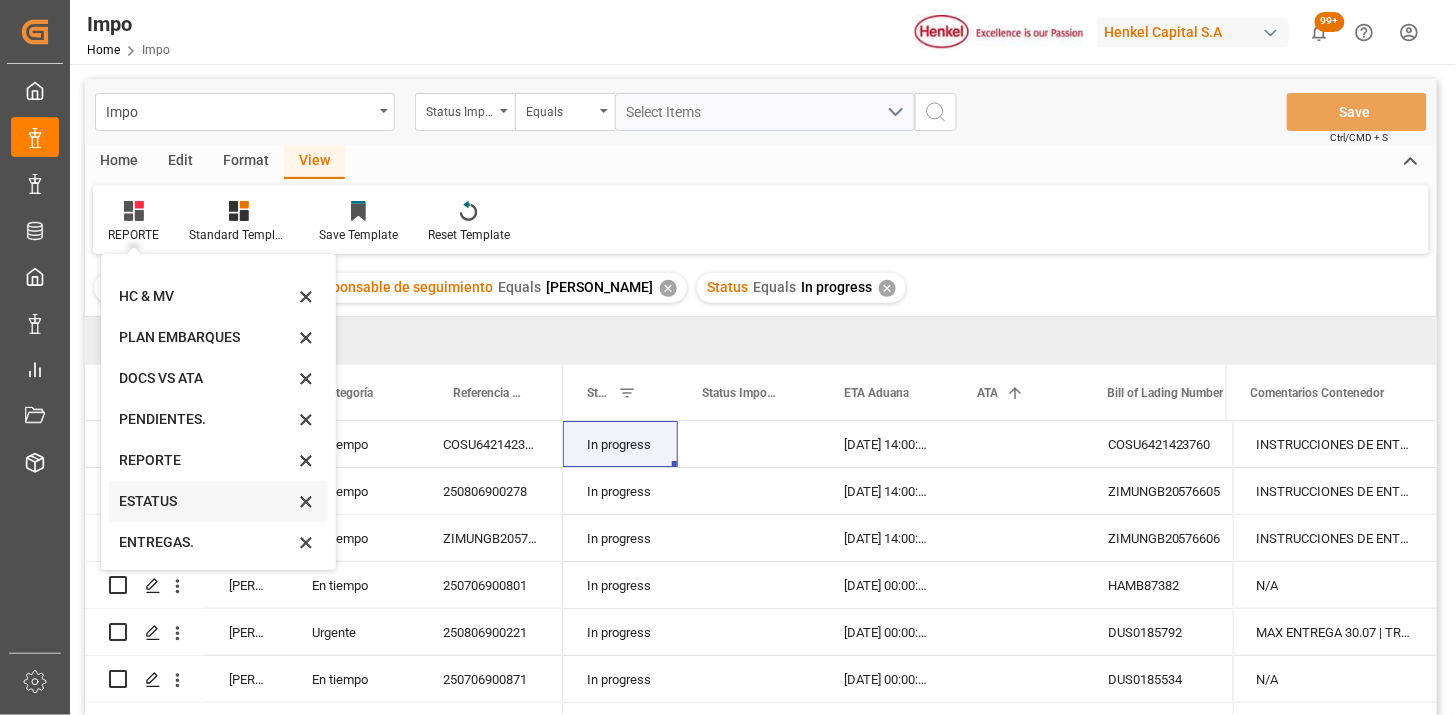 click on "ESTATUS" at bounding box center (206, 501) 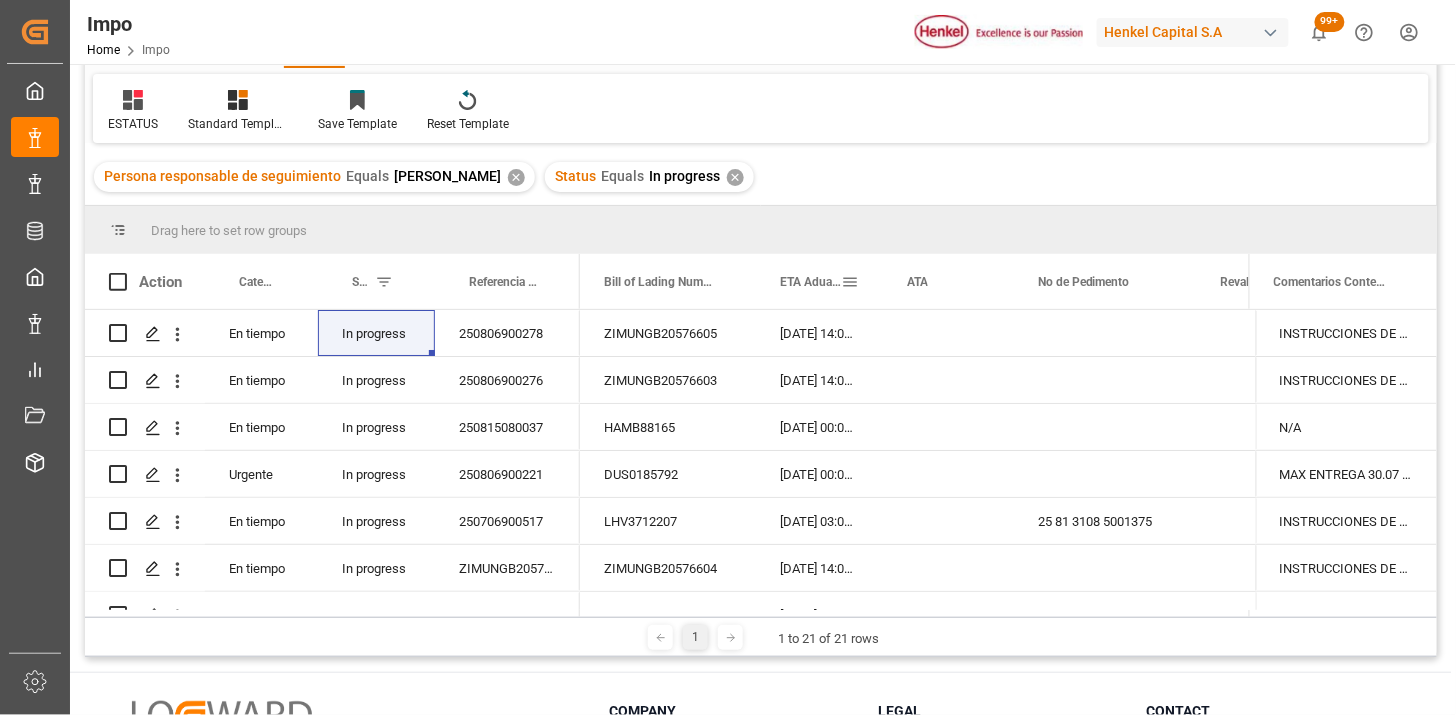 click on "ETA Aduana" at bounding box center [810, 281] 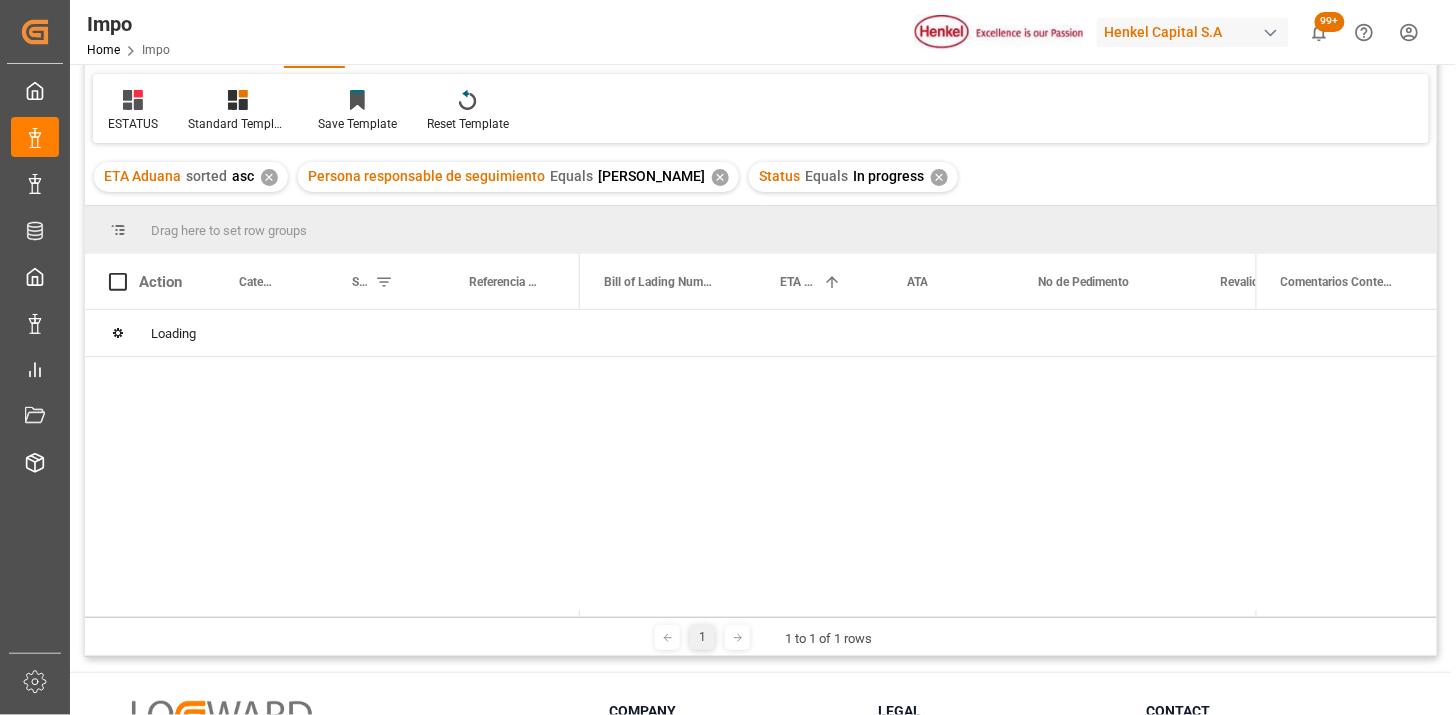 scroll, scrollTop: 222, scrollLeft: 0, axis: vertical 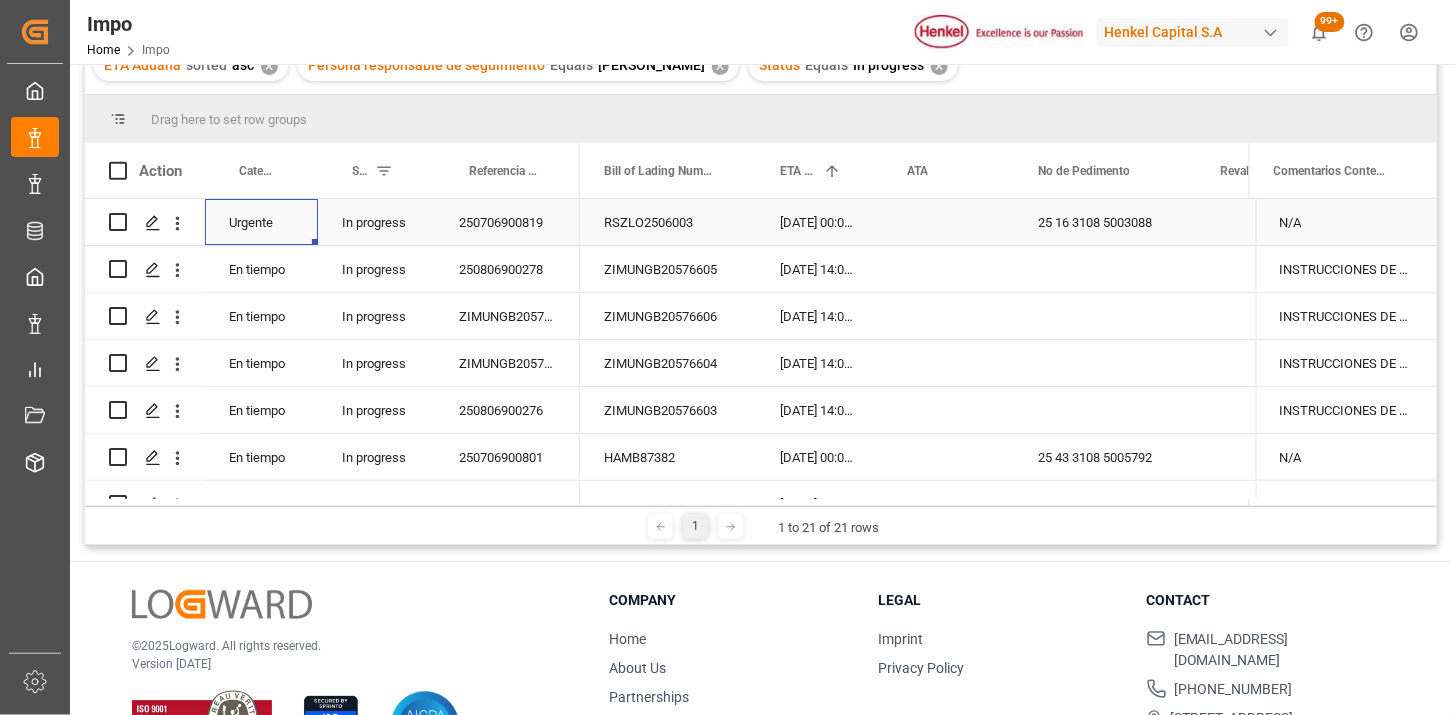 click on "Urgente" at bounding box center (261, 222) 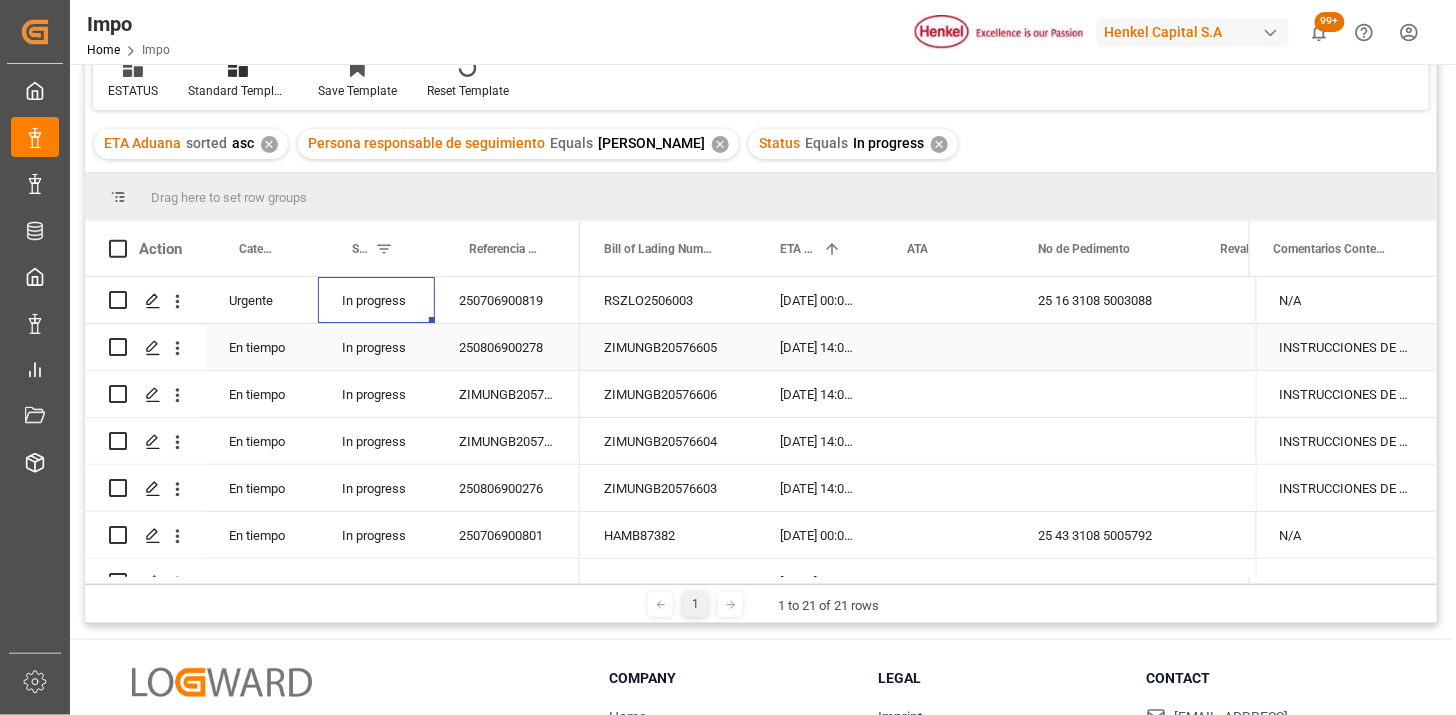 scroll, scrollTop: 6, scrollLeft: 0, axis: vertical 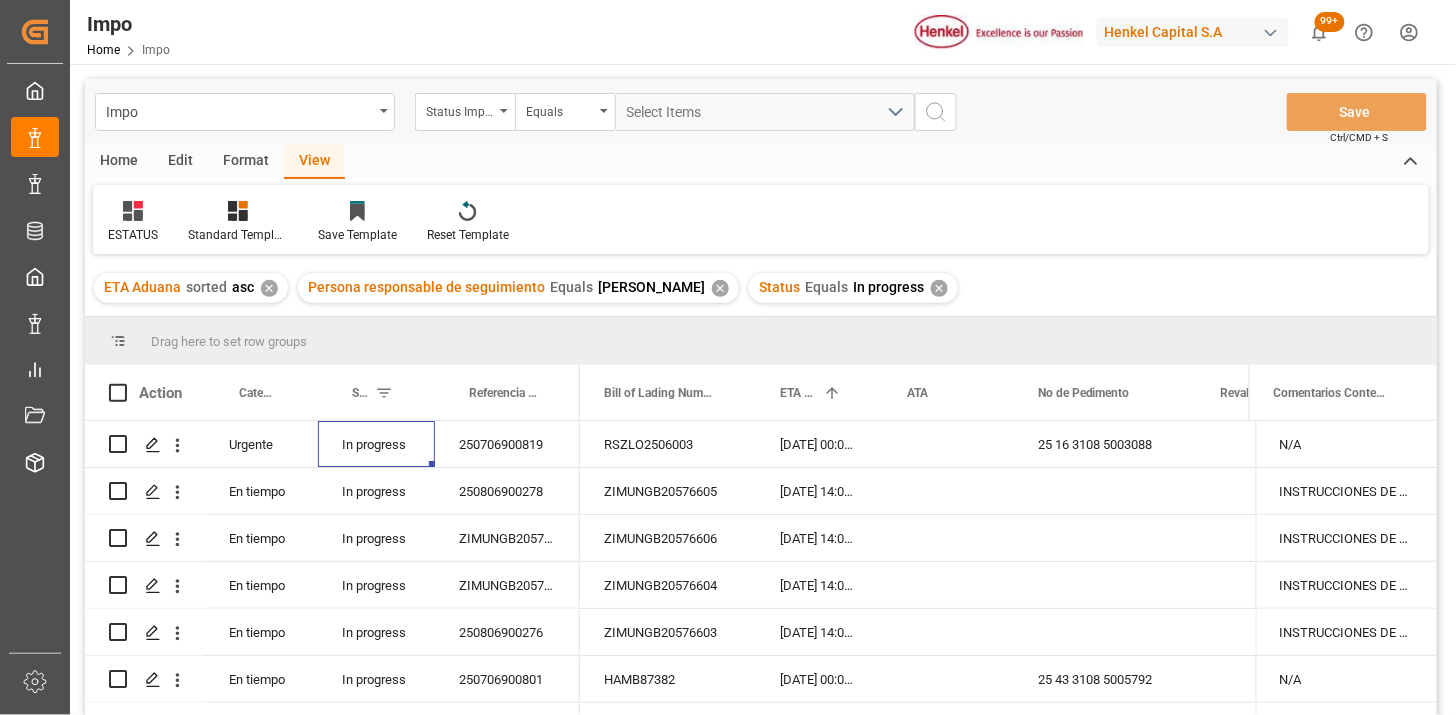 drag, startPoint x: 242, startPoint y: 157, endPoint x: 250, endPoint y: 164, distance: 10.630146 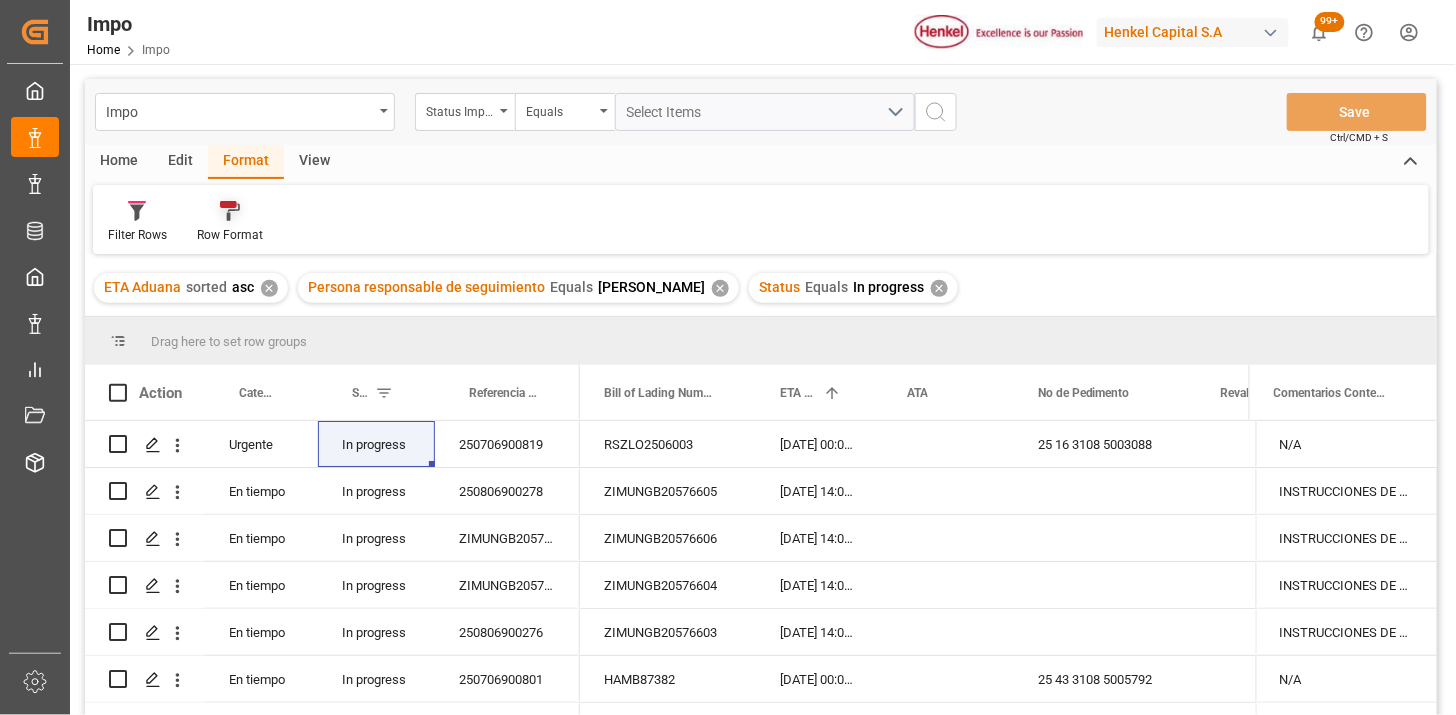 click 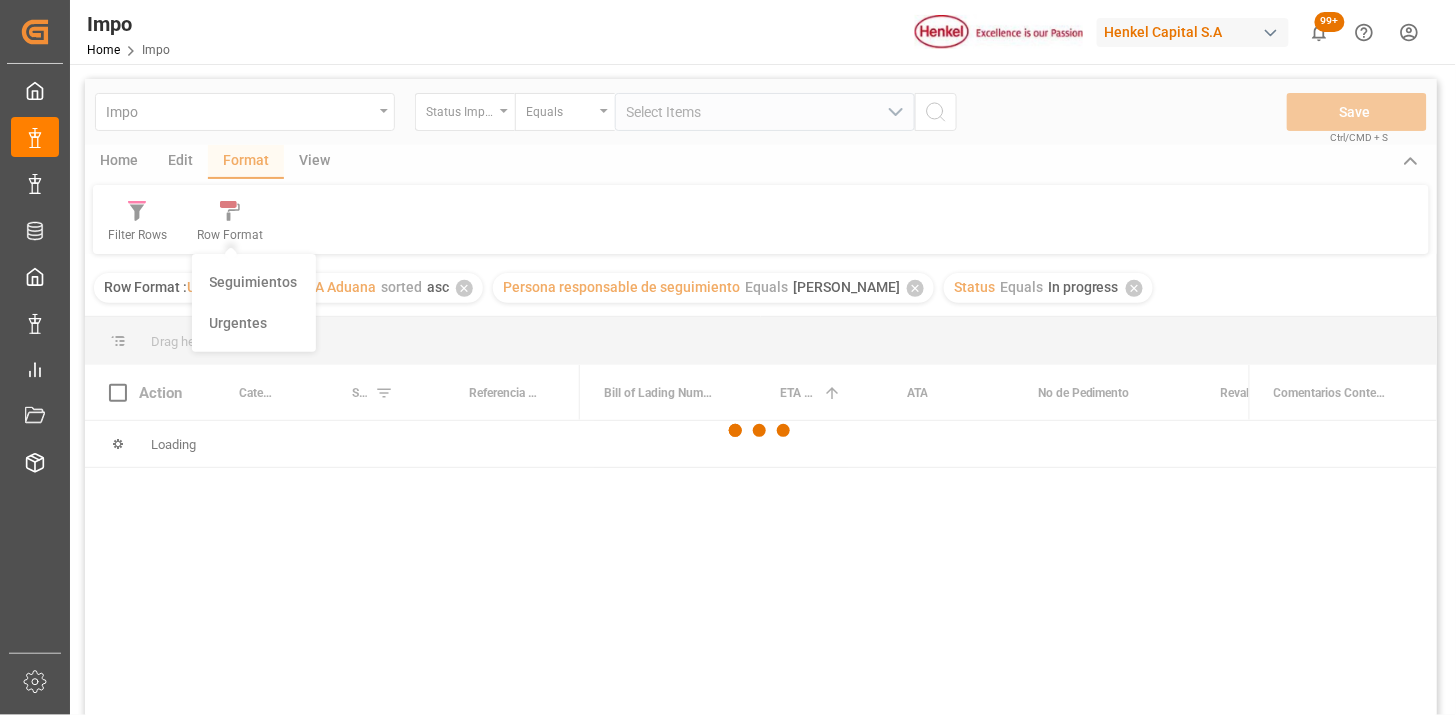 drag, startPoint x: 267, startPoint y: 335, endPoint x: 275, endPoint y: 328, distance: 10.630146 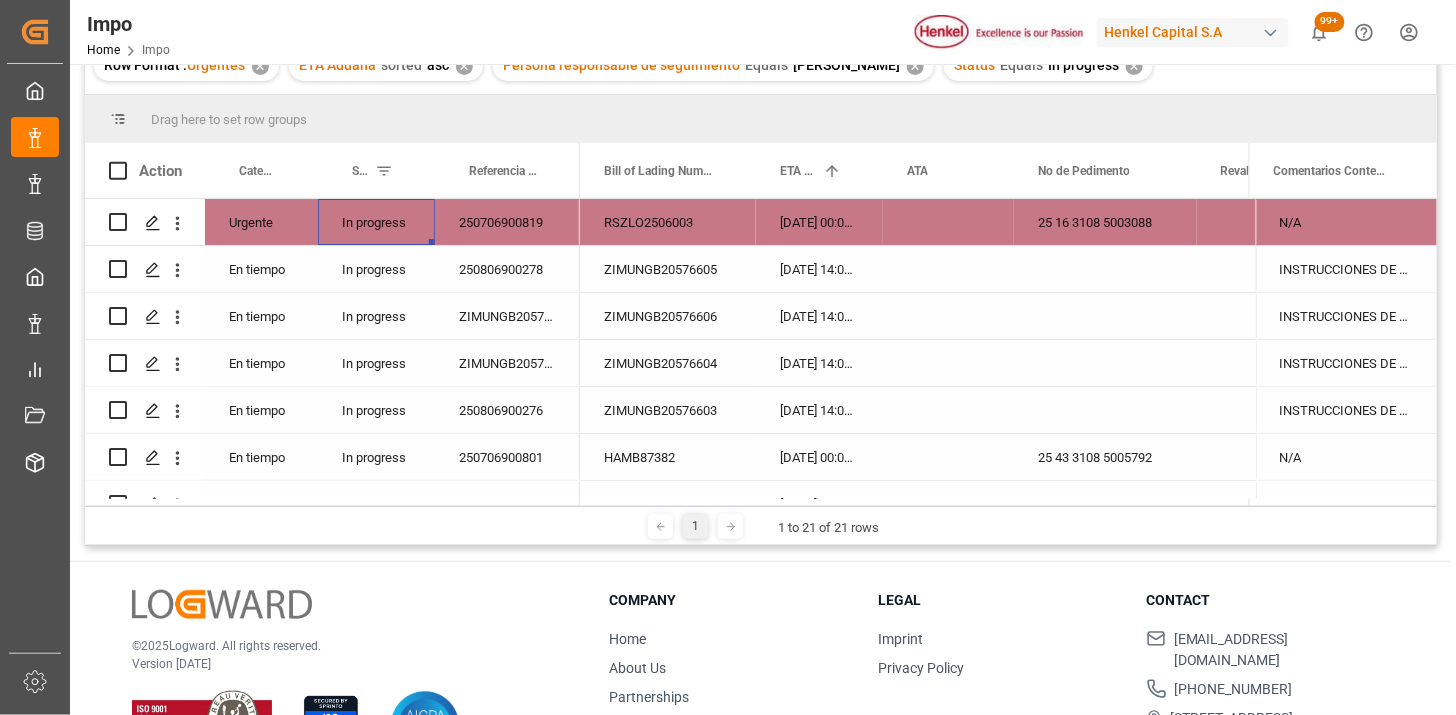 click on "Urgente" at bounding box center (261, 222) 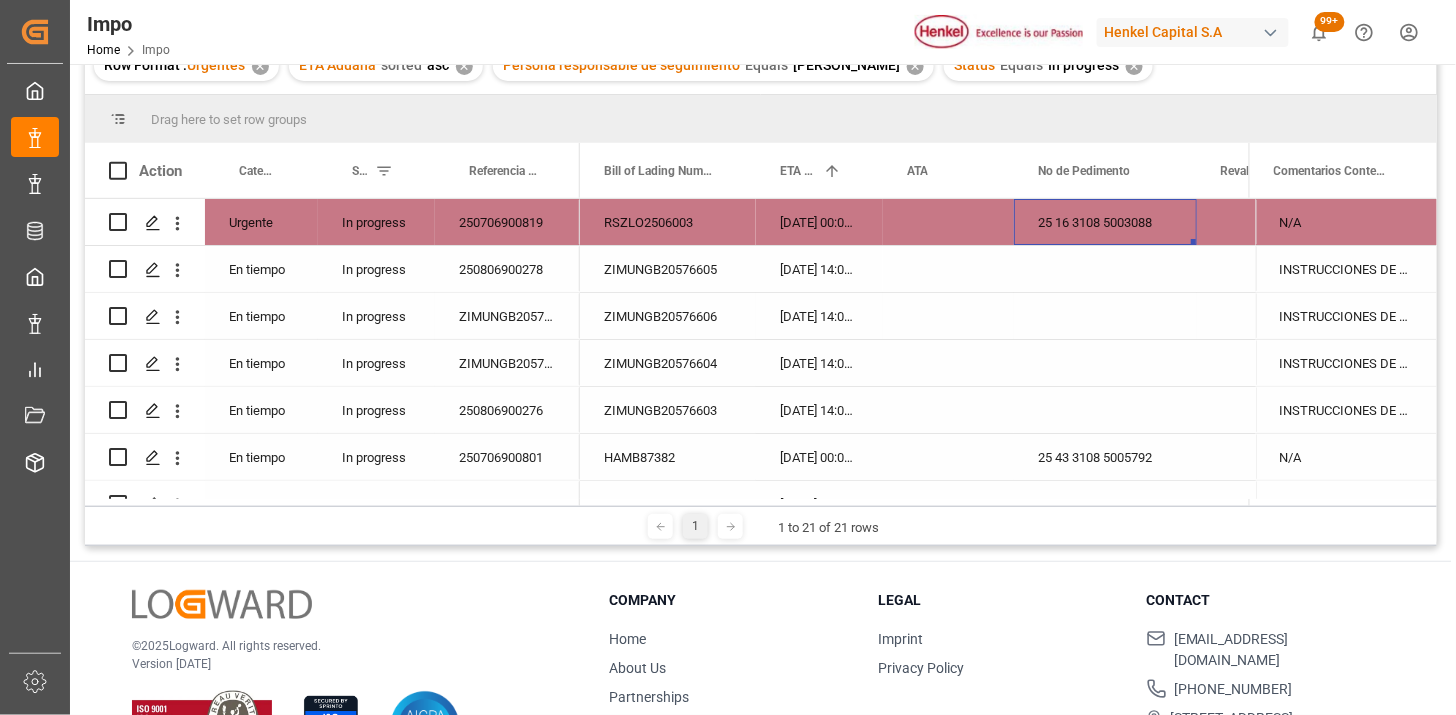 scroll, scrollTop: 0, scrollLeft: 78, axis: horizontal 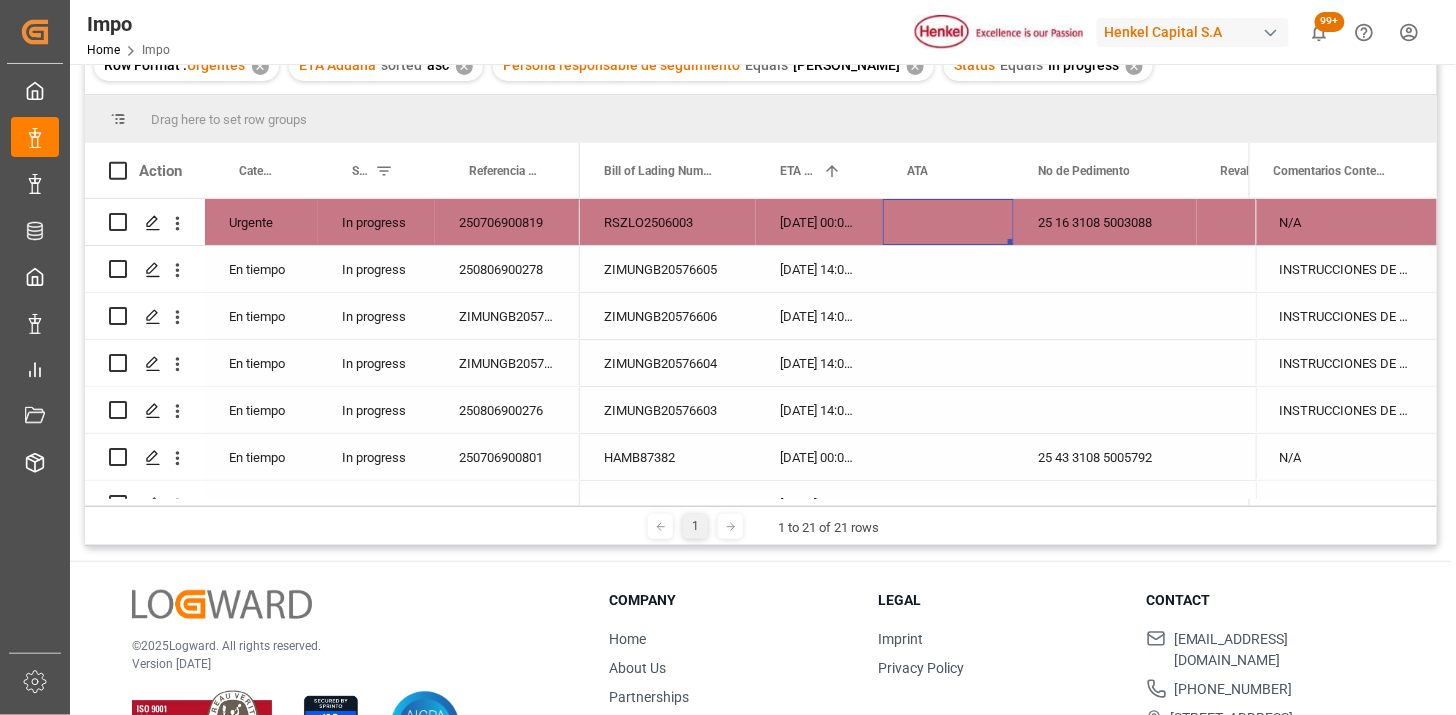 click at bounding box center [948, 222] 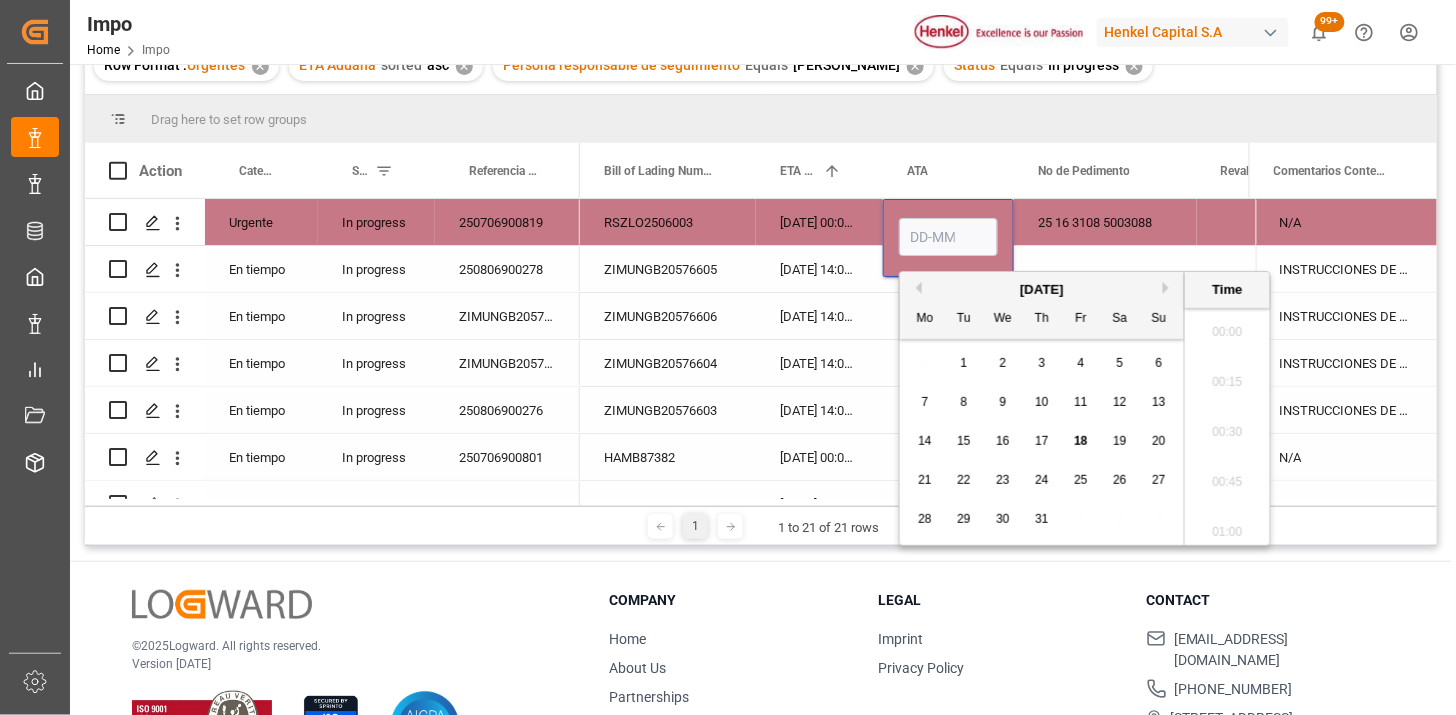 scroll, scrollTop: 2256, scrollLeft: 0, axis: vertical 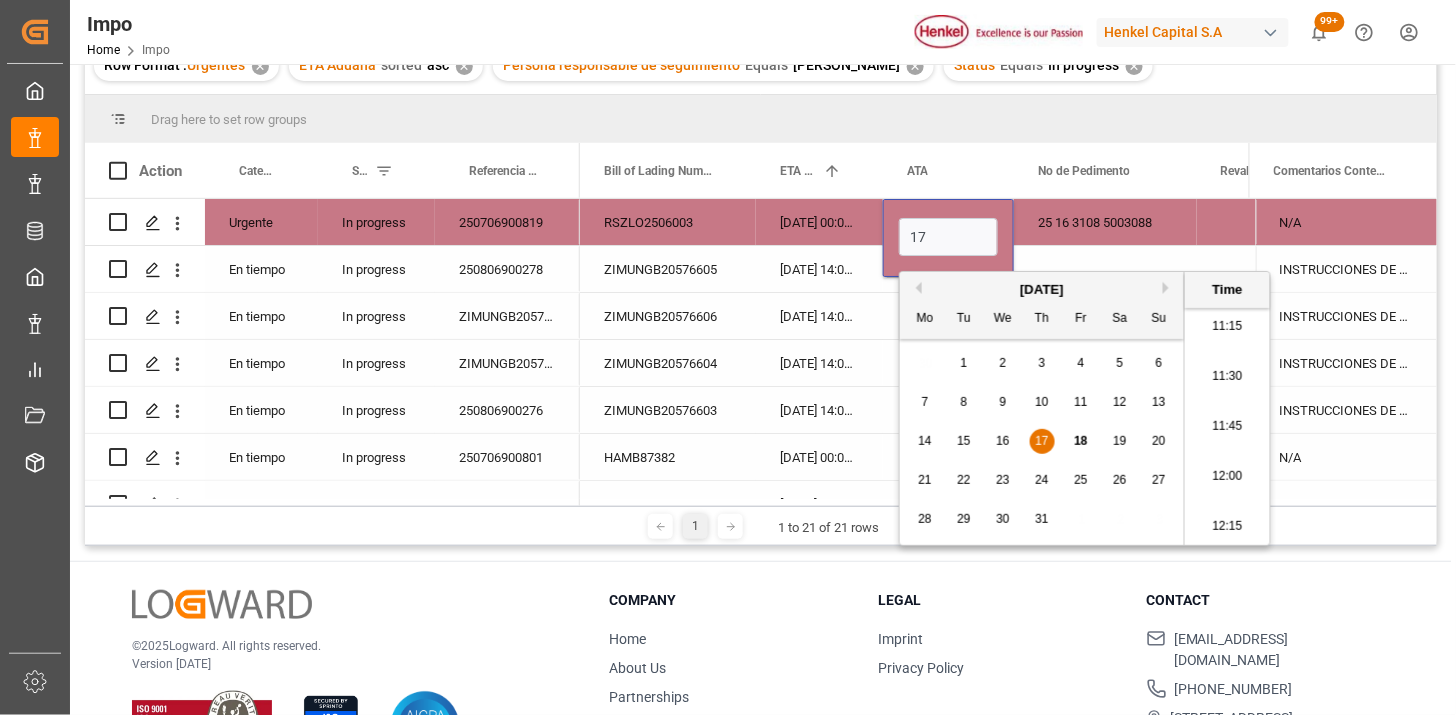 type on "[DATE] 00:00" 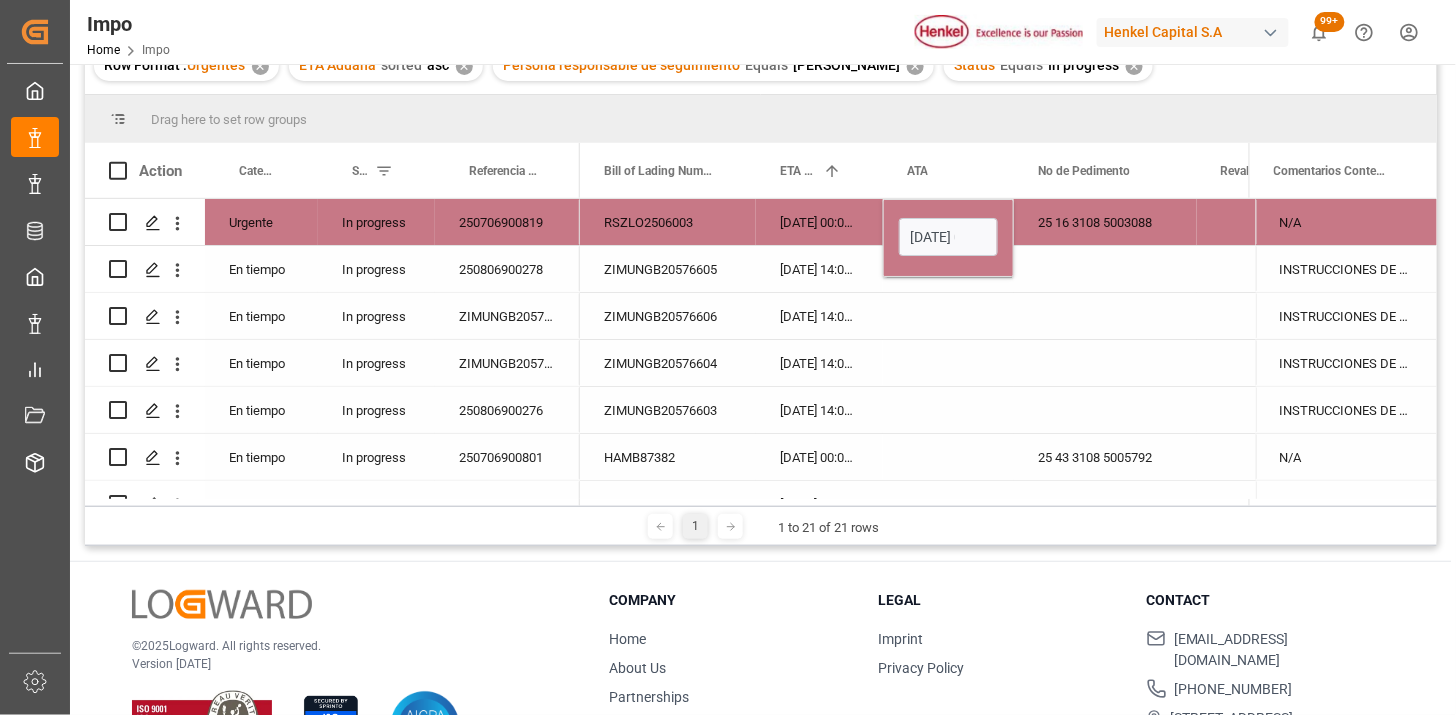 click on "[DATE] 00:00:00" at bounding box center (819, 222) 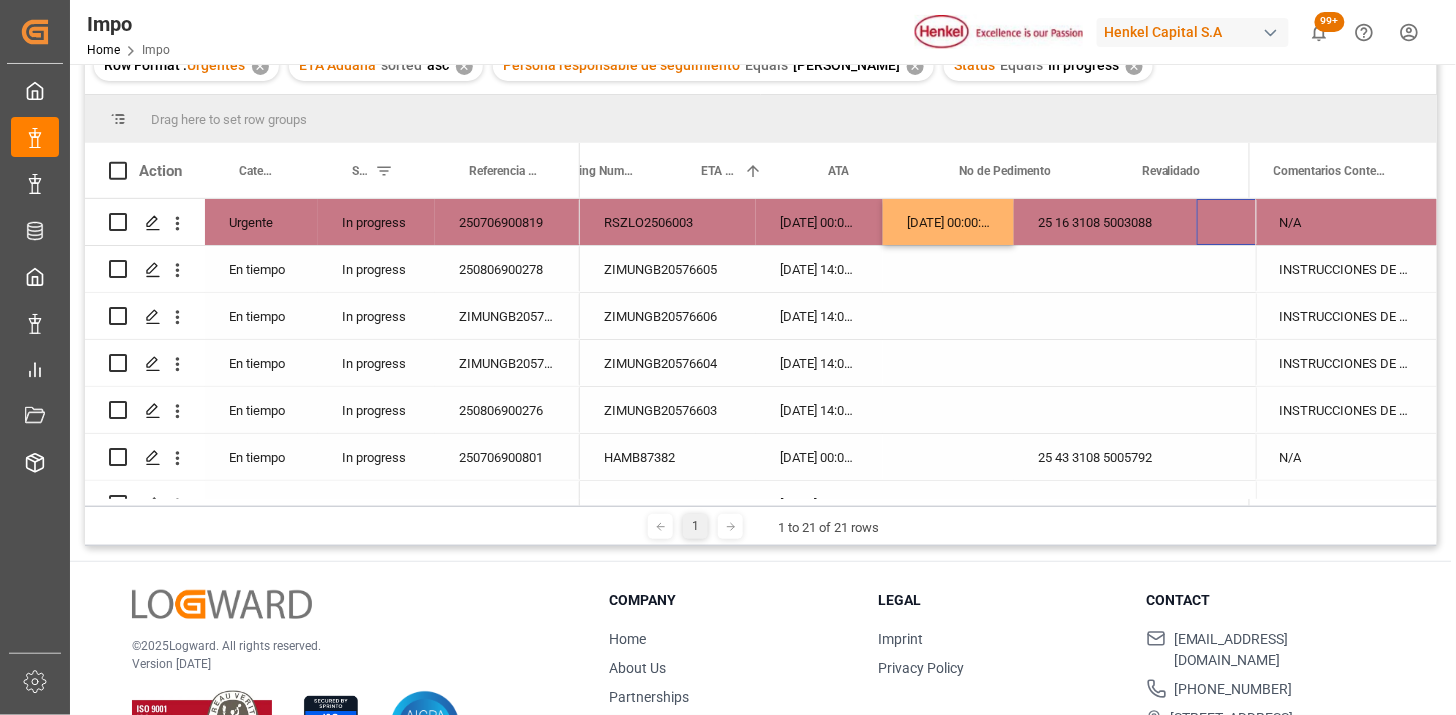 scroll, scrollTop: 0, scrollLeft: 78, axis: horizontal 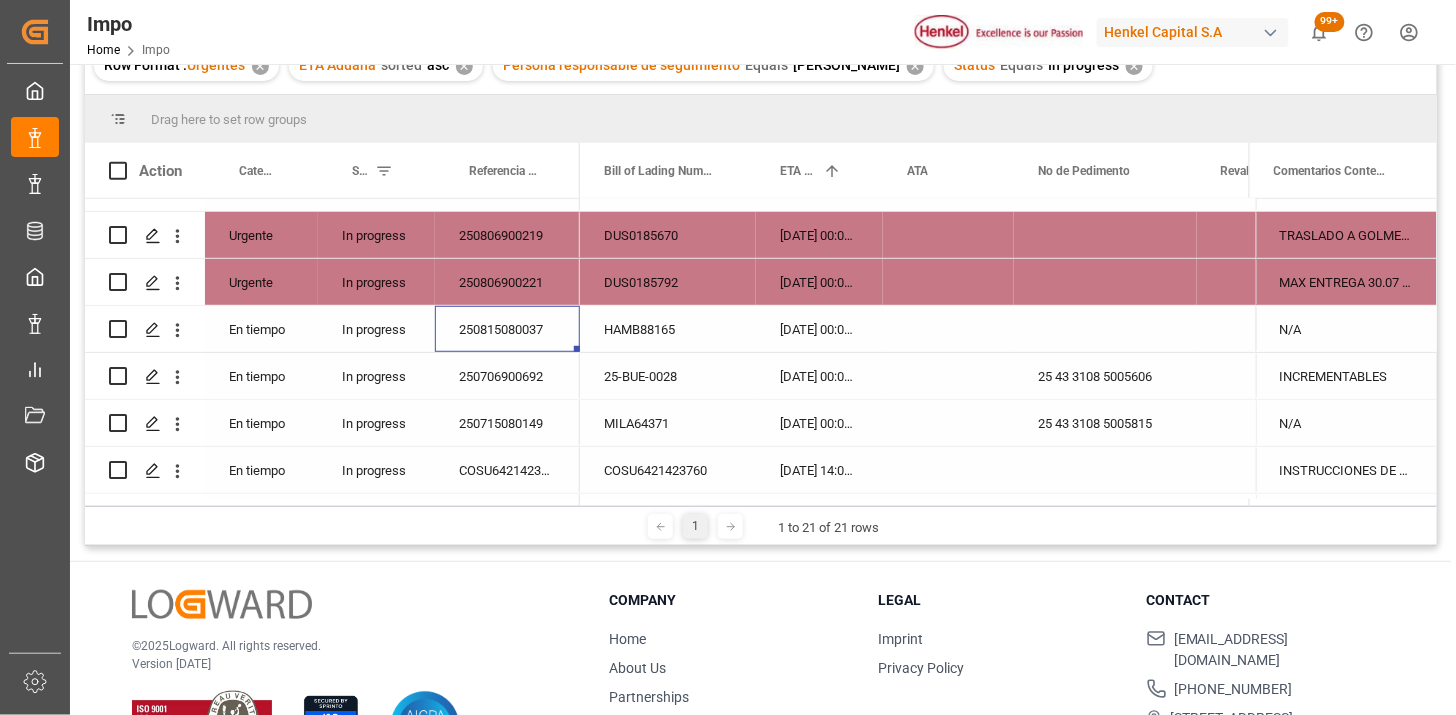 click on "250815080037" at bounding box center (507, 329) 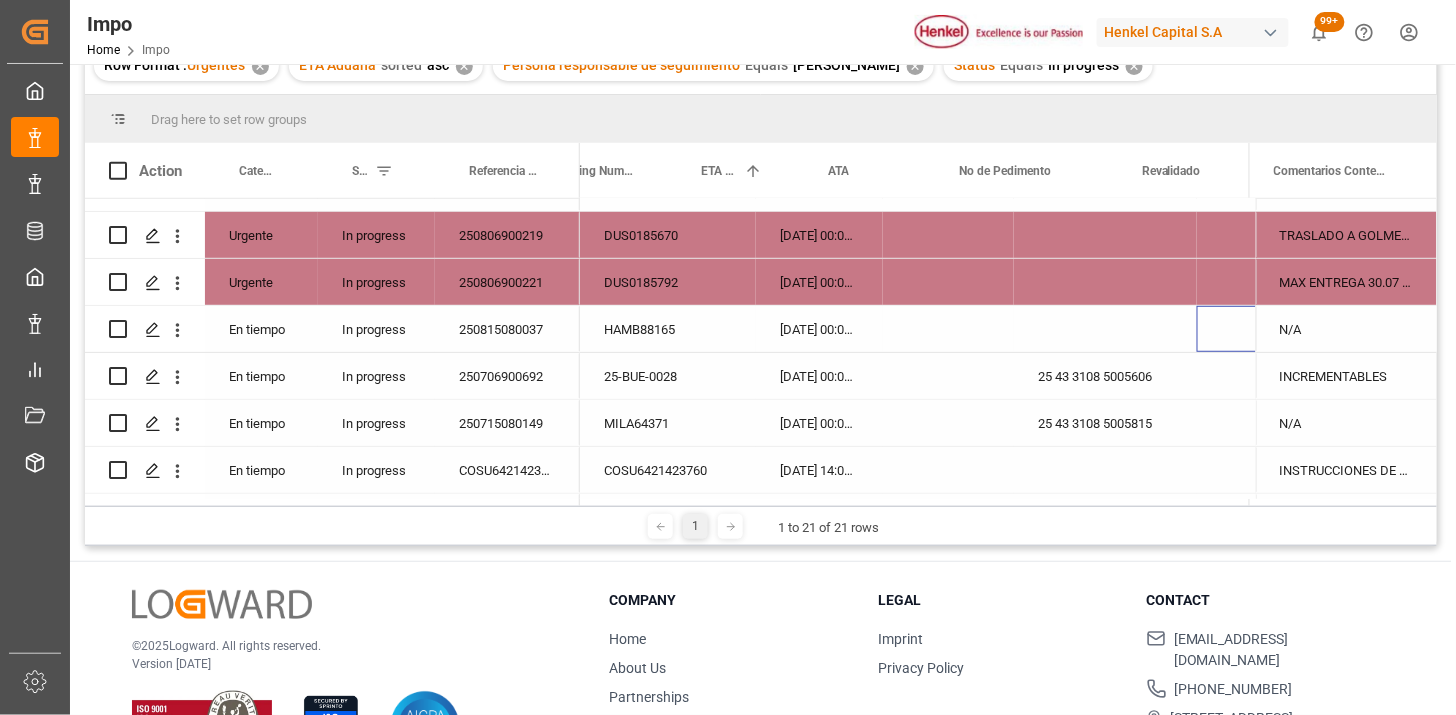 scroll, scrollTop: 0, scrollLeft: 78, axis: horizontal 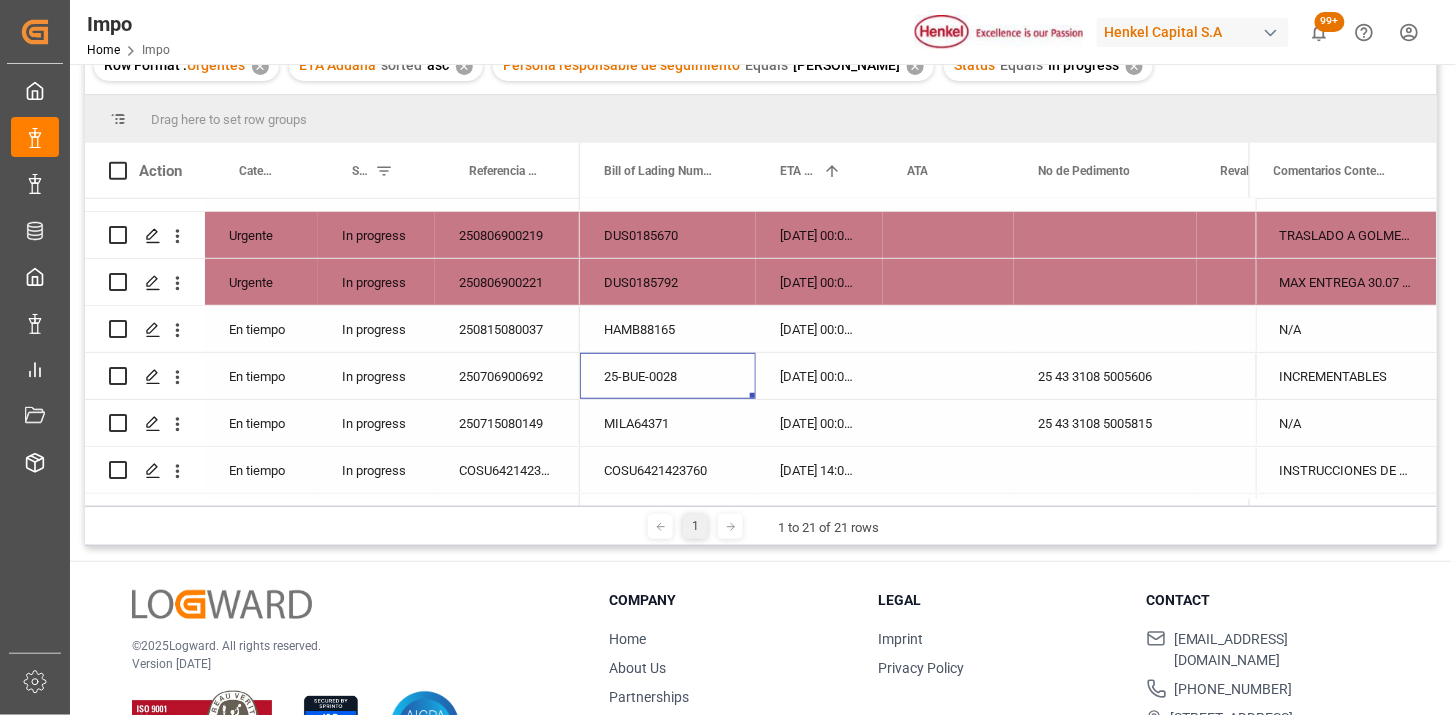 click on "N/A" at bounding box center [1346, 329] 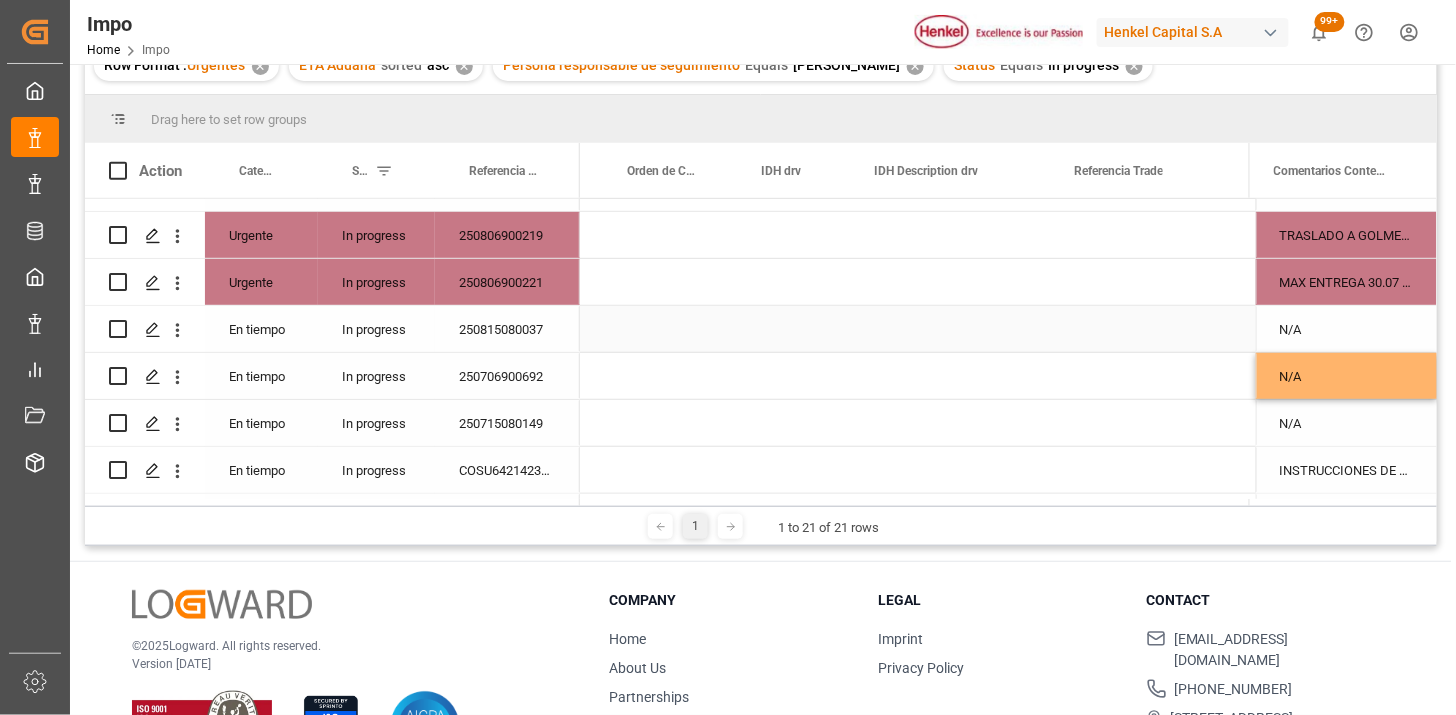 scroll, scrollTop: 0, scrollLeft: 1065, axis: horizontal 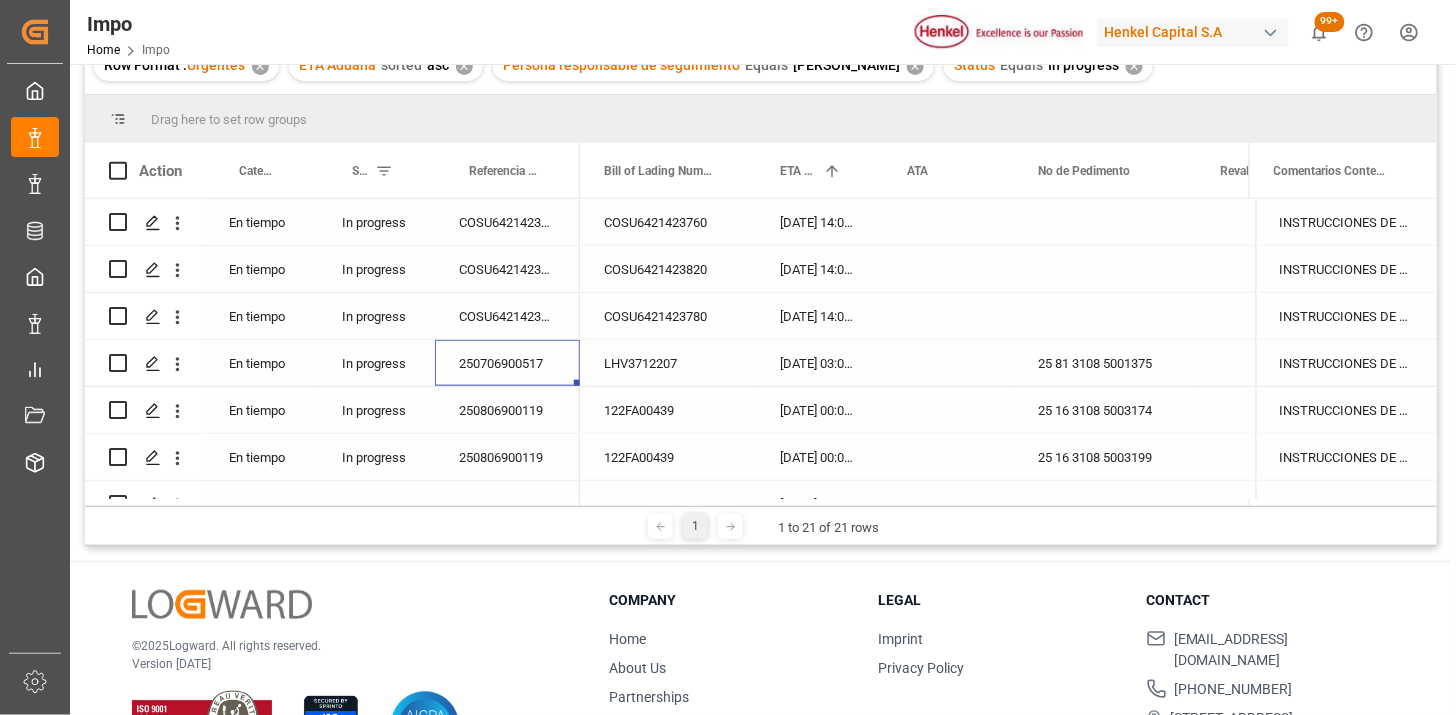 click on "250706900517" at bounding box center (507, 363) 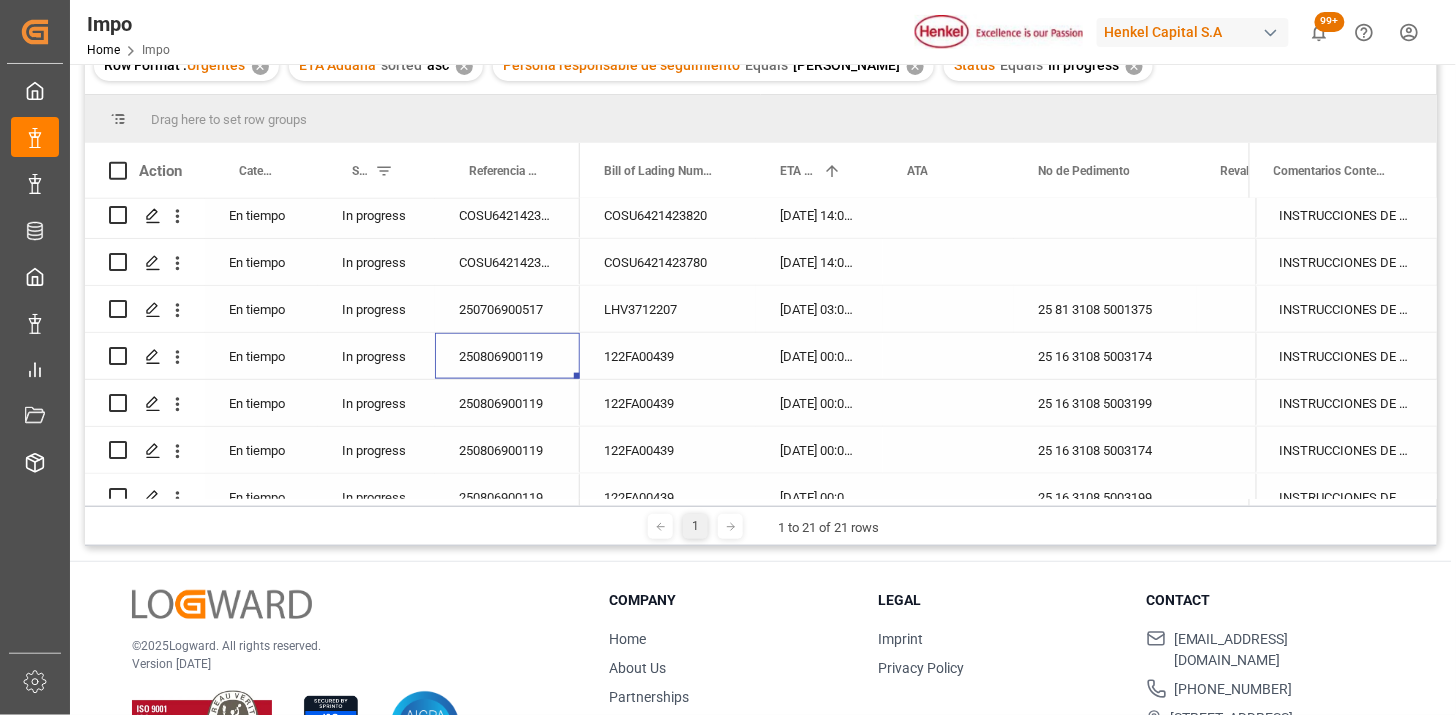 scroll, scrollTop: 692, scrollLeft: 0, axis: vertical 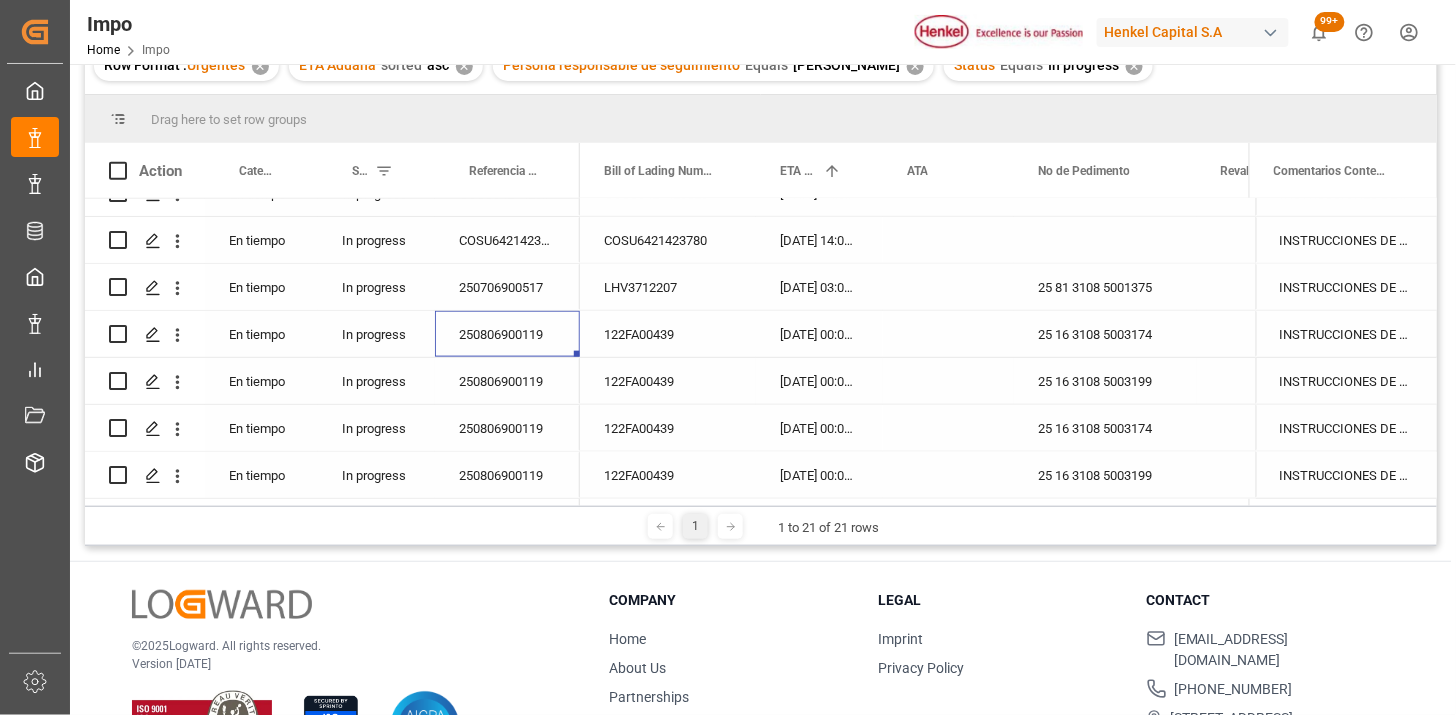 click on "25 16 3108 5003199" at bounding box center [1105, 381] 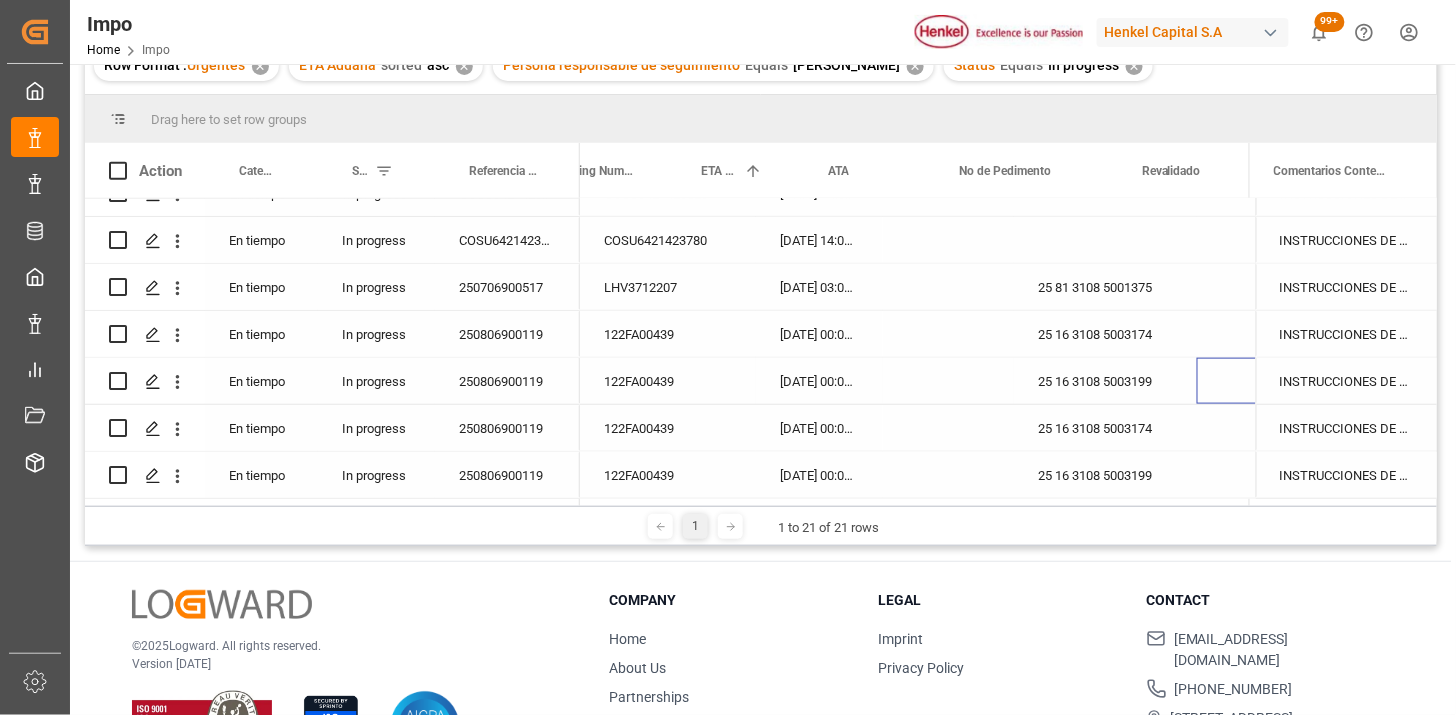 scroll, scrollTop: 0, scrollLeft: 78, axis: horizontal 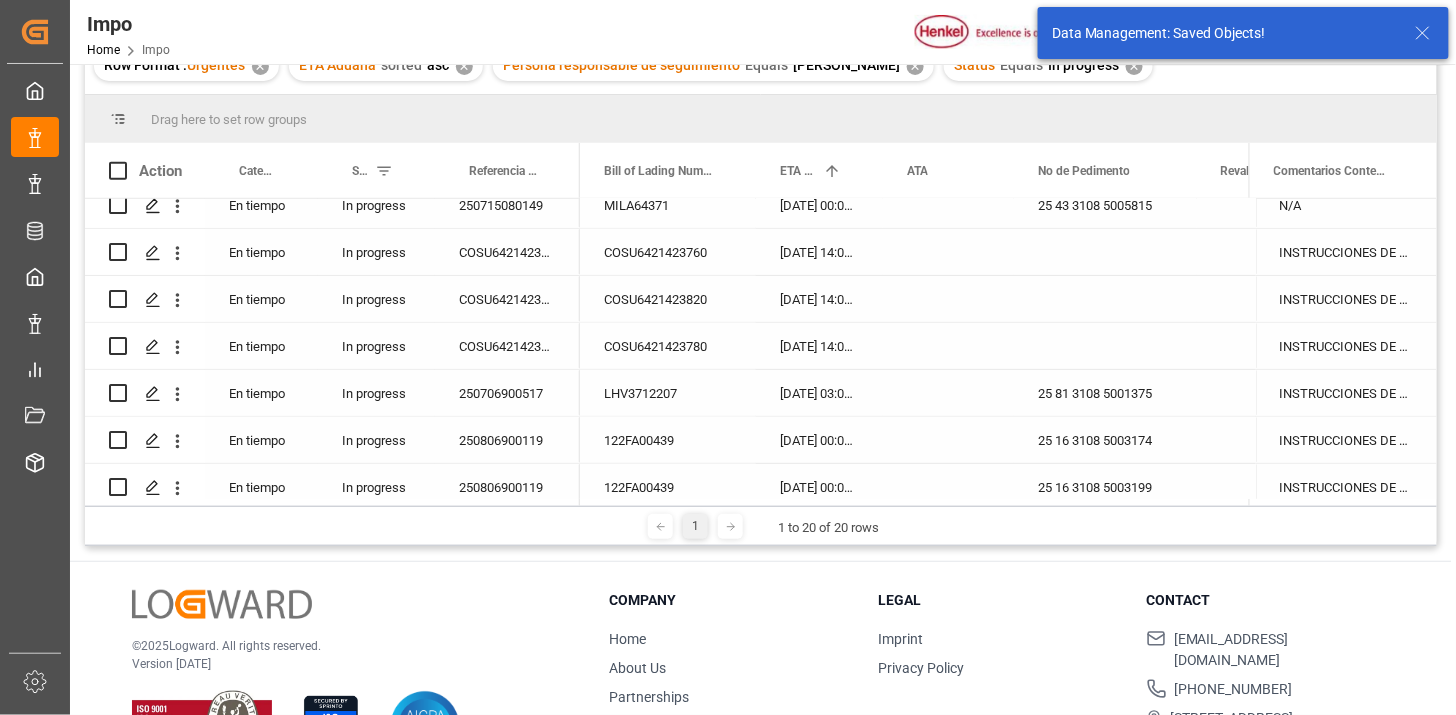 click on "✕" at bounding box center (1134, 66) 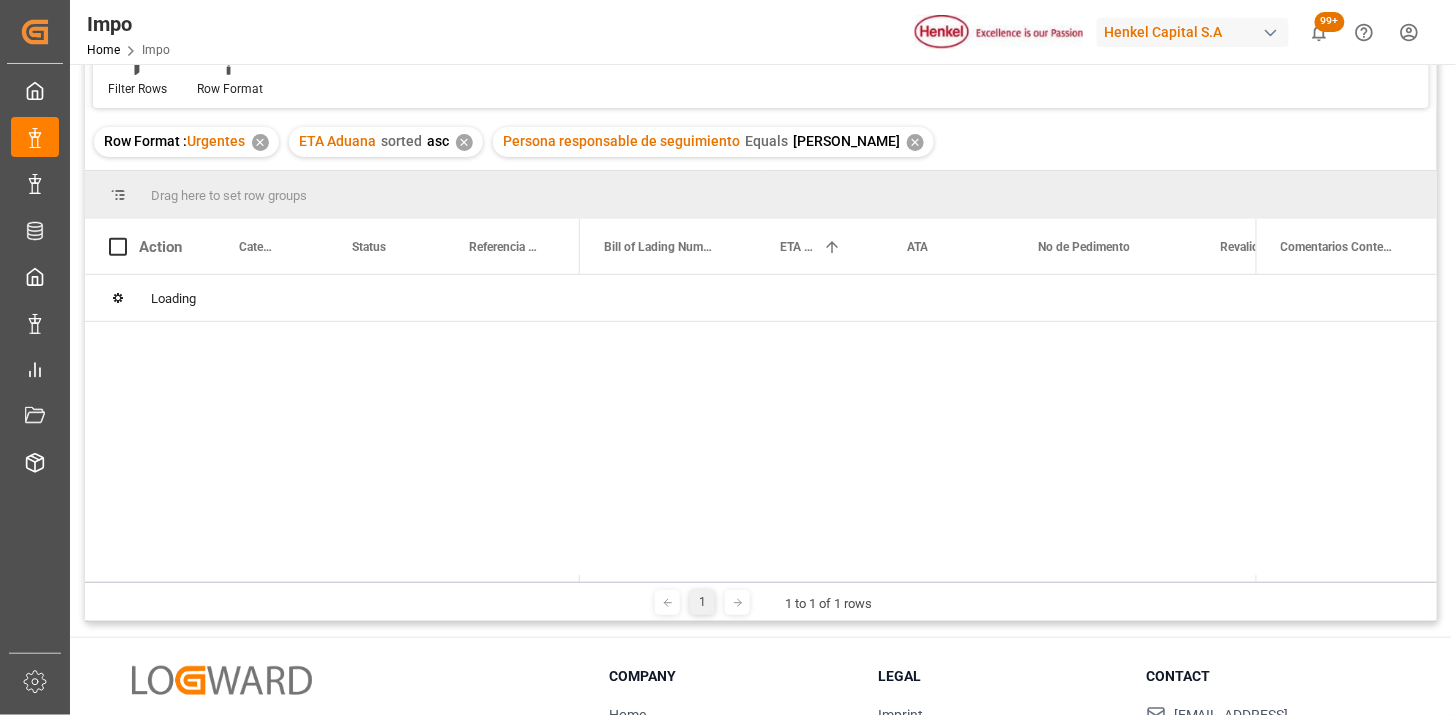 scroll, scrollTop: 111, scrollLeft: 0, axis: vertical 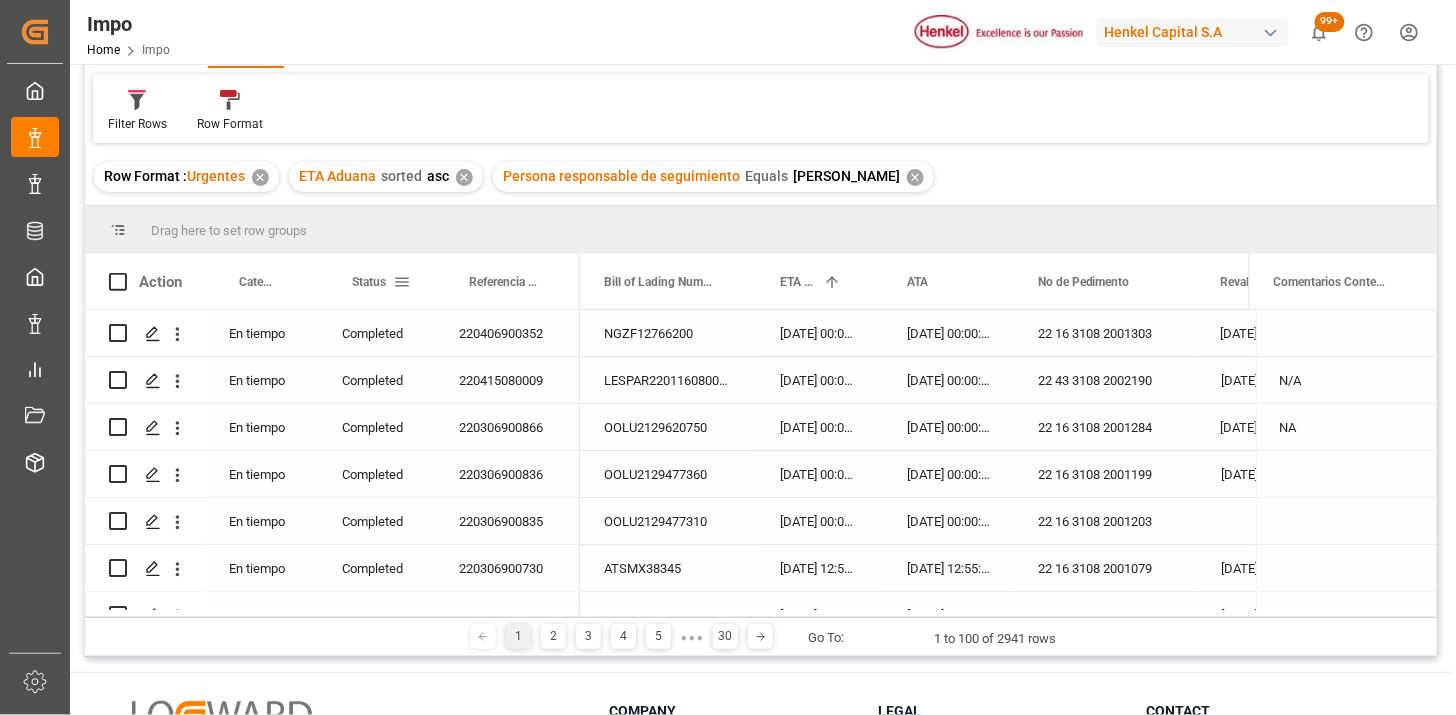 click at bounding box center (402, 282) 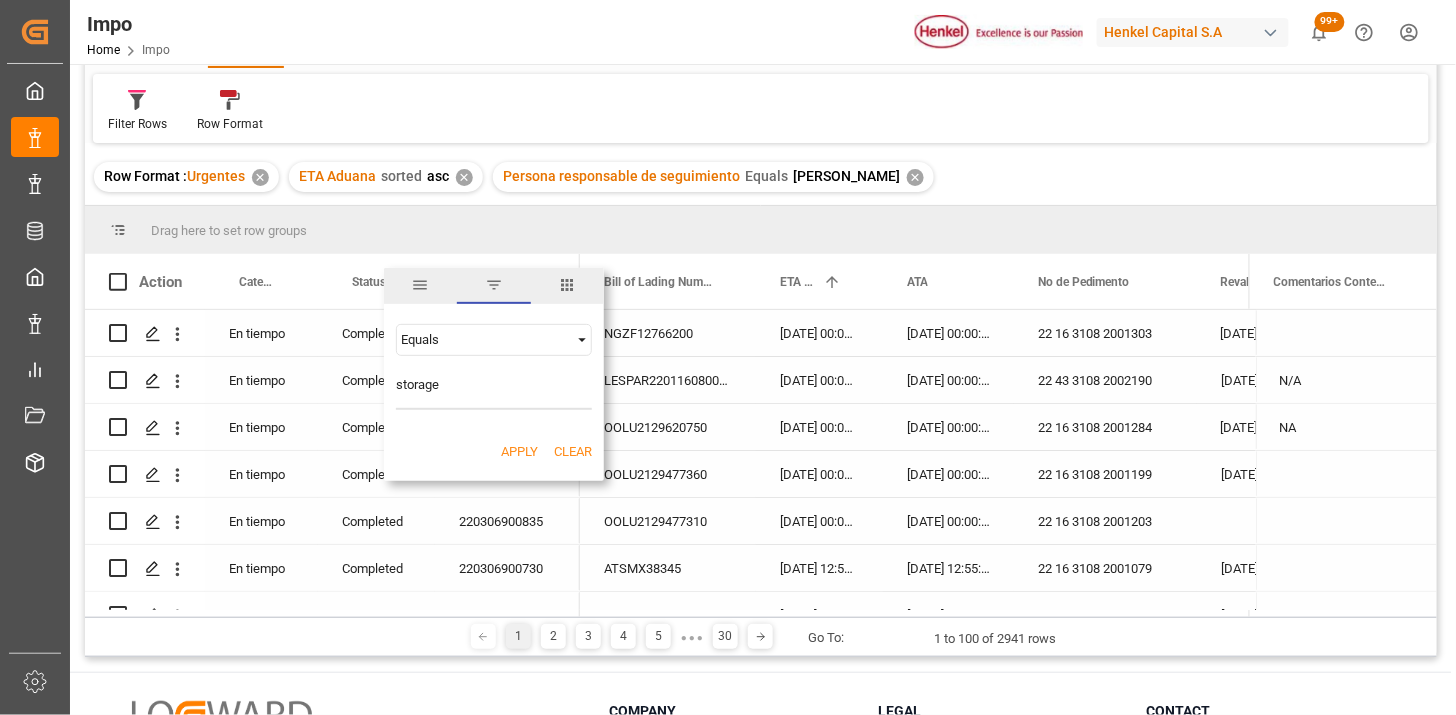 type on "storage" 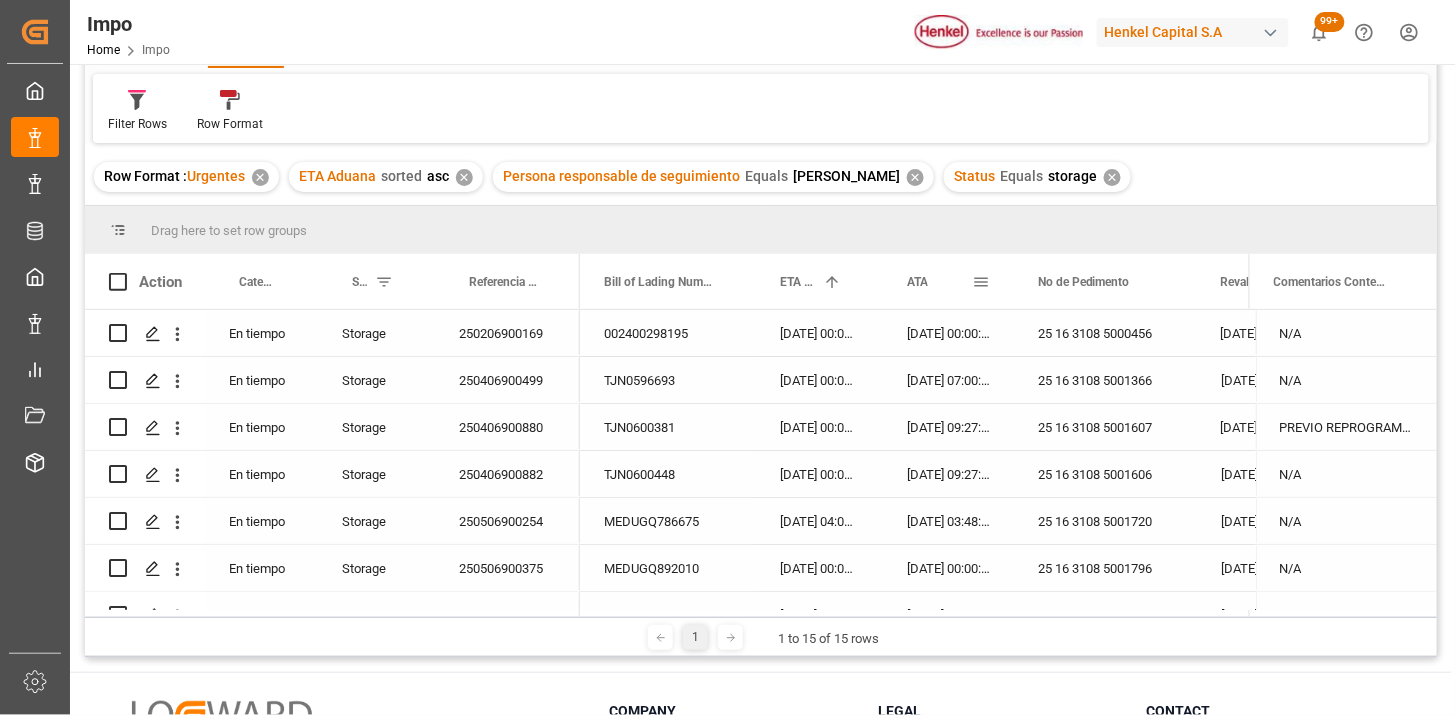click on "ATA" at bounding box center [939, 281] 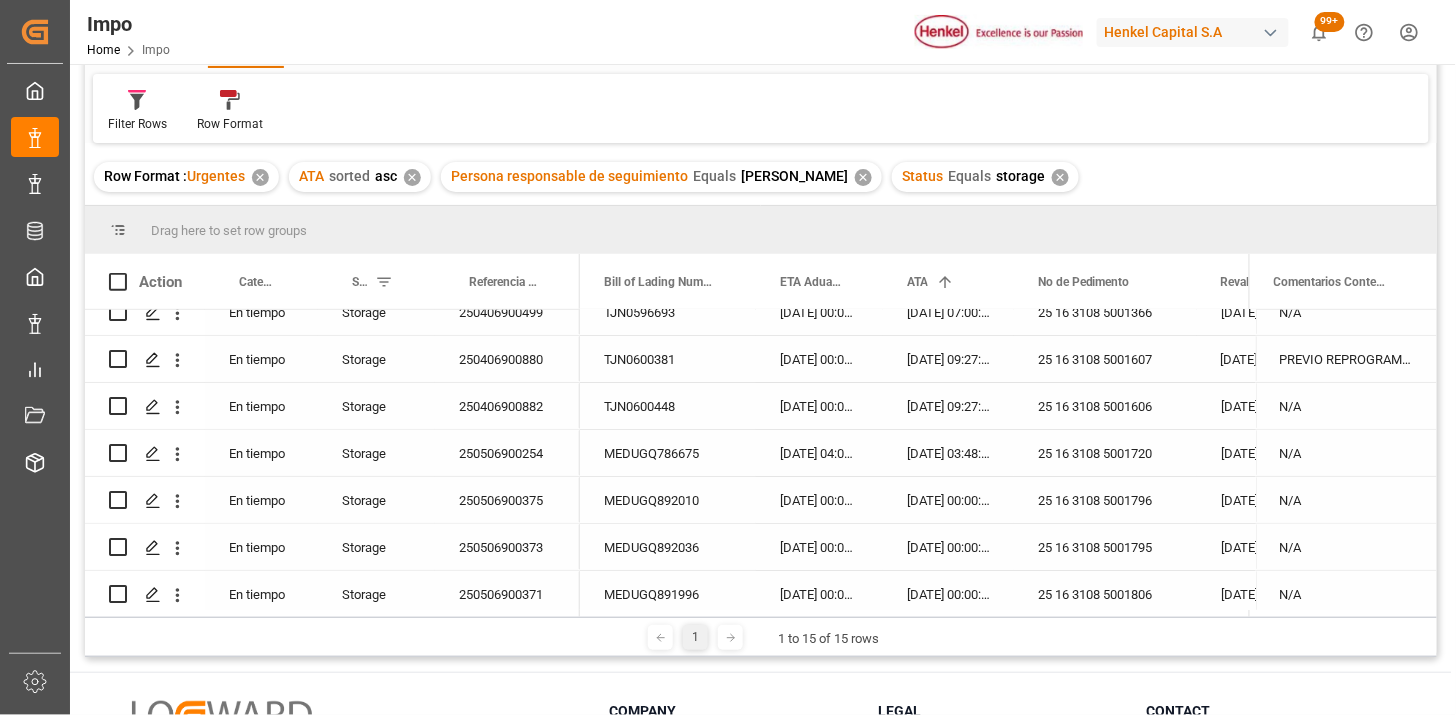 scroll, scrollTop: 0, scrollLeft: 0, axis: both 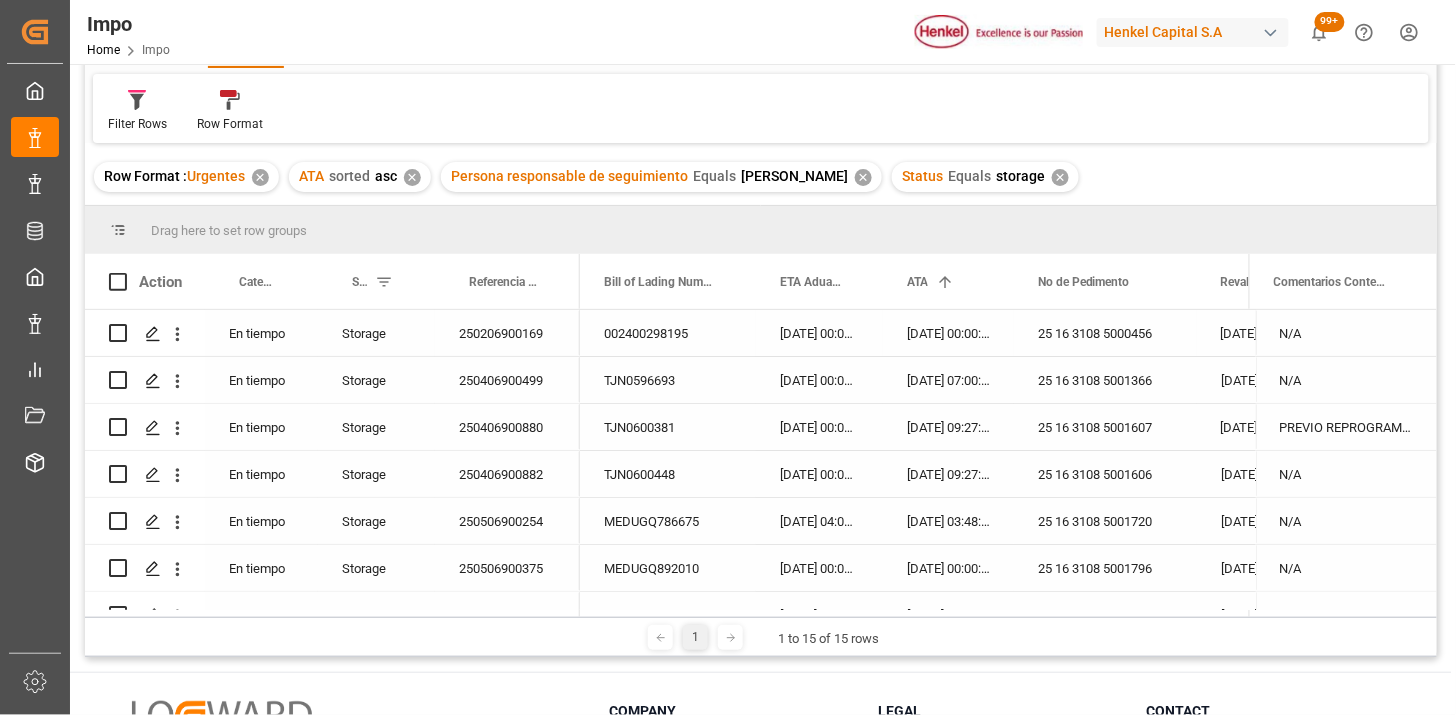 click on "250206900169" at bounding box center [507, 333] 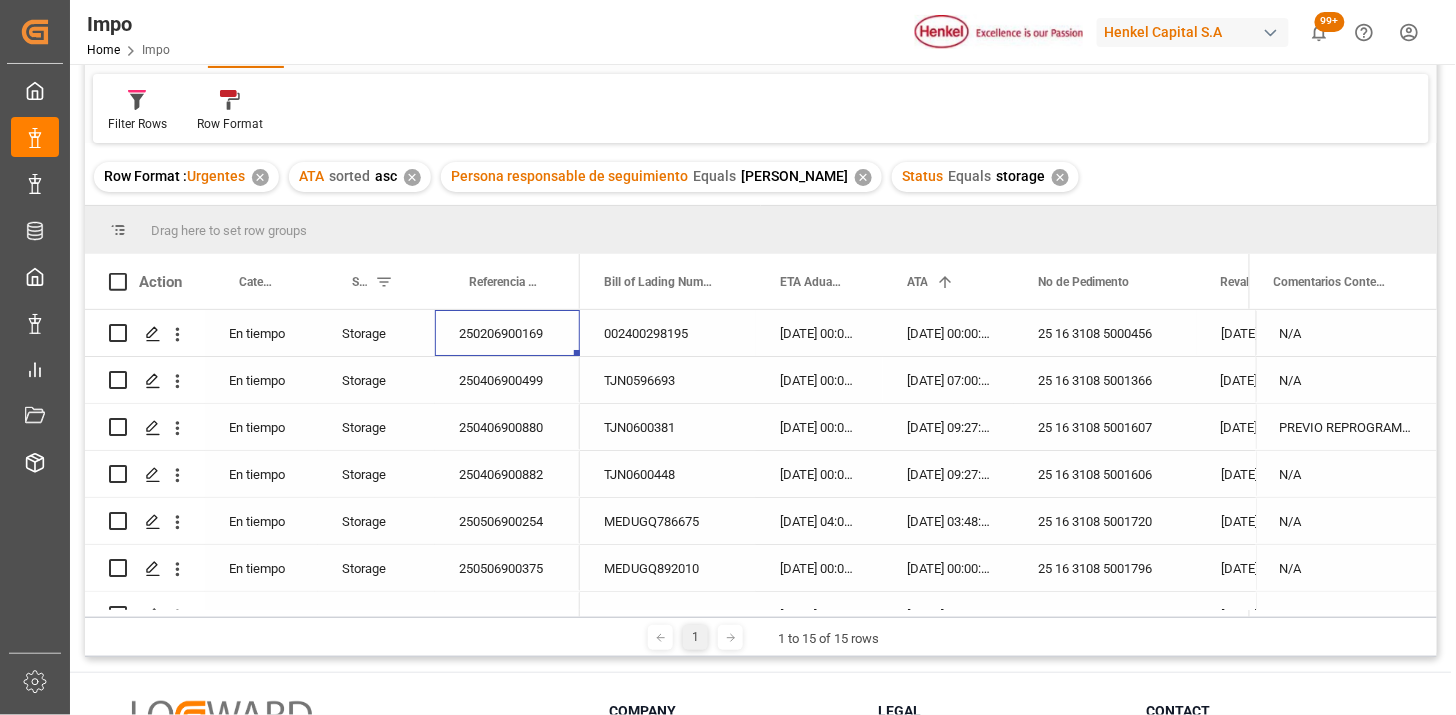 click on "250206900169" at bounding box center [507, 333] 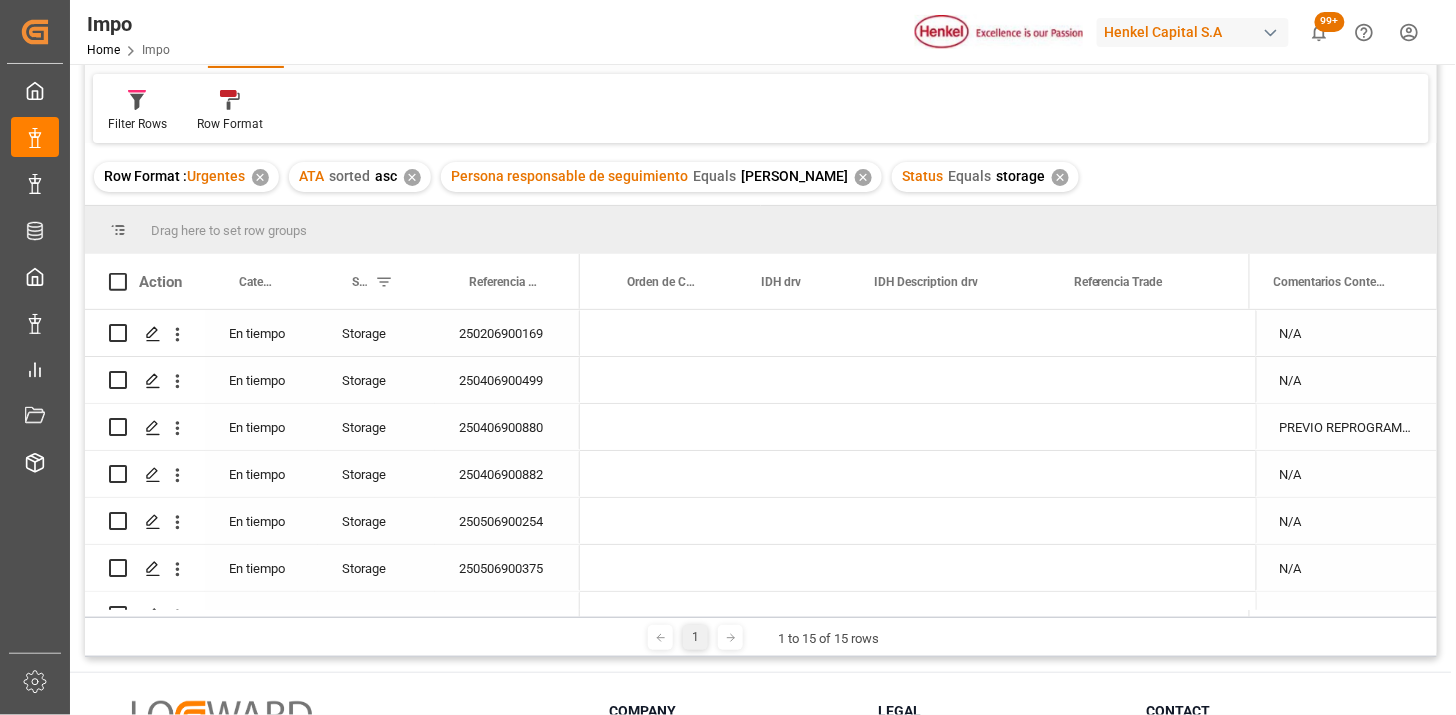 scroll, scrollTop: 0, scrollLeft: 1065, axis: horizontal 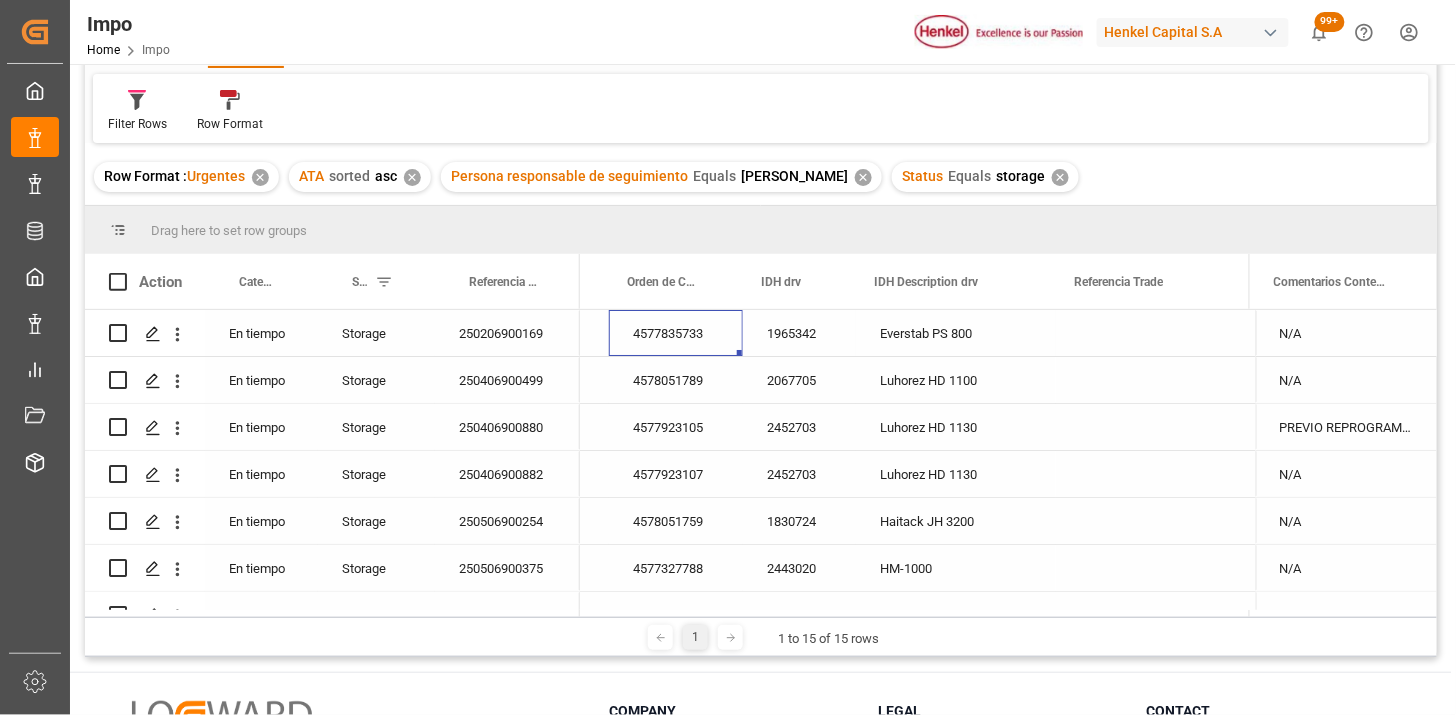 click on "4577835733" at bounding box center (676, 333) 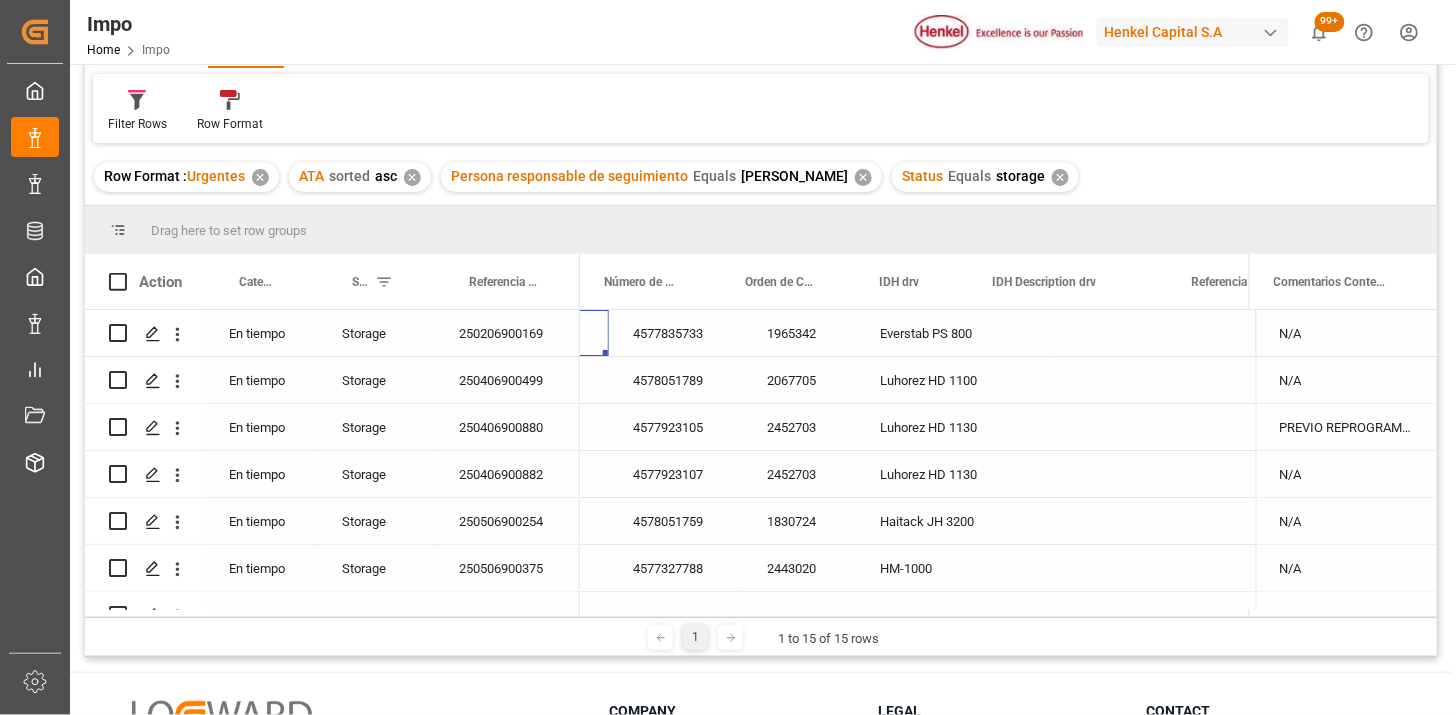 scroll, scrollTop: 0, scrollLeft: 947, axis: horizontal 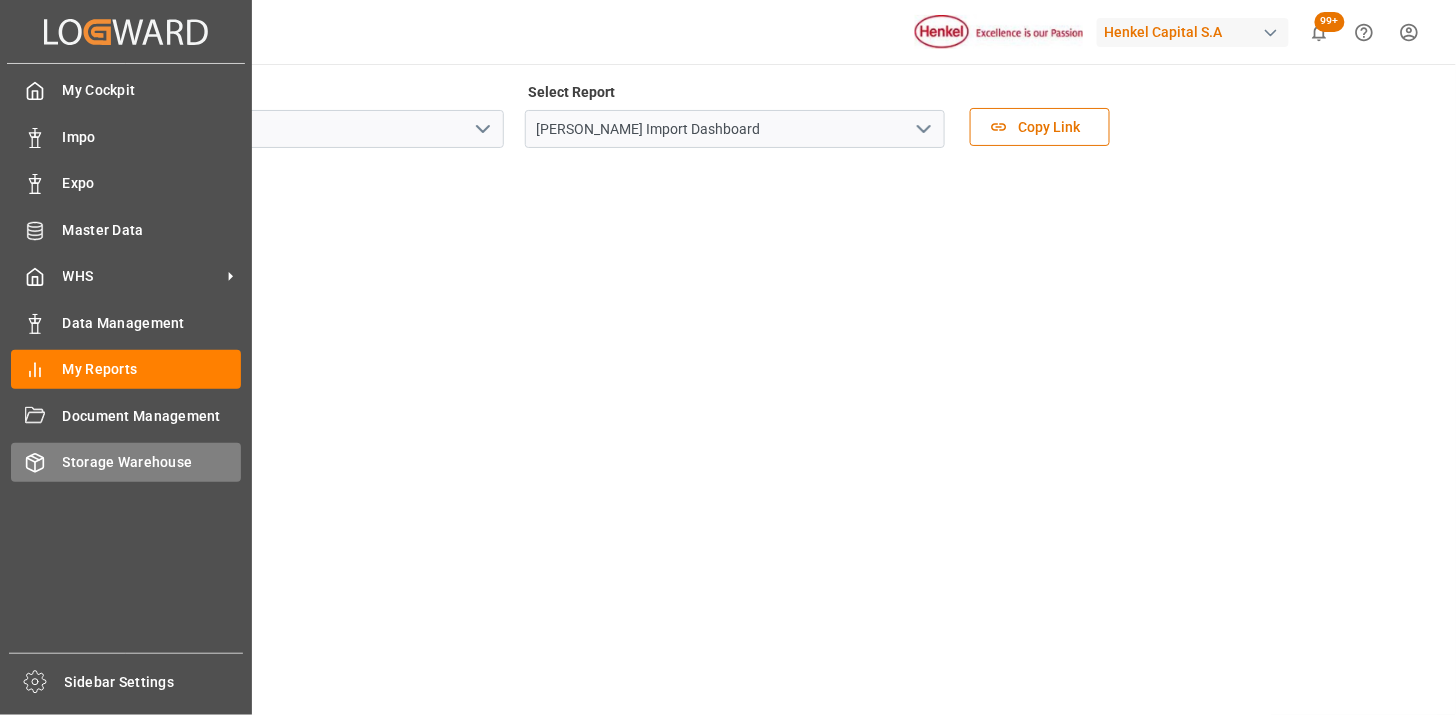 click on "Storage Warehouse" at bounding box center (152, 462) 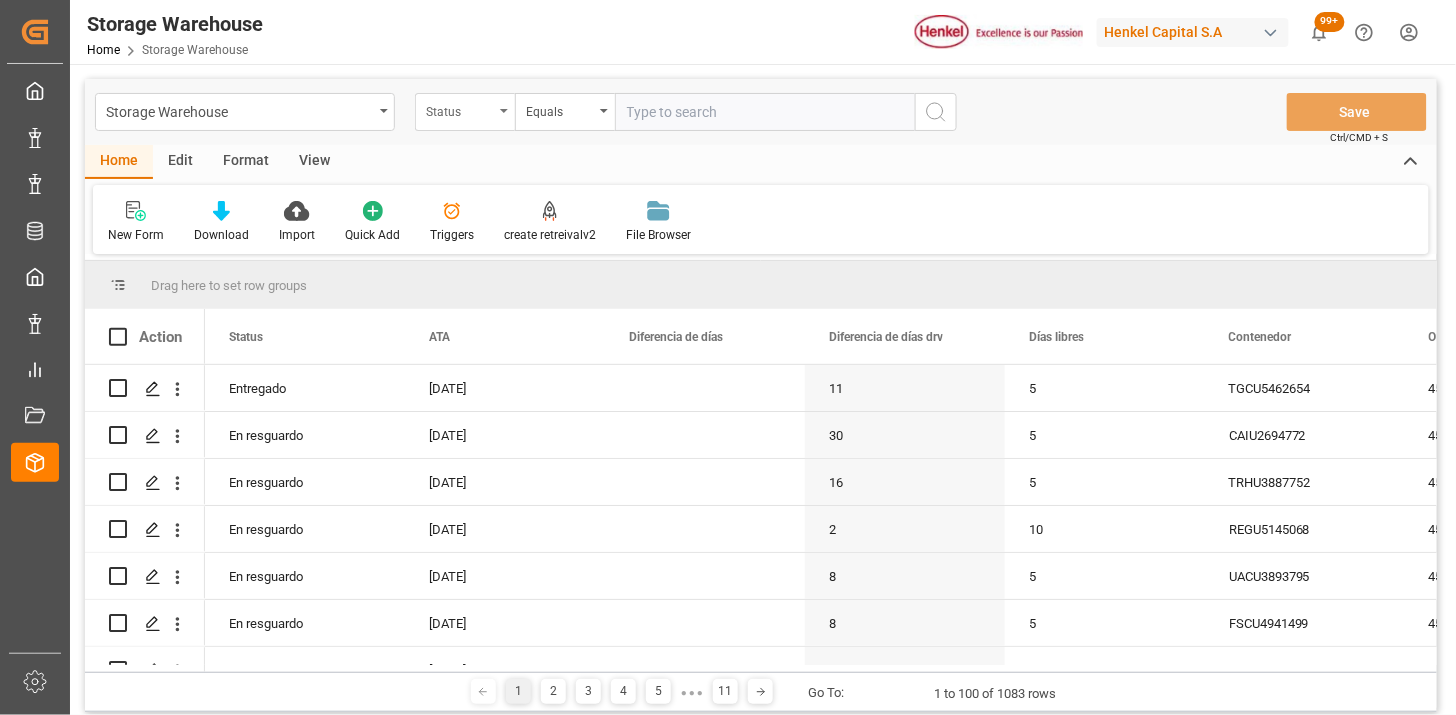 click on "Status" at bounding box center (460, 109) 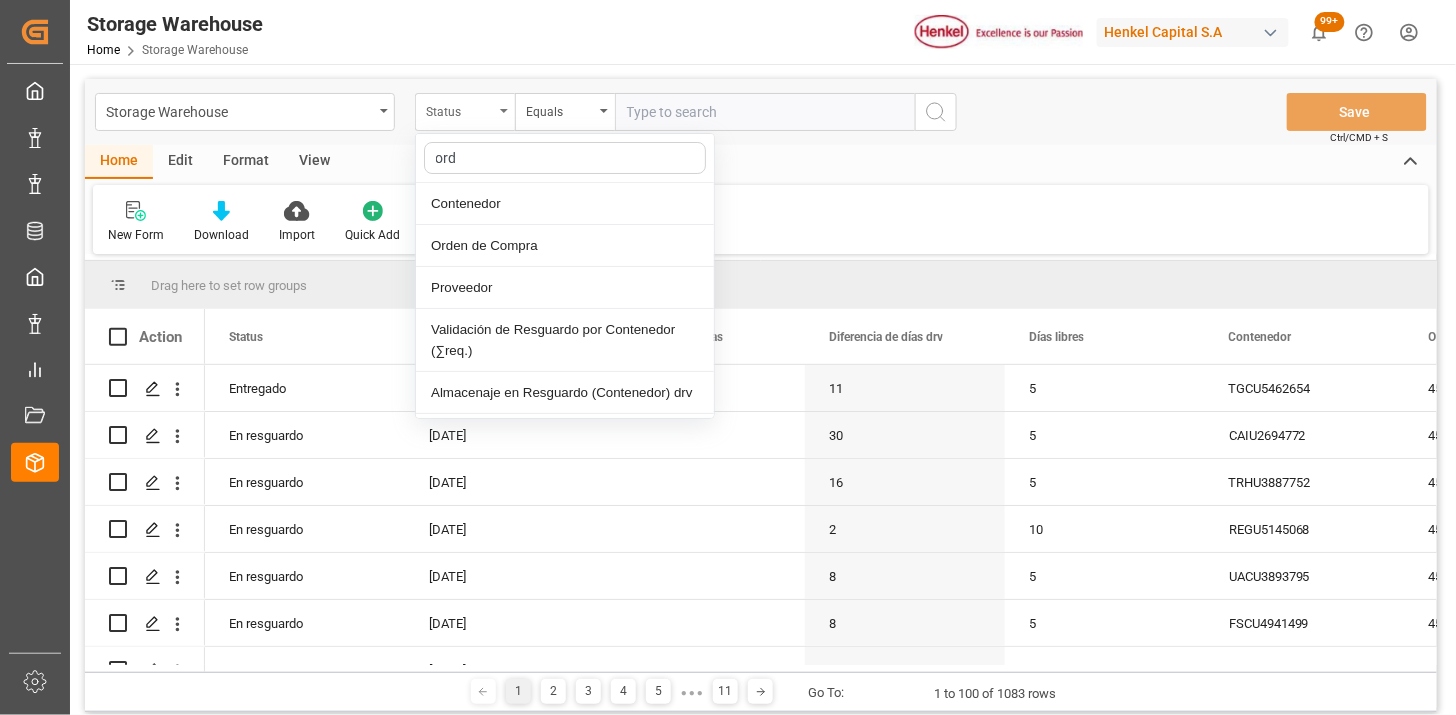 type on "orde" 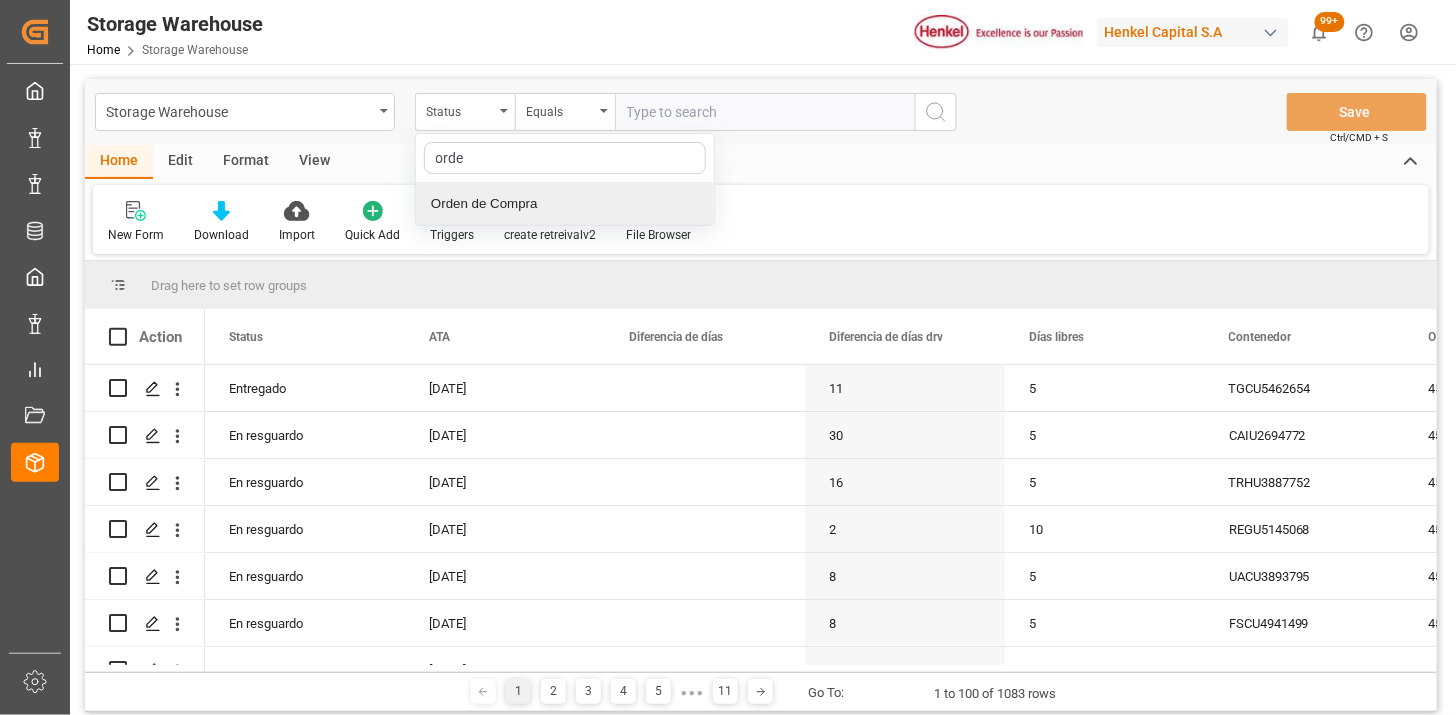 click on "Orden de Compra" at bounding box center [565, 204] 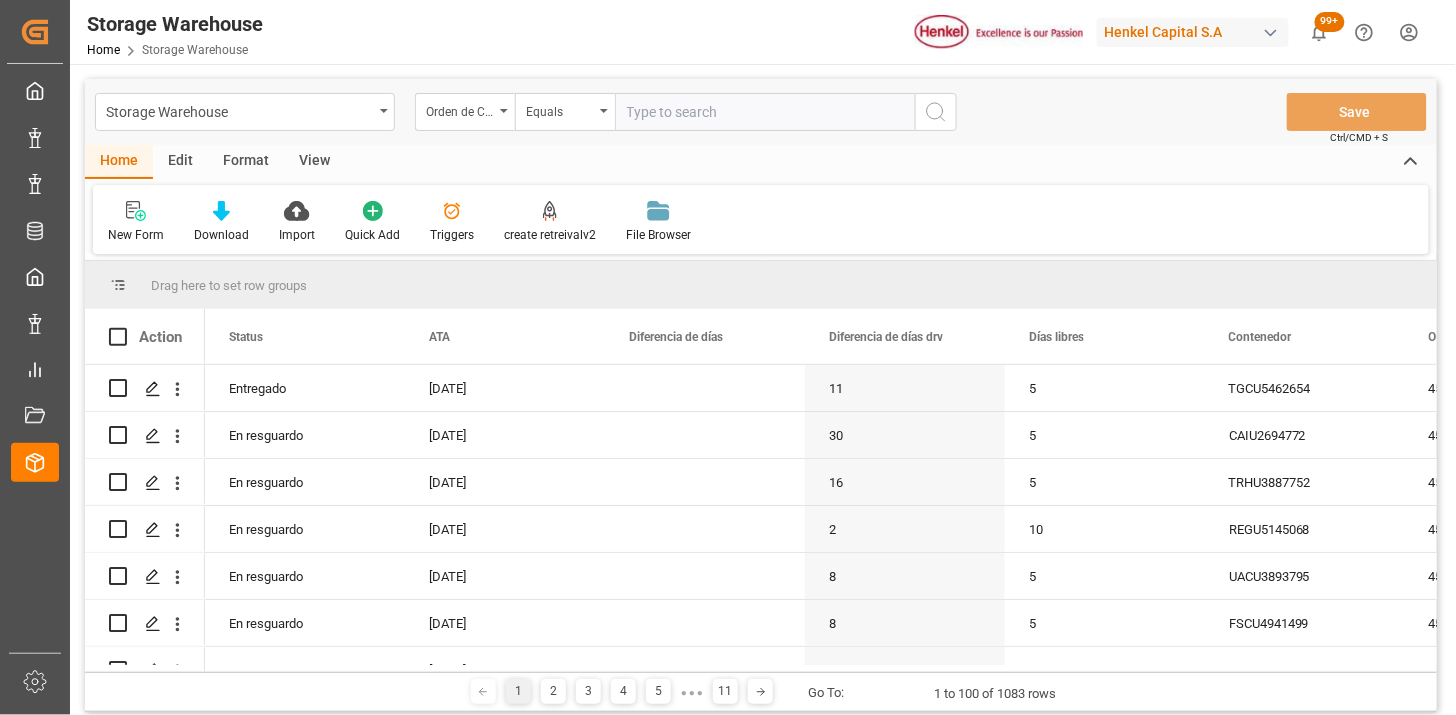 click at bounding box center (765, 112) 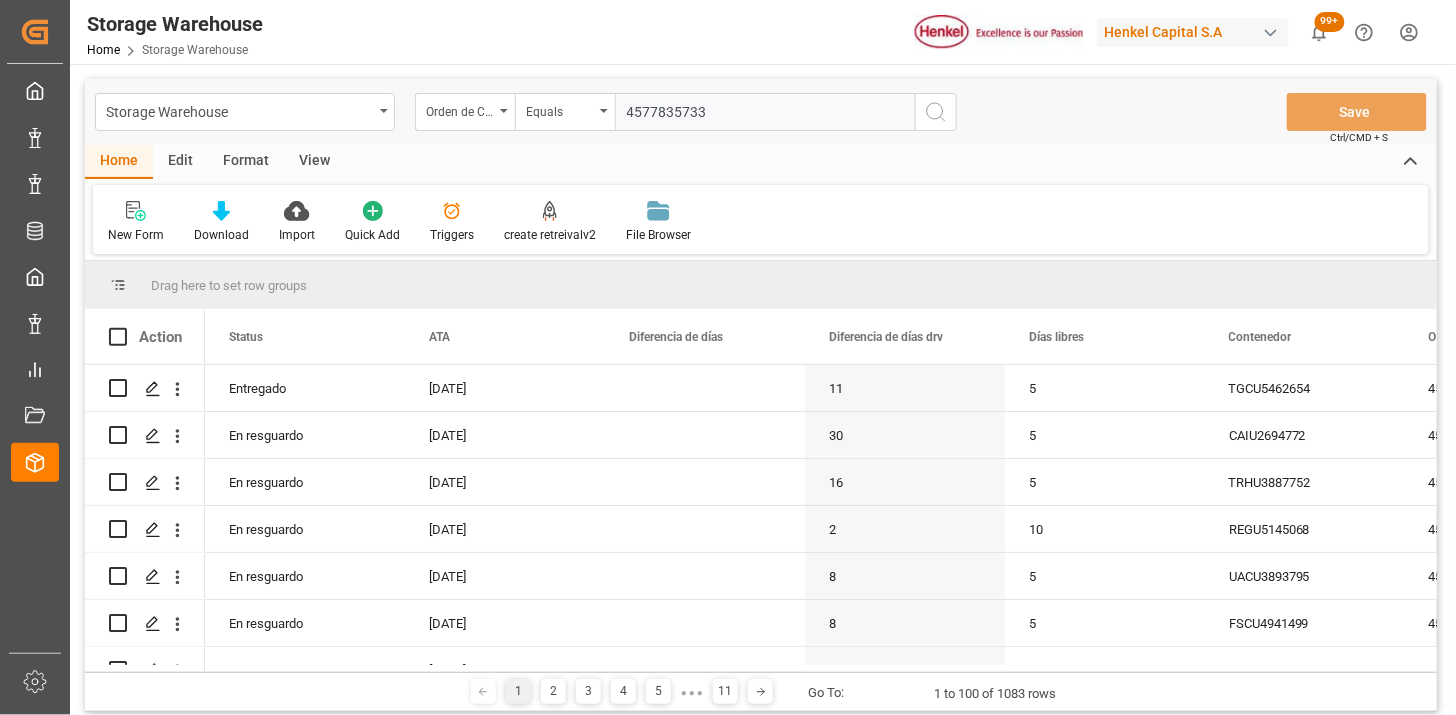type 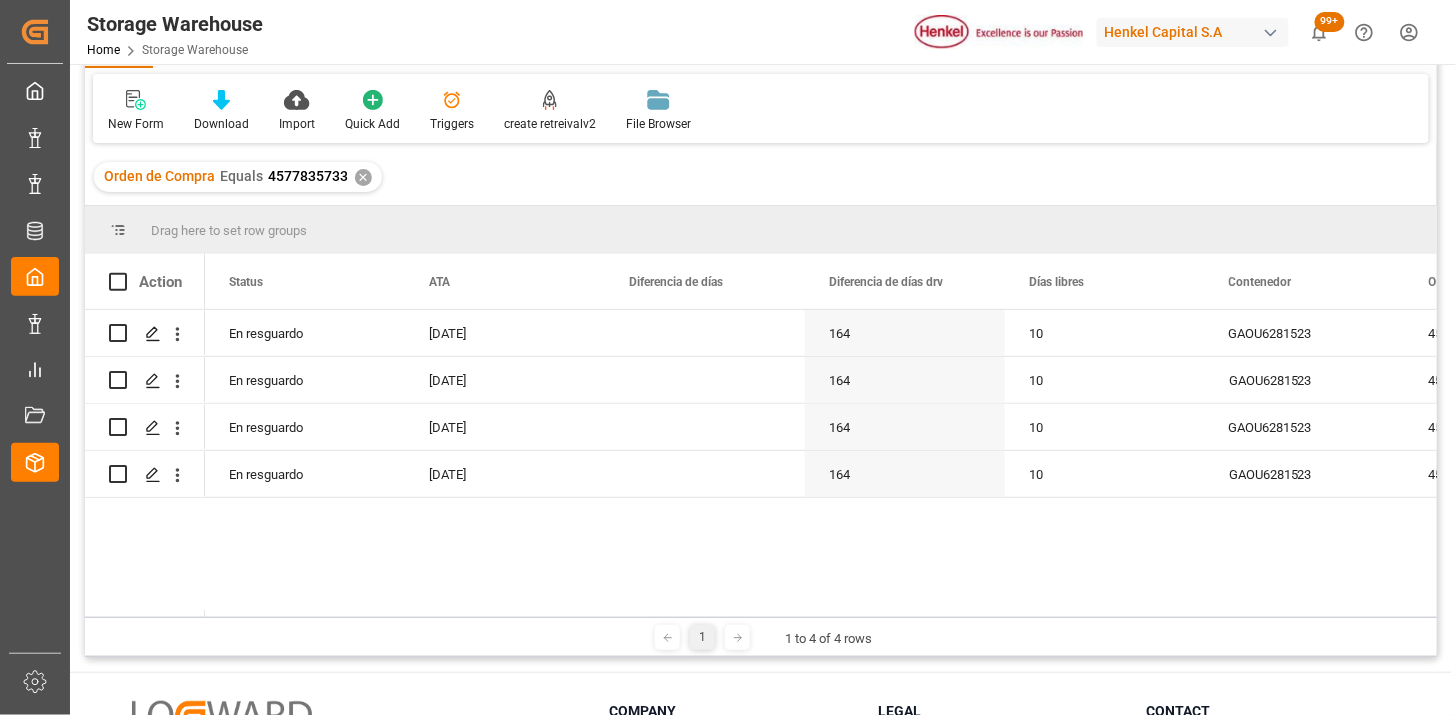 scroll, scrollTop: 0, scrollLeft: 0, axis: both 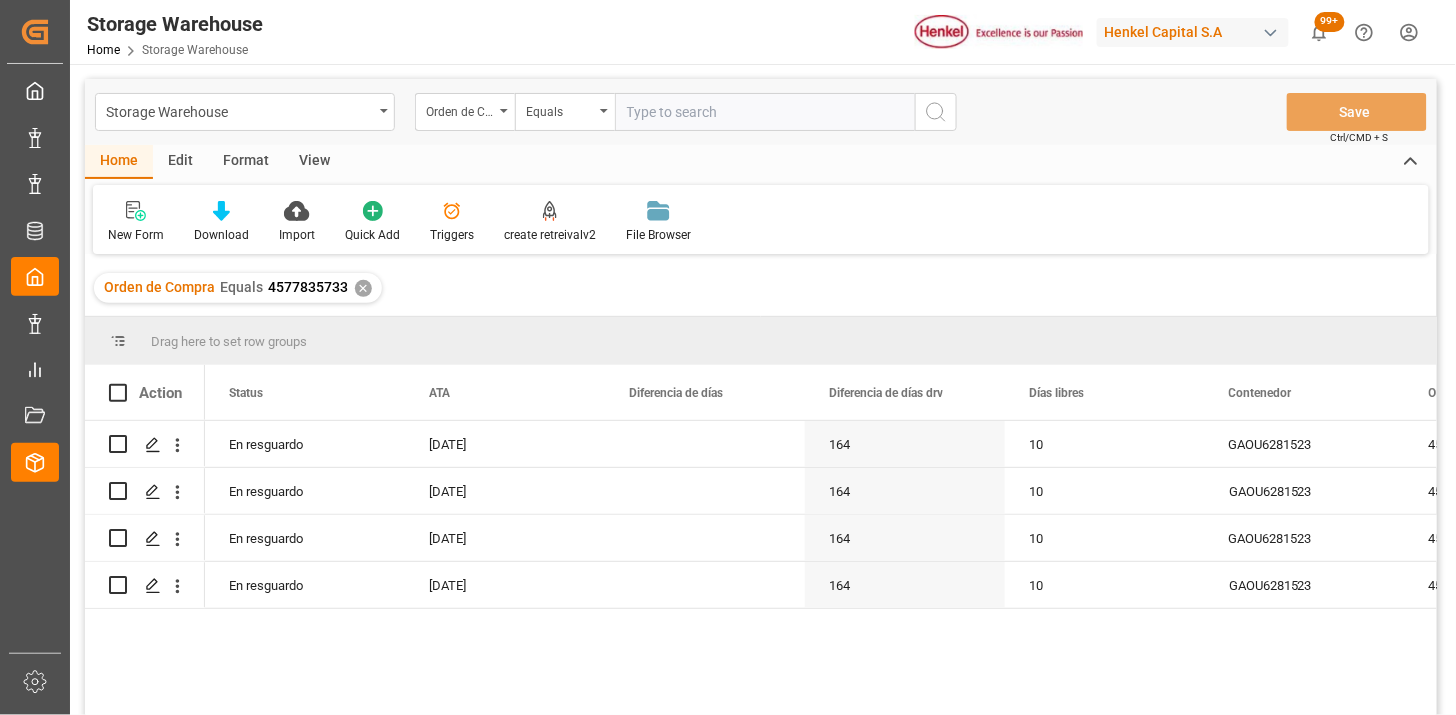 click on "View" at bounding box center [314, 162] 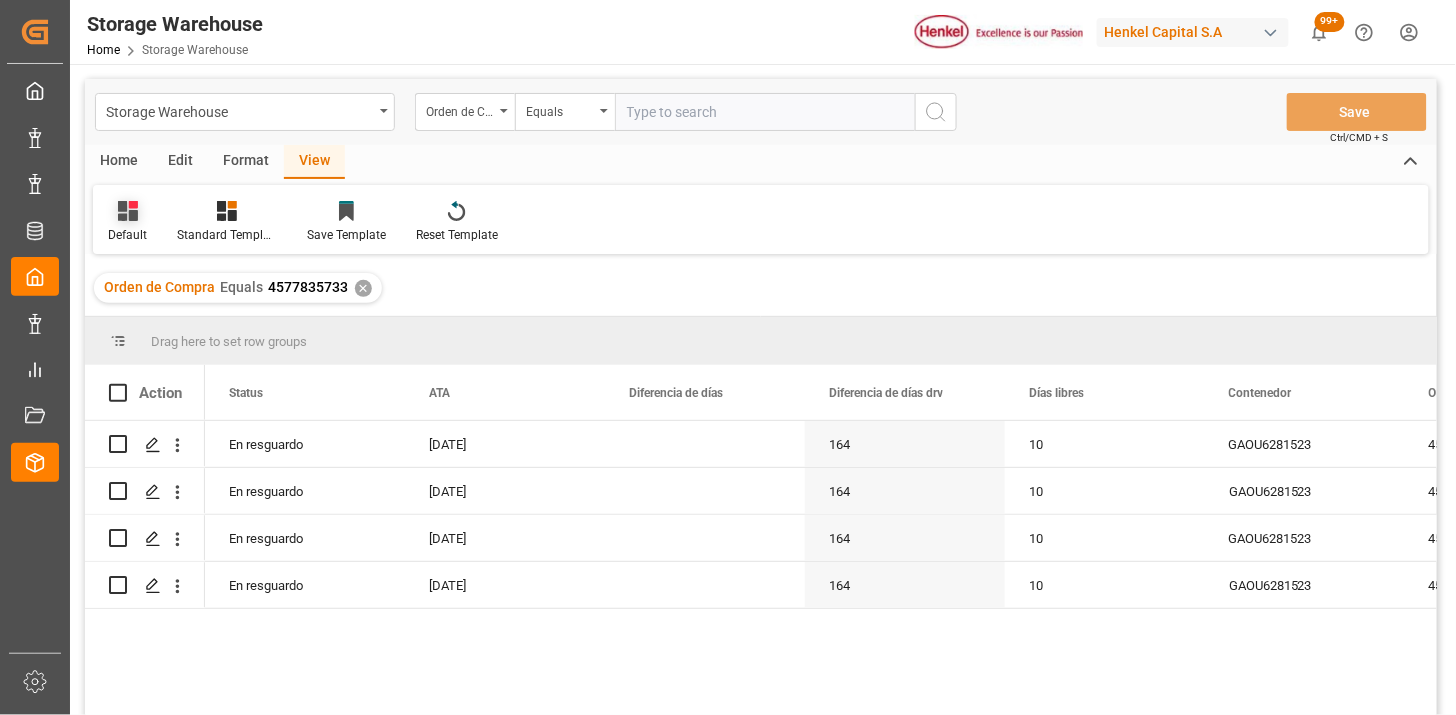 click on "Default" at bounding box center (127, 235) 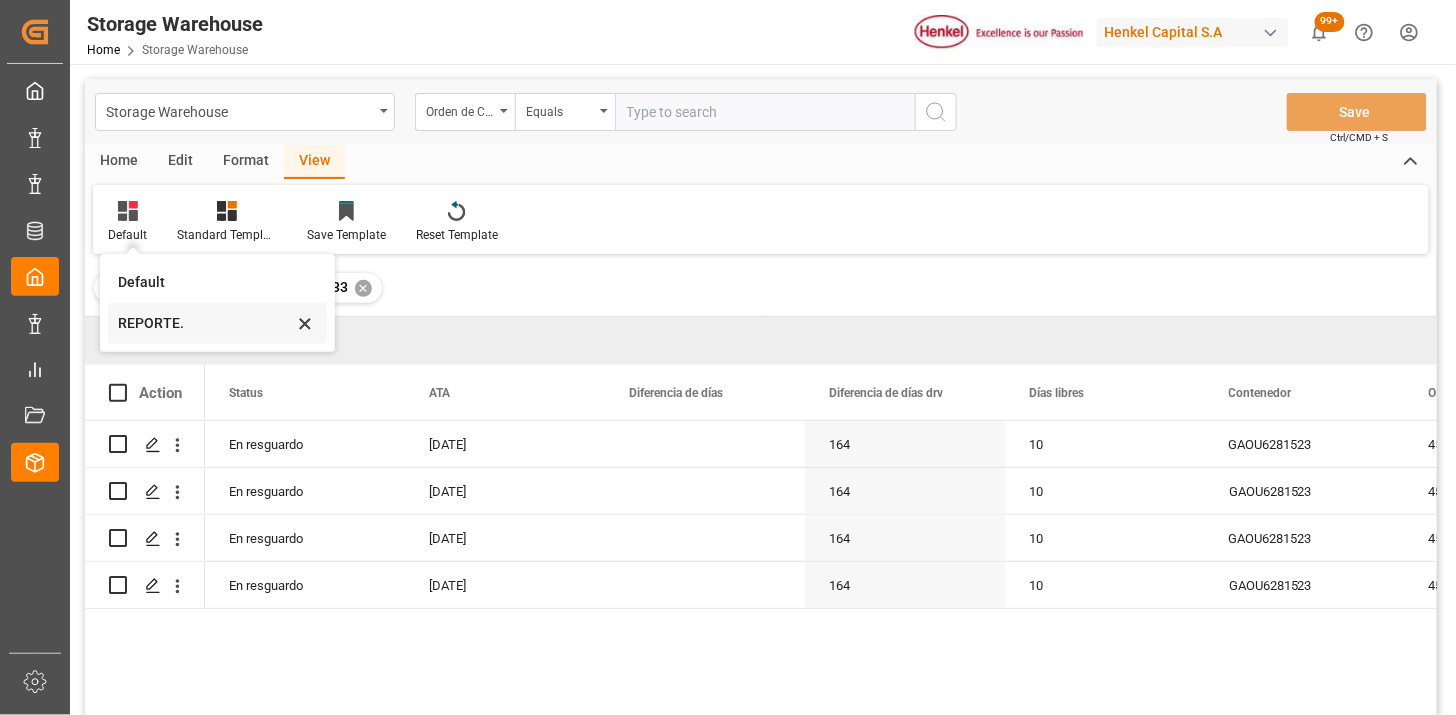 click on "REPORTE." at bounding box center (217, 323) 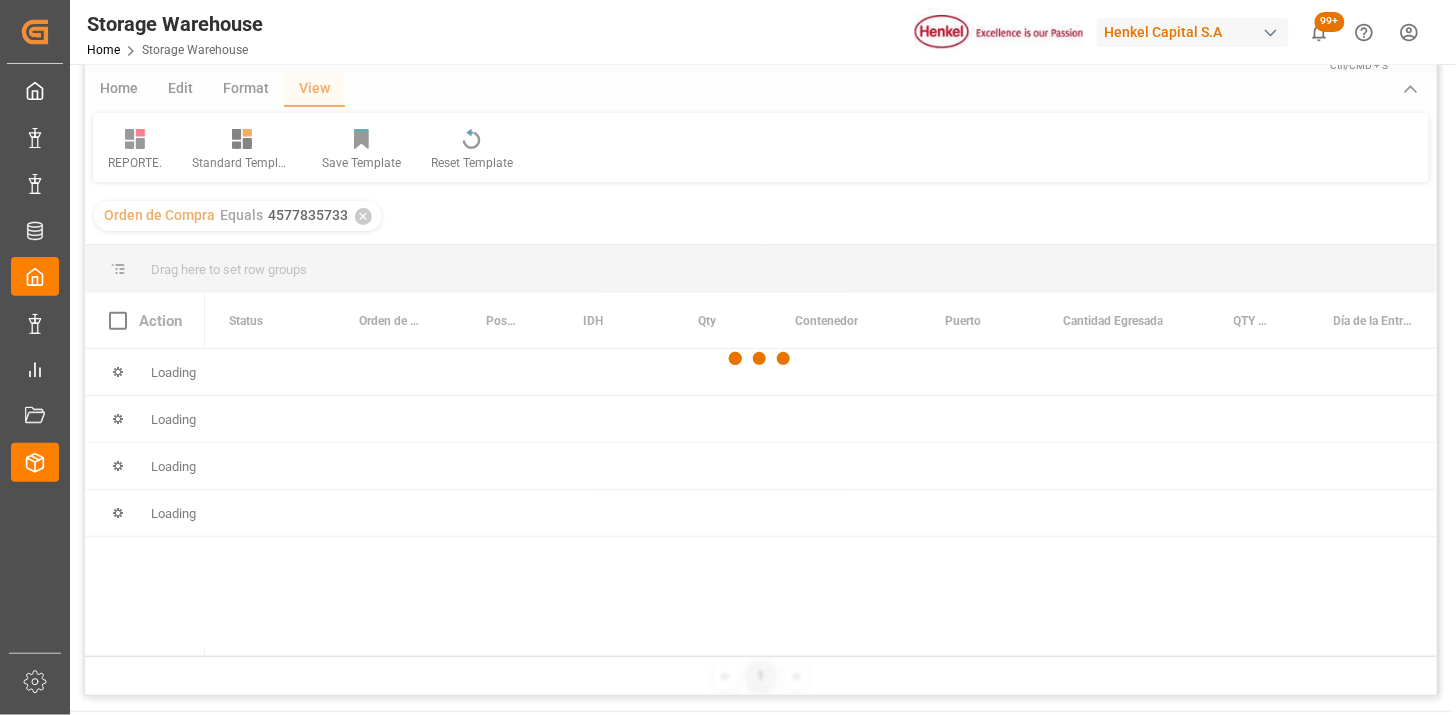 scroll, scrollTop: 111, scrollLeft: 0, axis: vertical 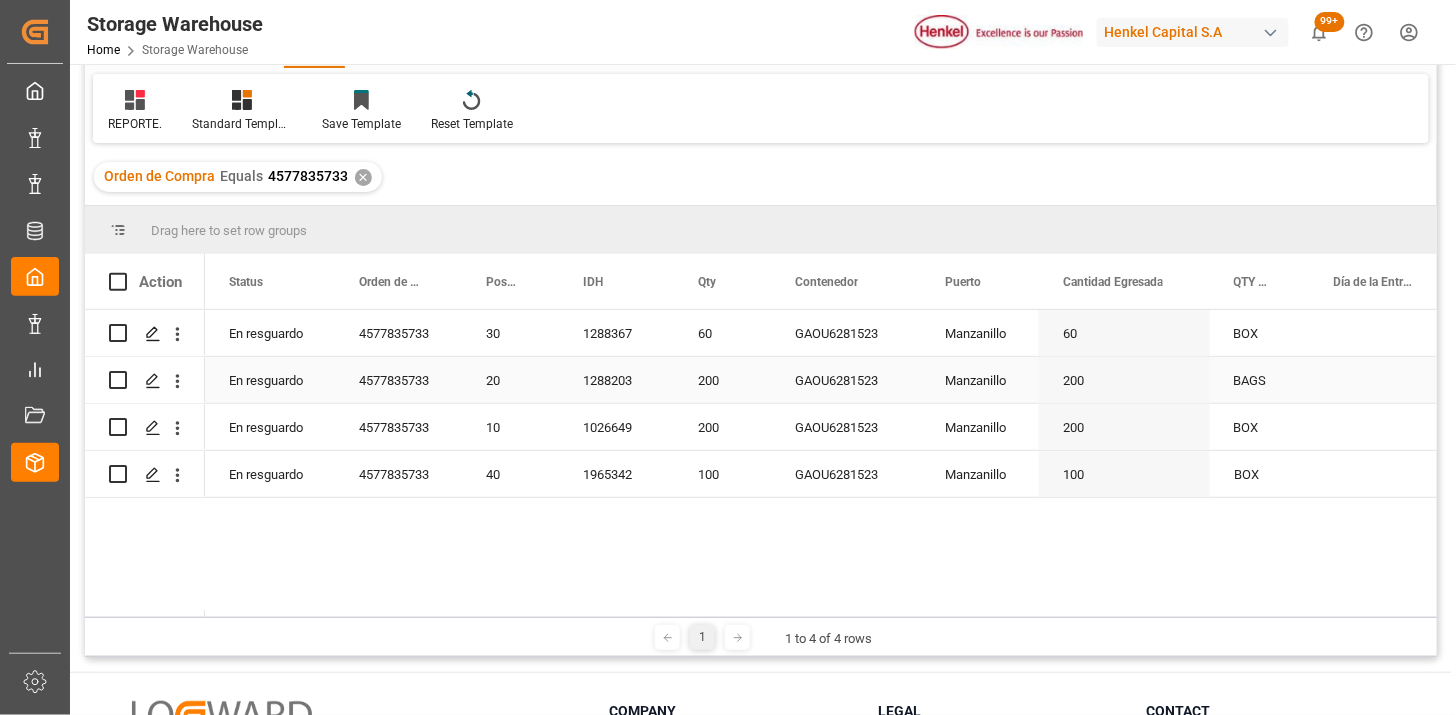 click on "60" at bounding box center [722, 333] 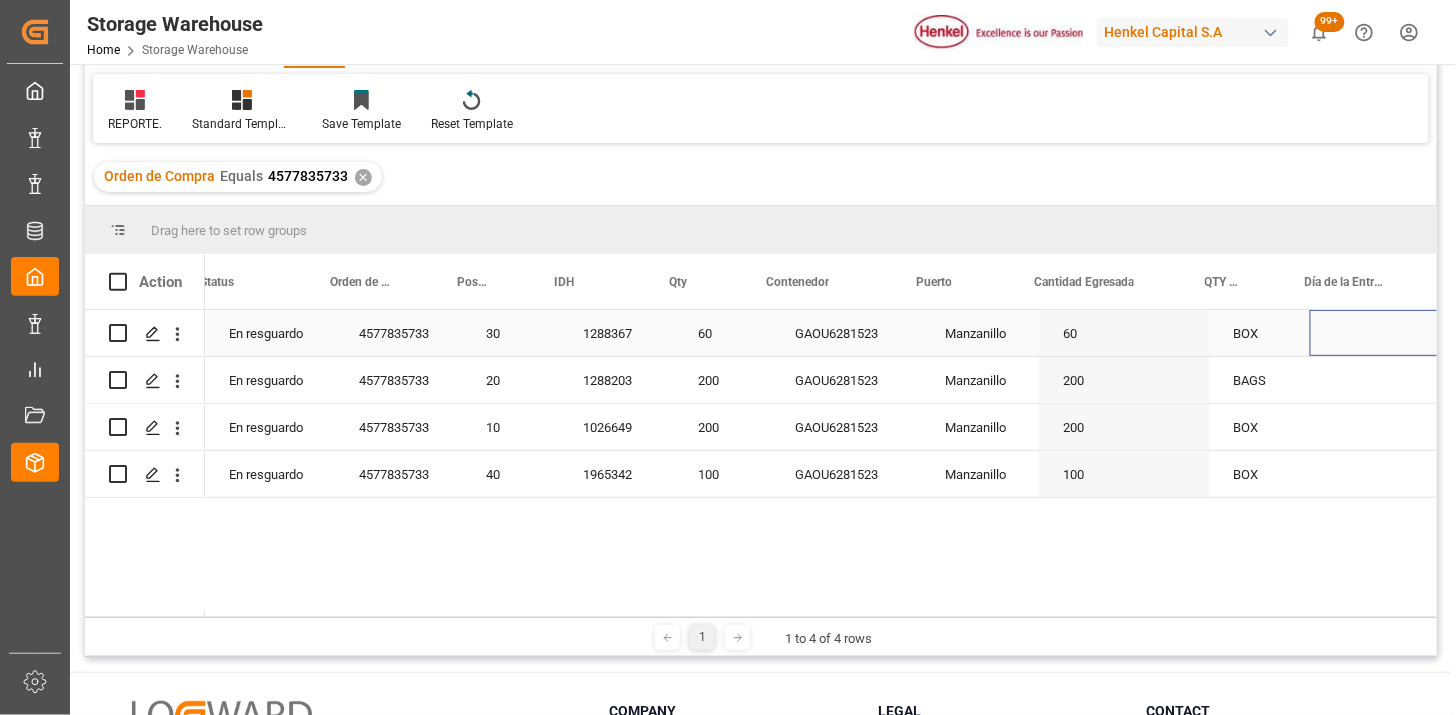 scroll, scrollTop: 0, scrollLeft: 28, axis: horizontal 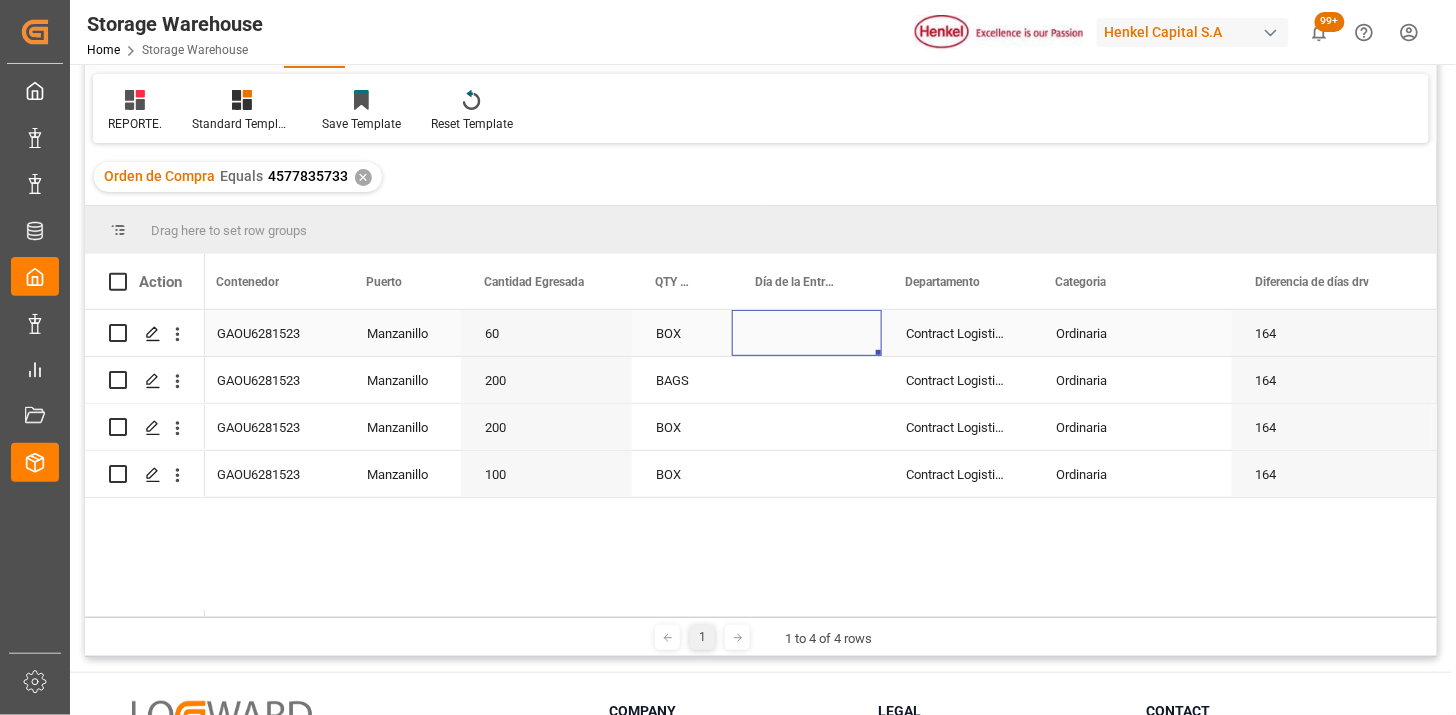 click at bounding box center (807, 333) 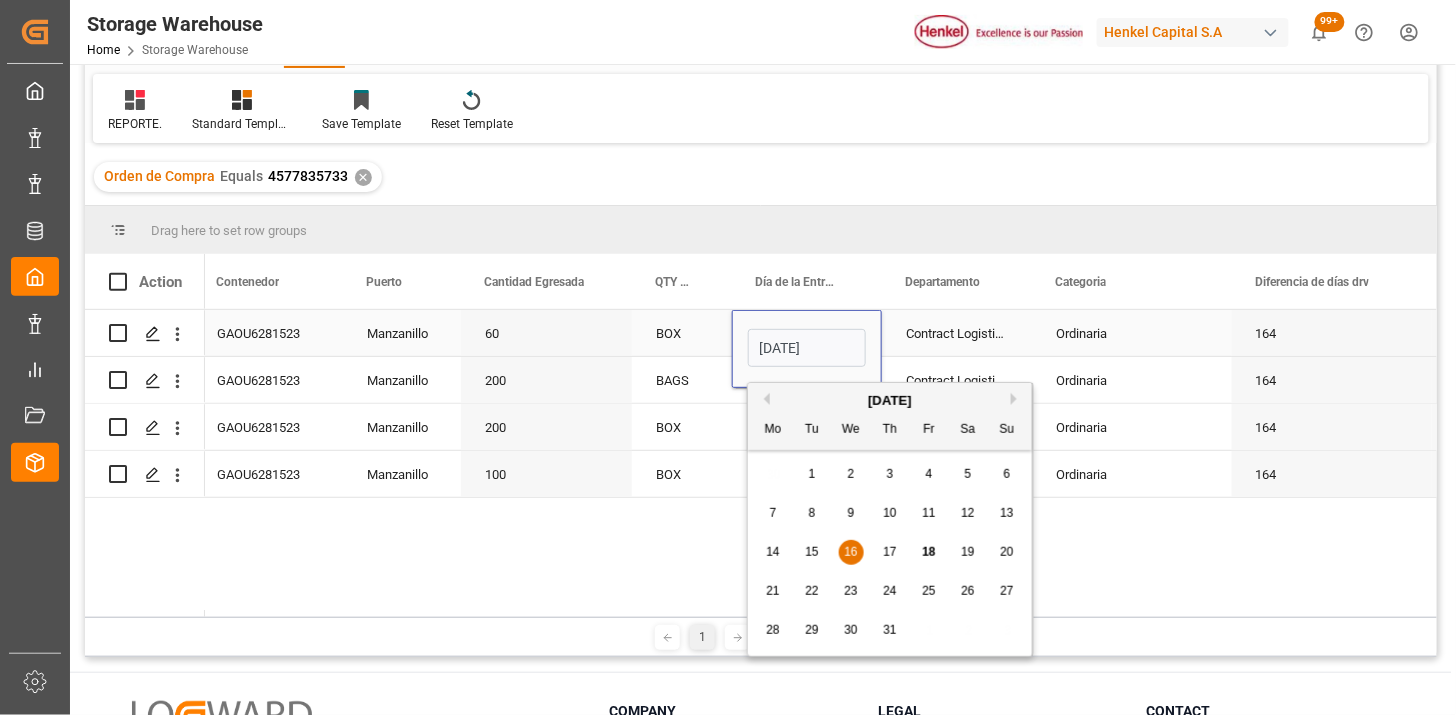 click on "[DATE]" at bounding box center [807, 348] 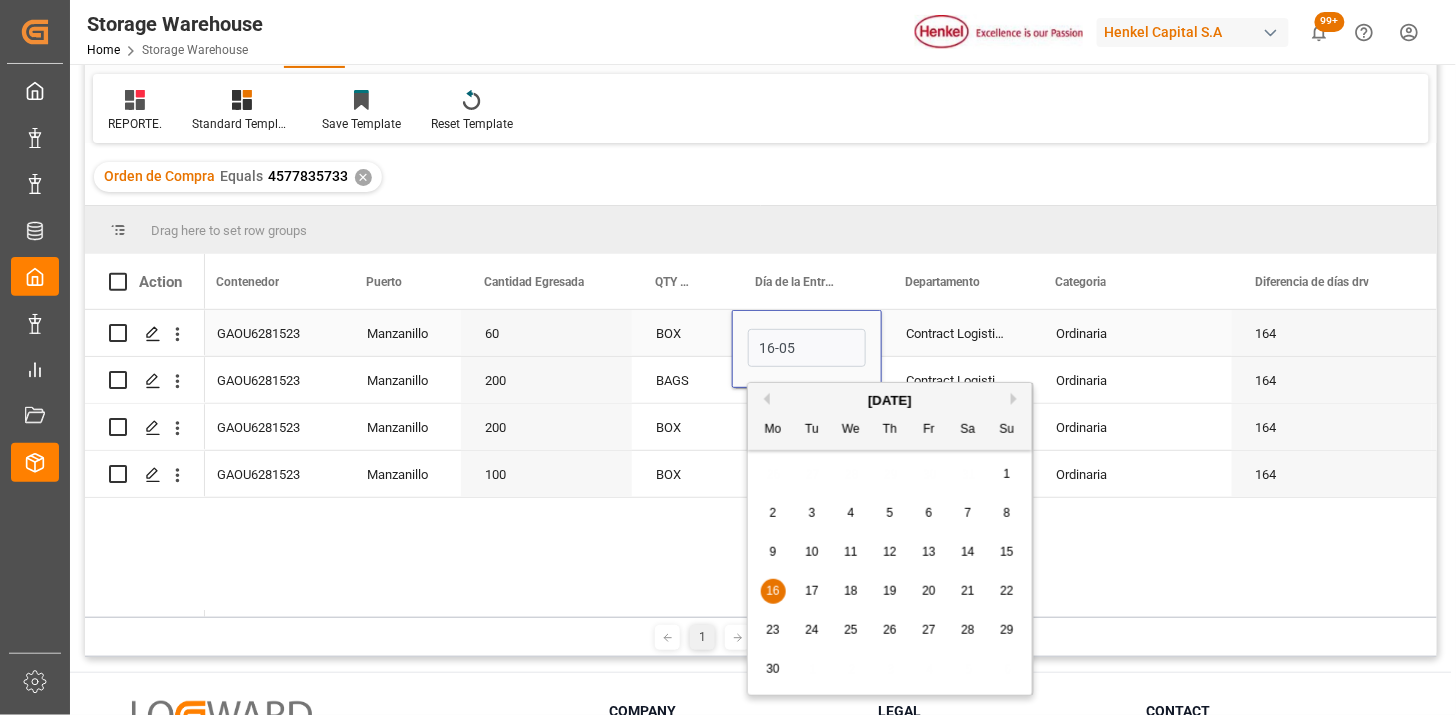 type on "[DATE]" 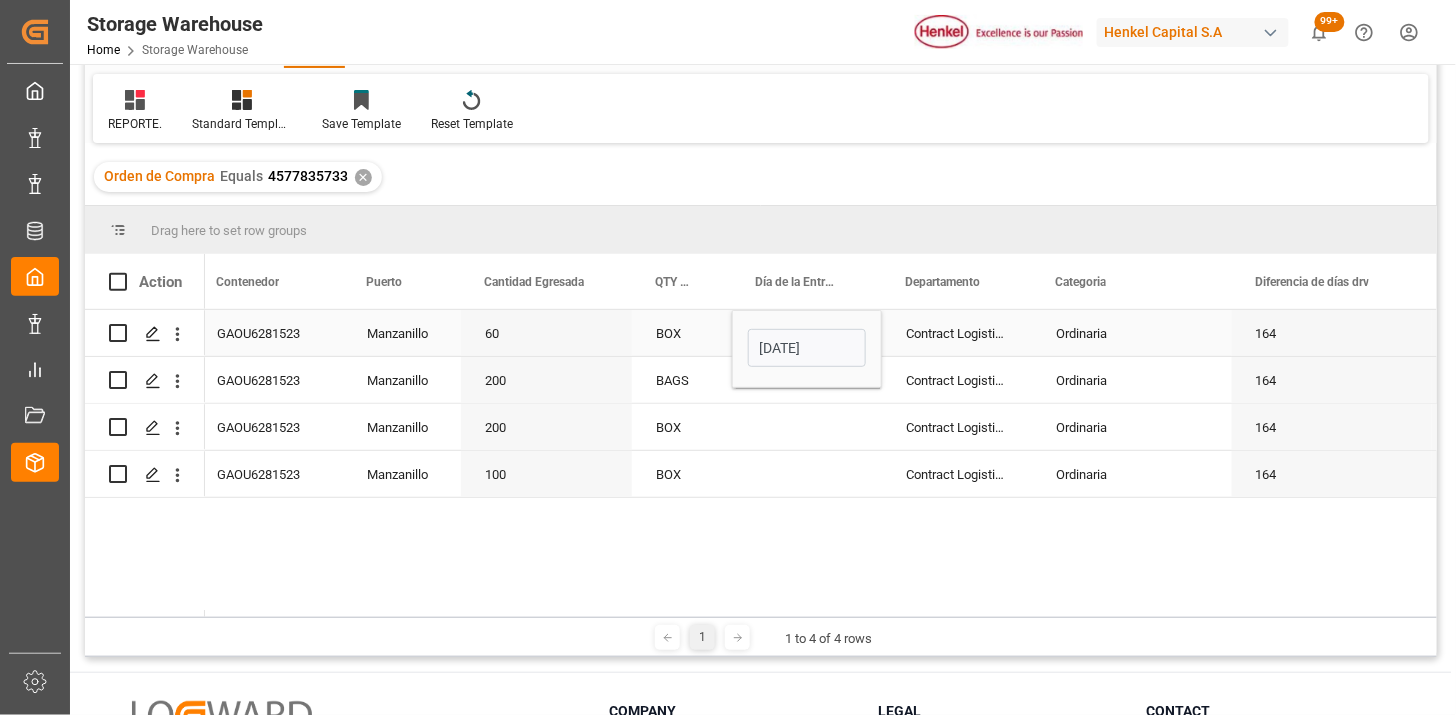 click on "Contract Logistics" at bounding box center (957, 333) 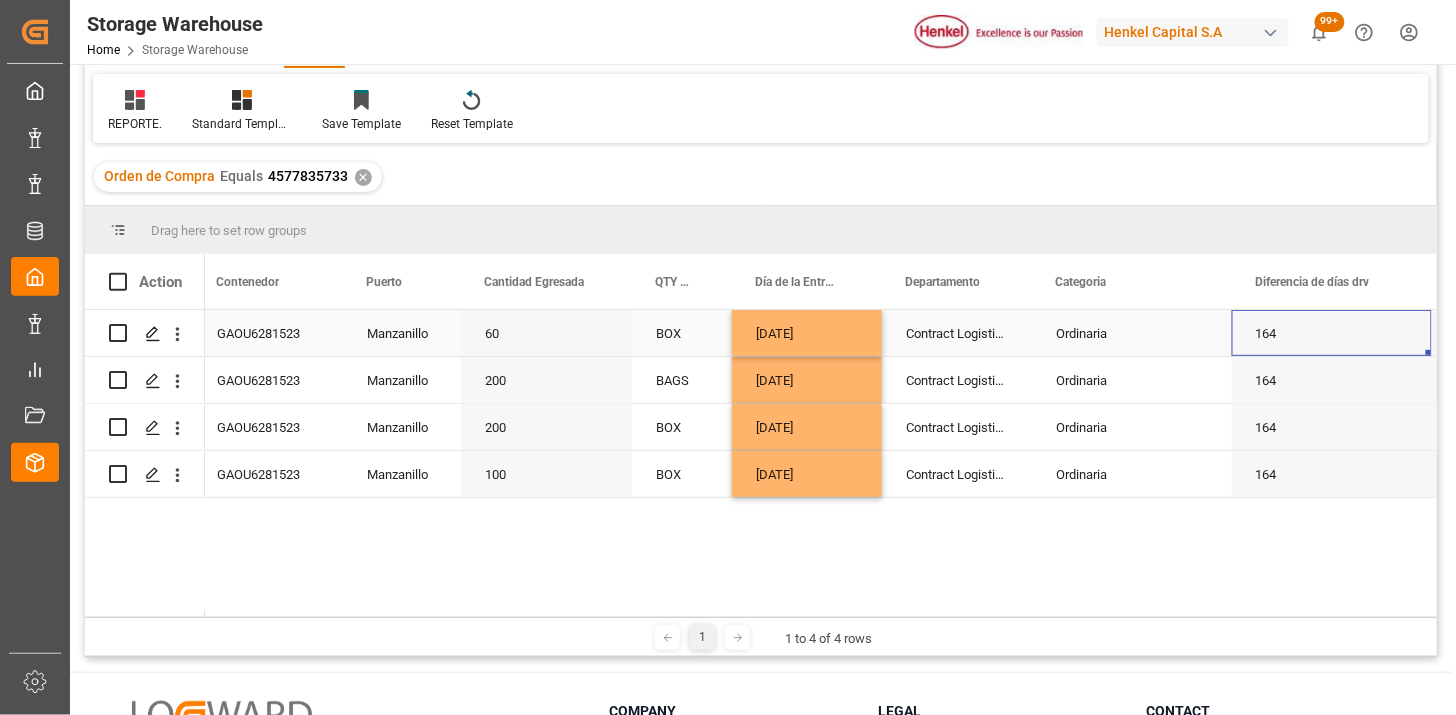 scroll, scrollTop: 0, scrollLeft: 778, axis: horizontal 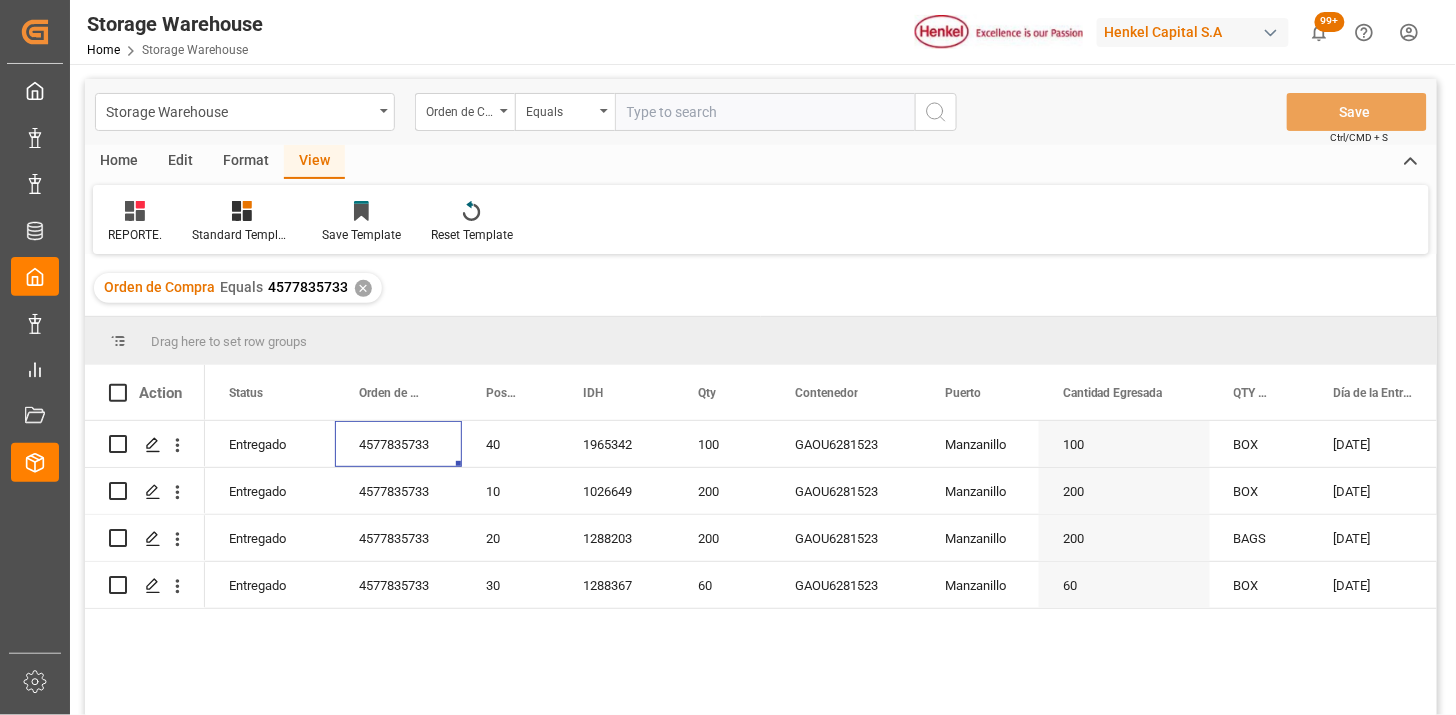 click at bounding box center (765, 112) 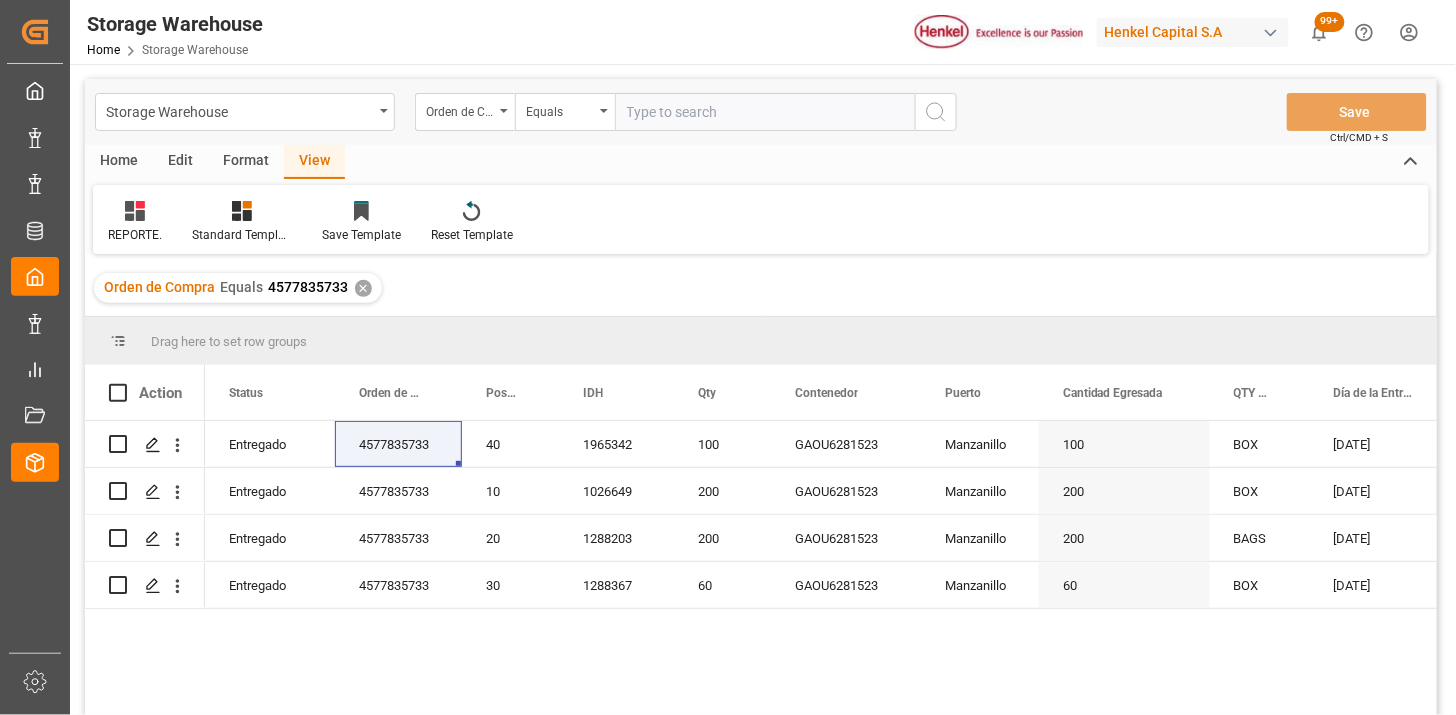 paste on "4578051789" 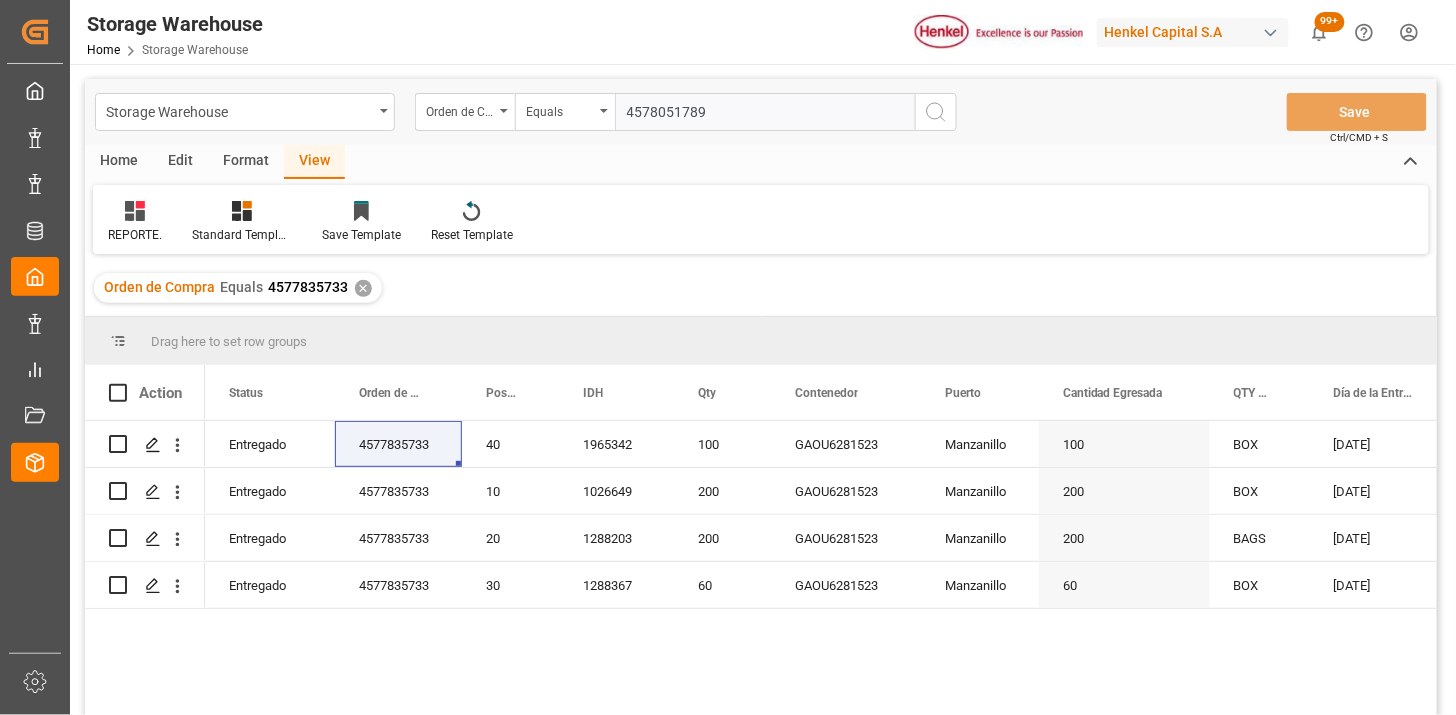 type 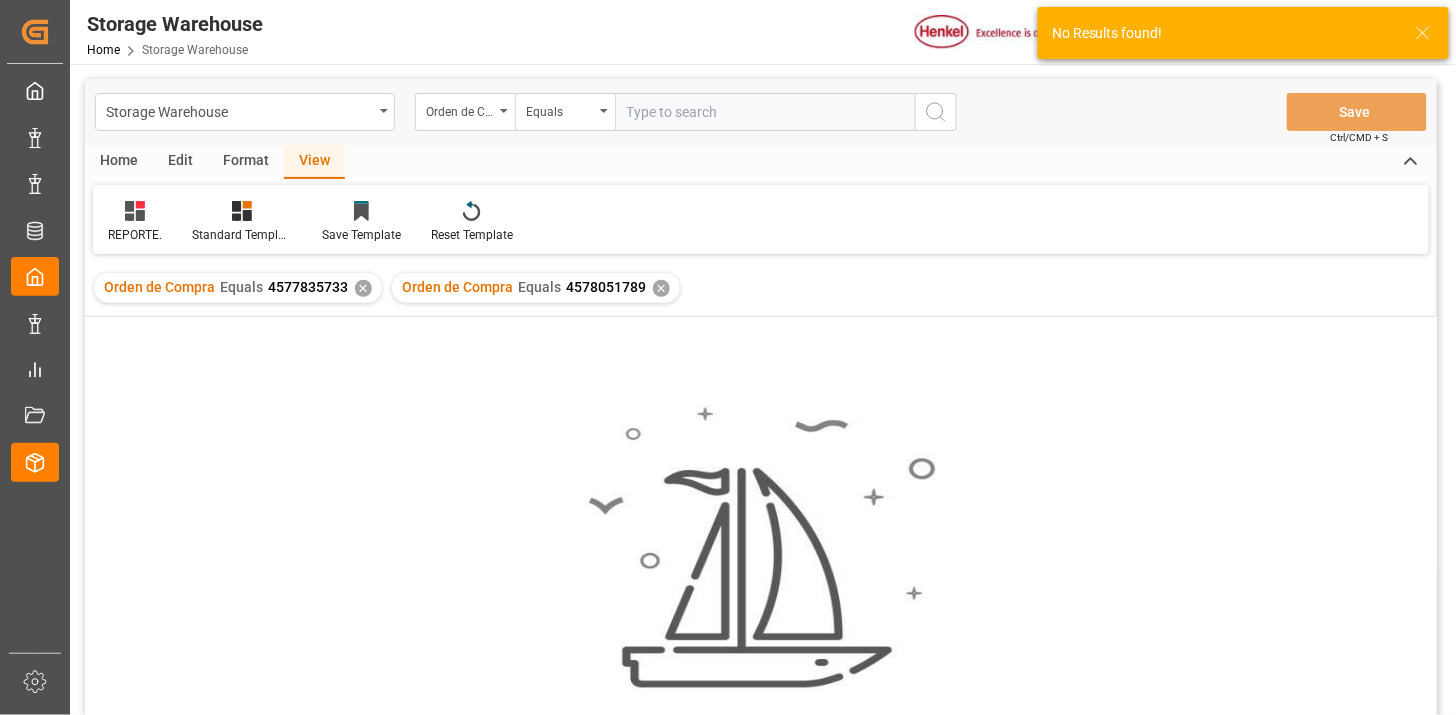 click on "✕" at bounding box center (363, 288) 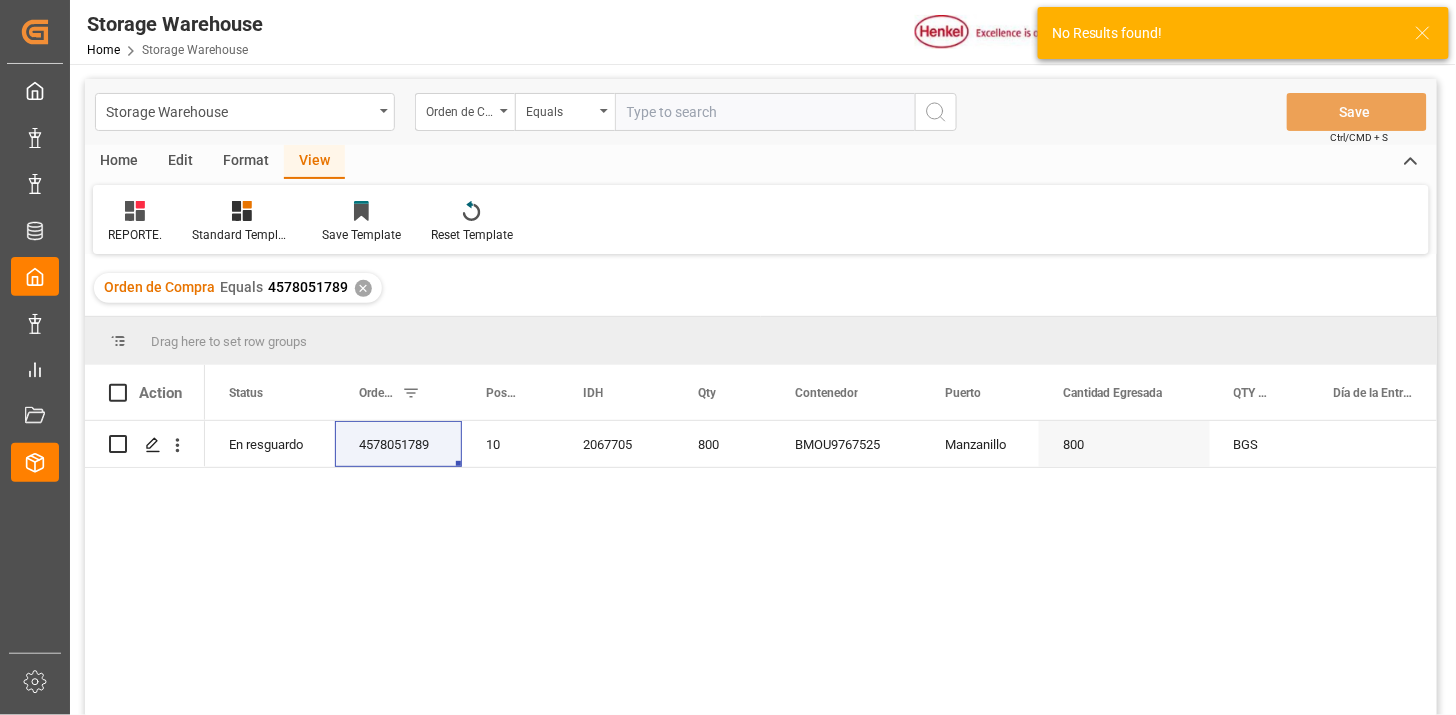 scroll, scrollTop: 111, scrollLeft: 0, axis: vertical 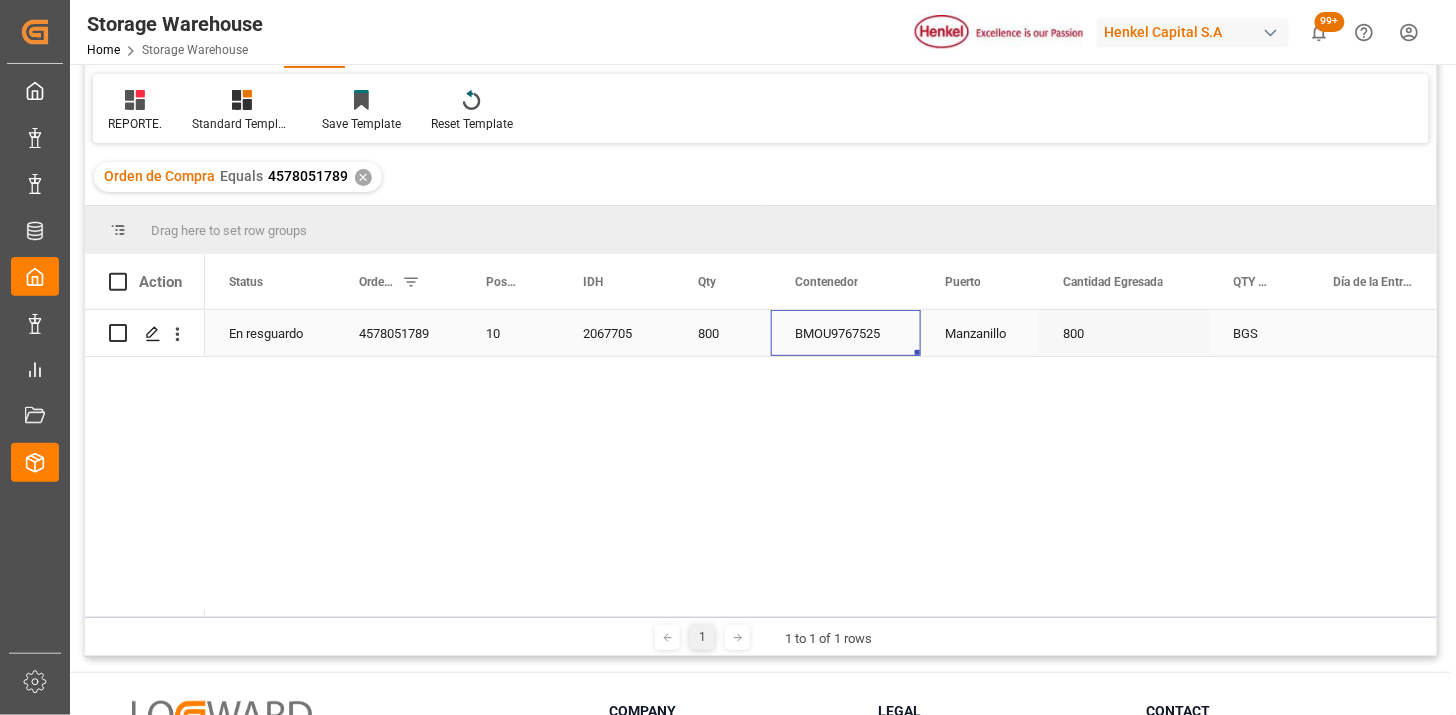 click on "BMOU9767525" at bounding box center [846, 333] 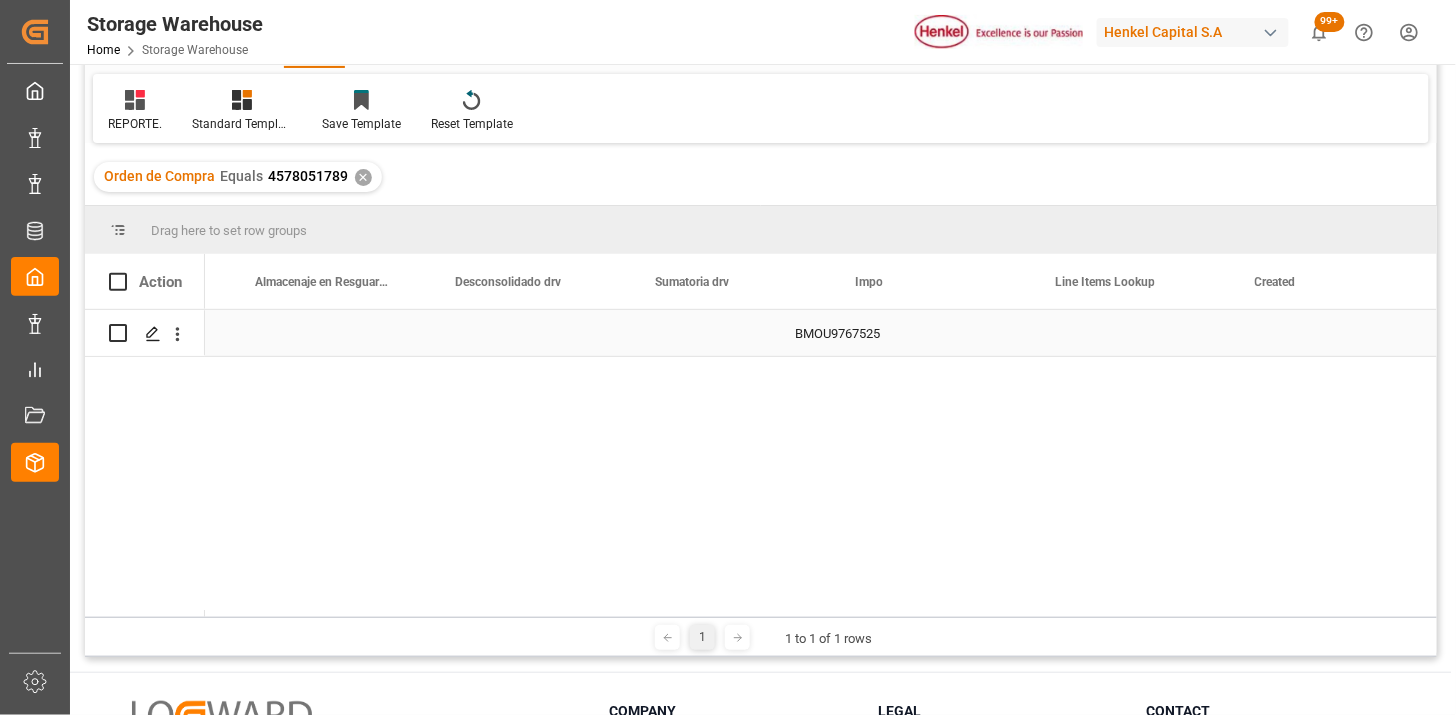scroll, scrollTop: 0, scrollLeft: 1778, axis: horizontal 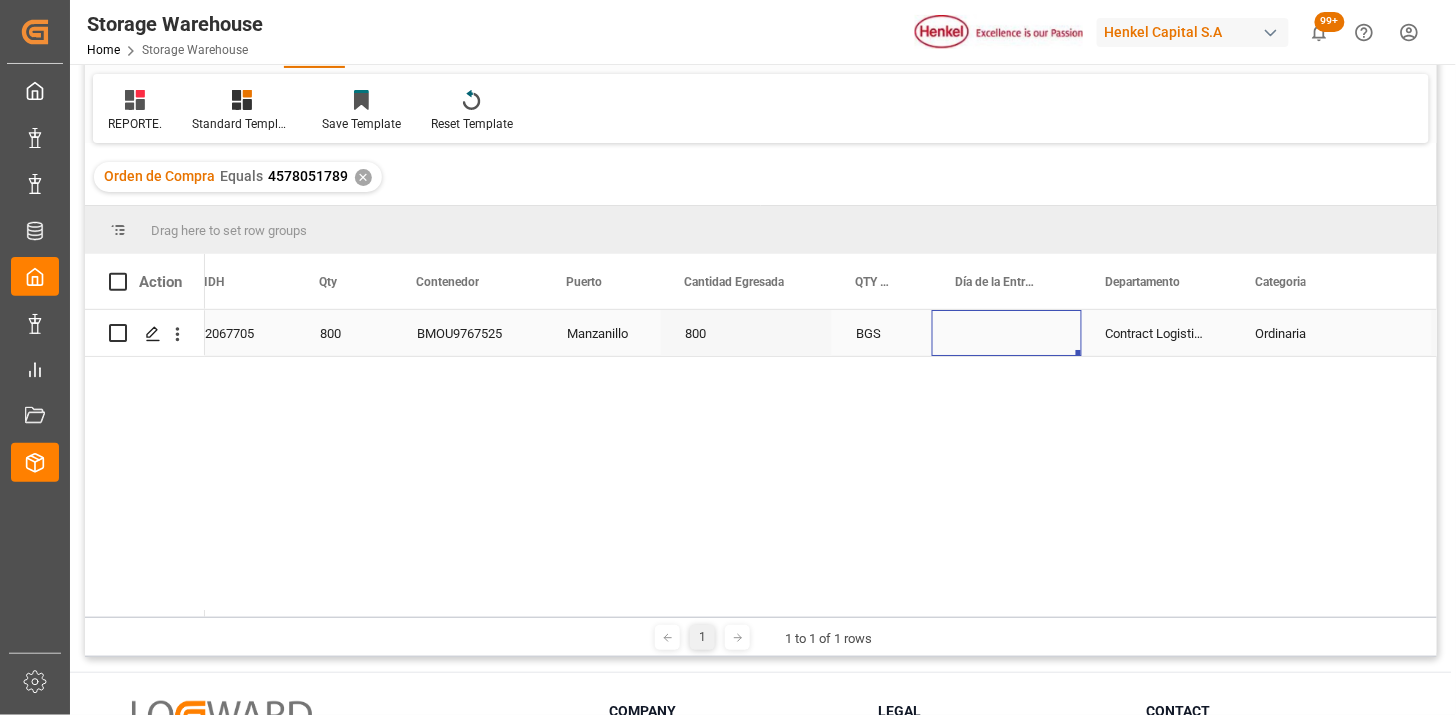 click at bounding box center (1007, 333) 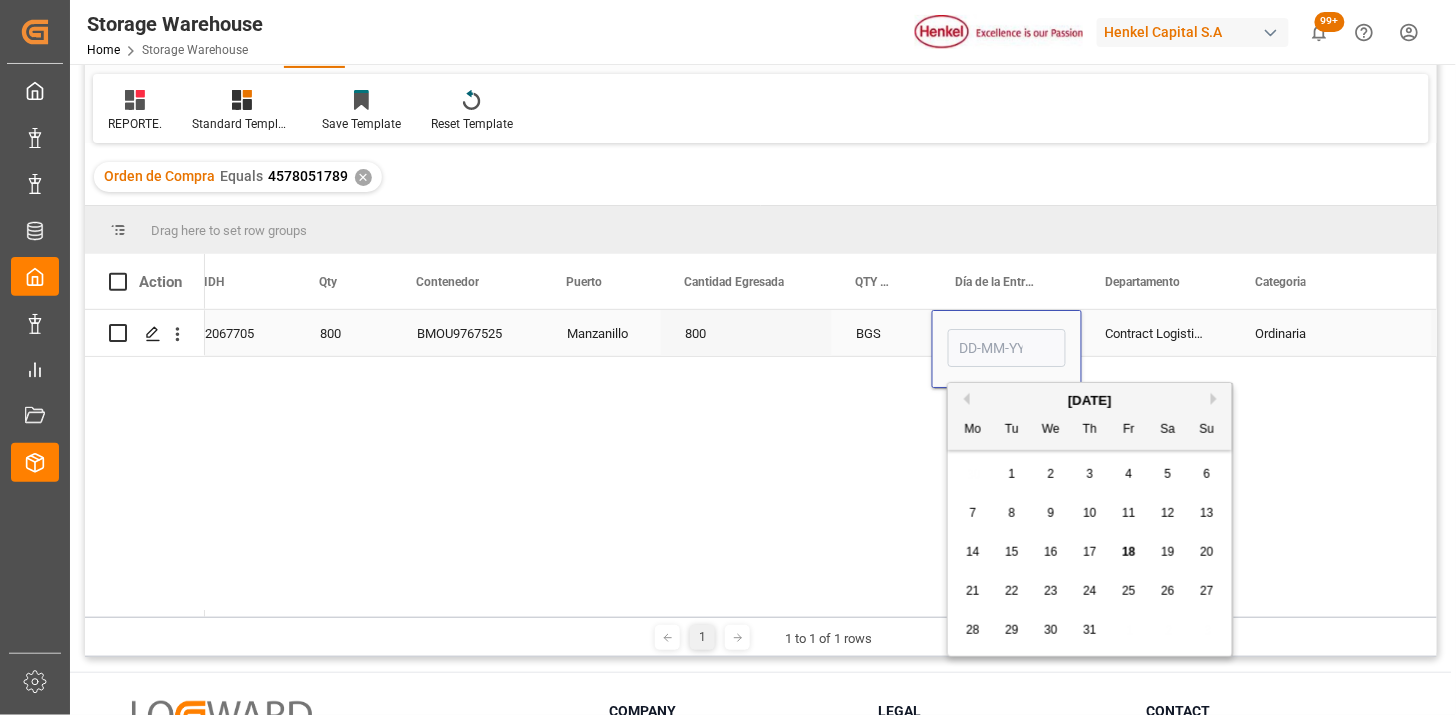 click at bounding box center [1007, 348] 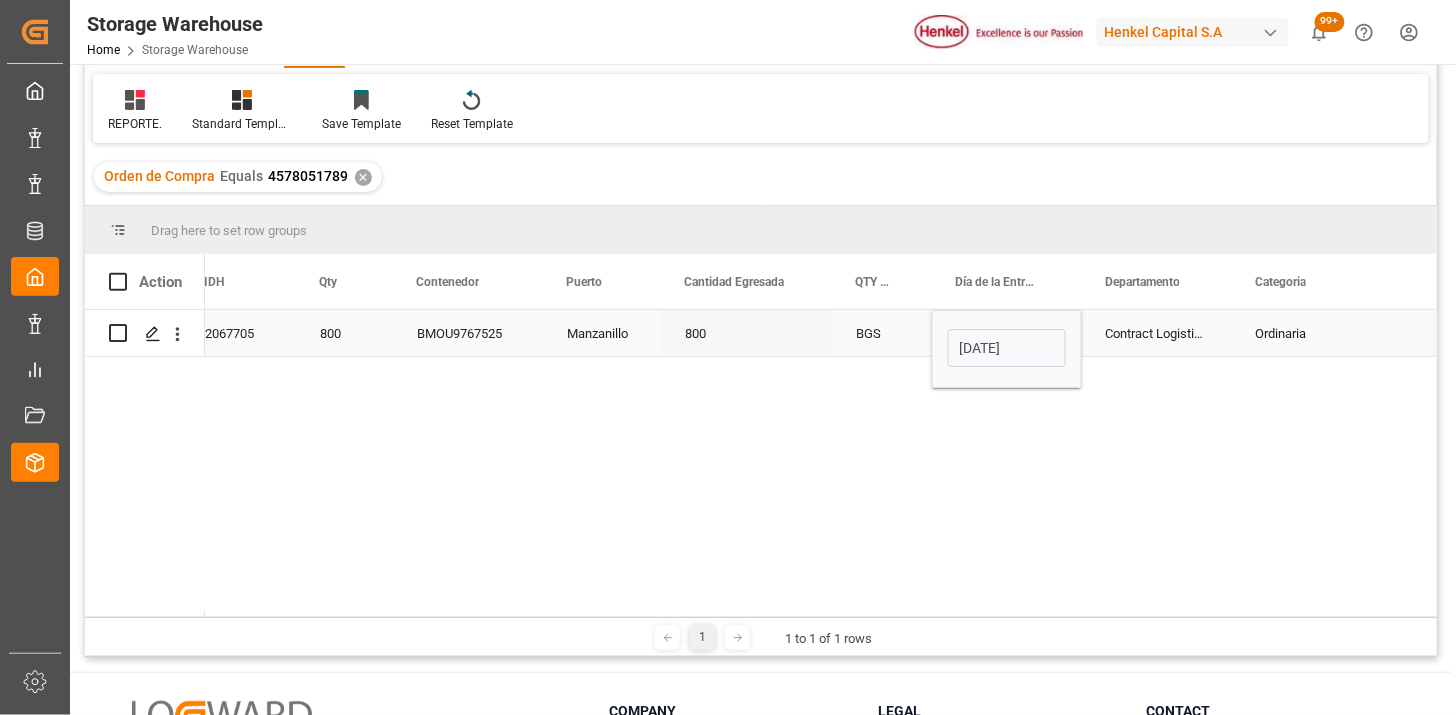 click on "[DATE]" at bounding box center (1007, 348) 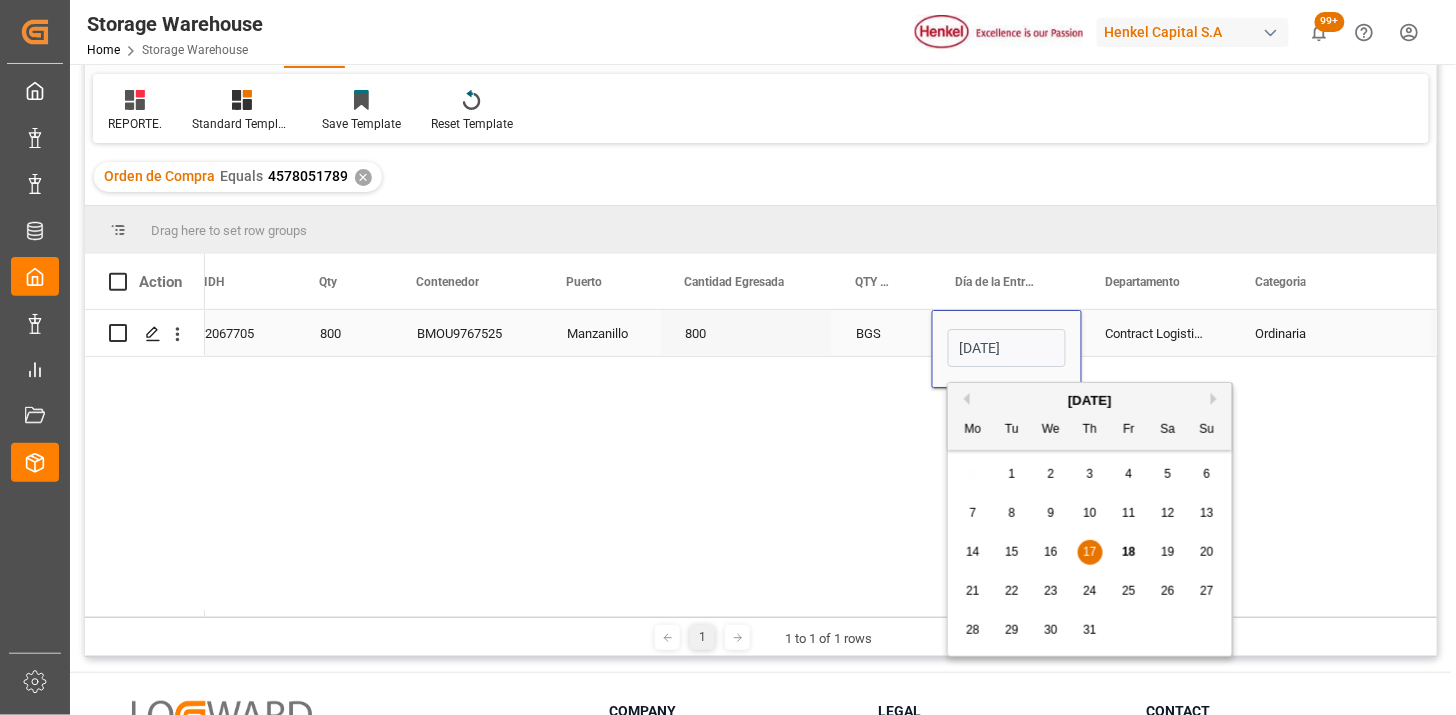 click on "[DATE]" at bounding box center (1007, 348) 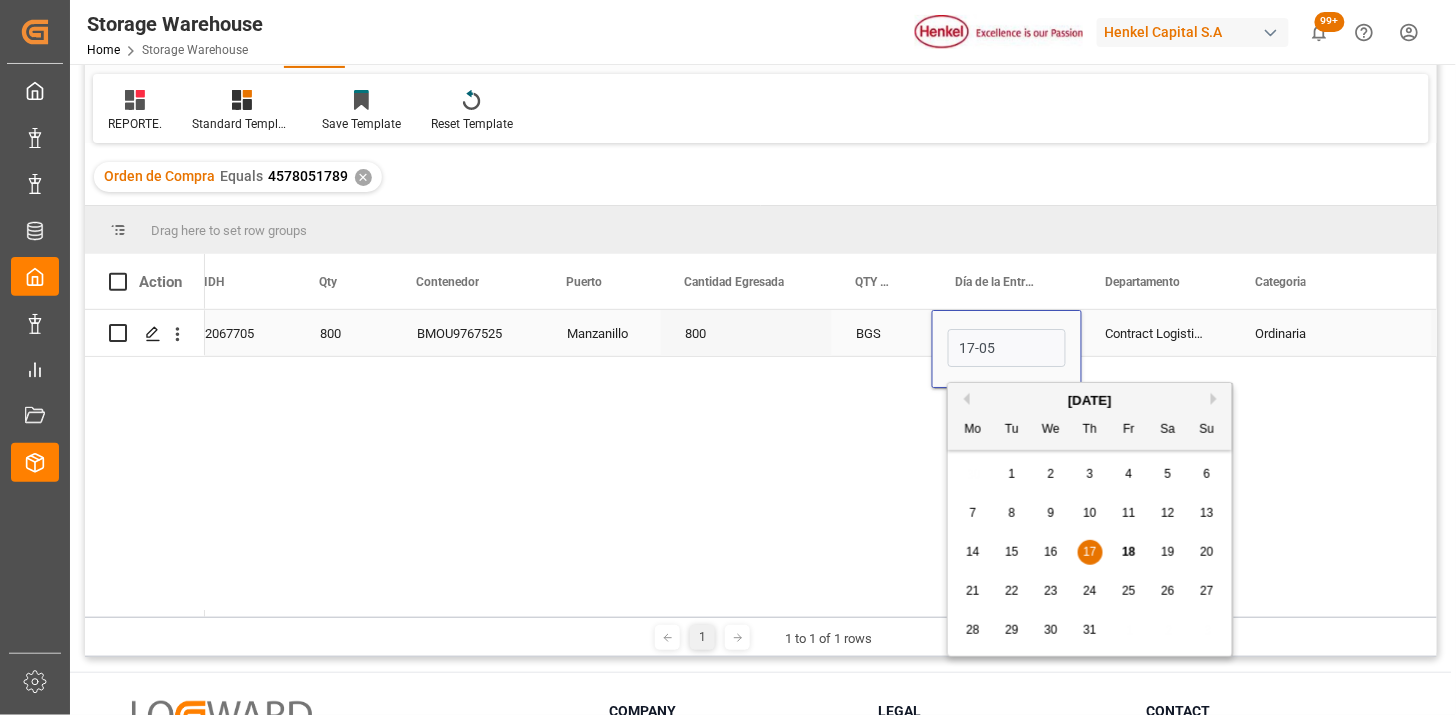 type on "[DATE]" 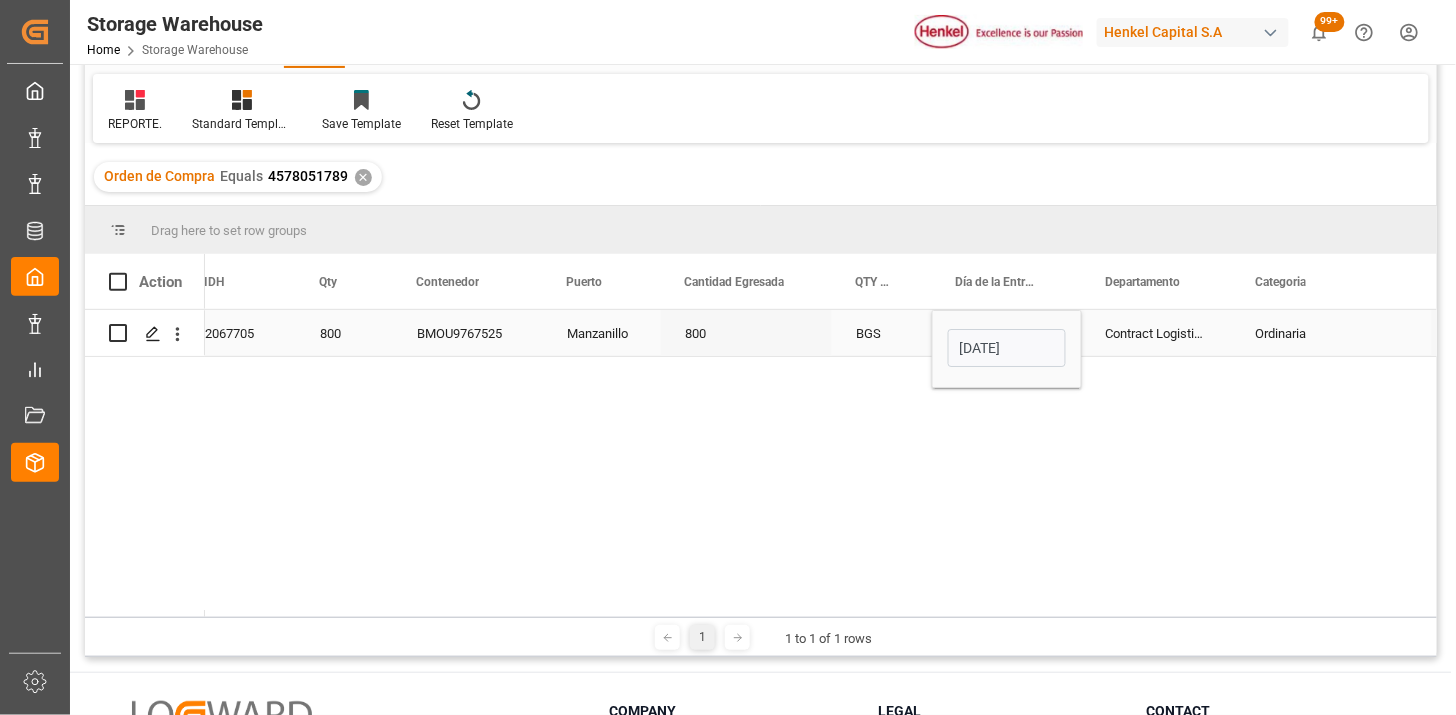 click on "BGS" at bounding box center (882, 333) 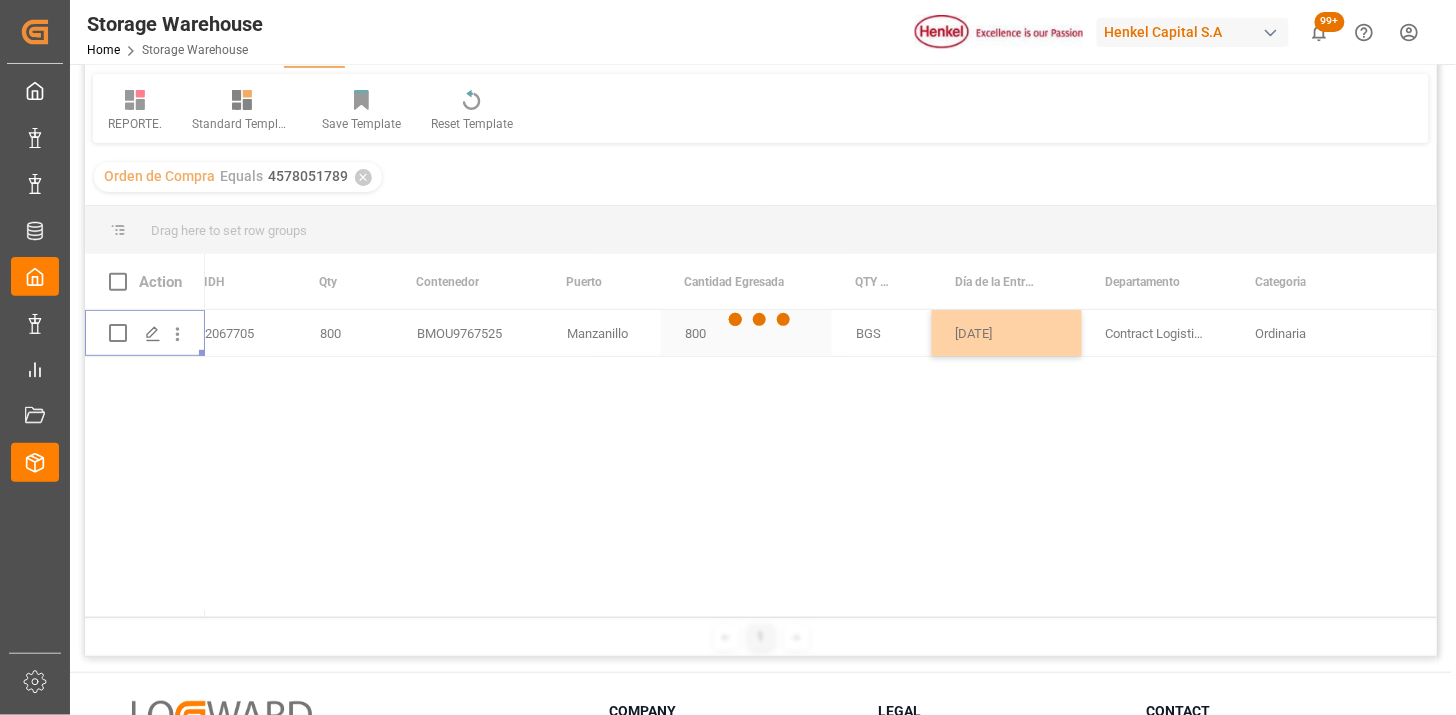 scroll, scrollTop: 0, scrollLeft: 0, axis: both 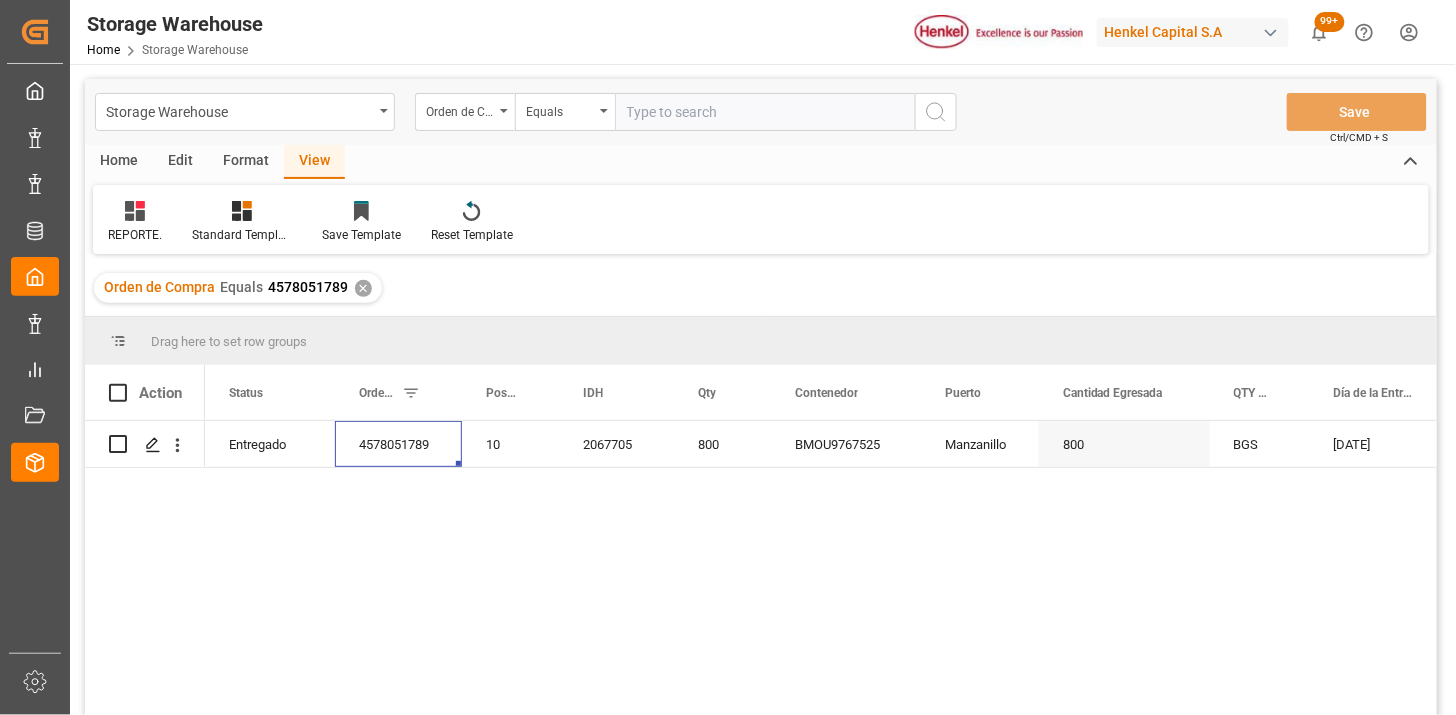 click at bounding box center (765, 112) 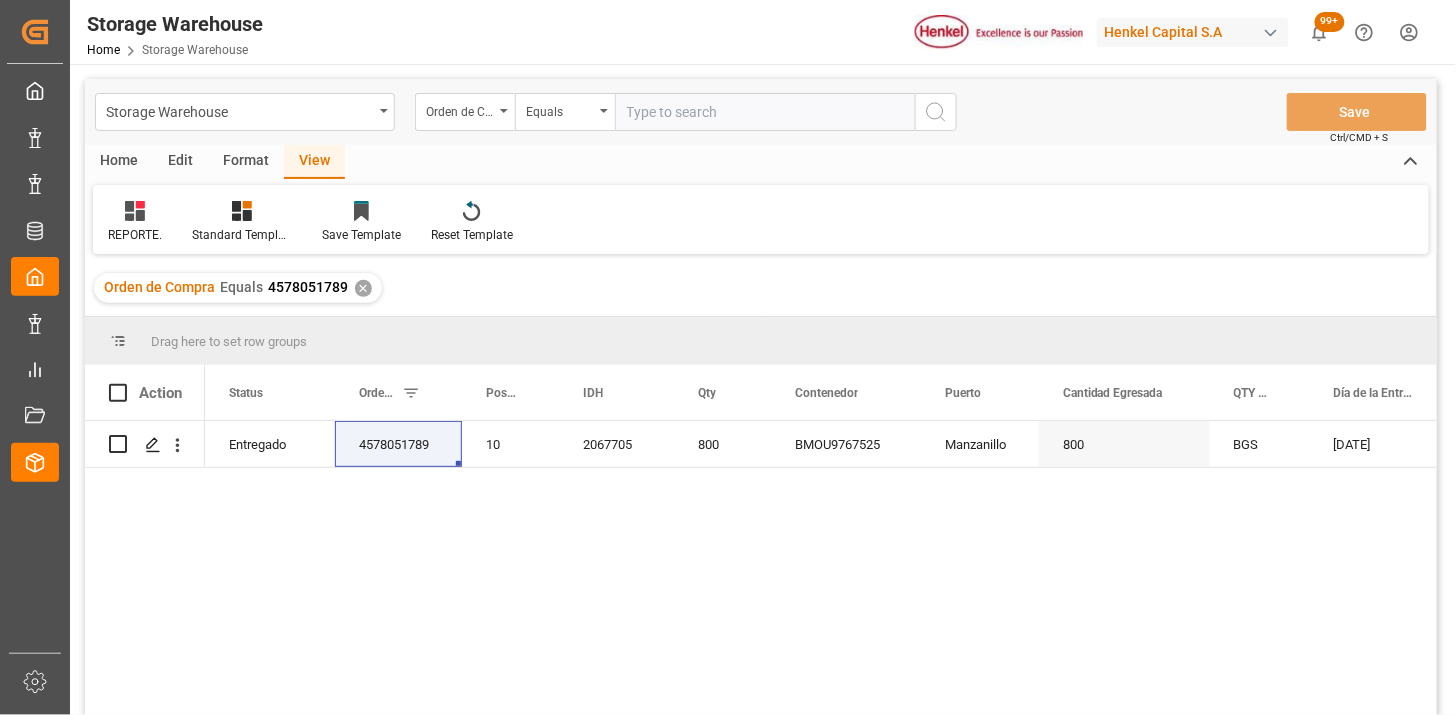 paste on "4577923105" 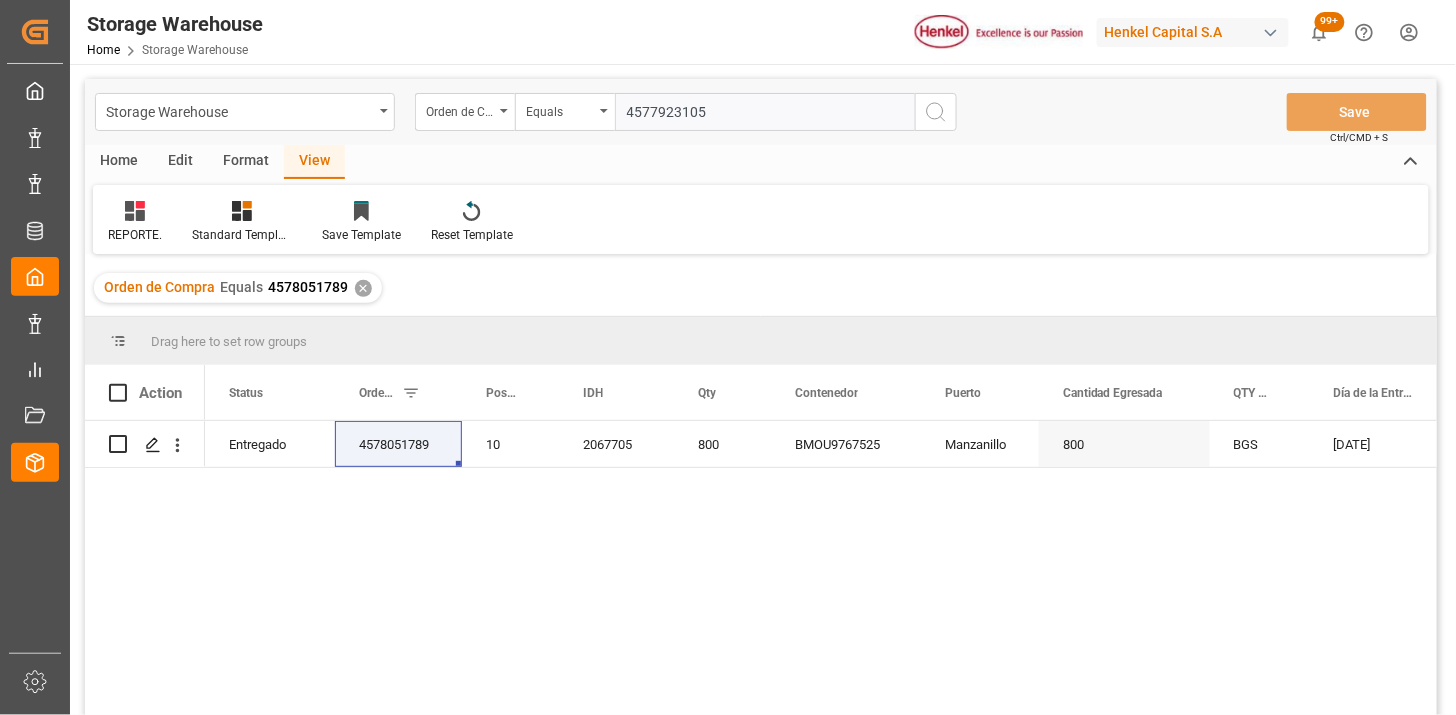 type 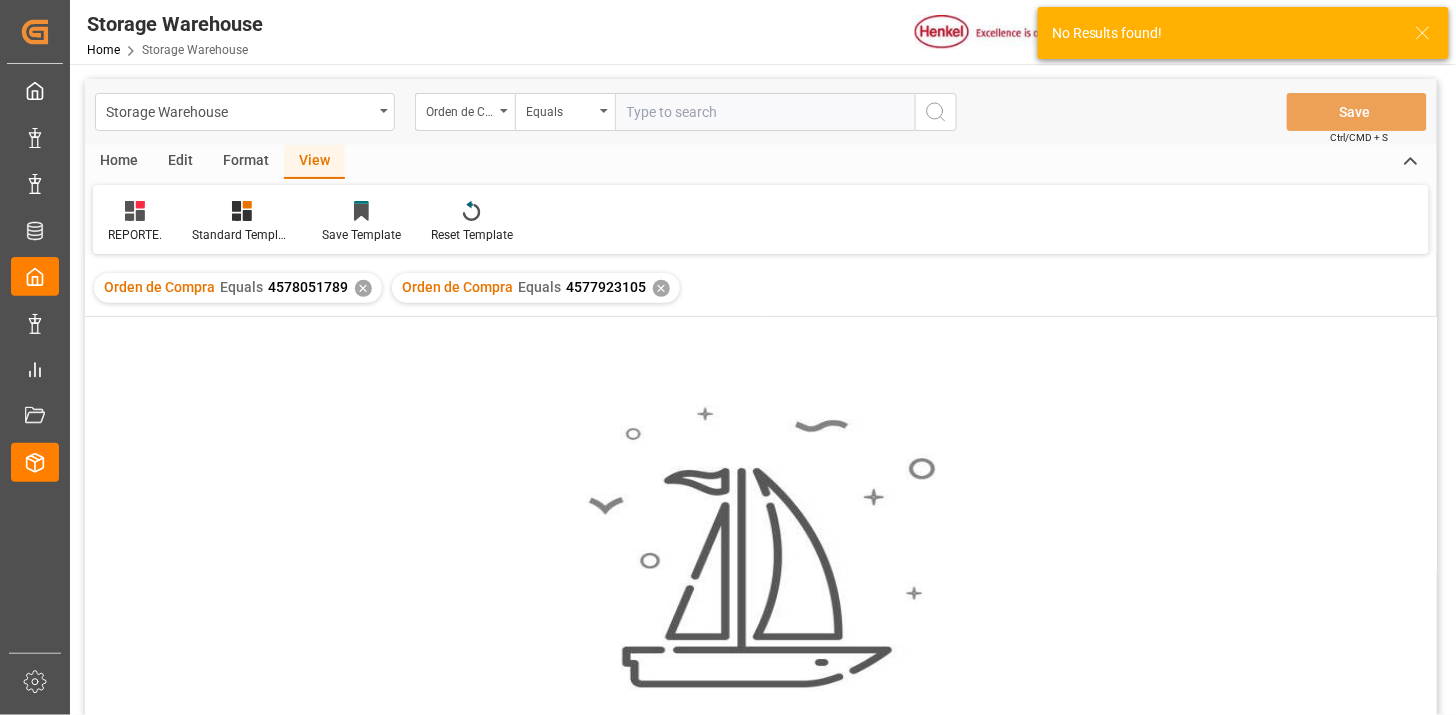 click on "✕" at bounding box center (363, 288) 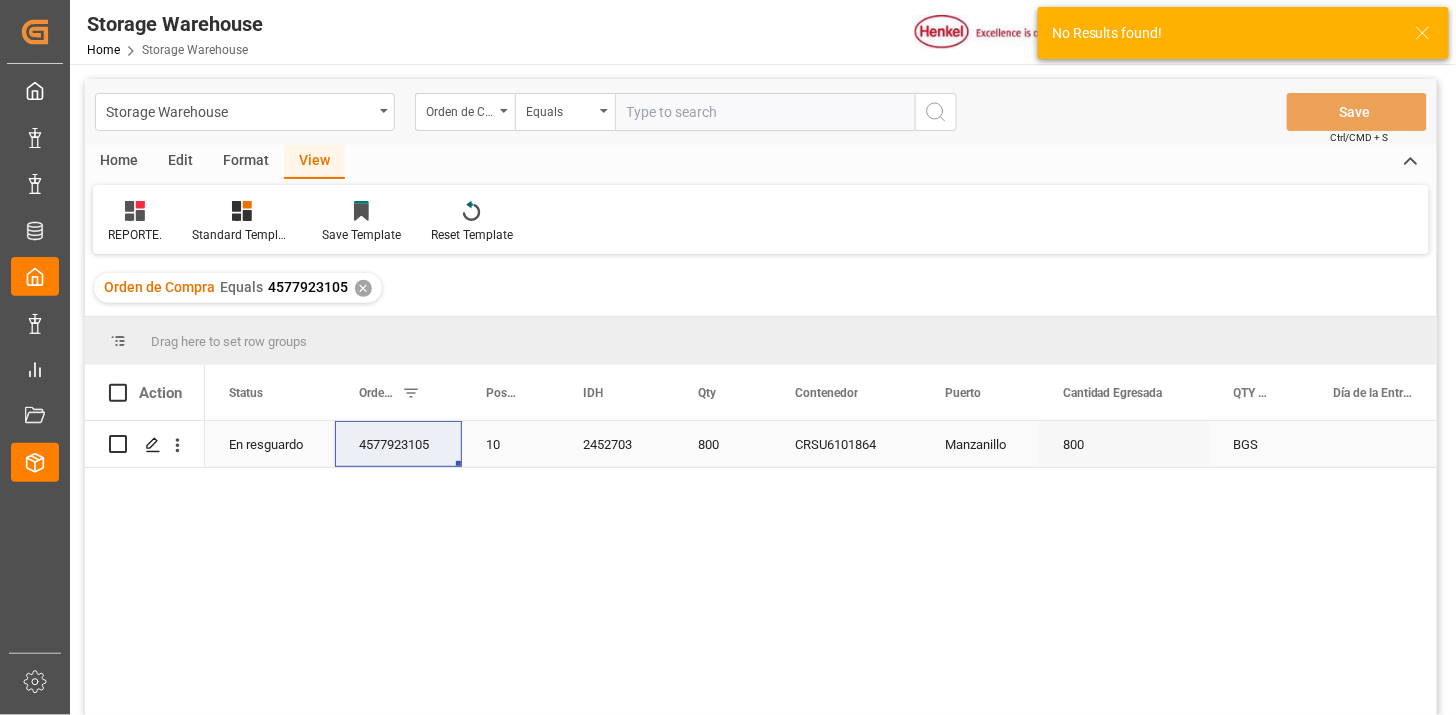 click on "2452703" at bounding box center [616, 444] 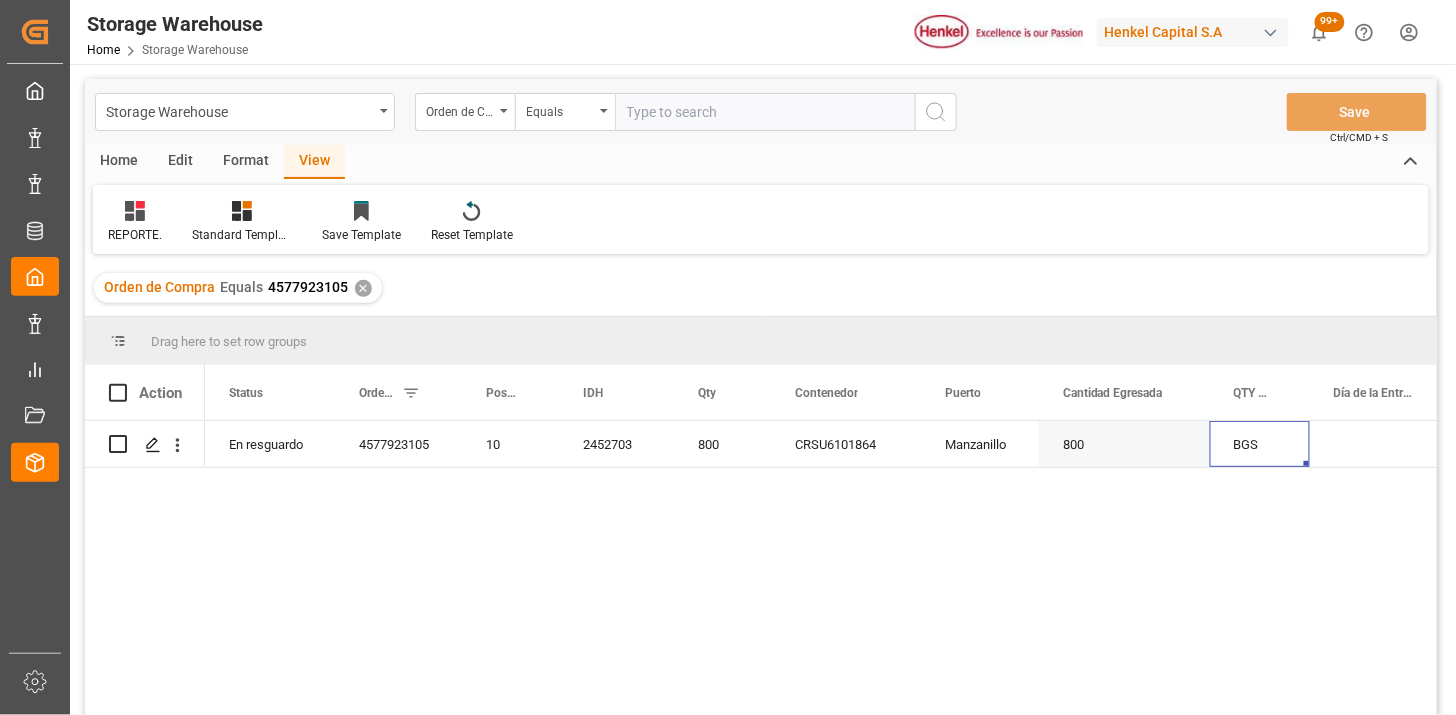 scroll, scrollTop: 0, scrollLeft: 28, axis: horizontal 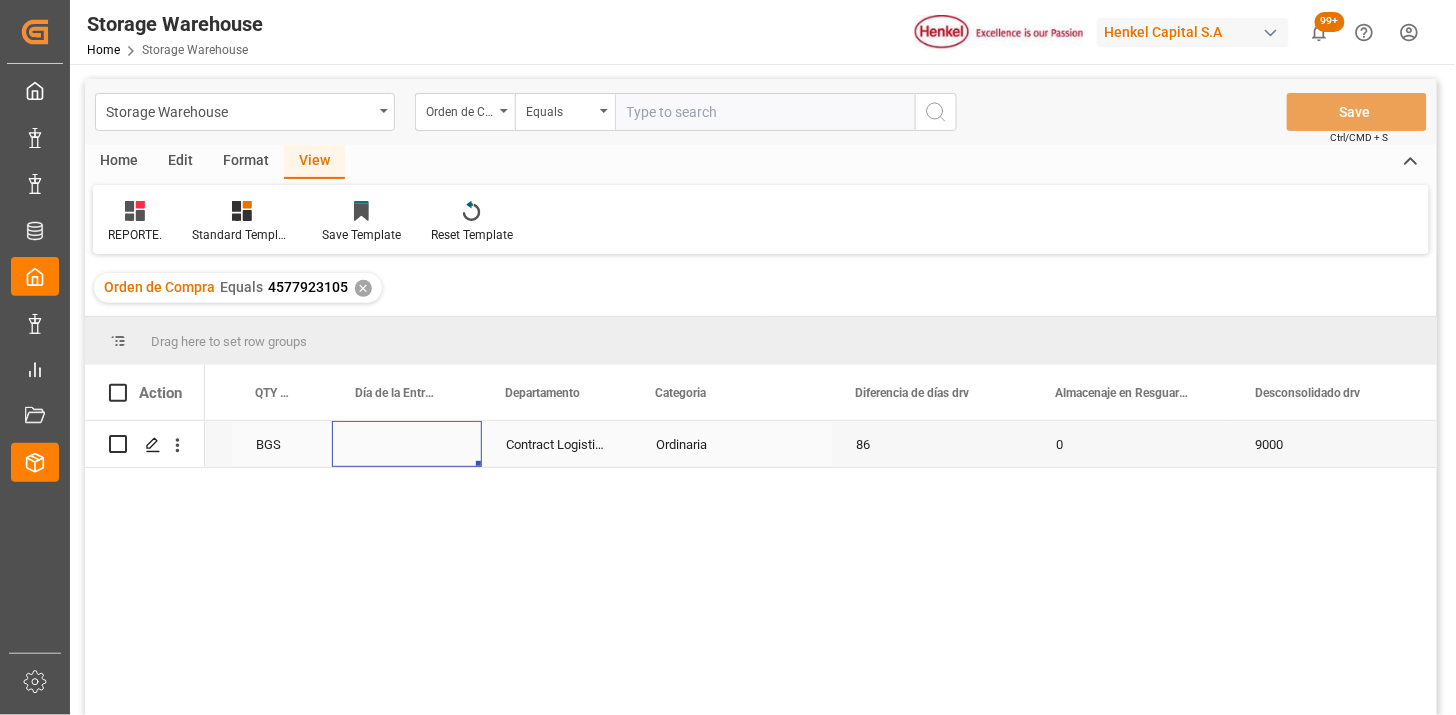 click at bounding box center (407, 444) 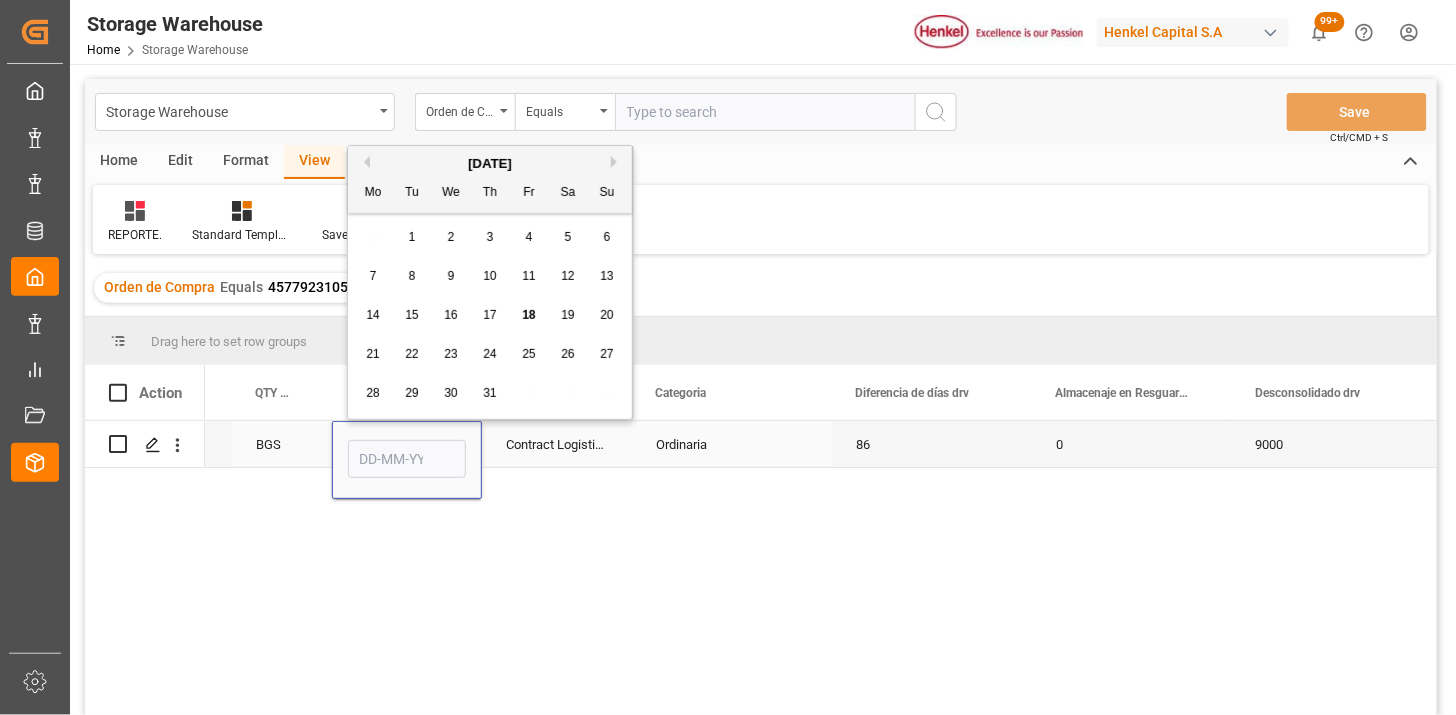 click at bounding box center (407, 459) 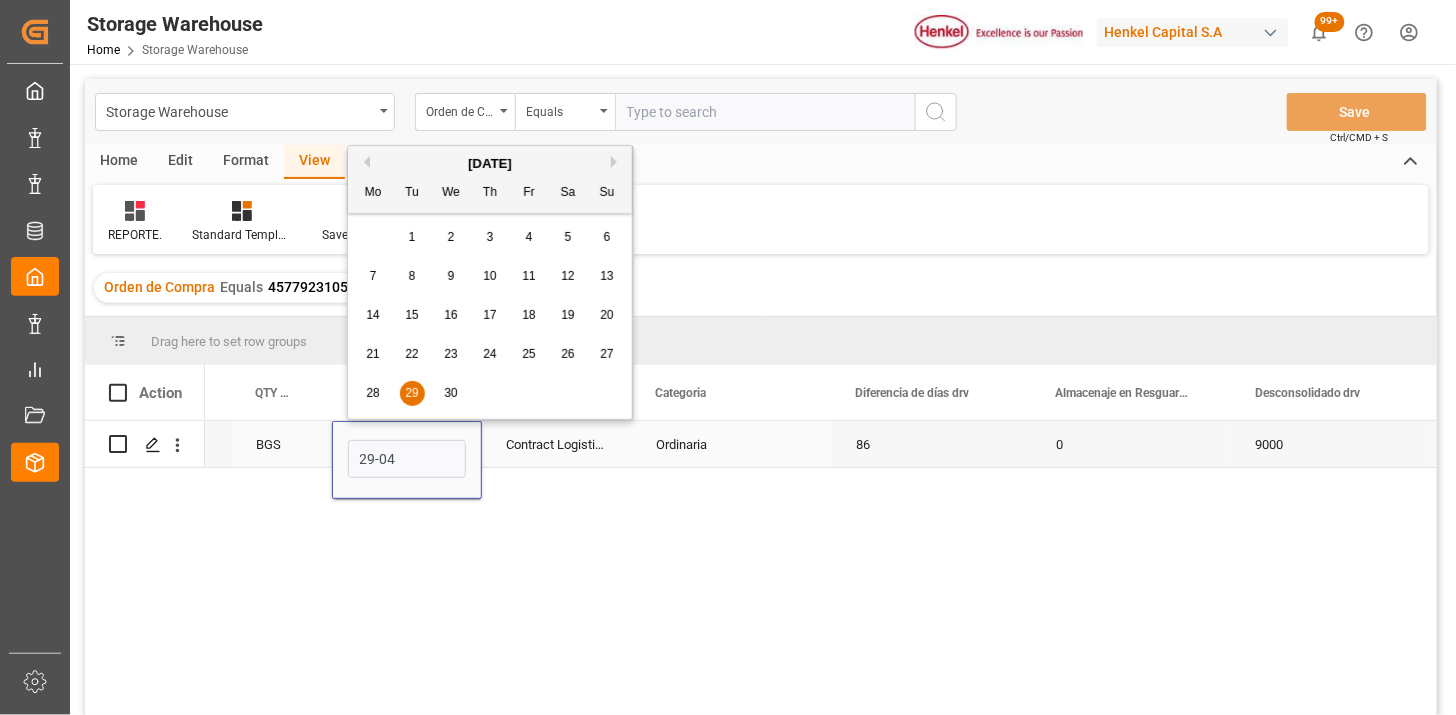 type on "[DATE]" 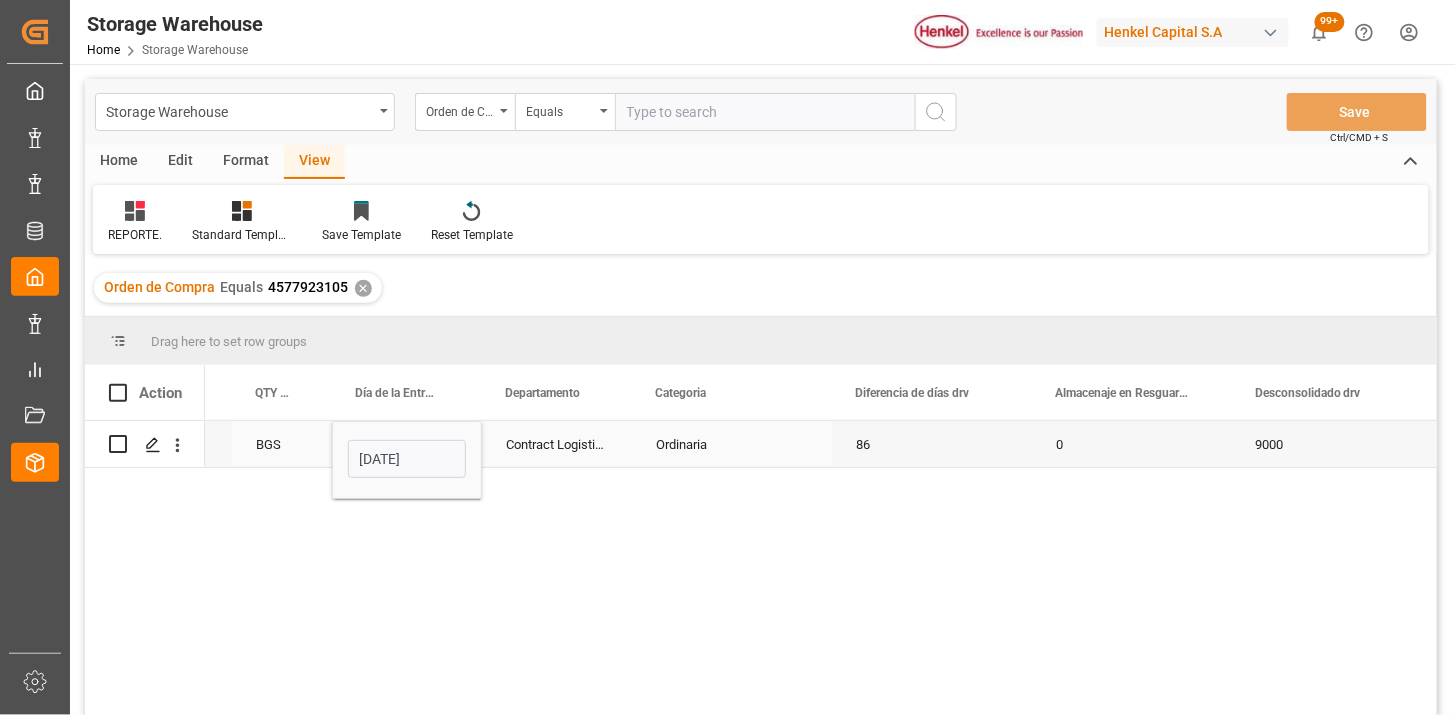 click on "Contract Logistics" at bounding box center (557, 444) 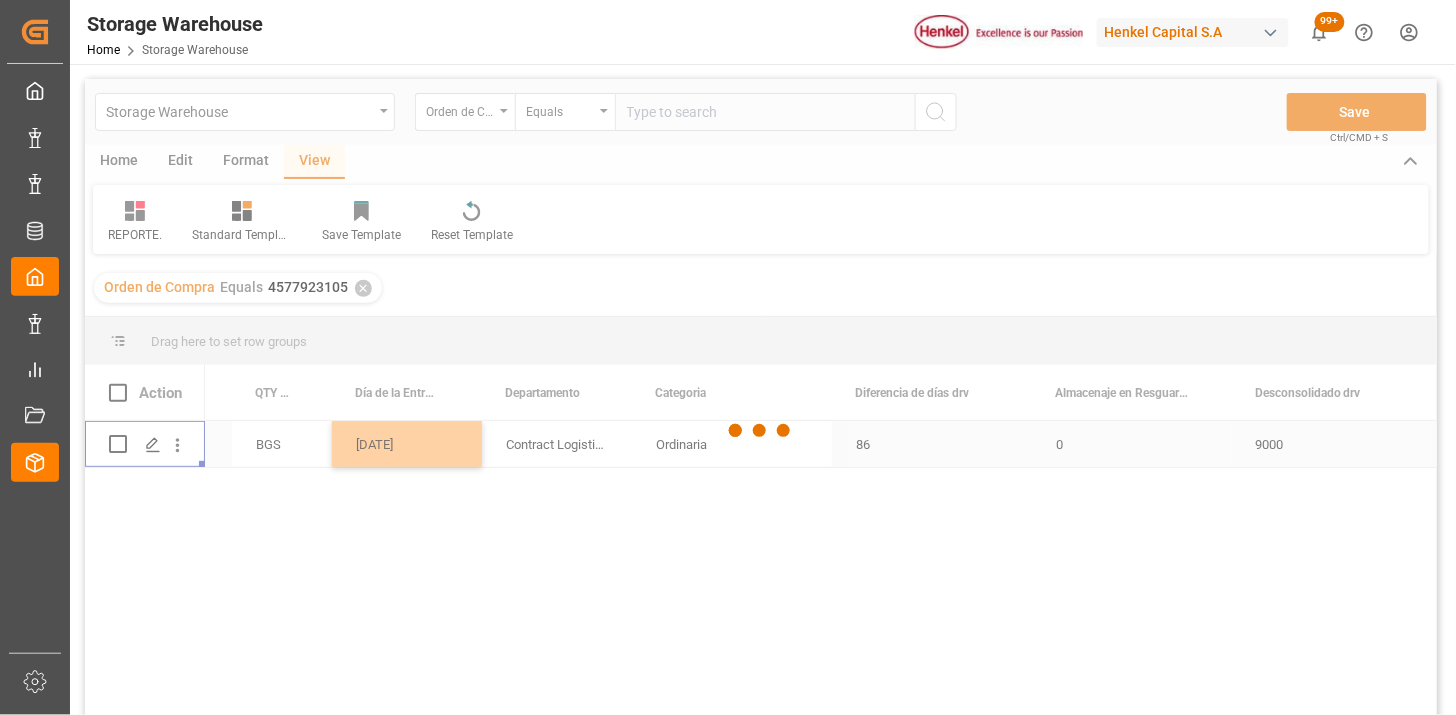 scroll, scrollTop: 0, scrollLeft: 0, axis: both 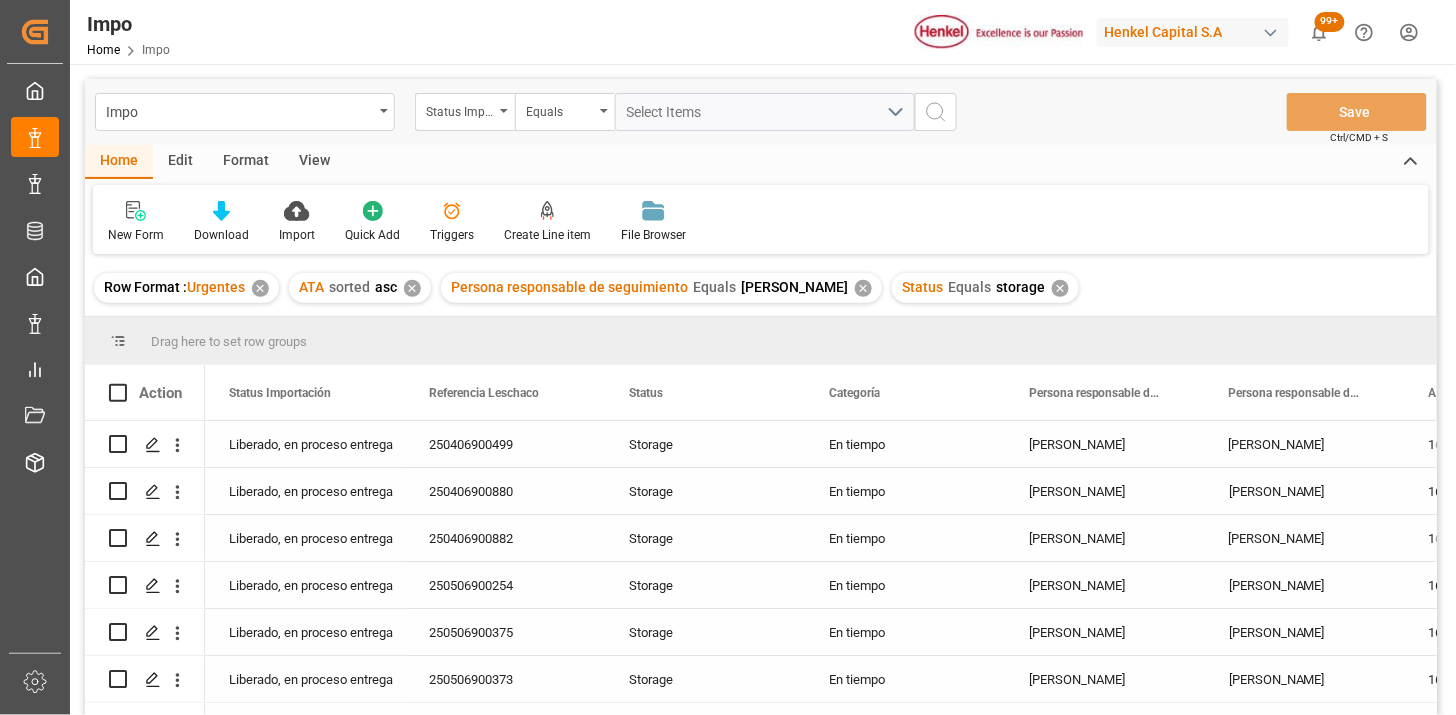 click on "View" at bounding box center (314, 162) 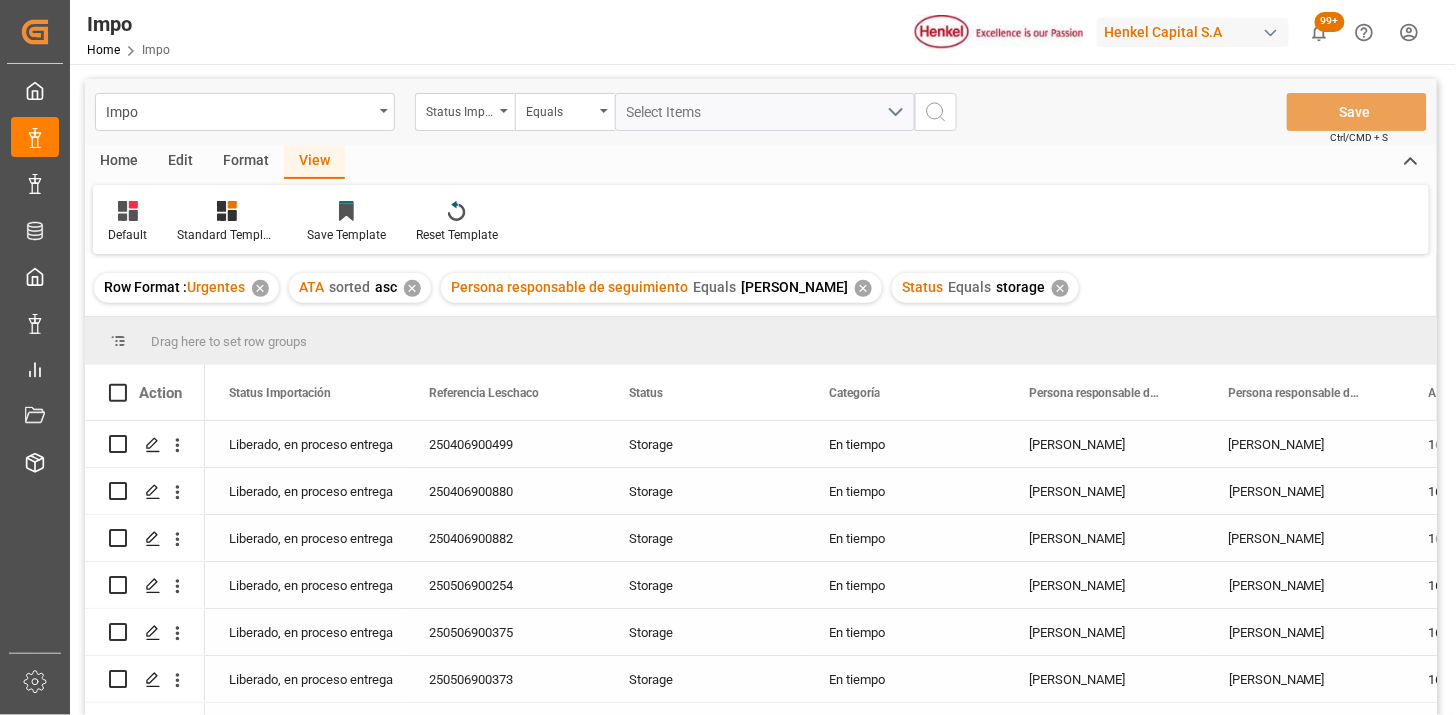 drag, startPoint x: 133, startPoint y: 238, endPoint x: 153, endPoint y: 248, distance: 22.36068 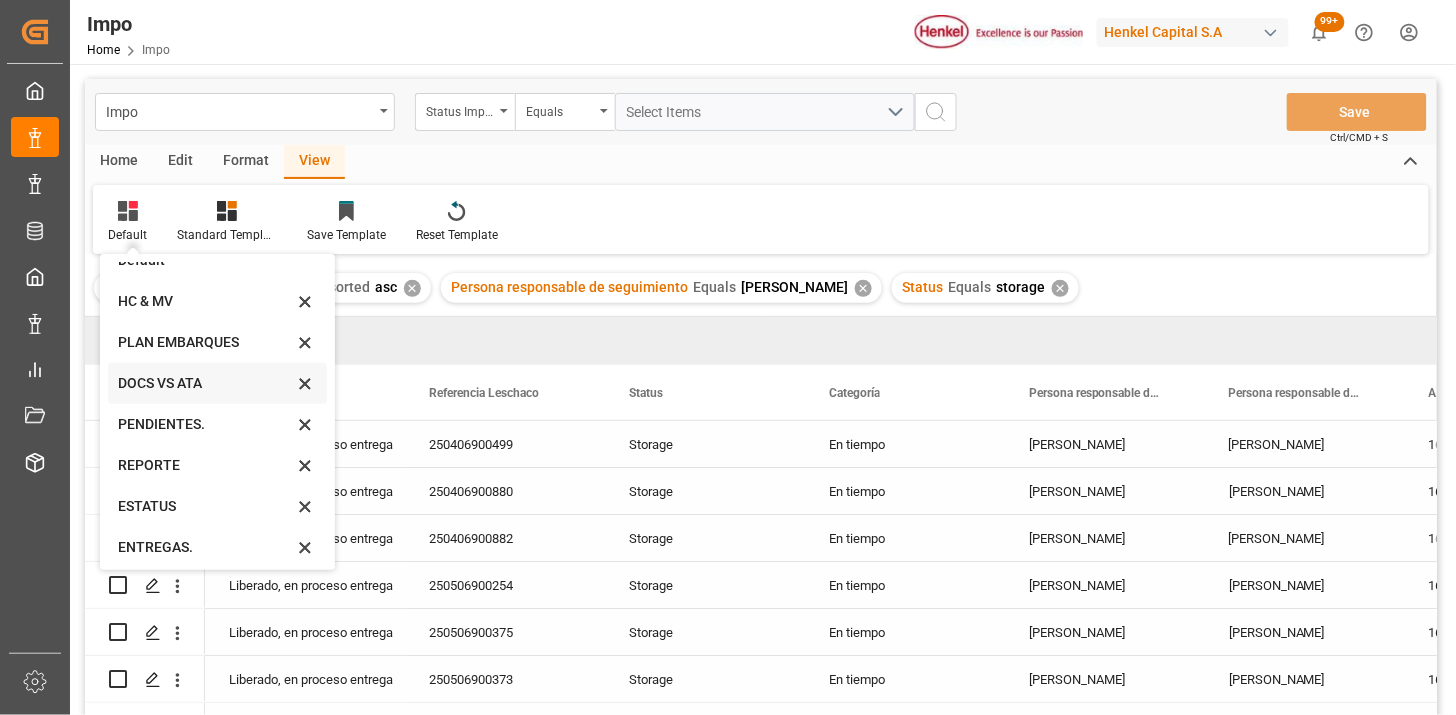 scroll, scrollTop: 27, scrollLeft: 0, axis: vertical 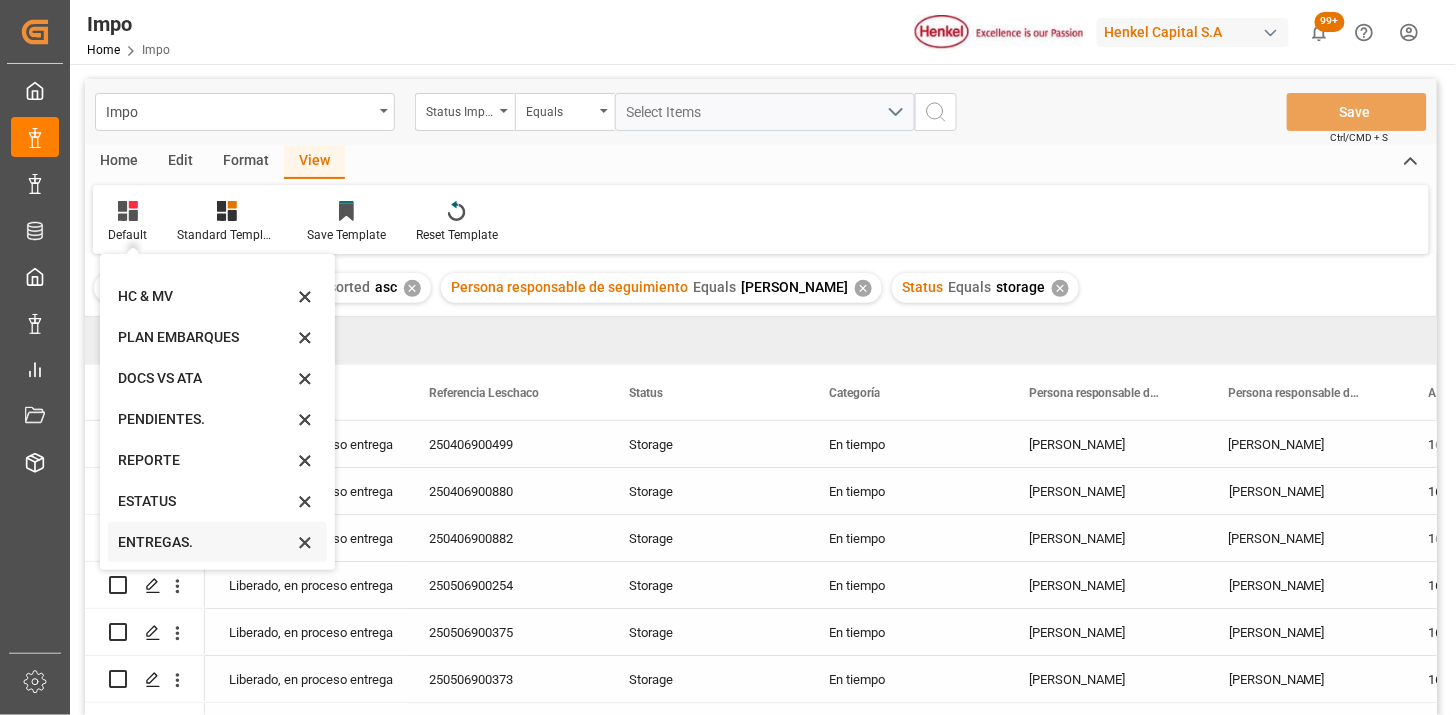 click on "ENTREGAS." at bounding box center (205, 542) 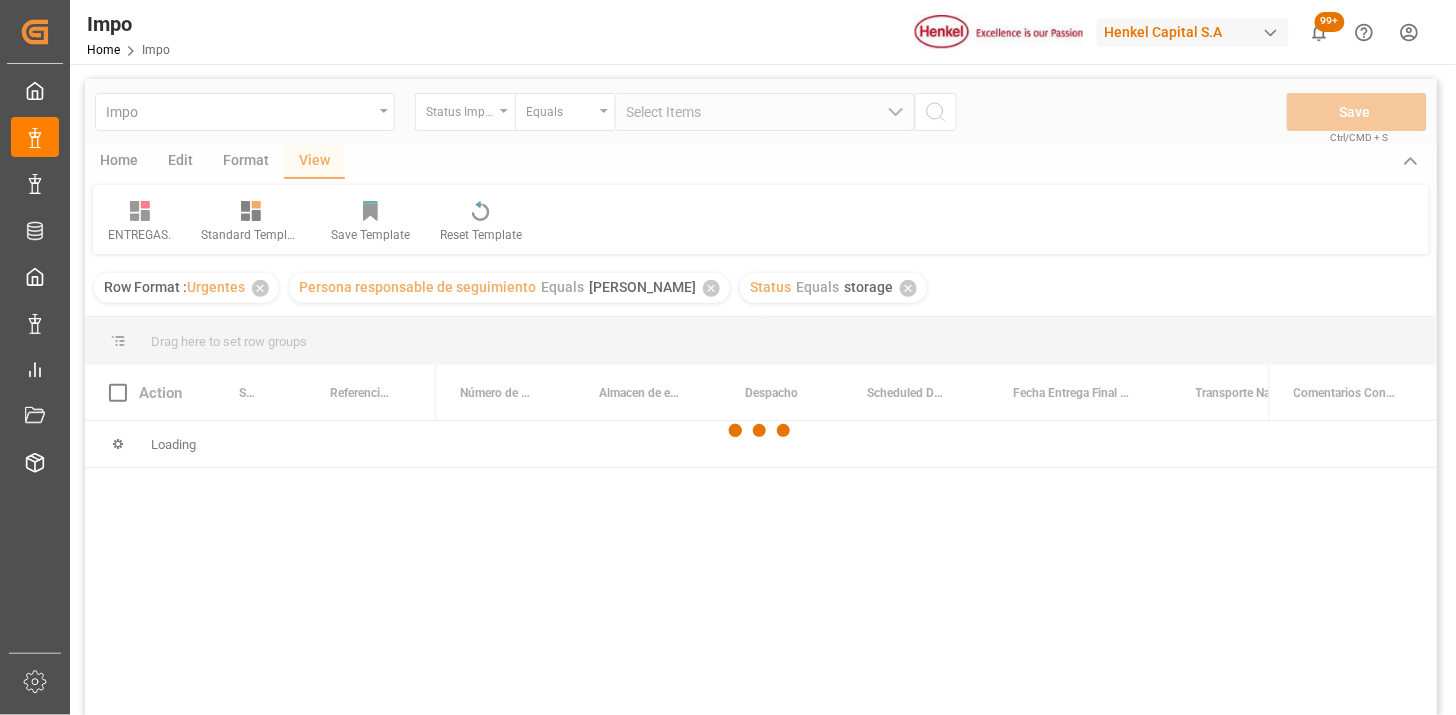 scroll, scrollTop: 111, scrollLeft: 0, axis: vertical 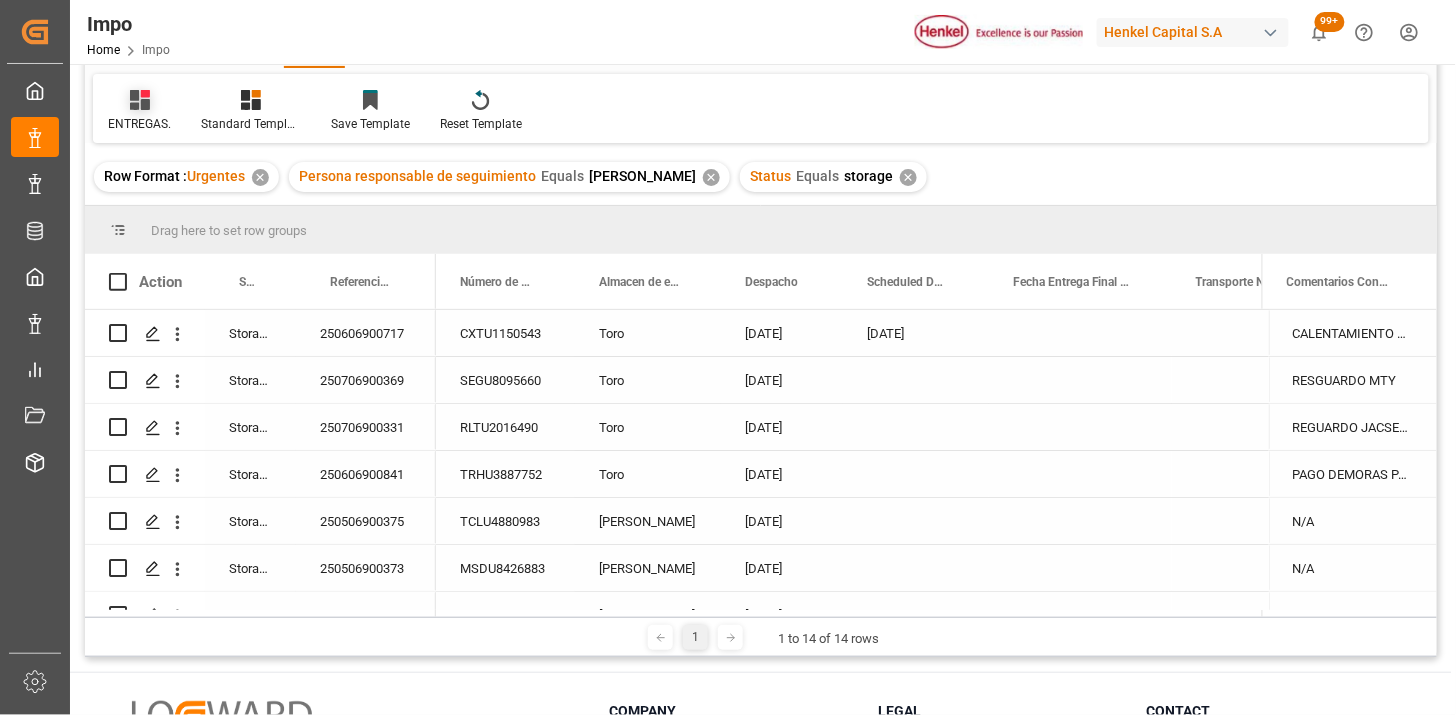 click 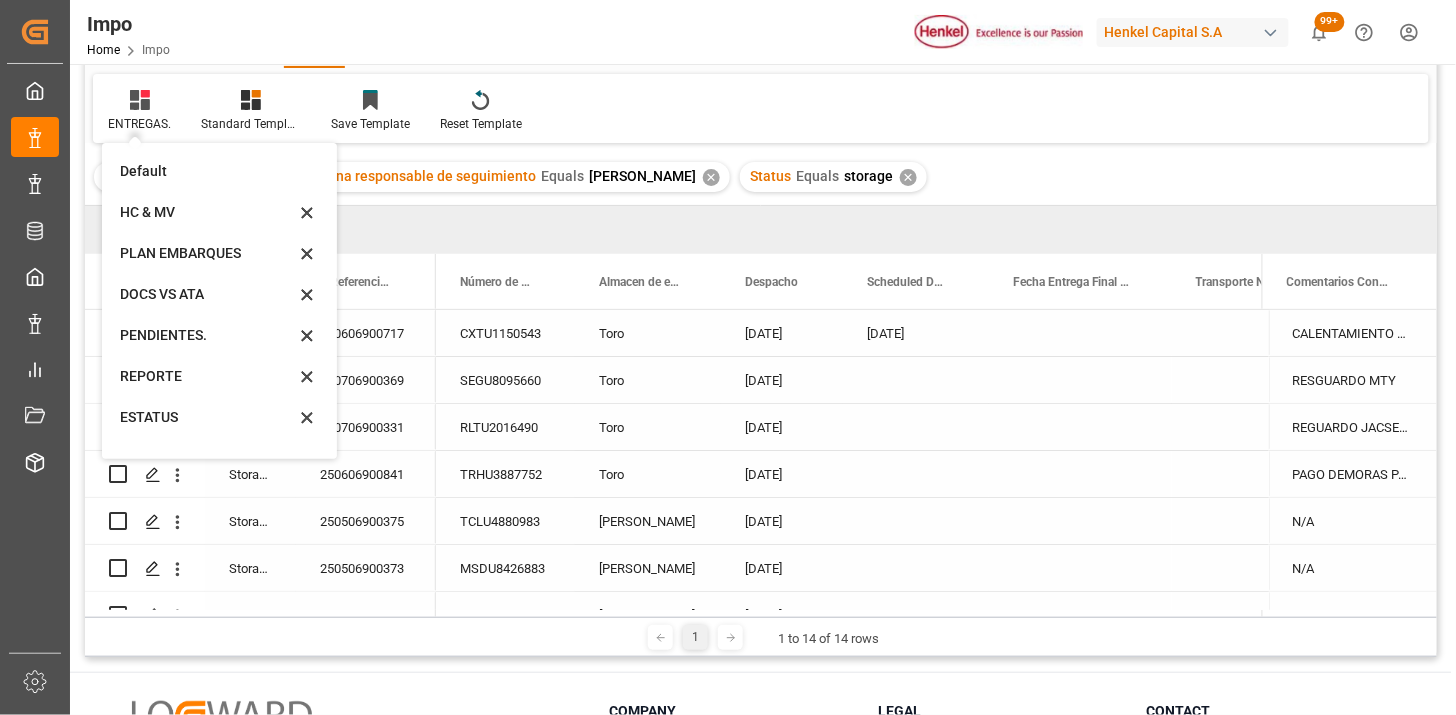 click on "Default" at bounding box center [207, 171] 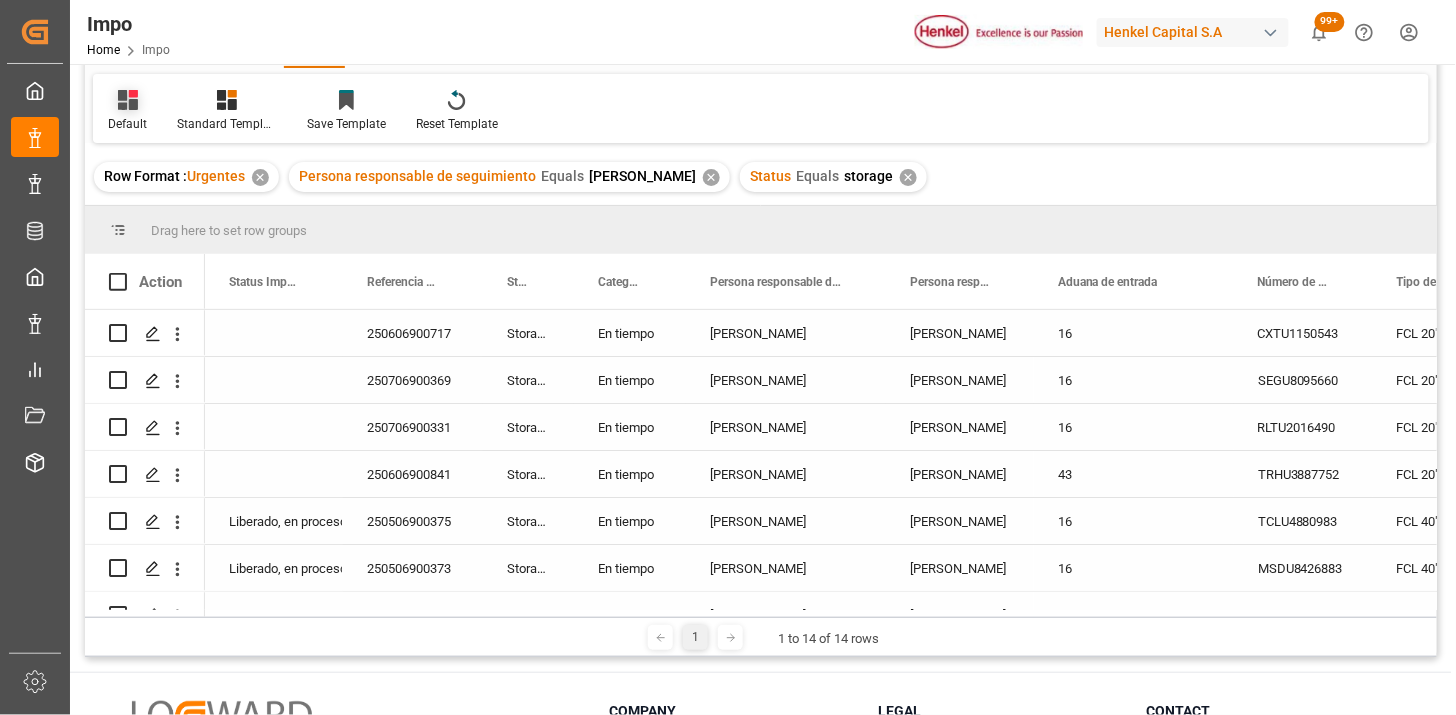 click on "Default" at bounding box center (127, 124) 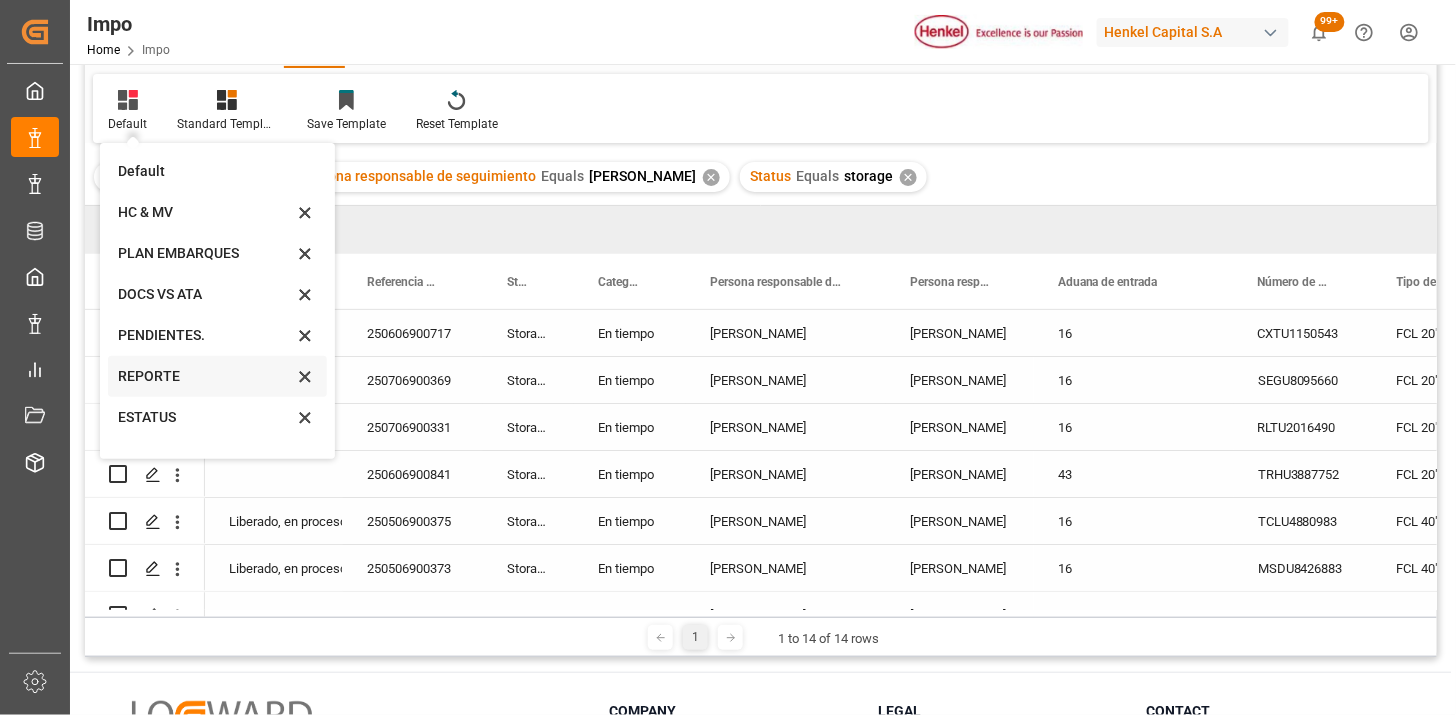 click on "REPORTE" at bounding box center [205, 376] 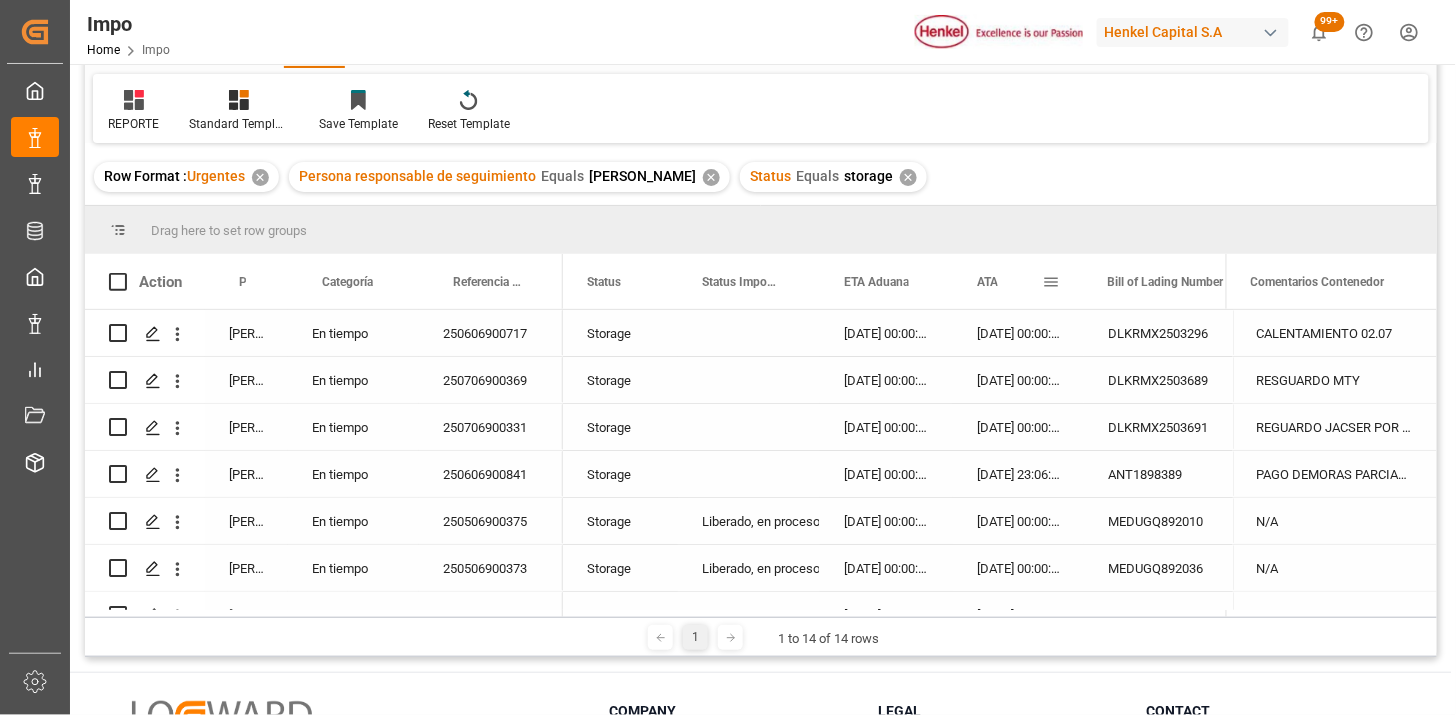 click on "ATA" at bounding box center (1018, 281) 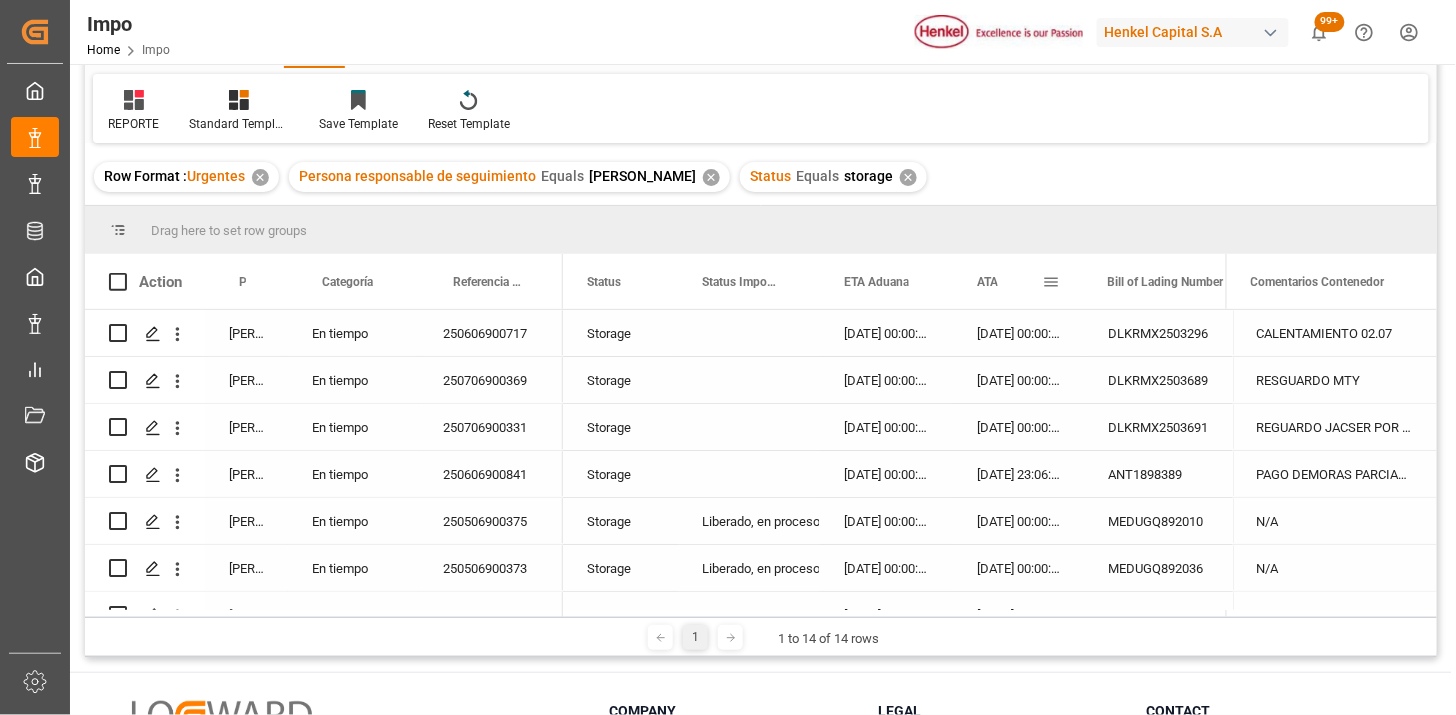 click on "ATA" at bounding box center [987, 282] 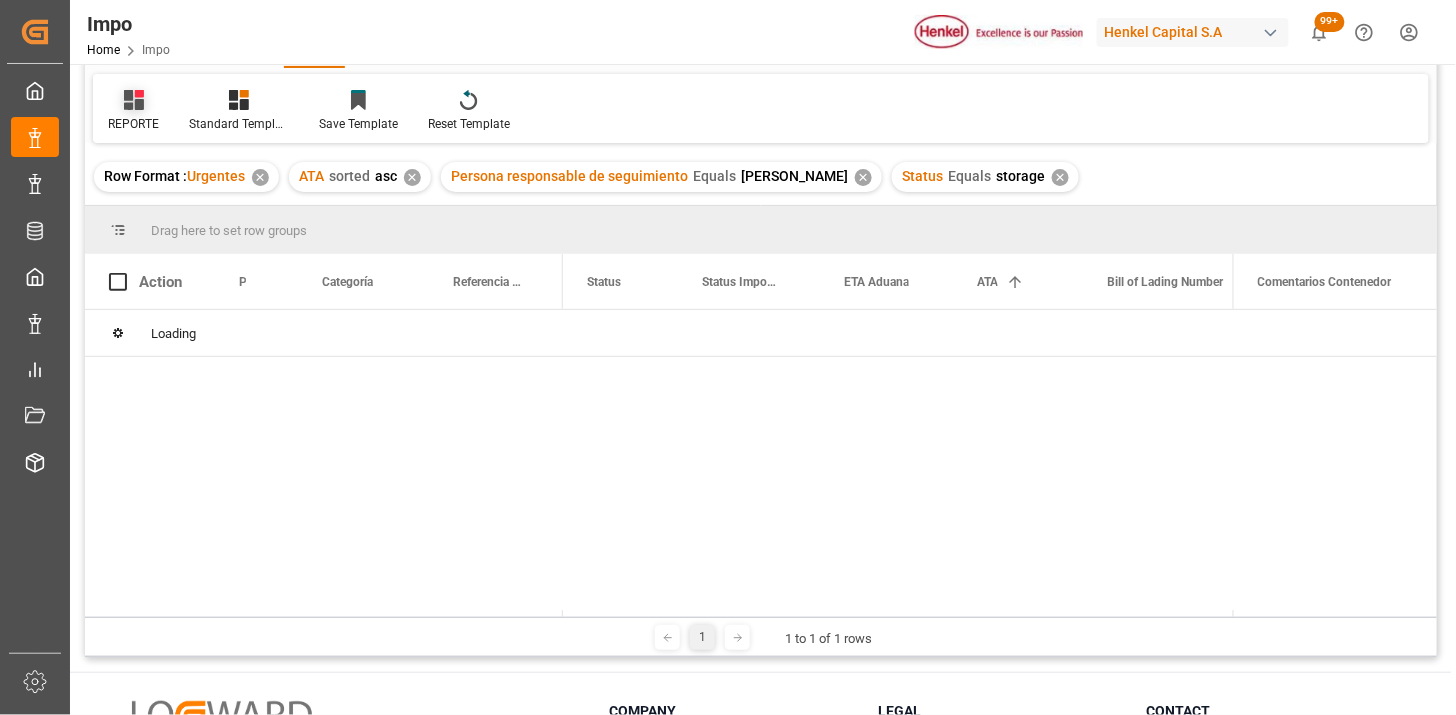 click on "REPORTE" at bounding box center (133, 111) 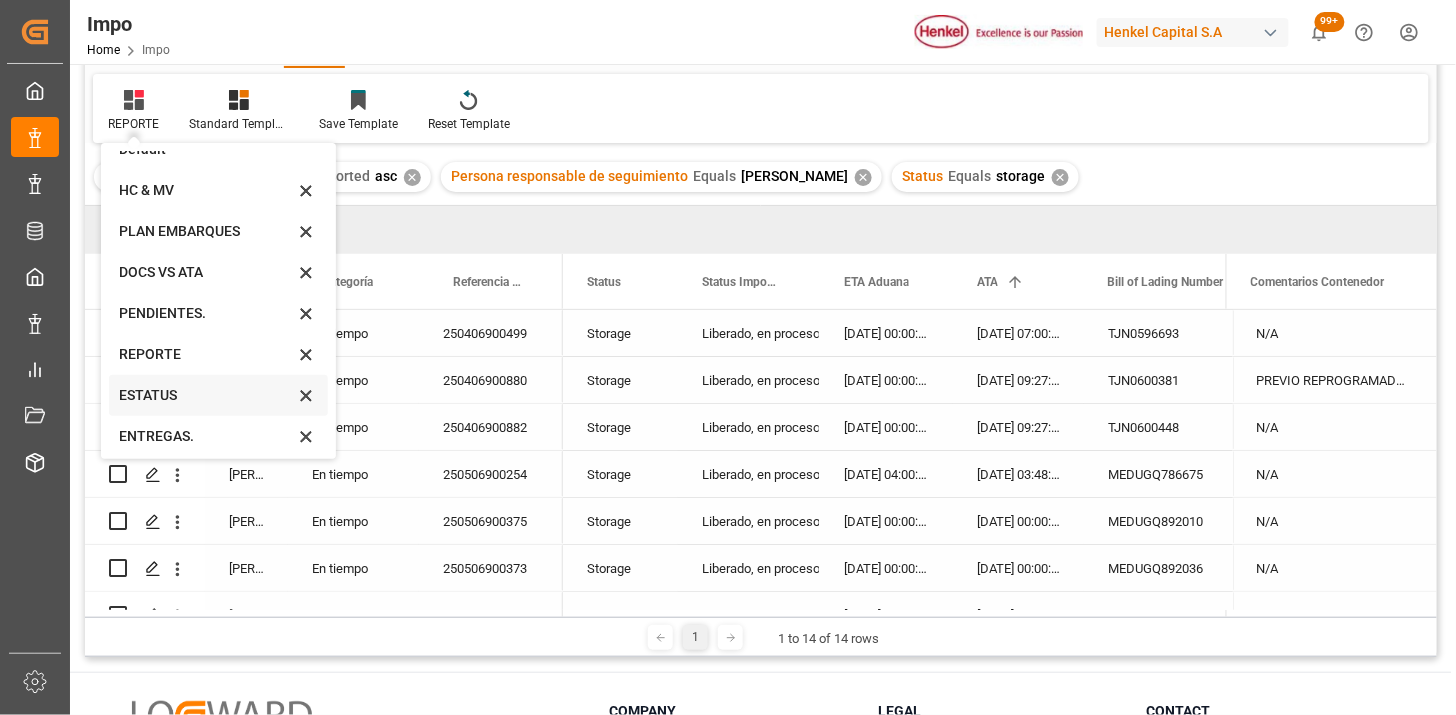 scroll, scrollTop: 27, scrollLeft: 0, axis: vertical 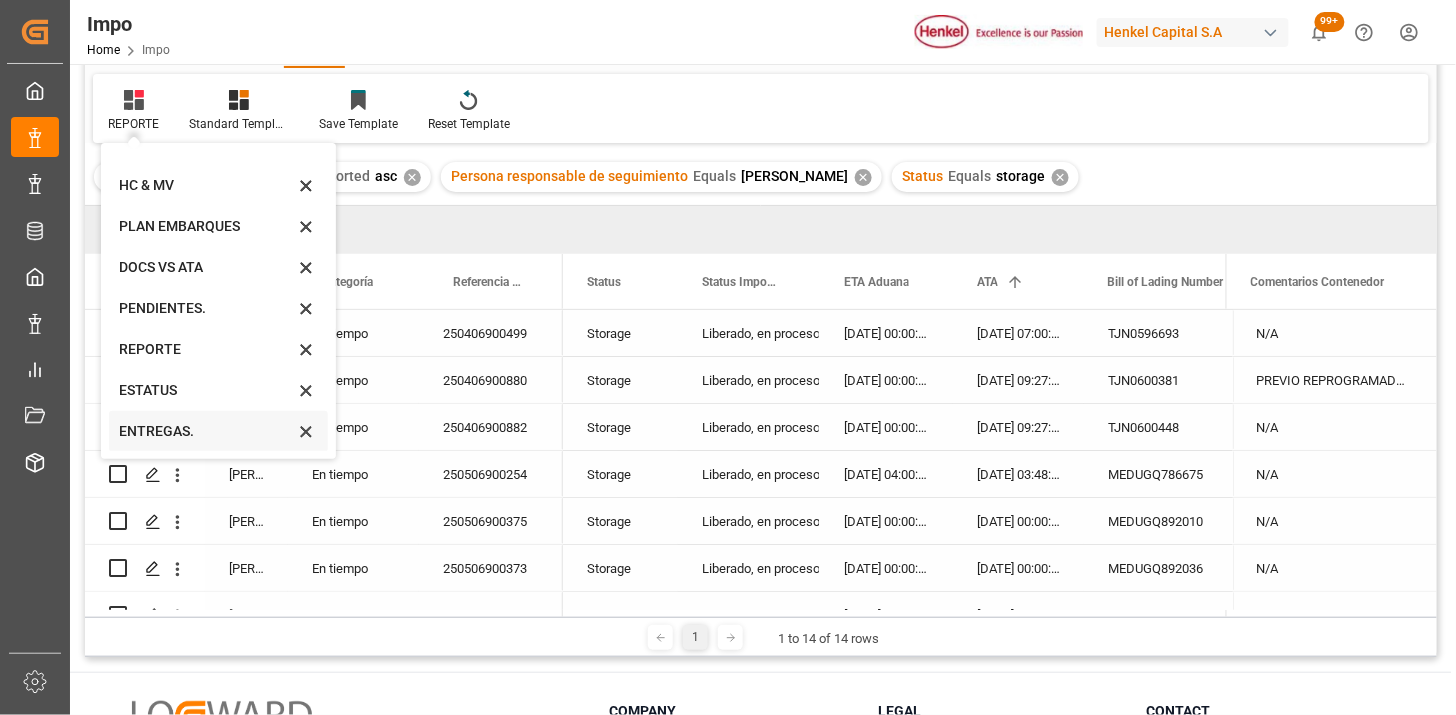 click on "ENTREGAS." at bounding box center [206, 431] 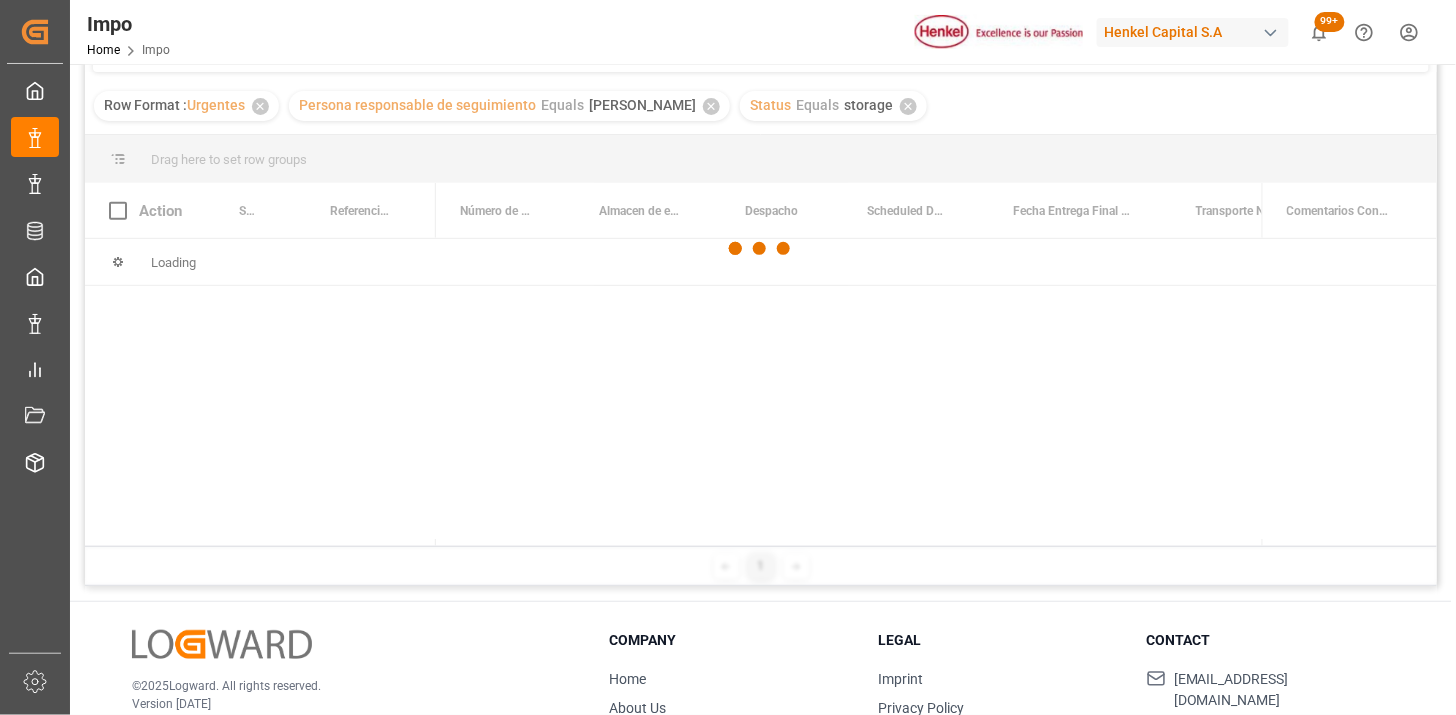 scroll, scrollTop: 222, scrollLeft: 0, axis: vertical 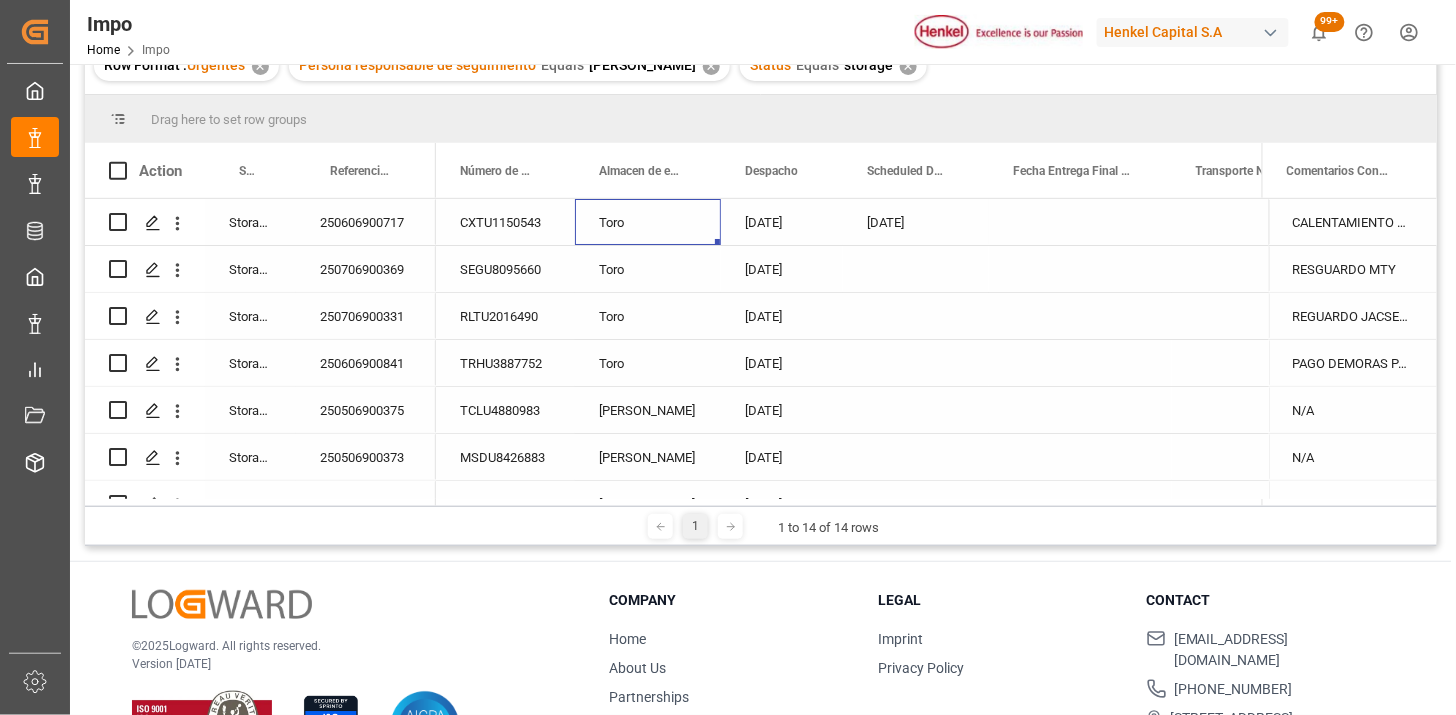 click on "Toro" at bounding box center (648, 222) 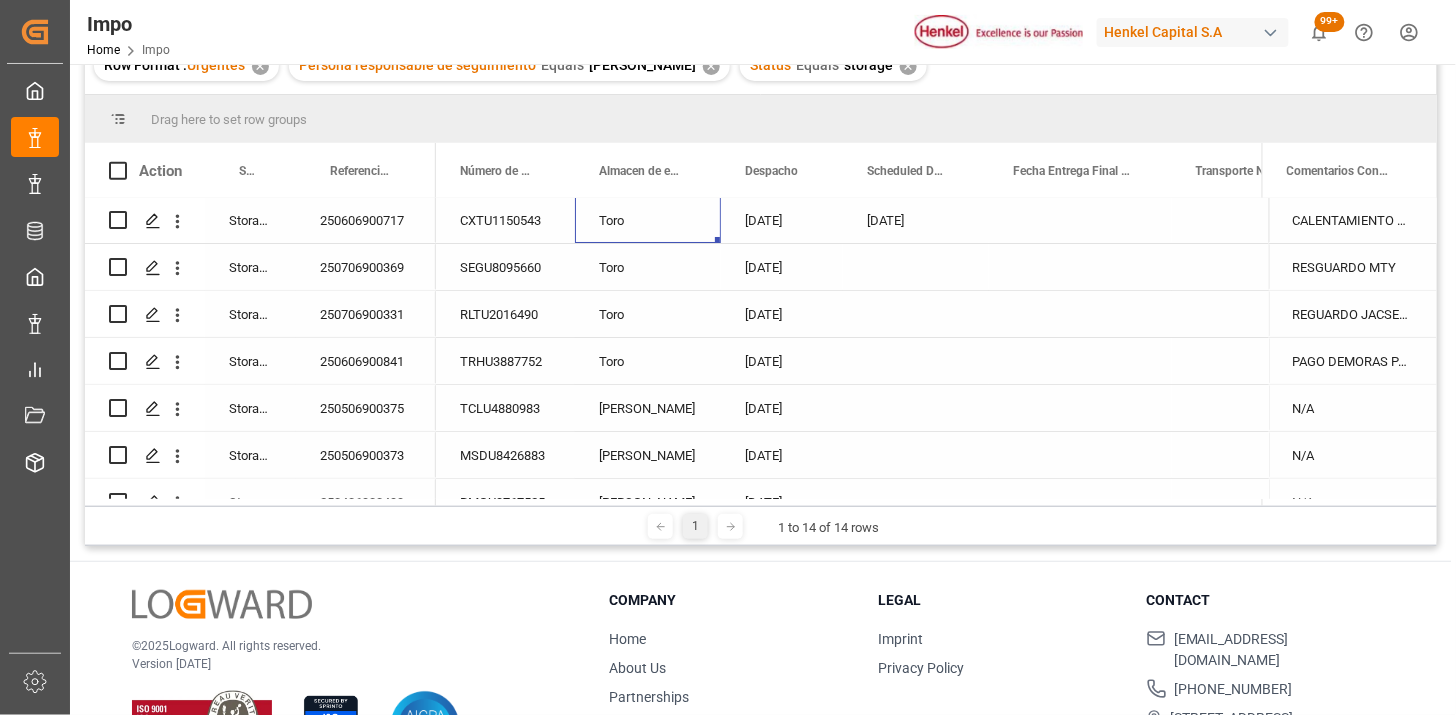 scroll, scrollTop: 0, scrollLeft: 0, axis: both 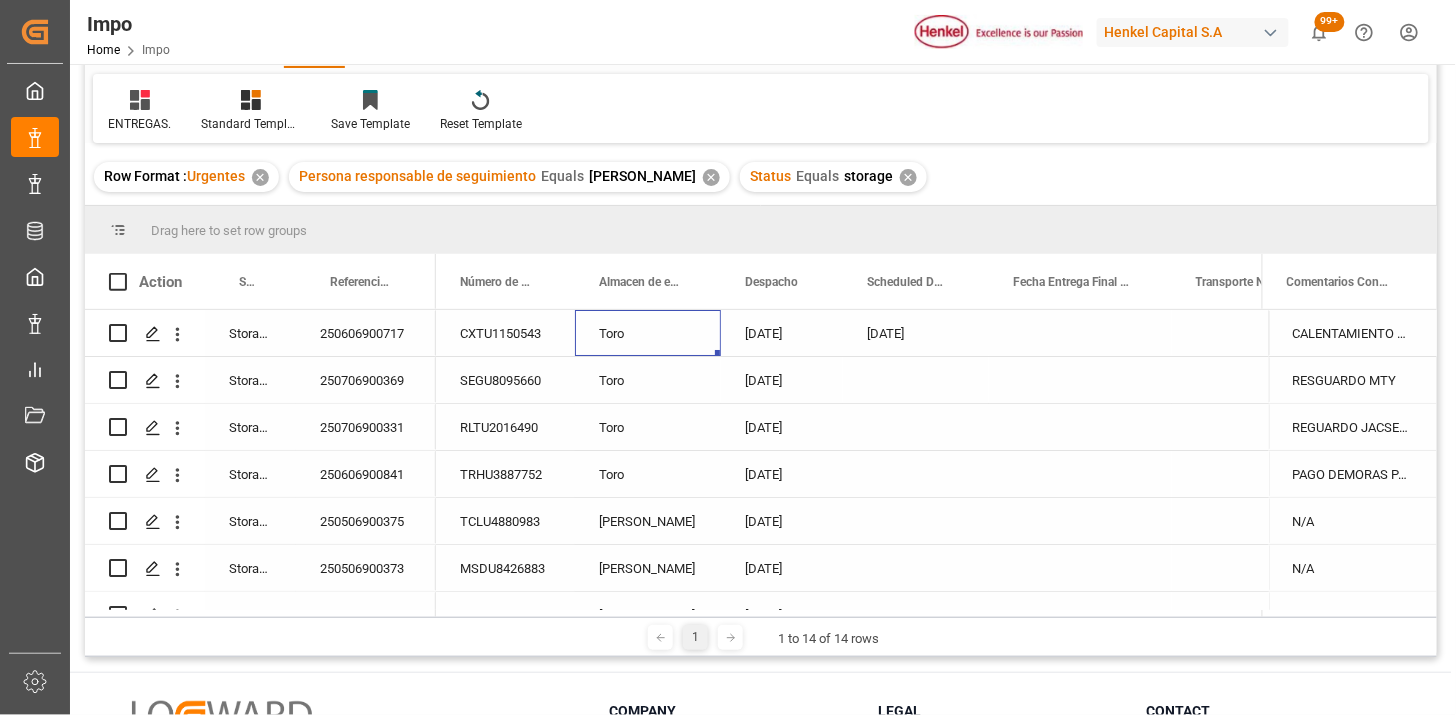 click on "✕" at bounding box center (908, 177) 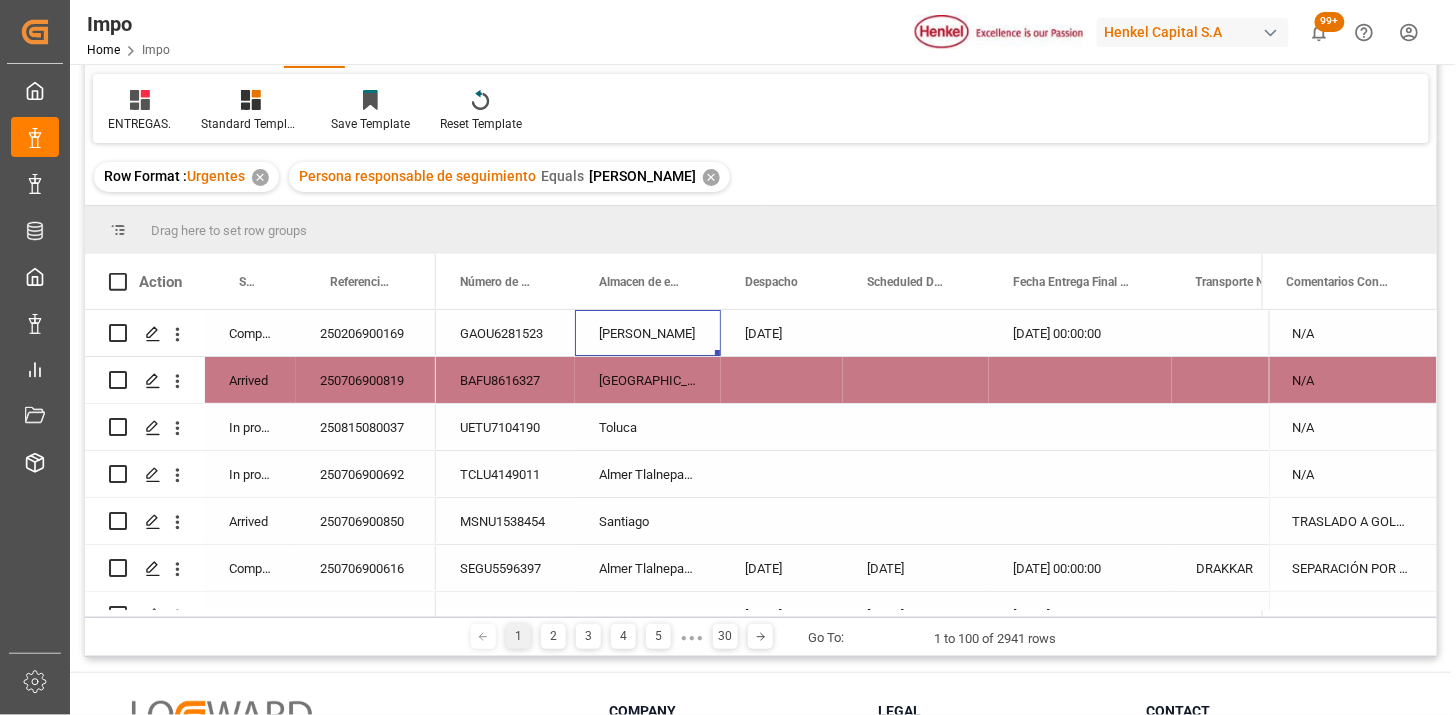 click on "250206900169" at bounding box center (366, 333) 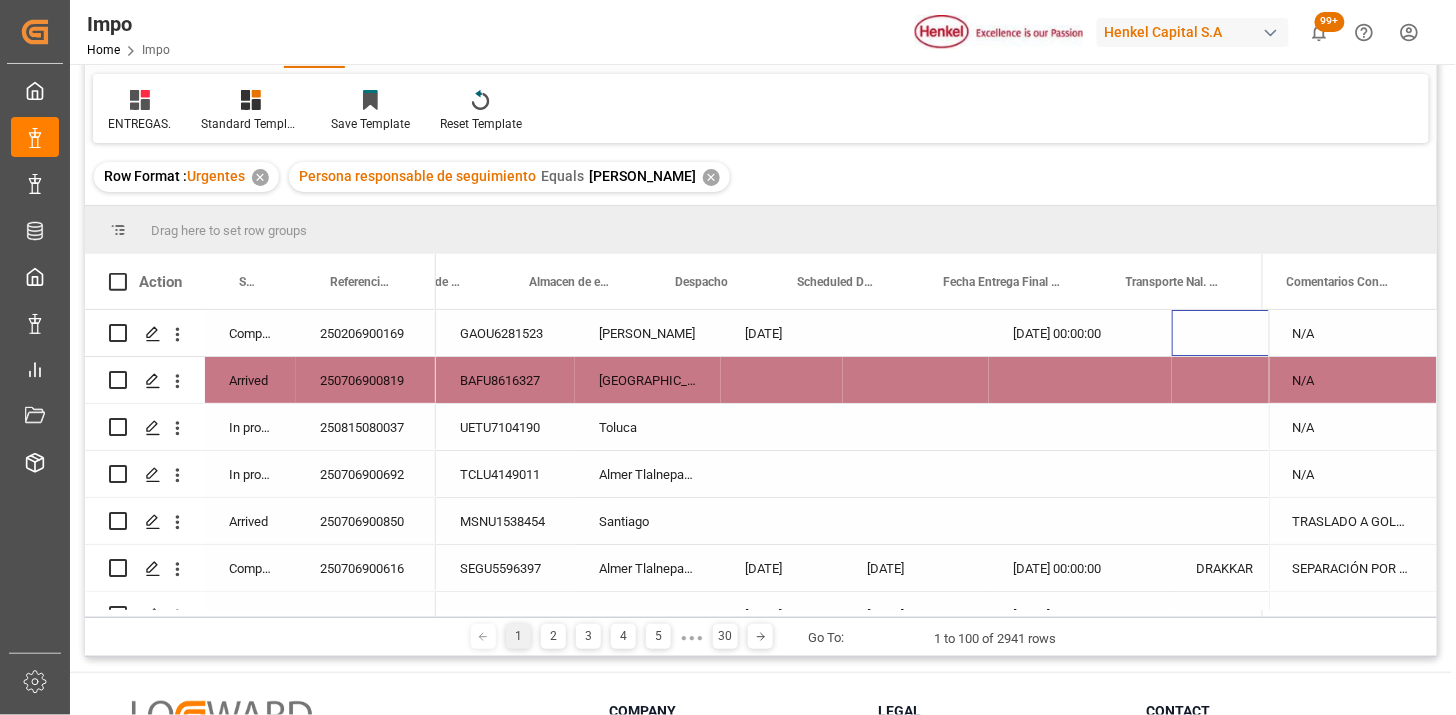 scroll, scrollTop: 0, scrollLeft: 70, axis: horizontal 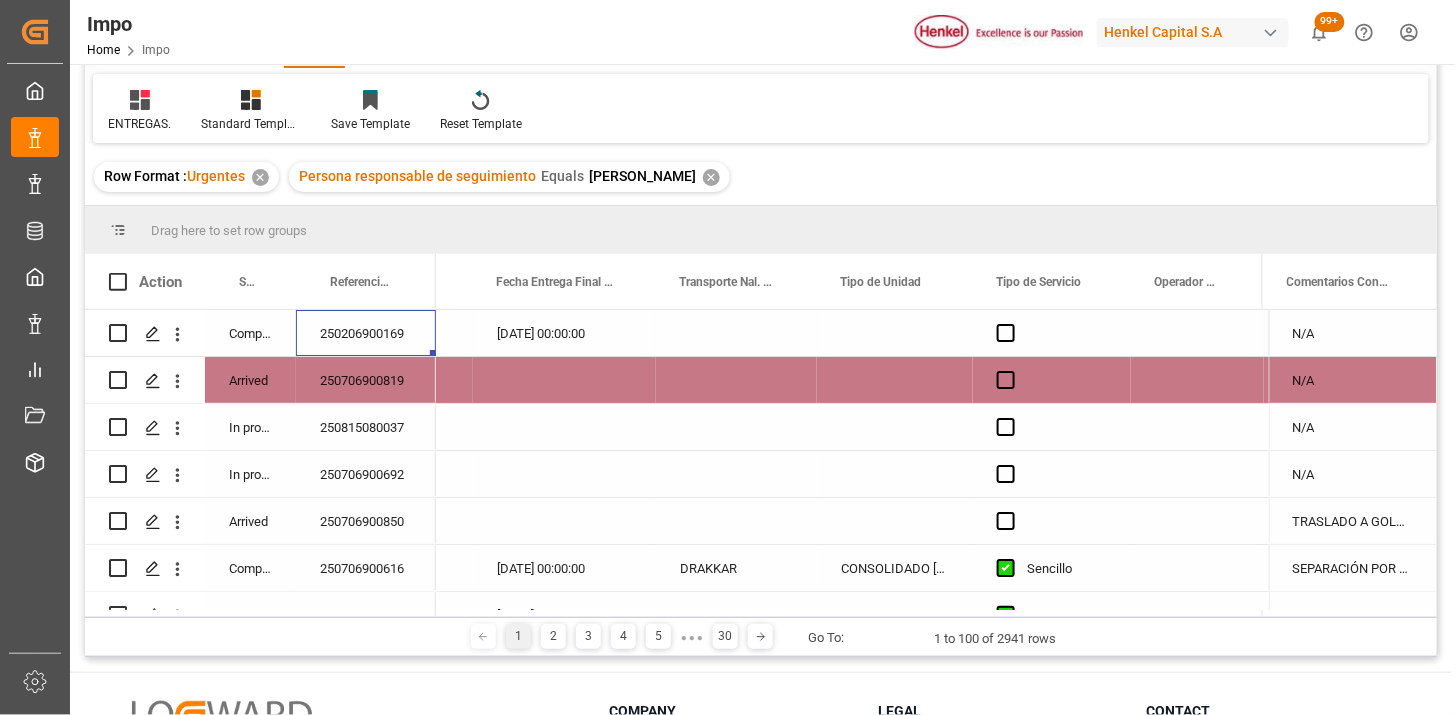 click at bounding box center (736, 333) 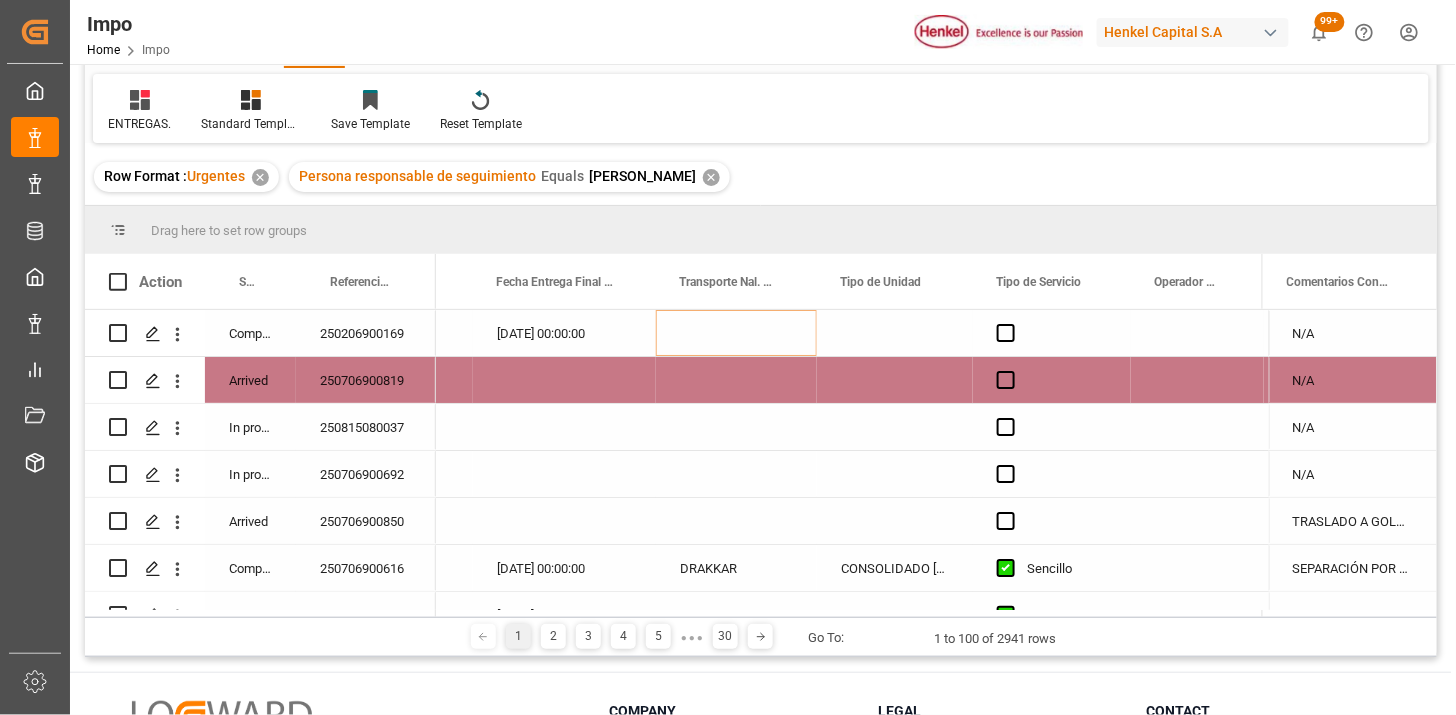 click at bounding box center (736, 333) 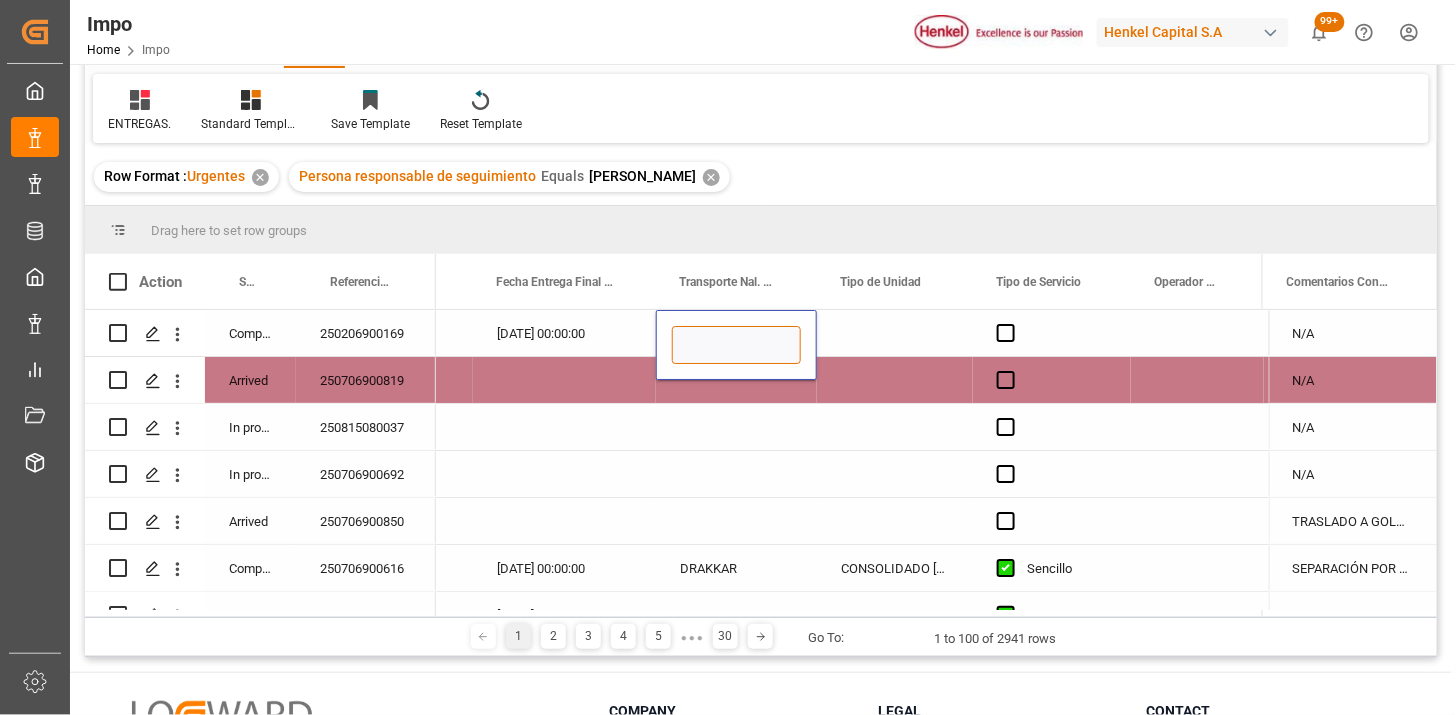 click at bounding box center (736, 345) 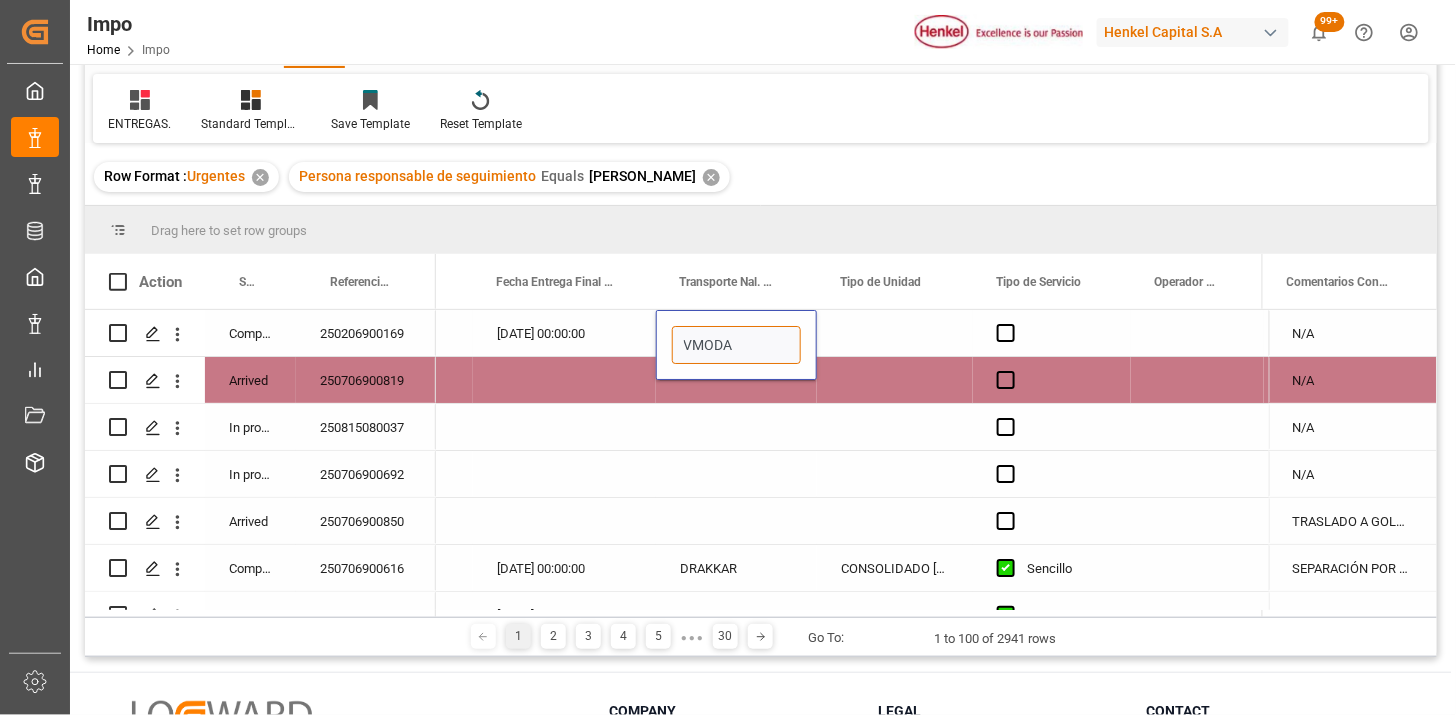 type on "VMODAL" 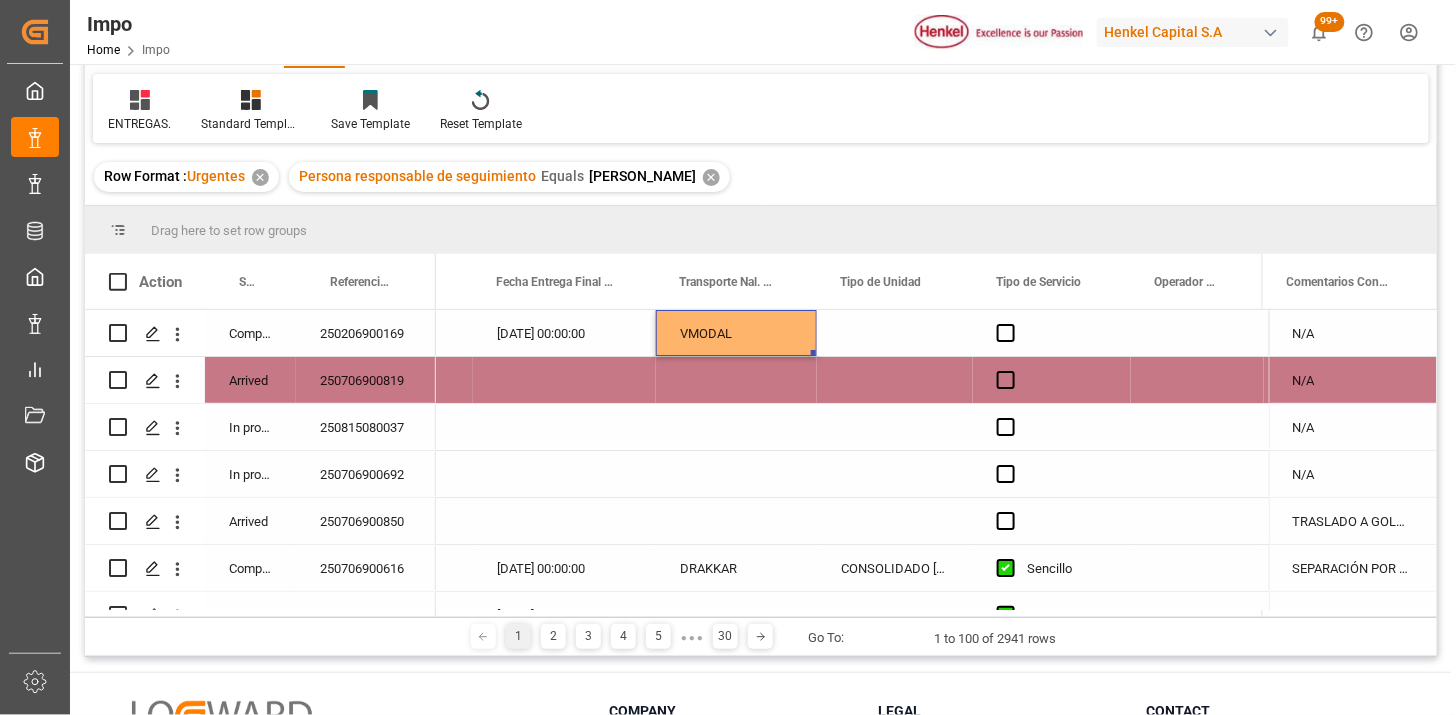 click at bounding box center [895, 333] 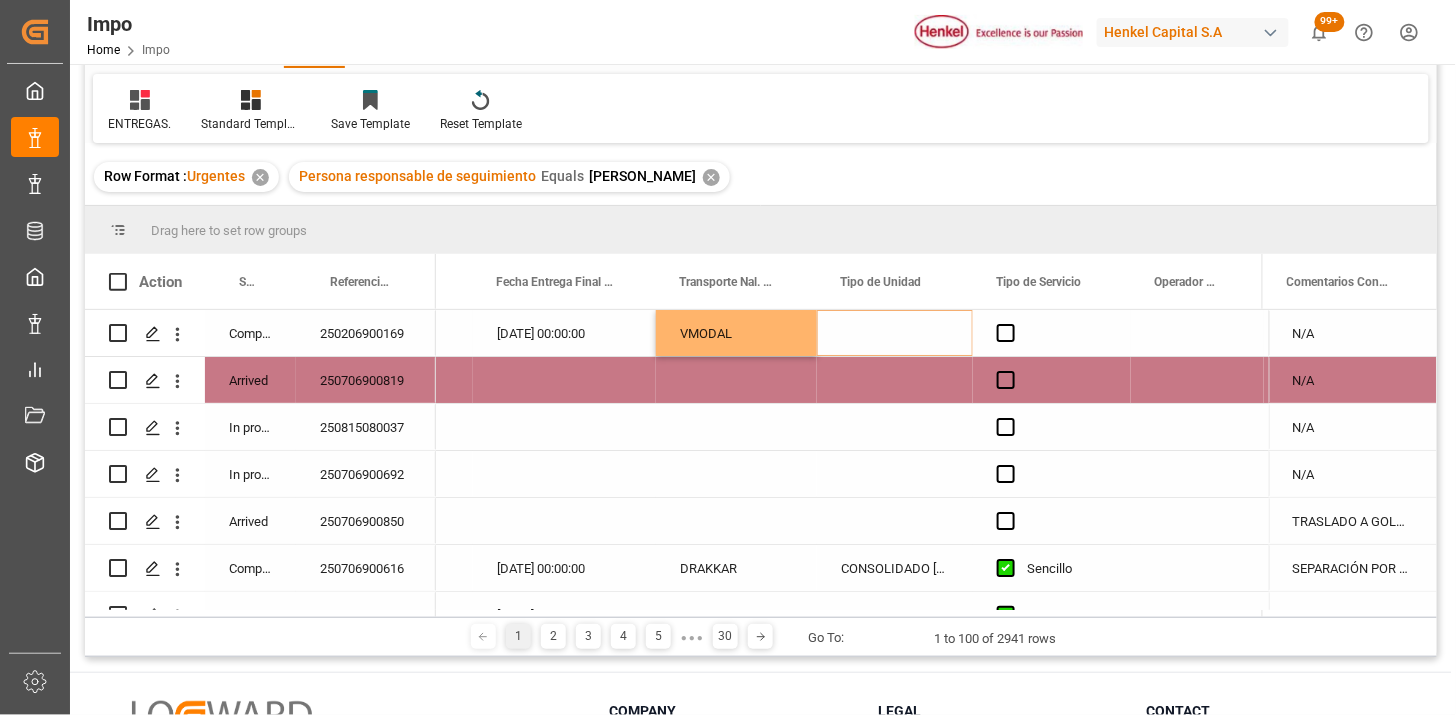 click at bounding box center (895, 333) 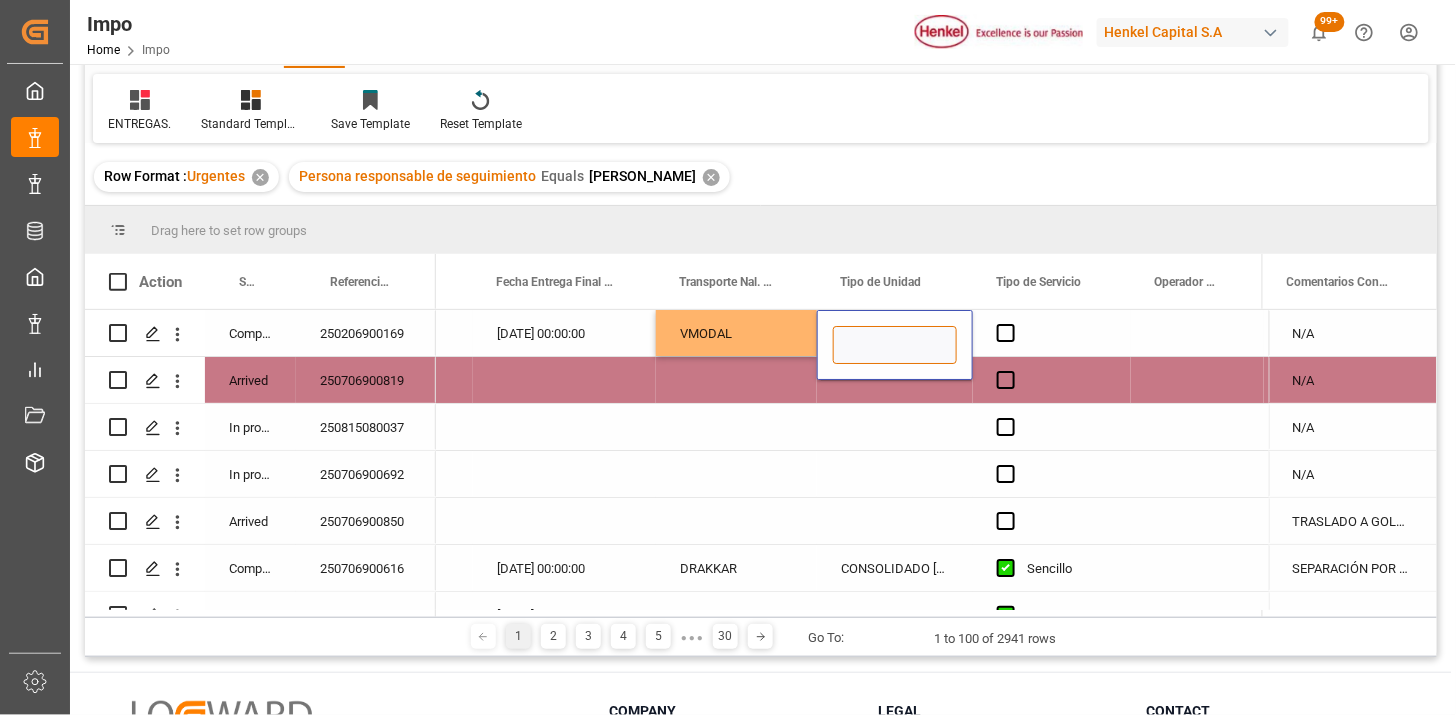 click at bounding box center (895, 345) 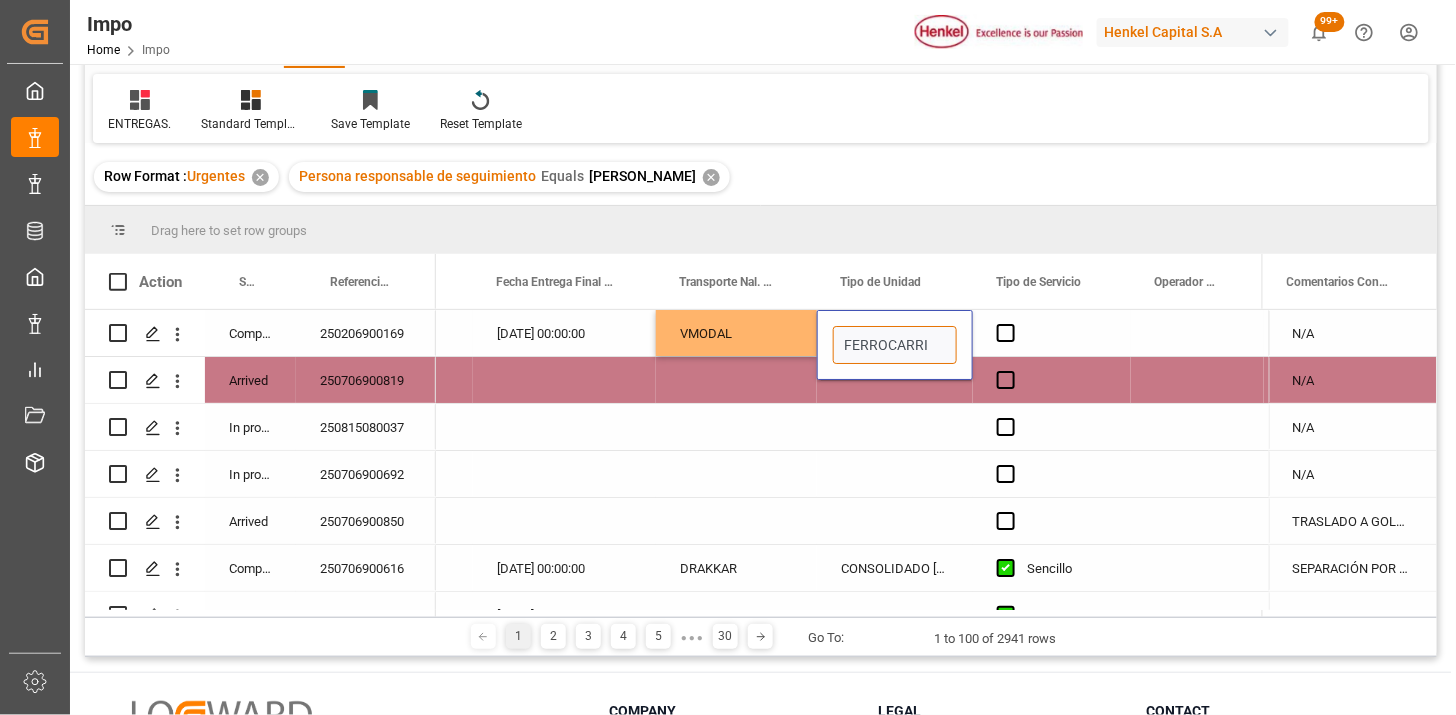 type on "FERROCARRIL" 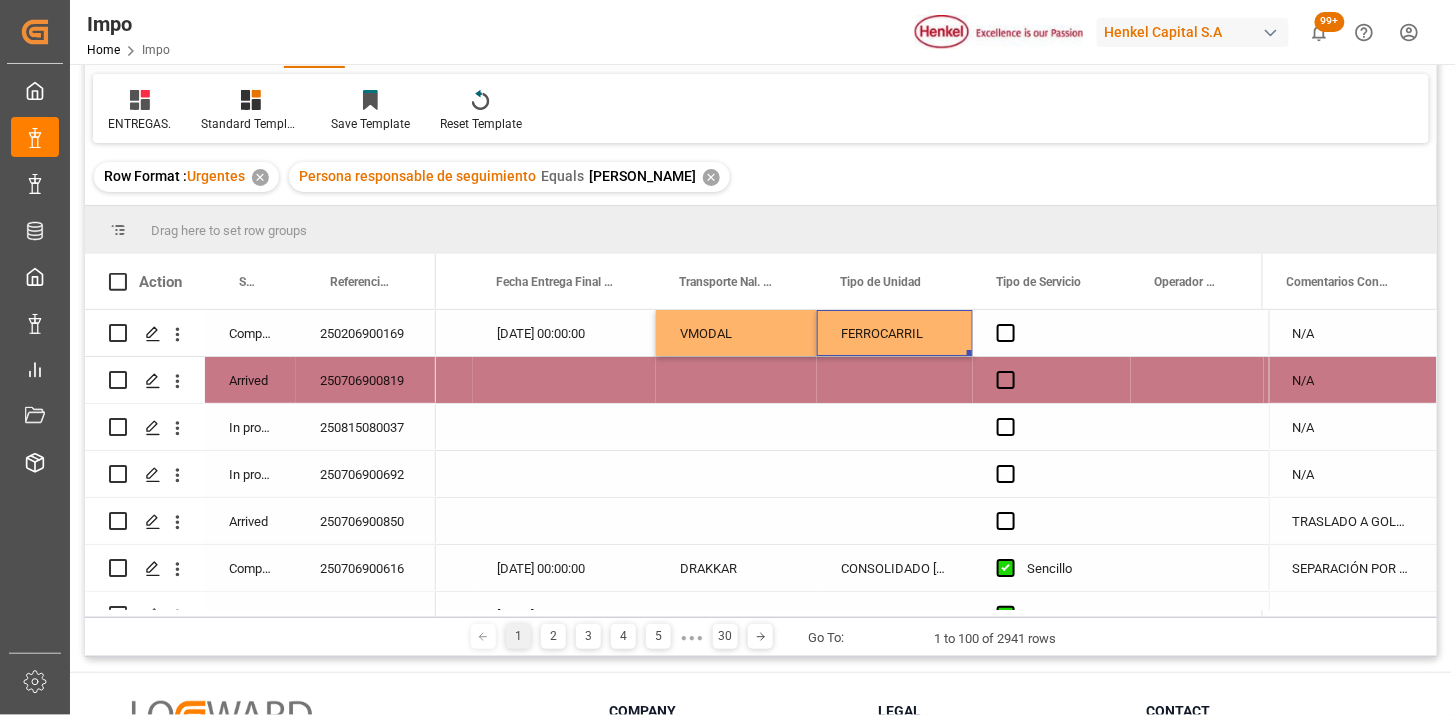 click at bounding box center (1006, 333) 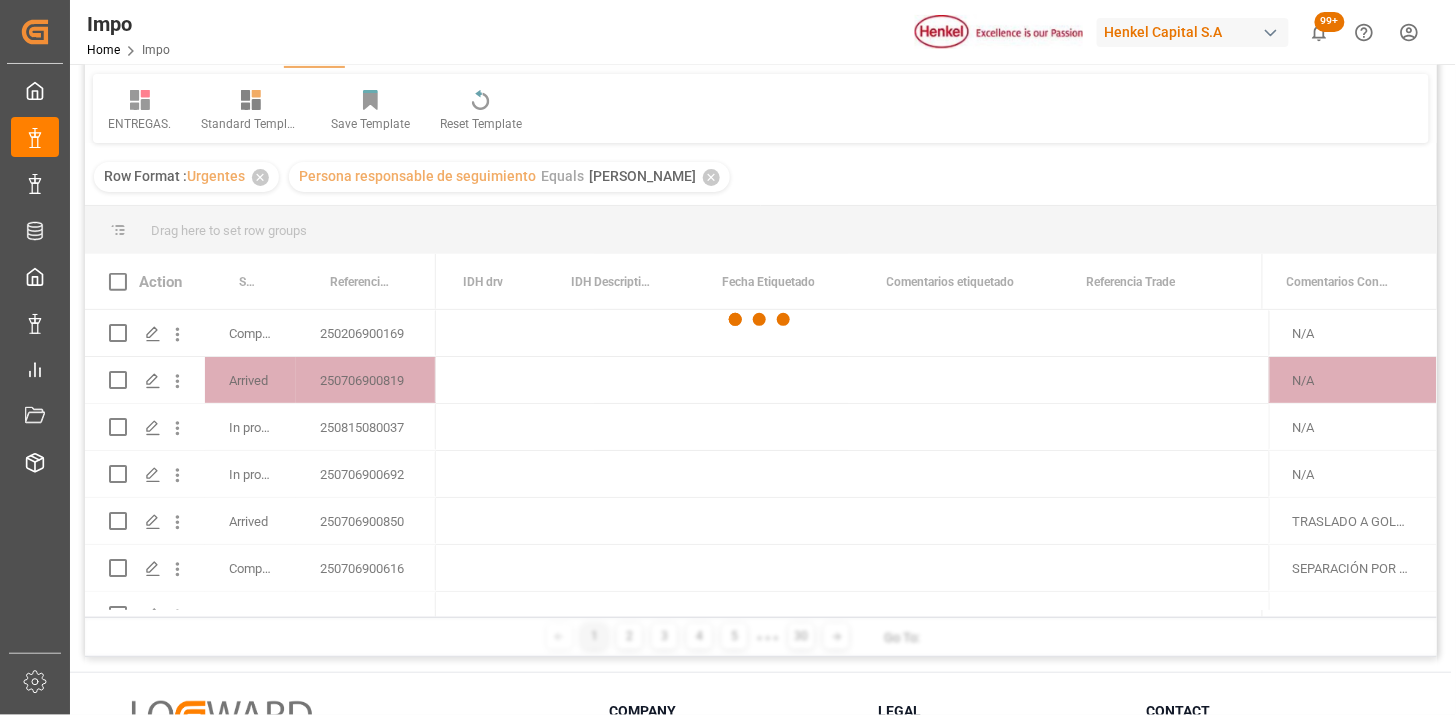 scroll, scrollTop: 0, scrollLeft: 1971, axis: horizontal 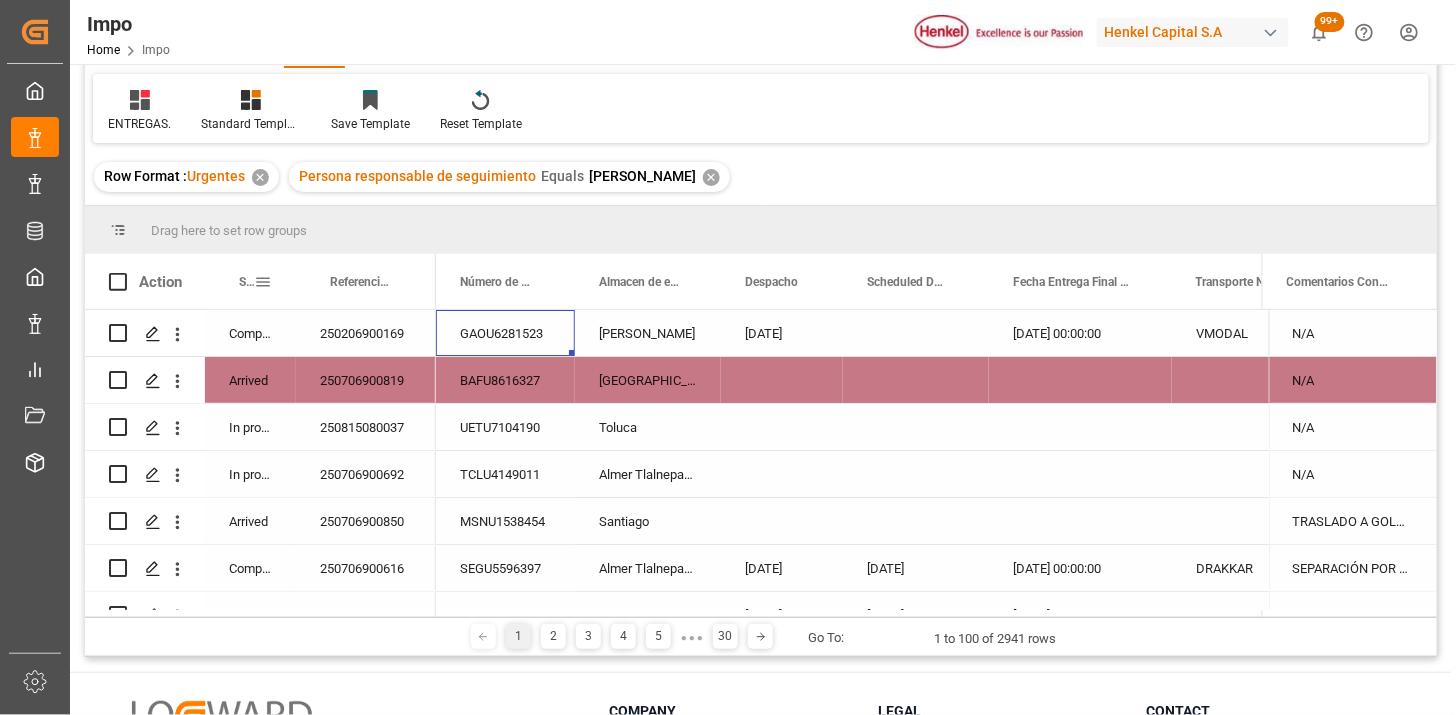 click at bounding box center (263, 282) 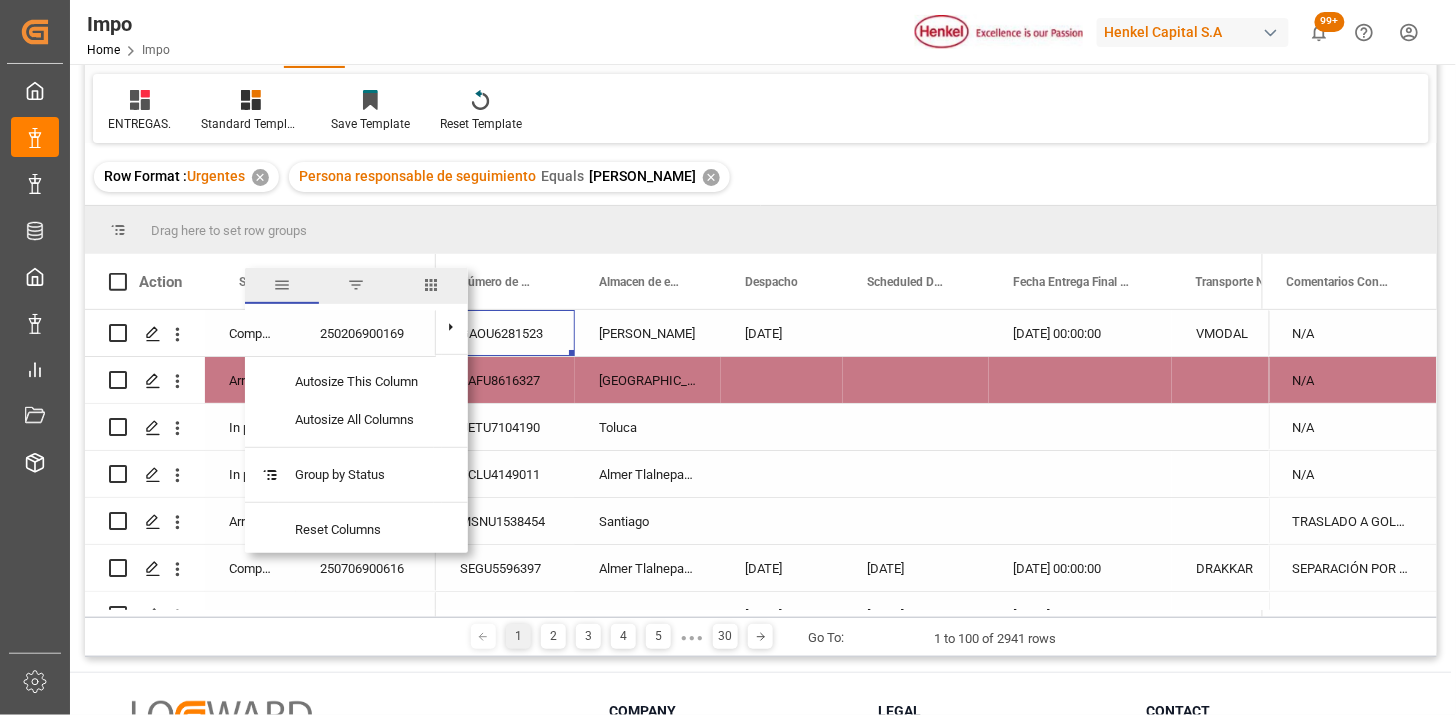 click at bounding box center [356, 285] 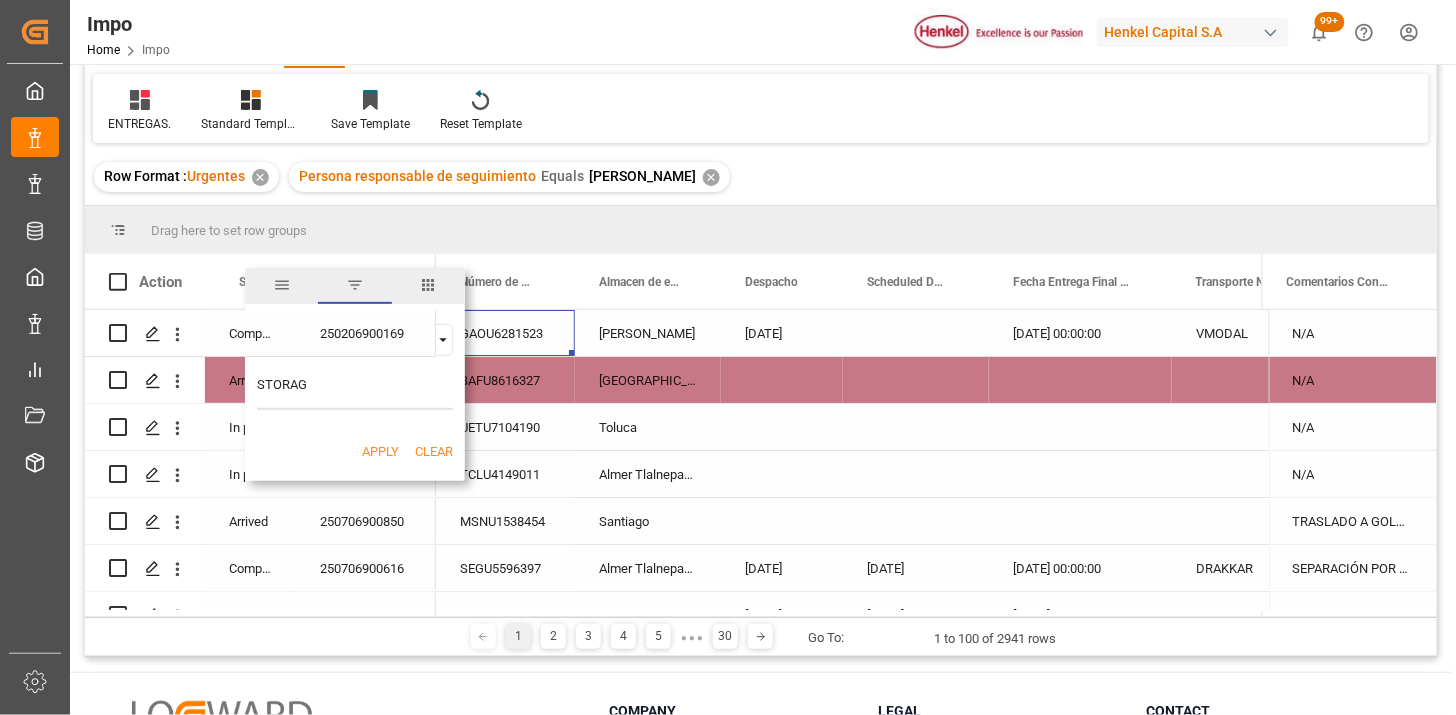 type on "STORAGE" 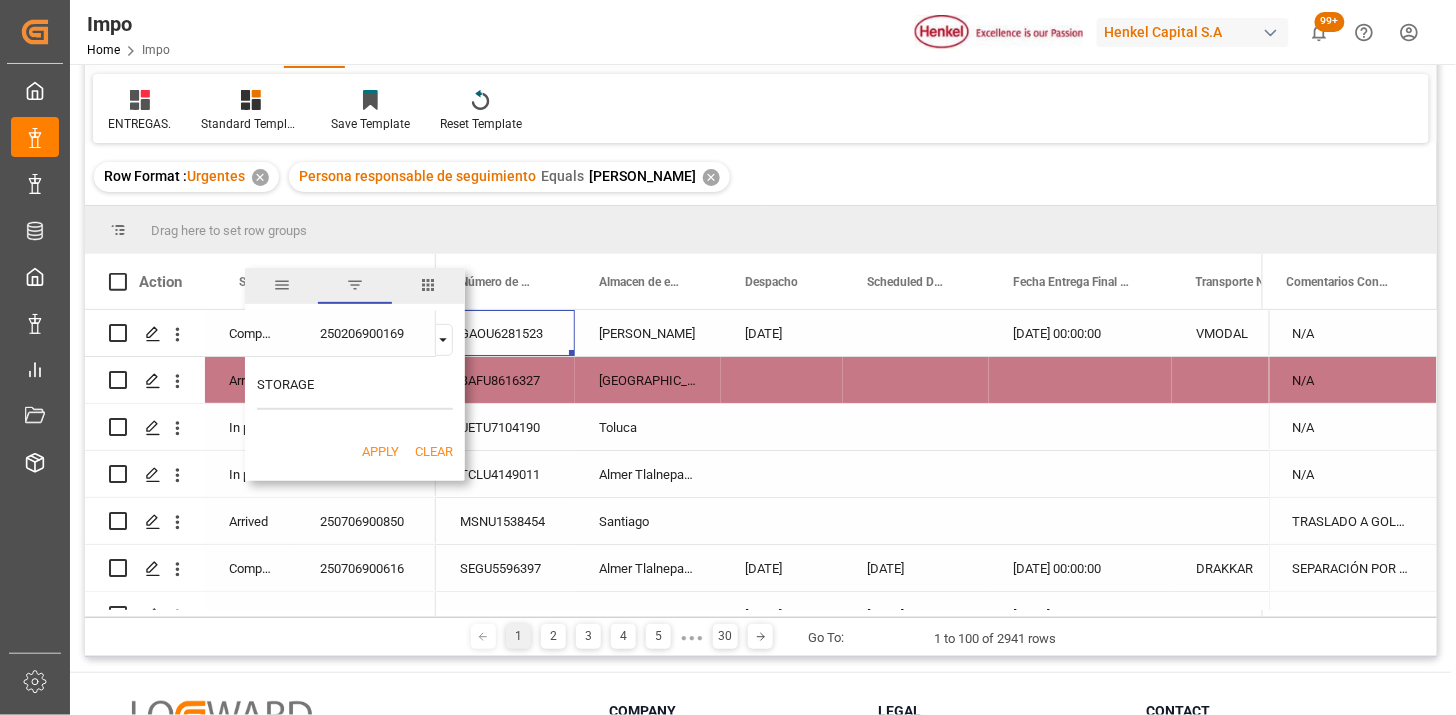 drag, startPoint x: 384, startPoint y: 446, endPoint x: 468, endPoint y: 420, distance: 87.93179 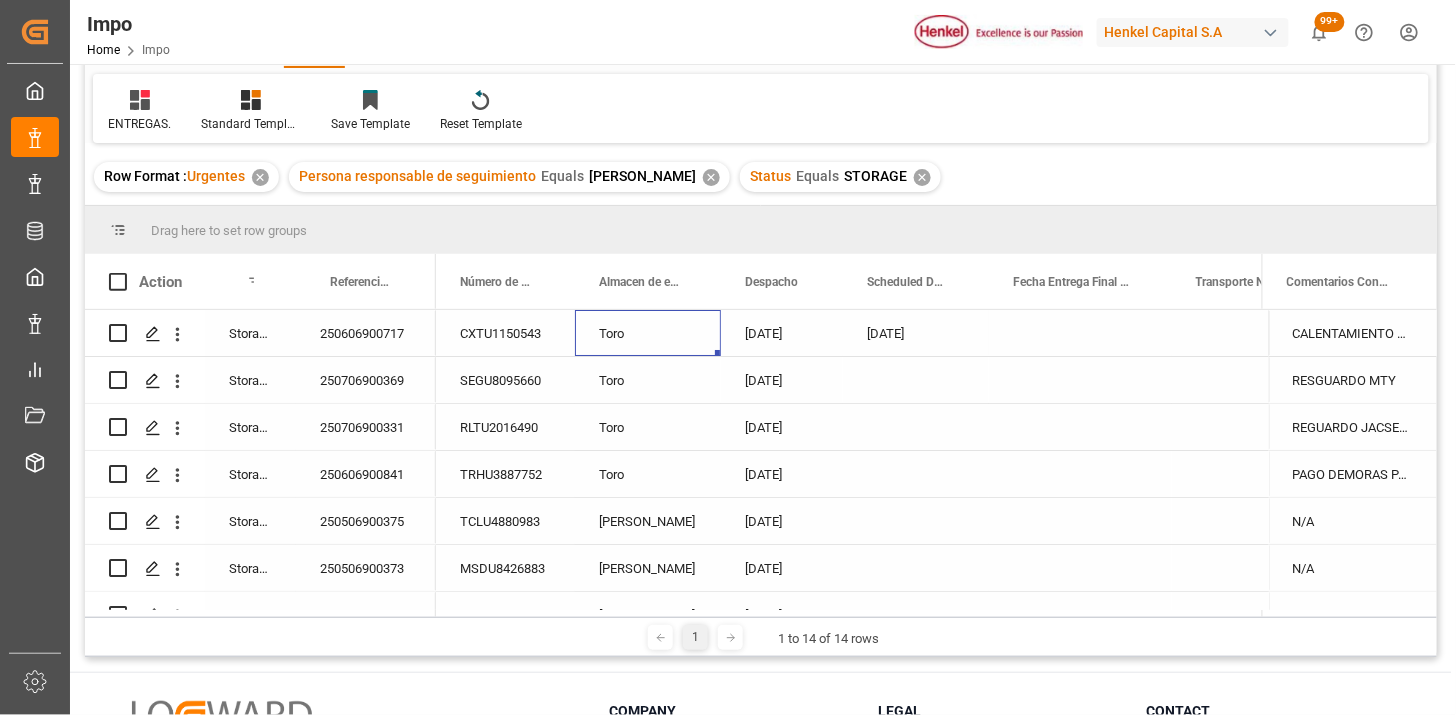 click on "Toro" at bounding box center (648, 333) 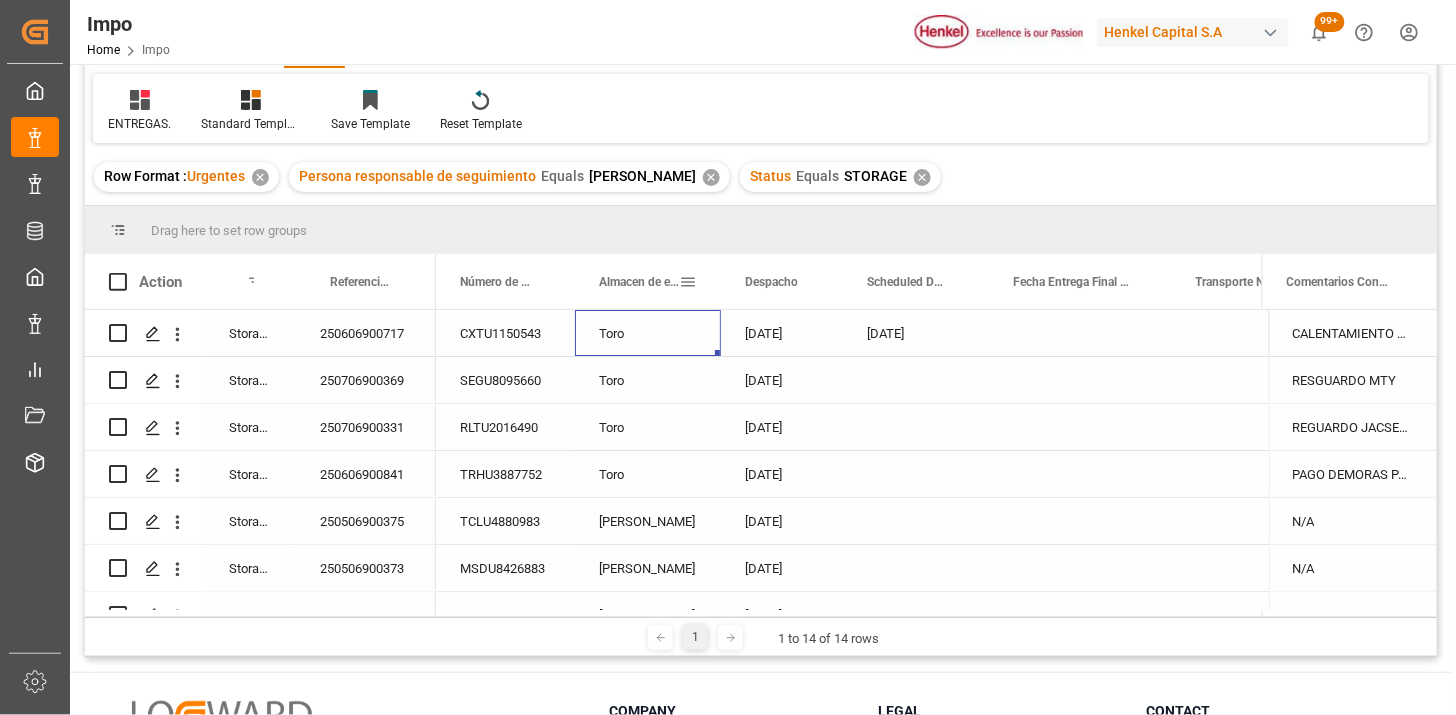 click at bounding box center (688, 282) 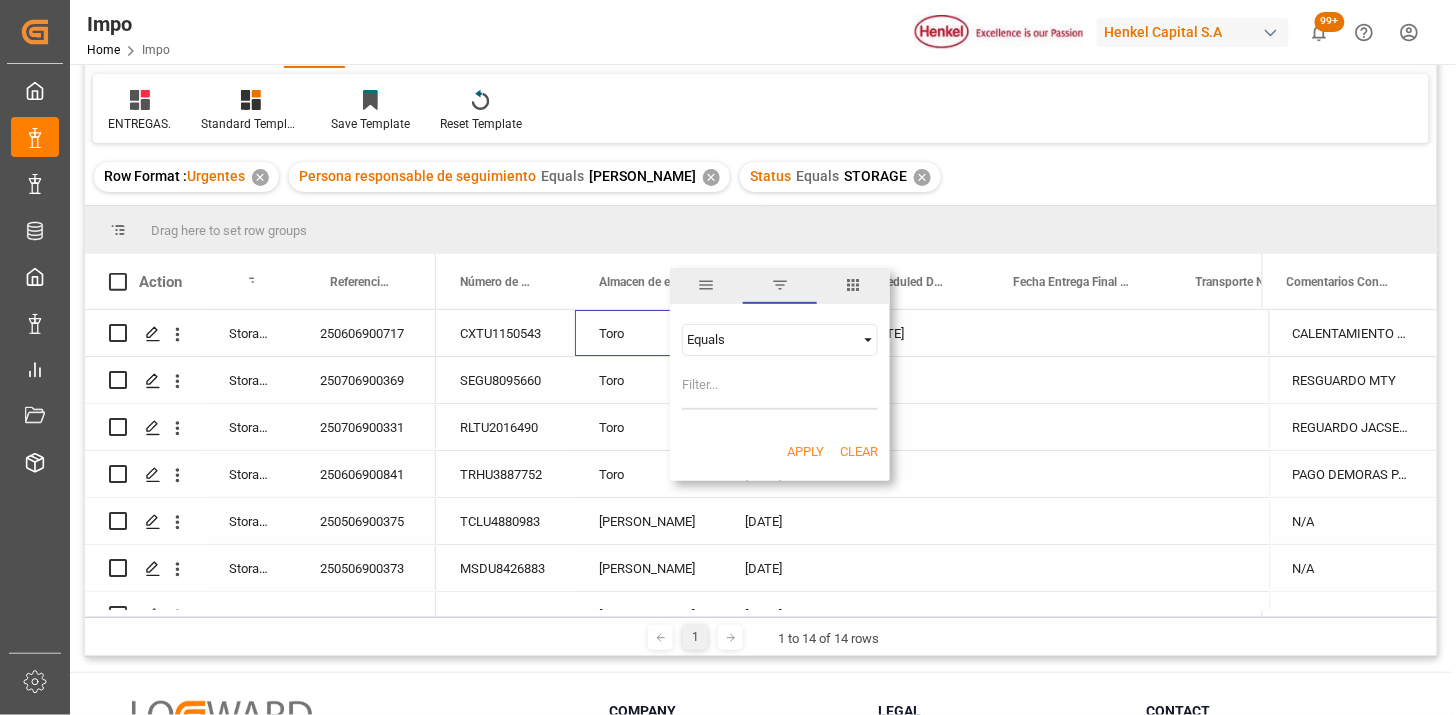 click at bounding box center (853, 285) 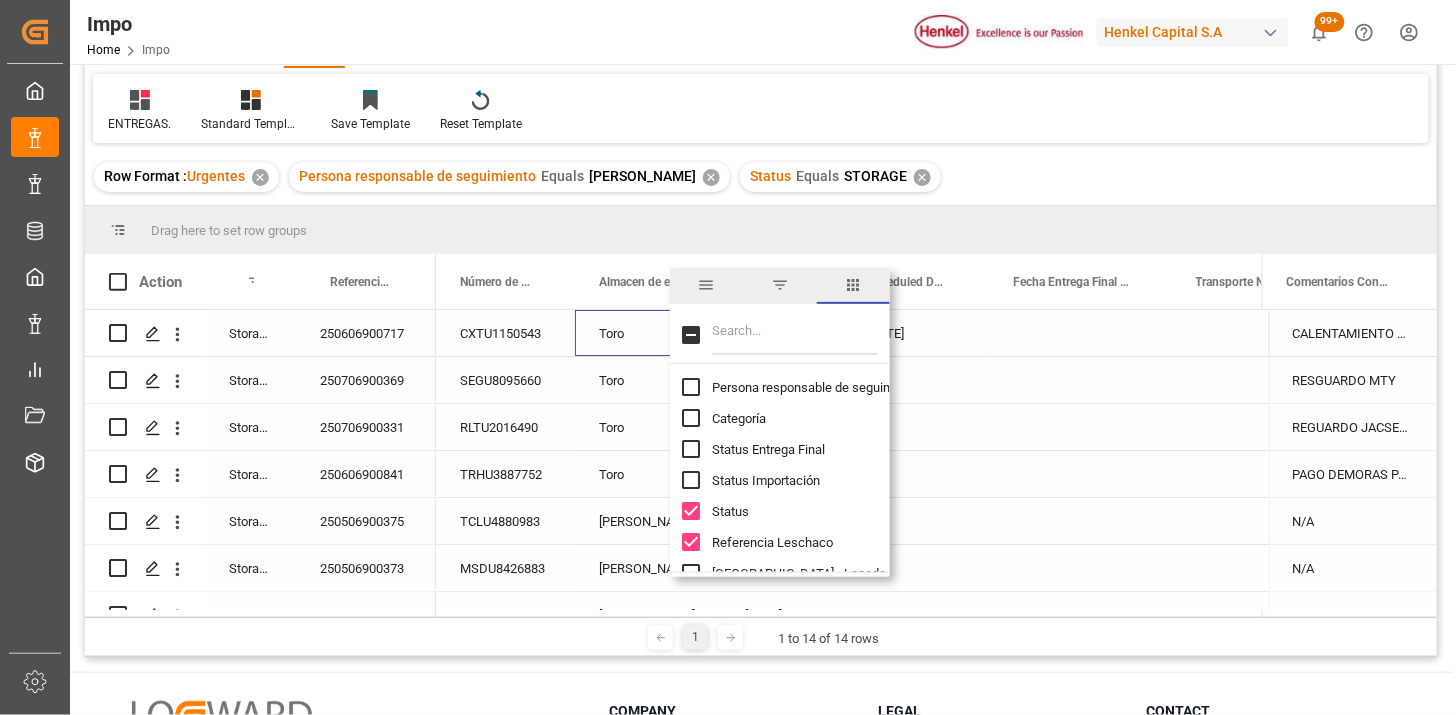 click at bounding box center (795, 335) 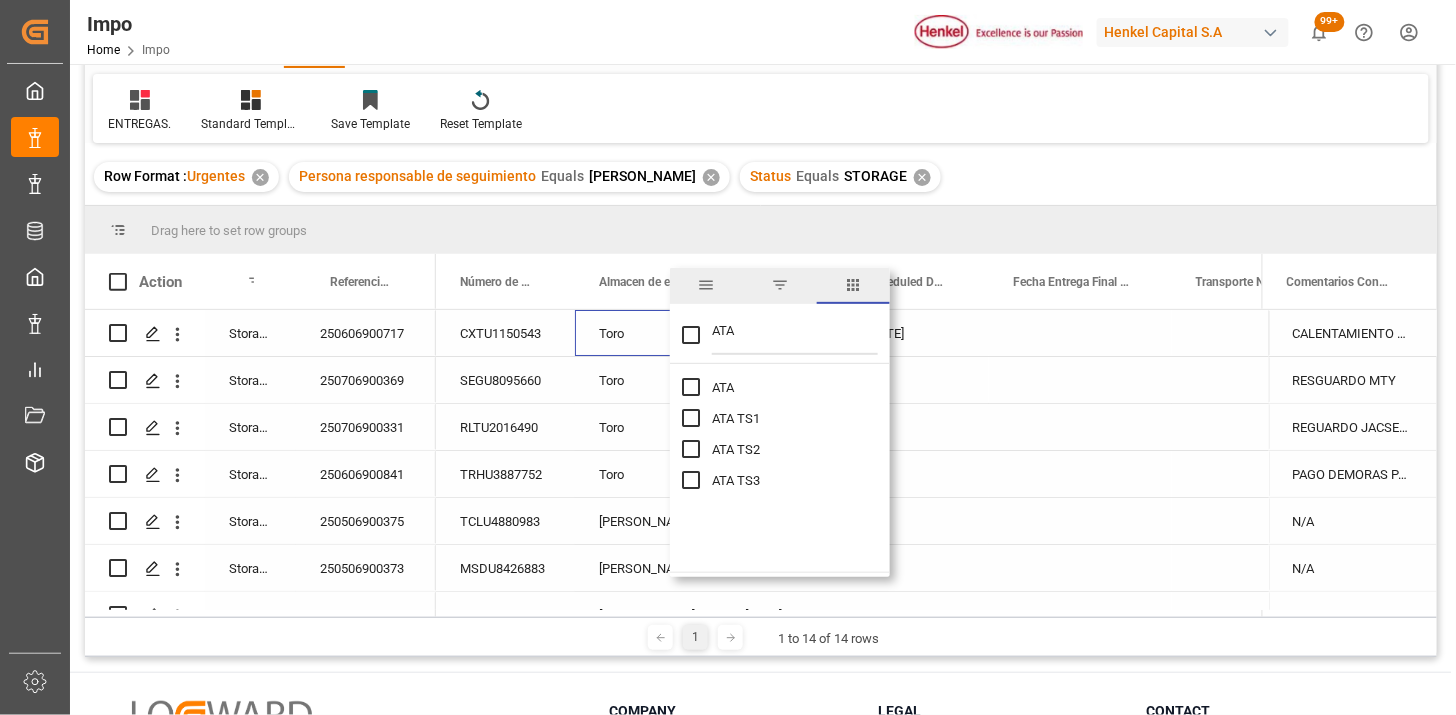 type on "ATA" 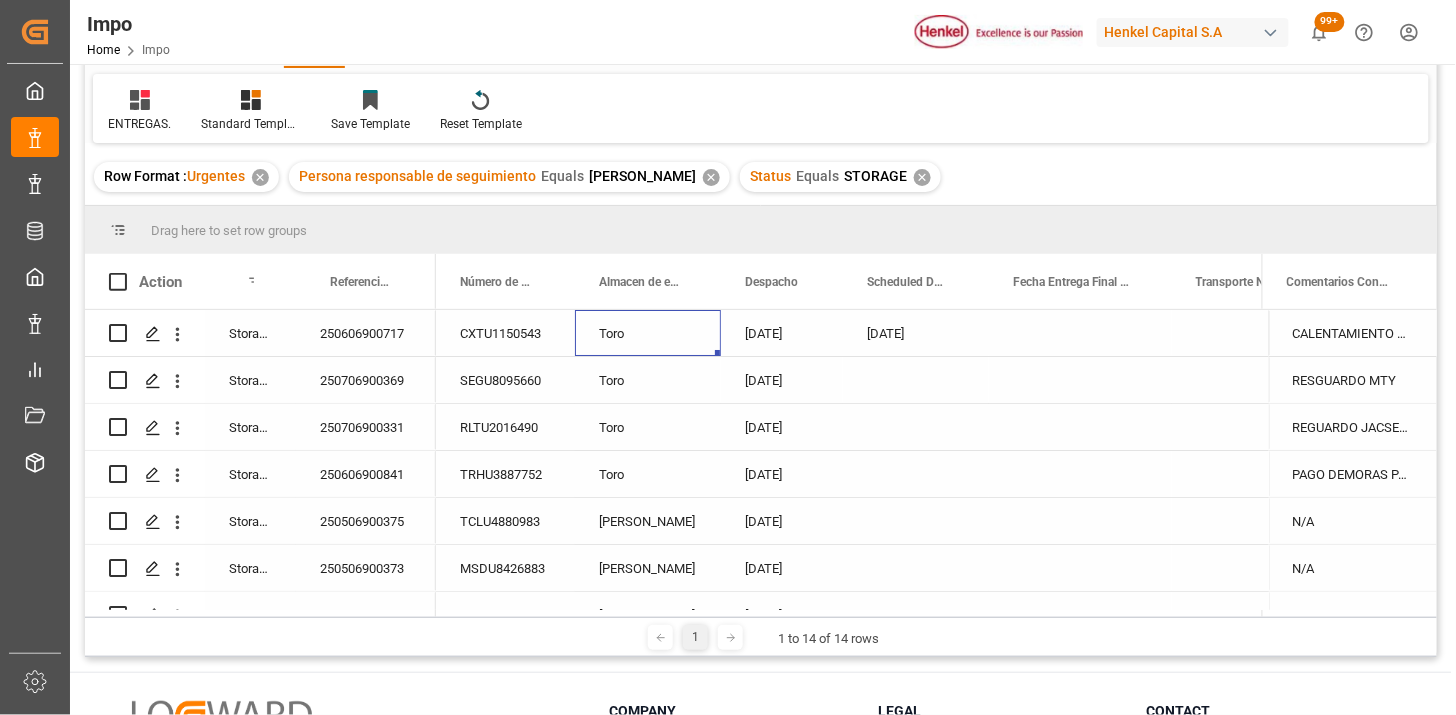 click on "Row Format :  Urgentes ✕ Persona responsable de seguimiento Equals Martha Gonzalez ✕ Status Equals STORAGE ✕" at bounding box center [761, 177] 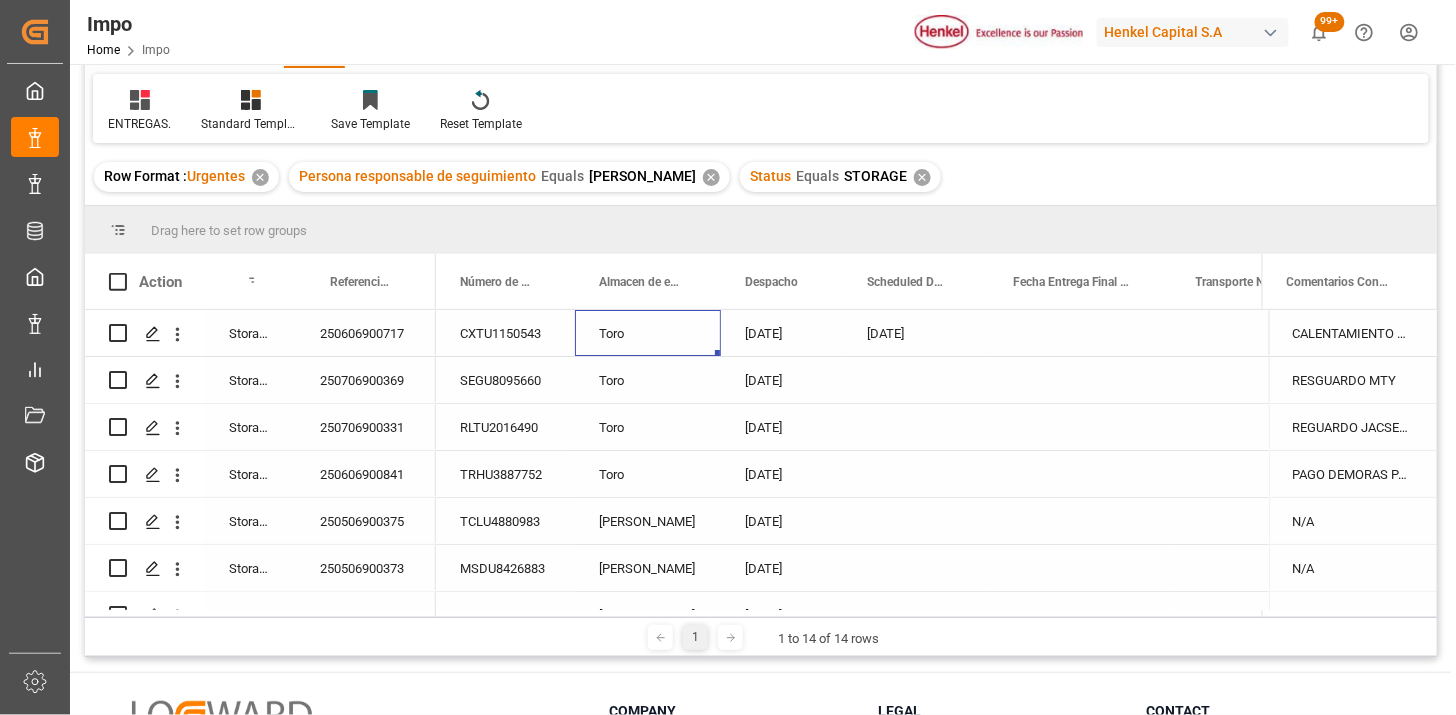 click on "CXTU1150543" at bounding box center (505, 333) 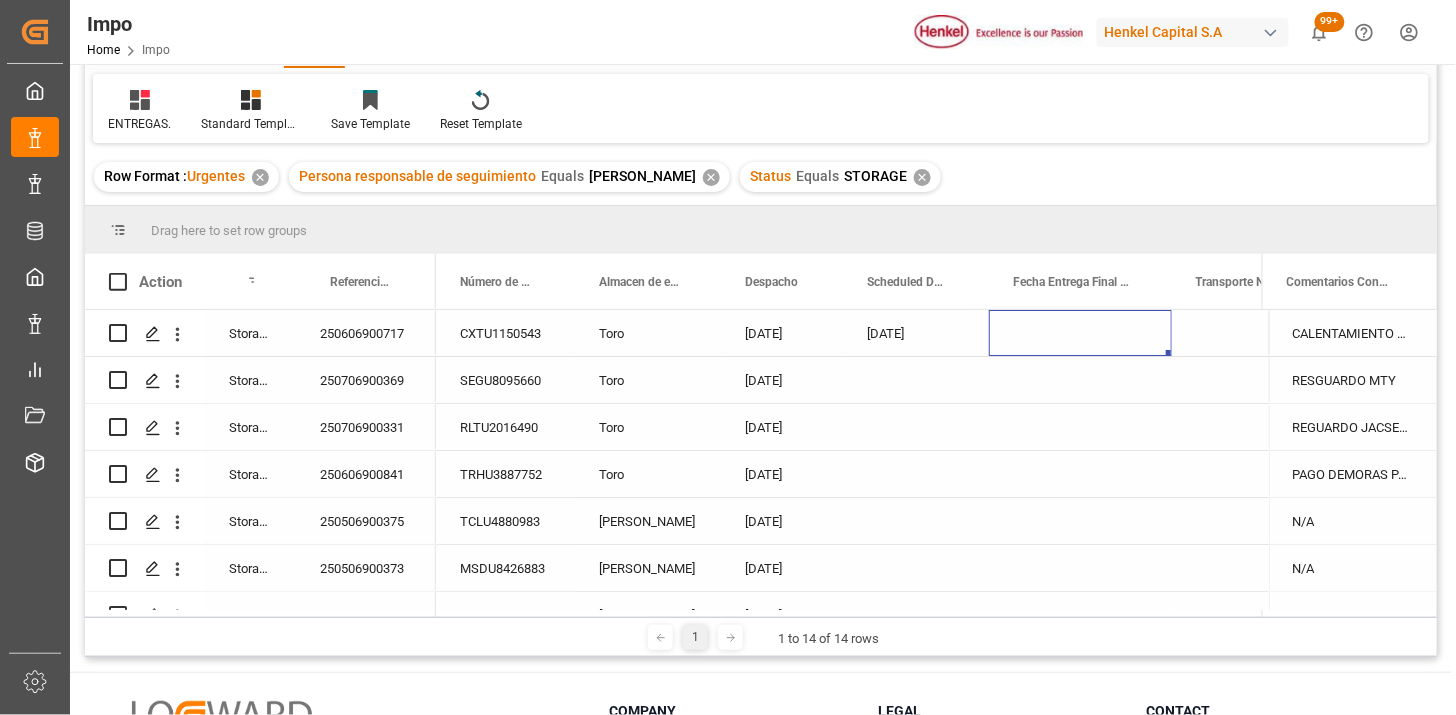 scroll, scrollTop: 0, scrollLeft: 70, axis: horizontal 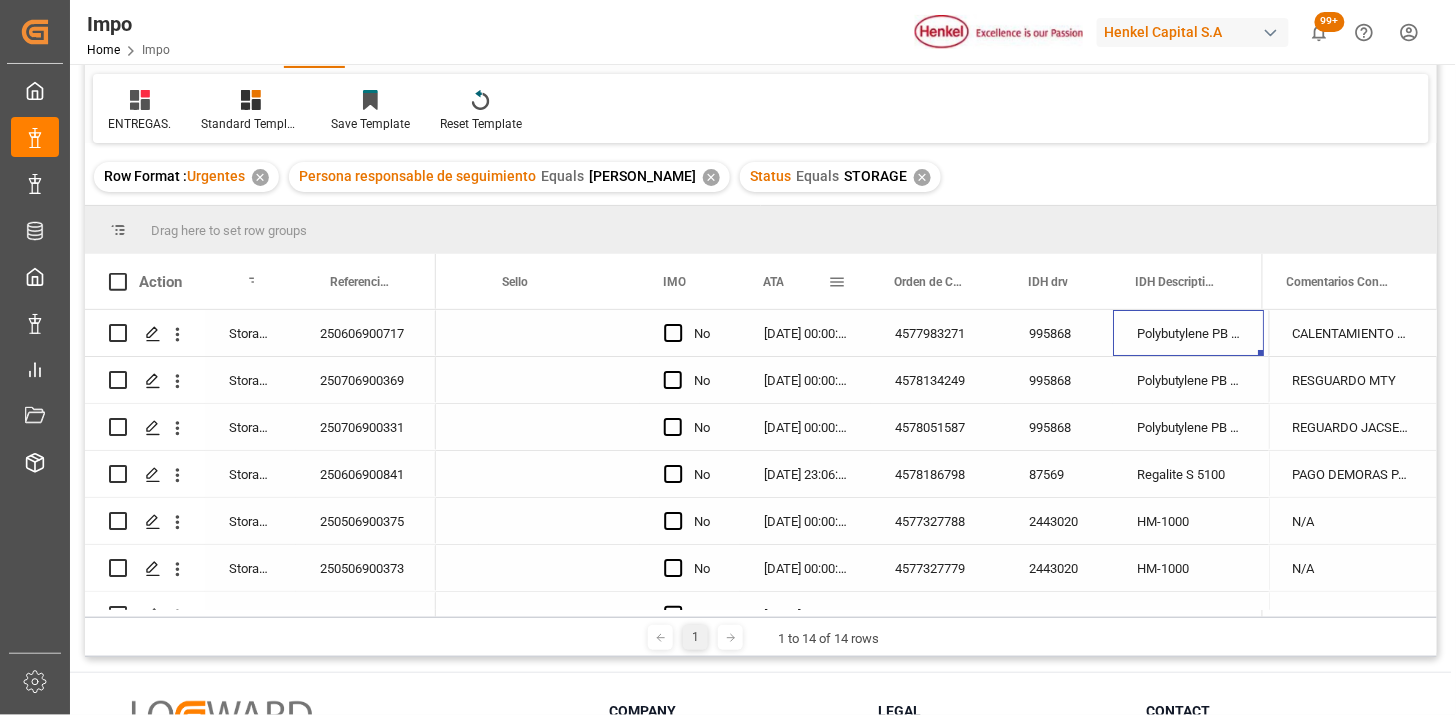 click on "ATA" at bounding box center [795, 281] 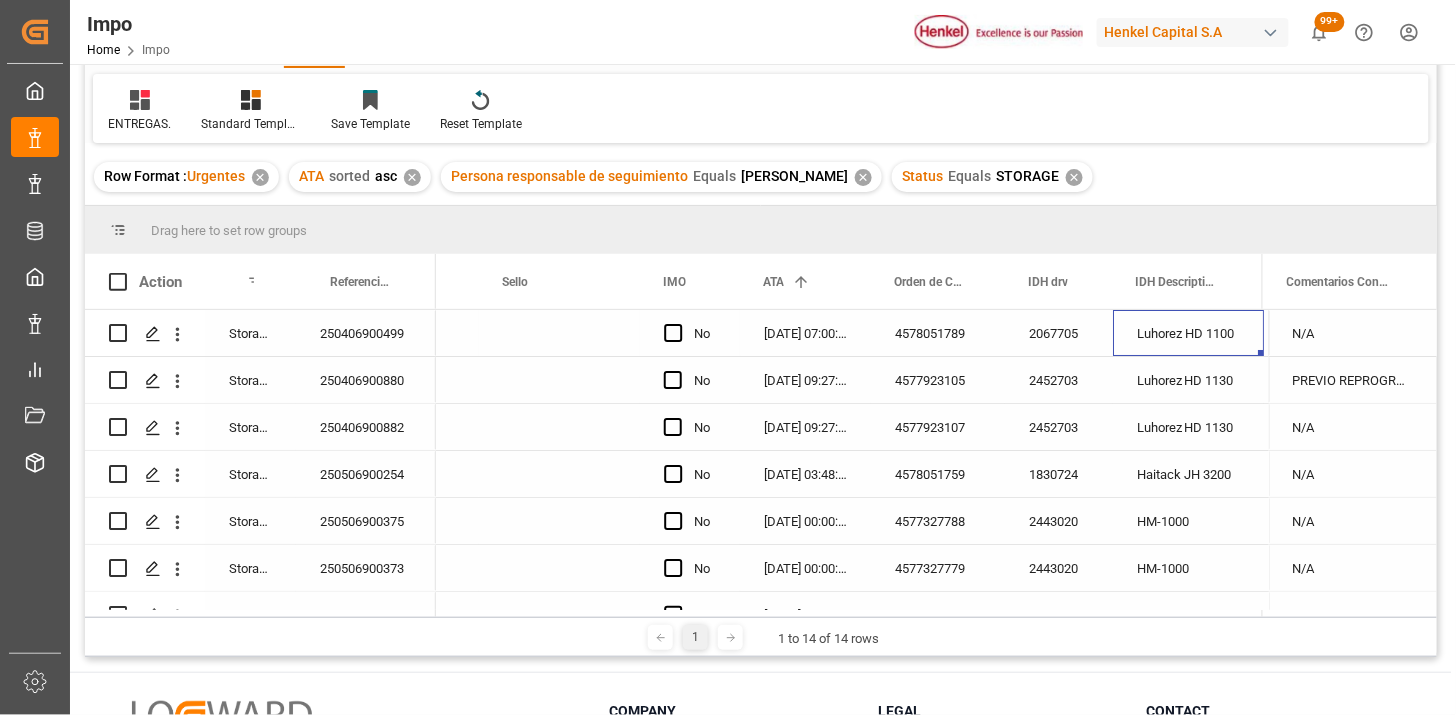 click on "28-03-2025 07:00:00" at bounding box center [805, 333] 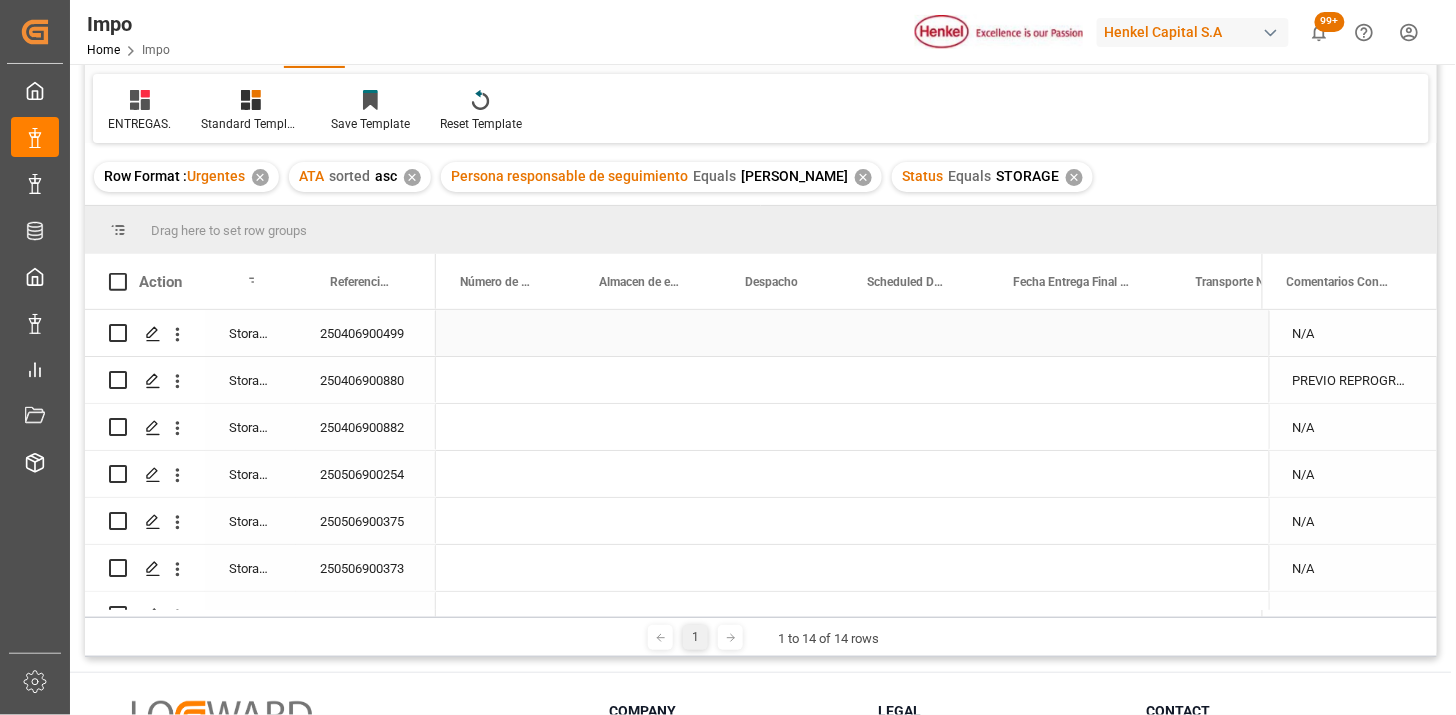scroll, scrollTop: 0, scrollLeft: 0, axis: both 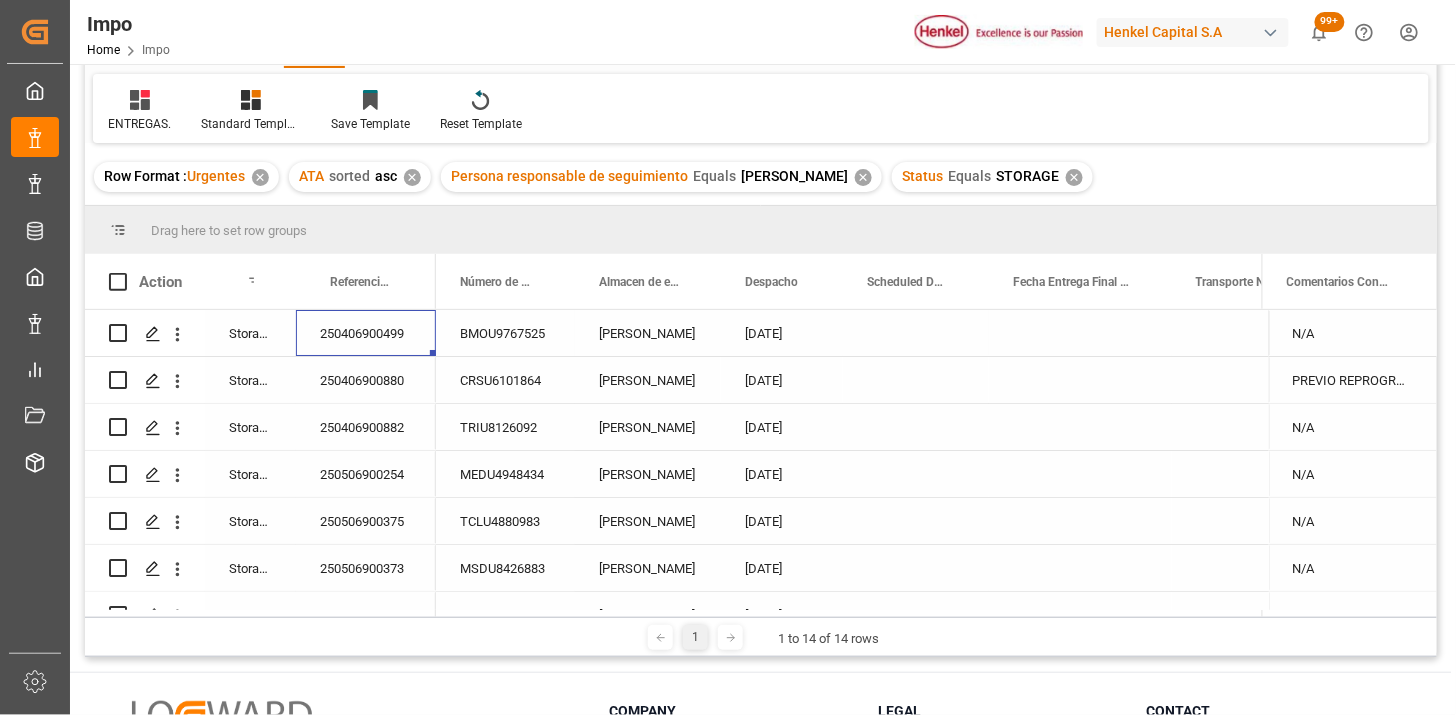 drag, startPoint x: 927, startPoint y: 337, endPoint x: 967, endPoint y: 340, distance: 40.112343 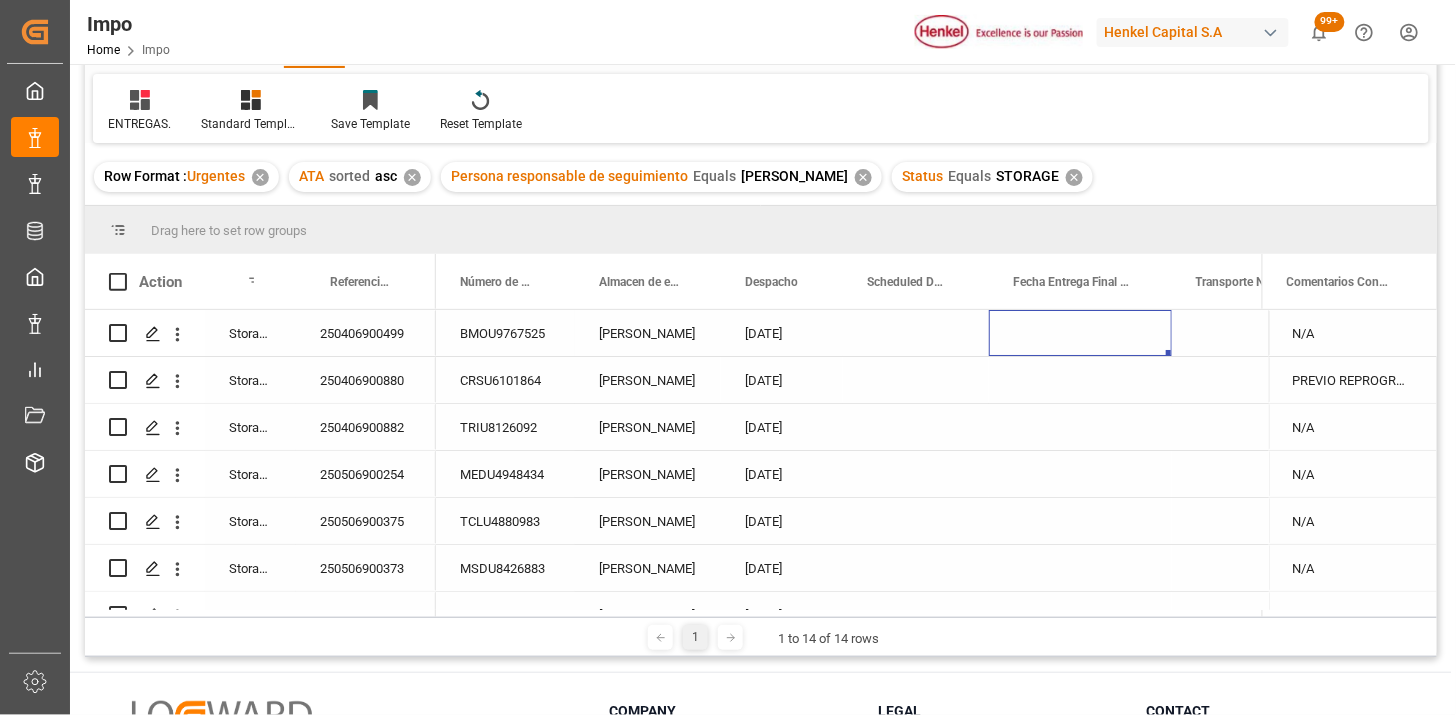 click at bounding box center [1080, 333] 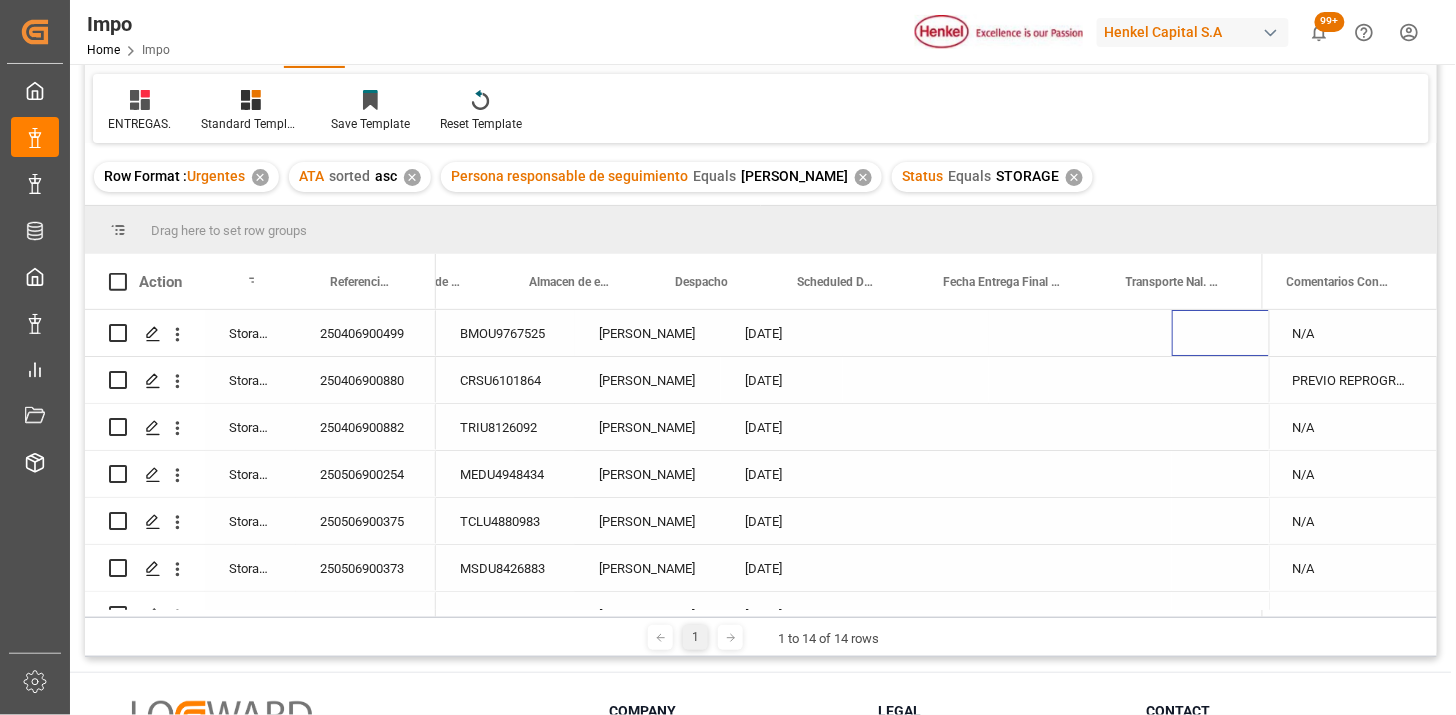 scroll, scrollTop: 0, scrollLeft: 70, axis: horizontal 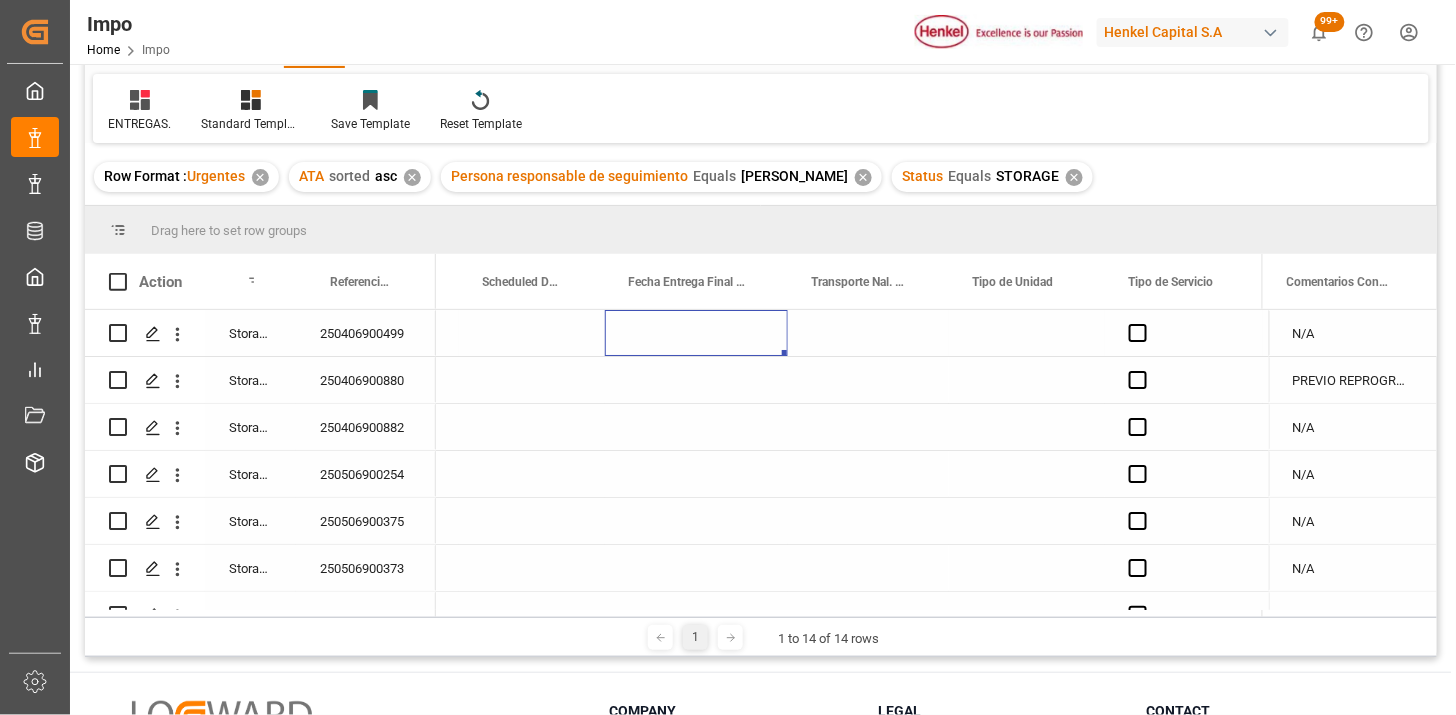 click at bounding box center [868, 333] 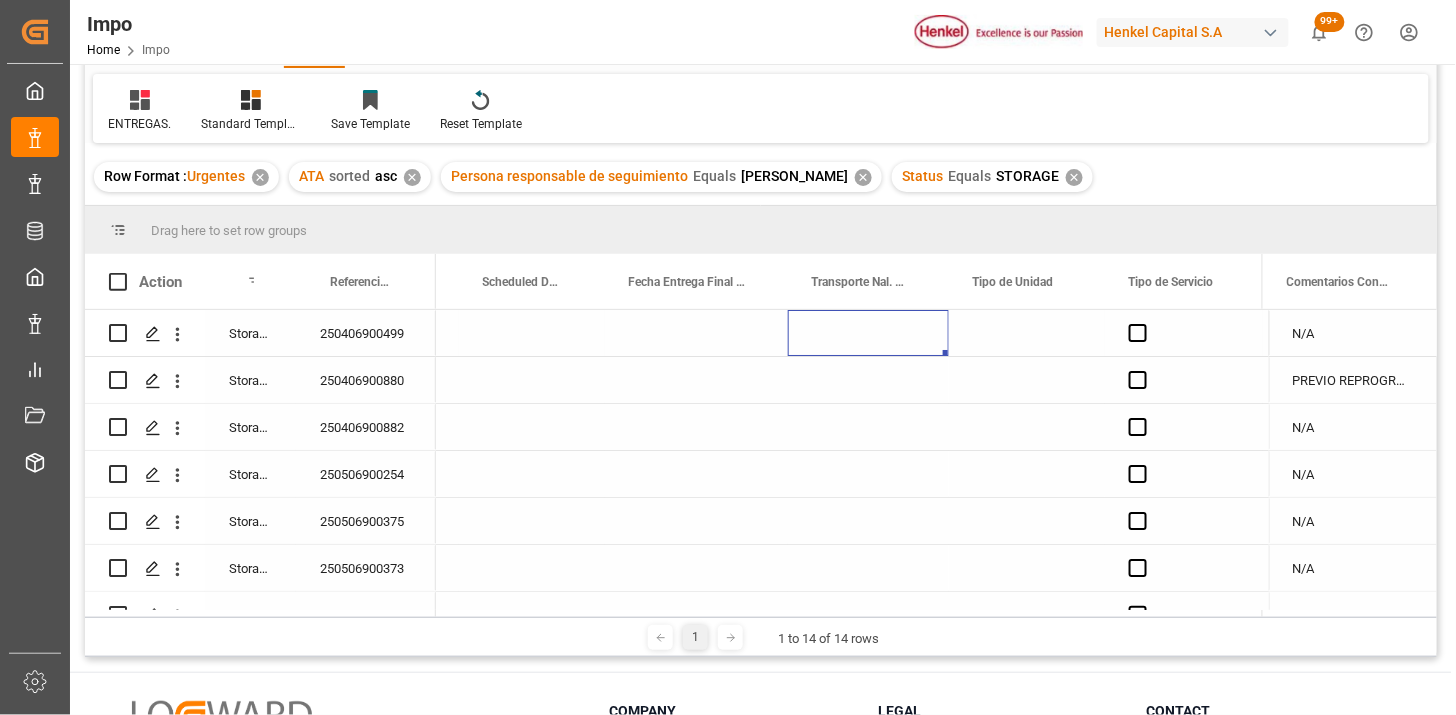 click at bounding box center [868, 333] 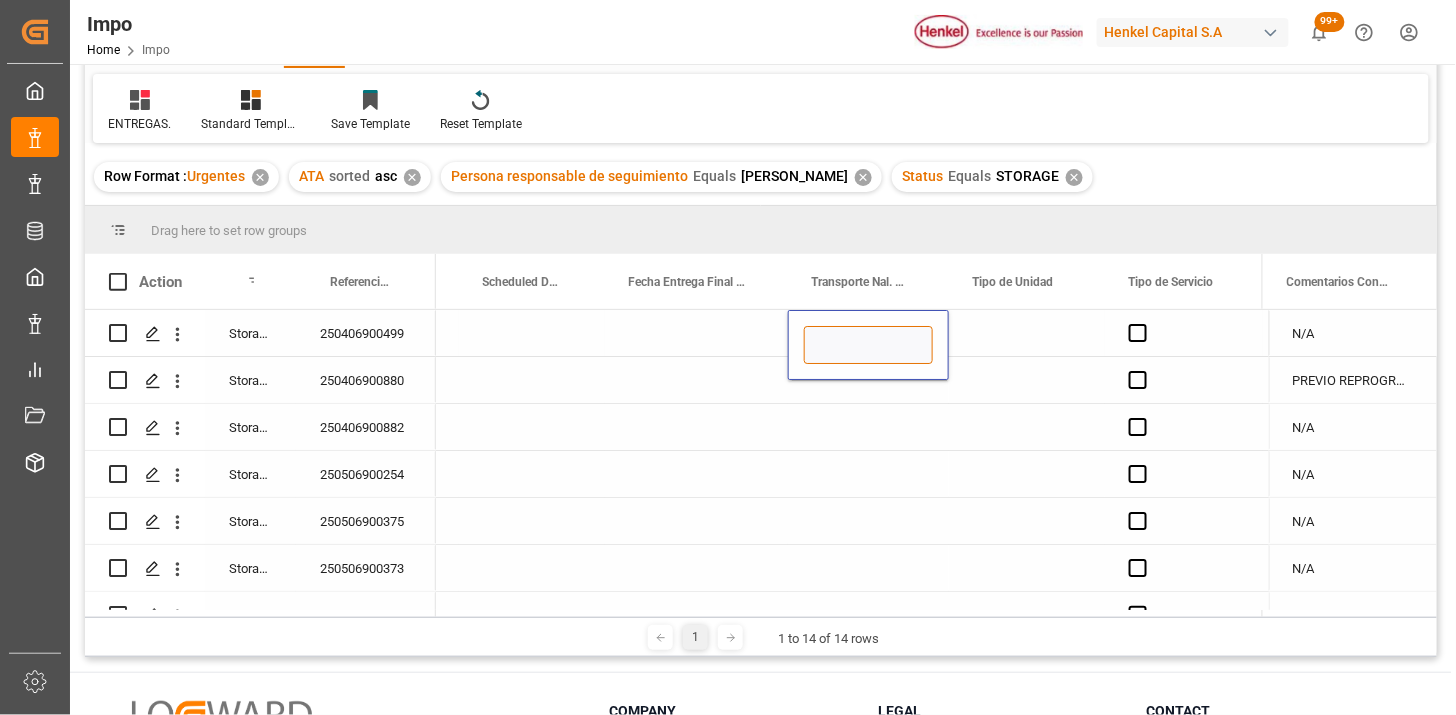 click at bounding box center [868, 345] 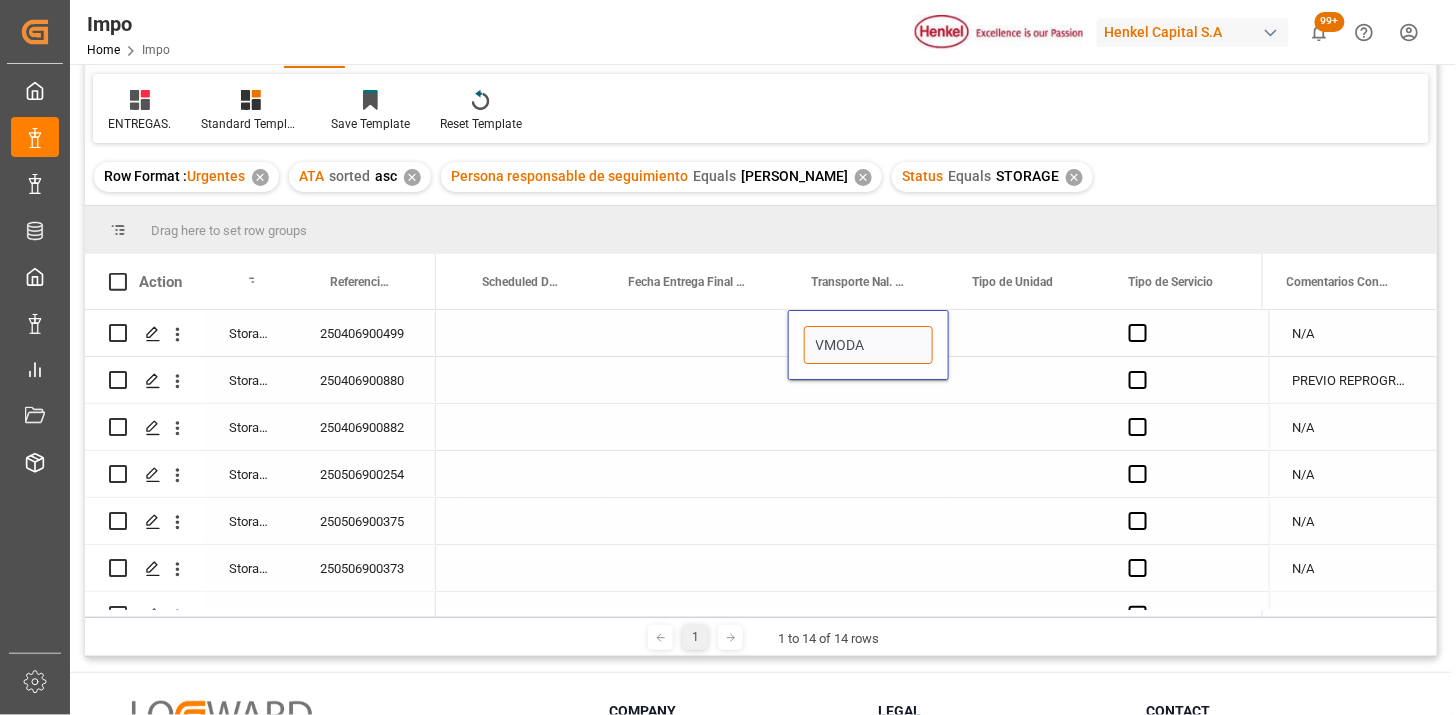 type on "VMODAL" 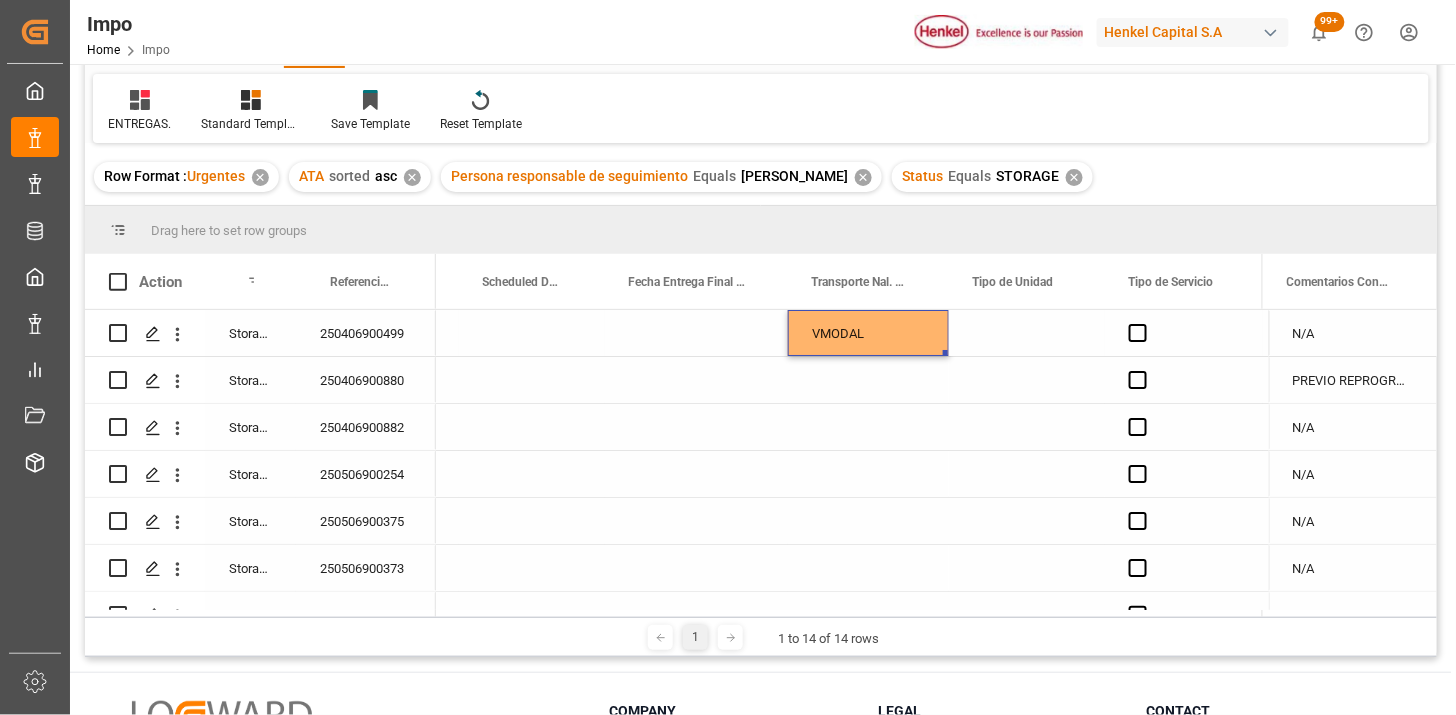 click at bounding box center (1027, 333) 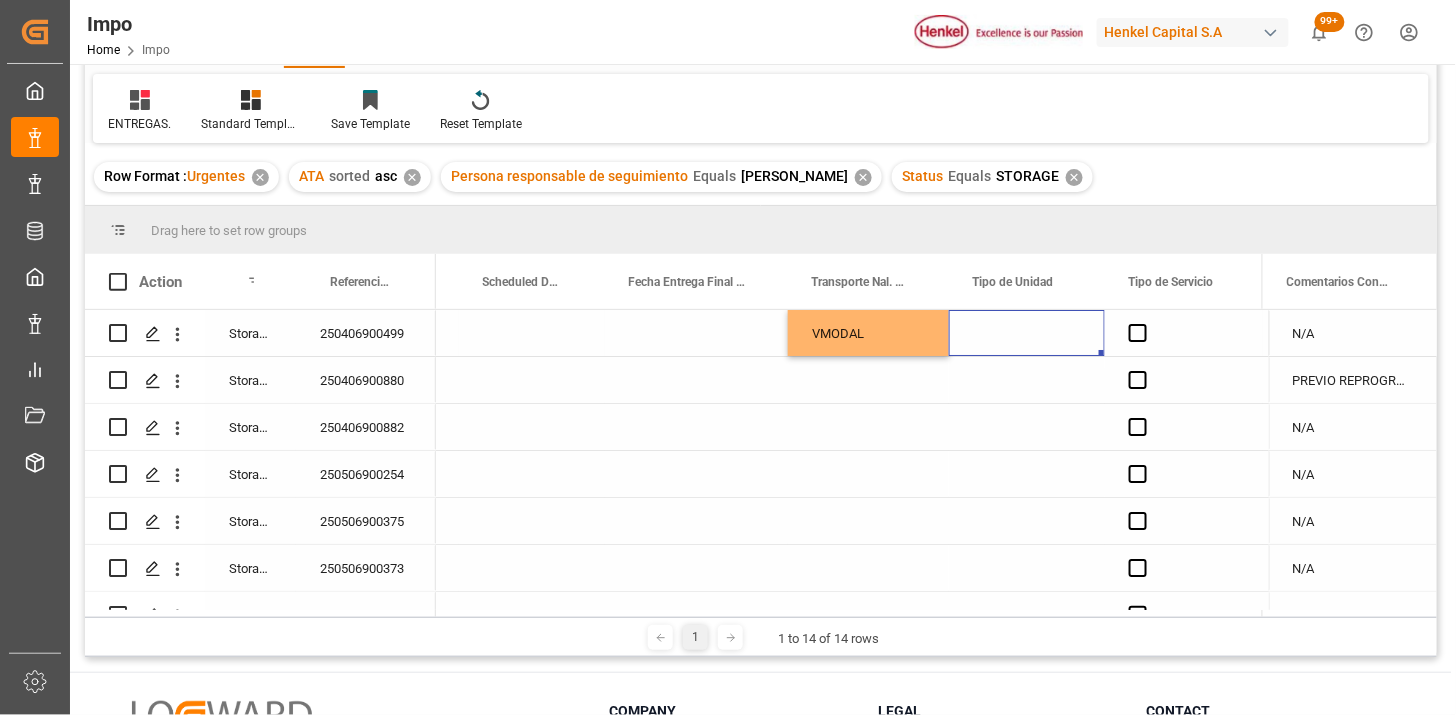click at bounding box center (1027, 333) 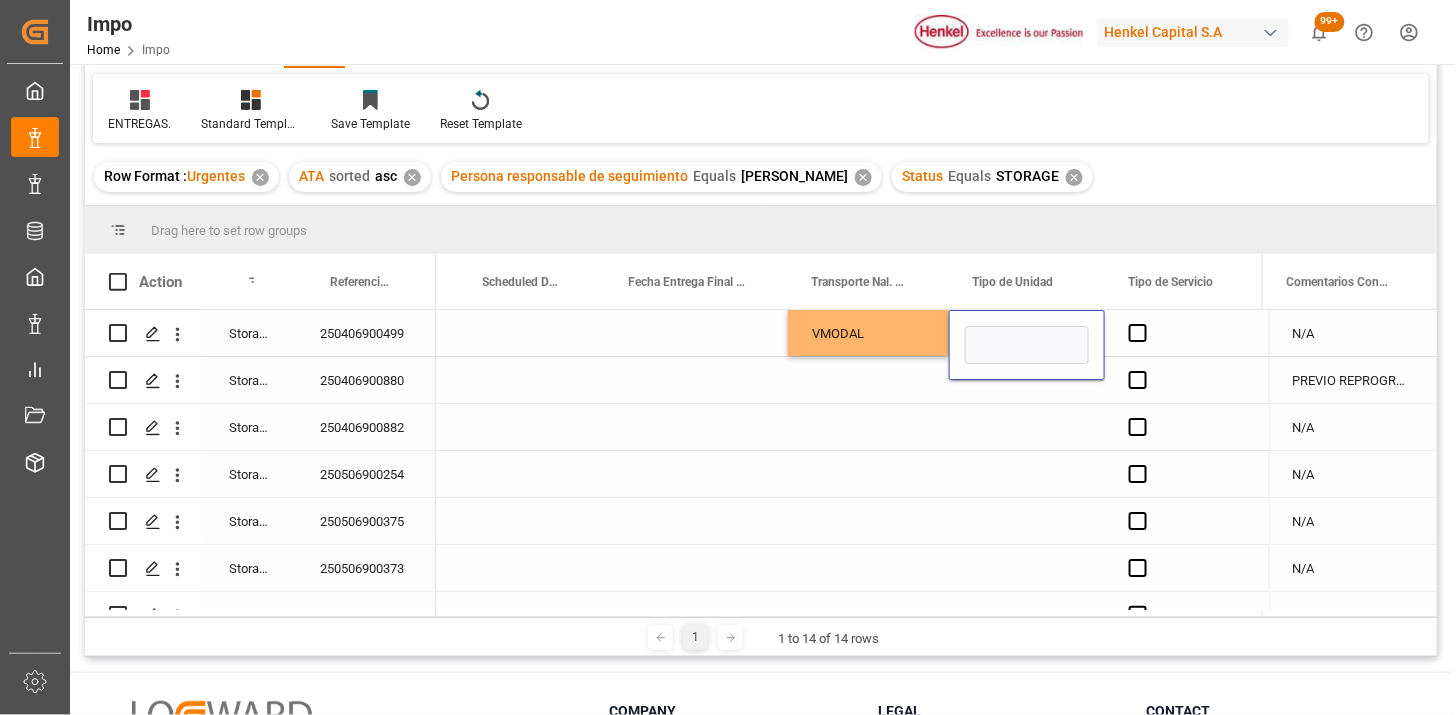 click at bounding box center (1027, 345) 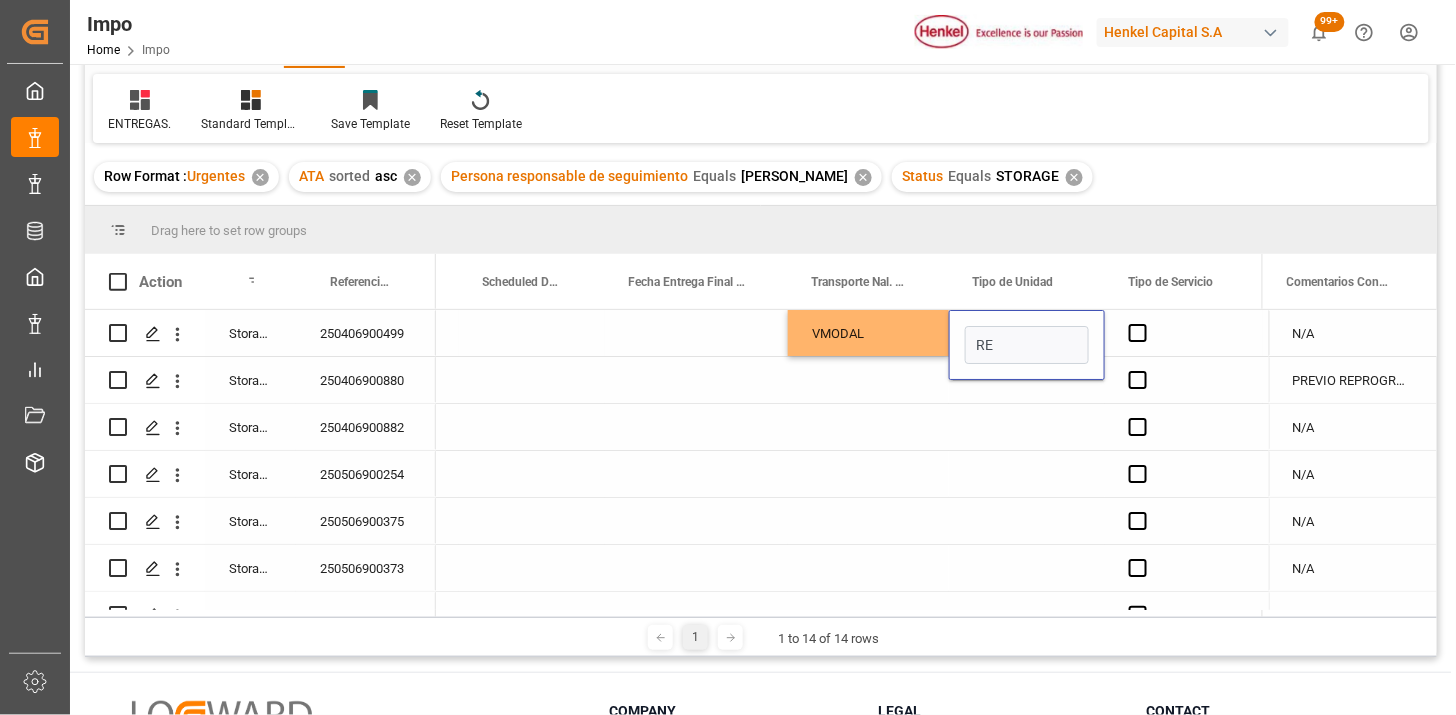type on "R" 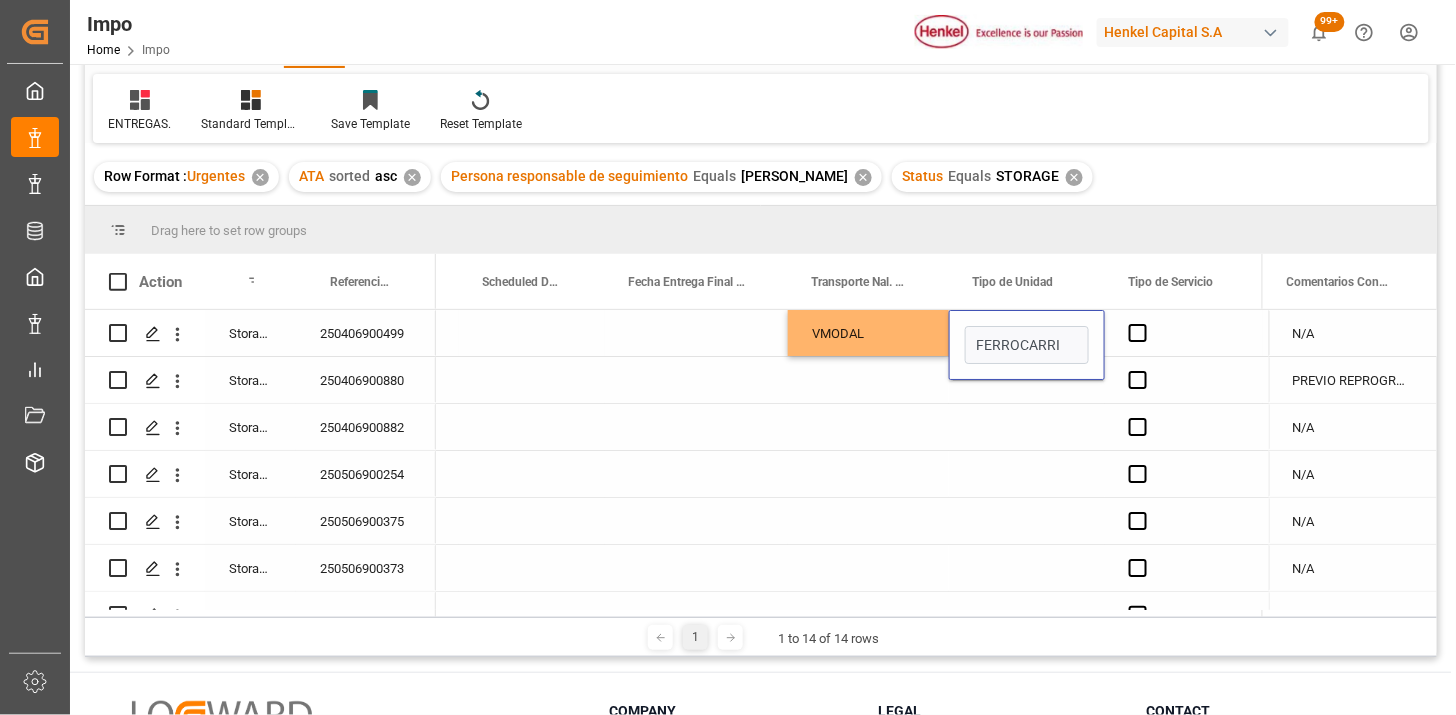 type on "FERROCARRIL" 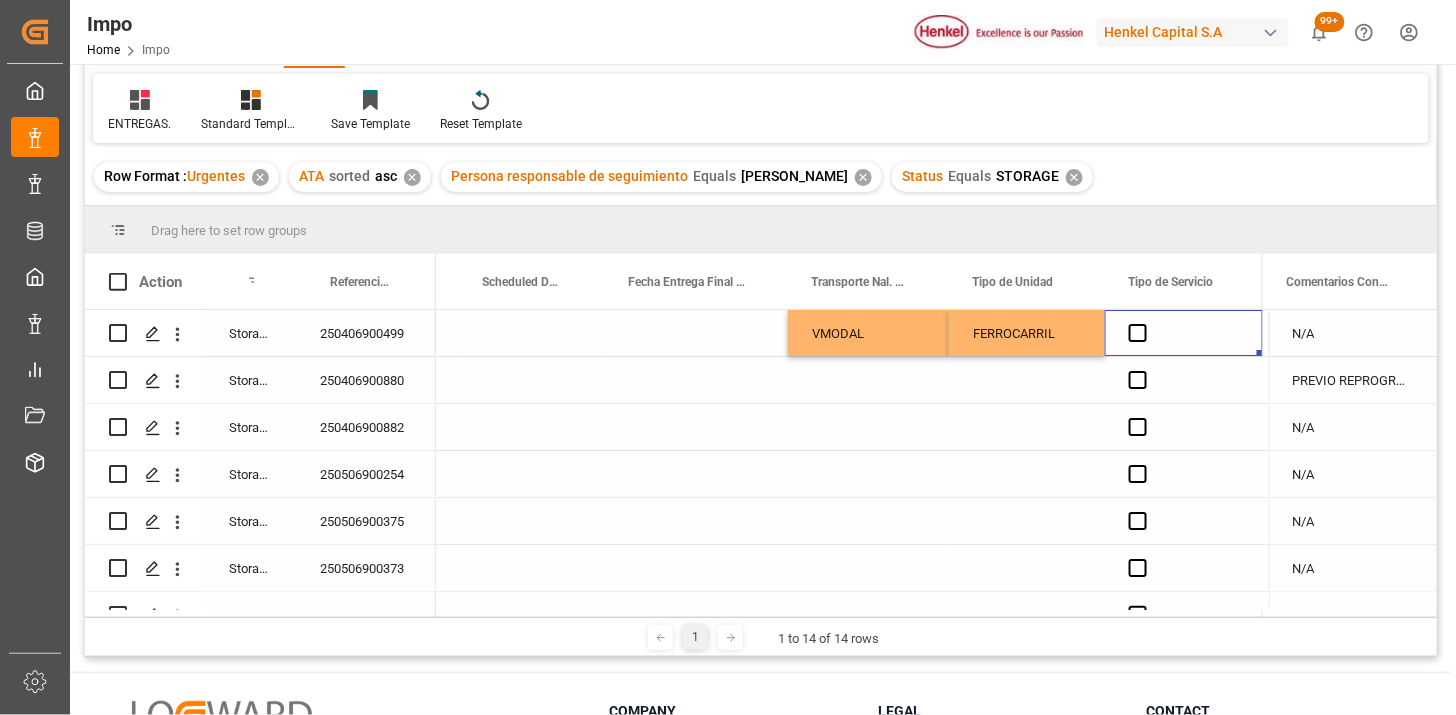 click at bounding box center (1184, 333) 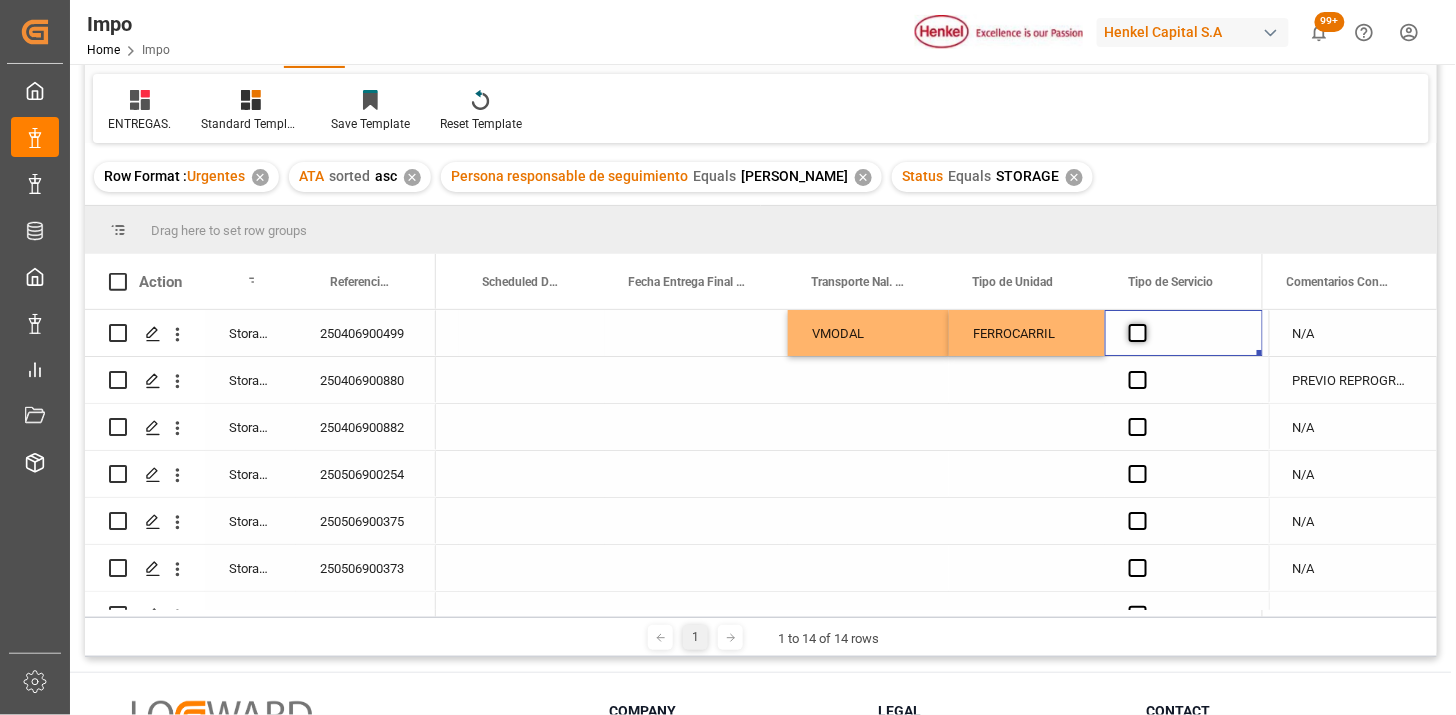 click at bounding box center [1138, 333] 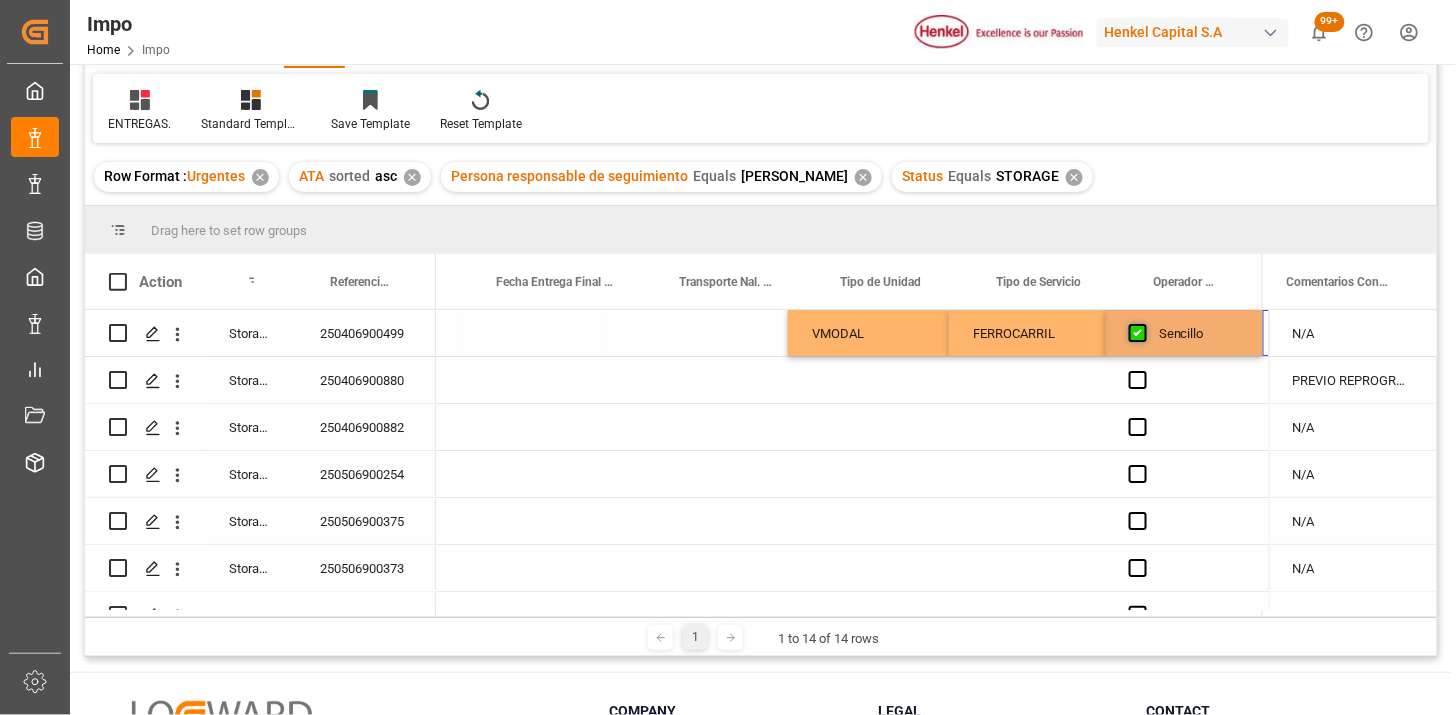 scroll, scrollTop: 0, scrollLeft: 516, axis: horizontal 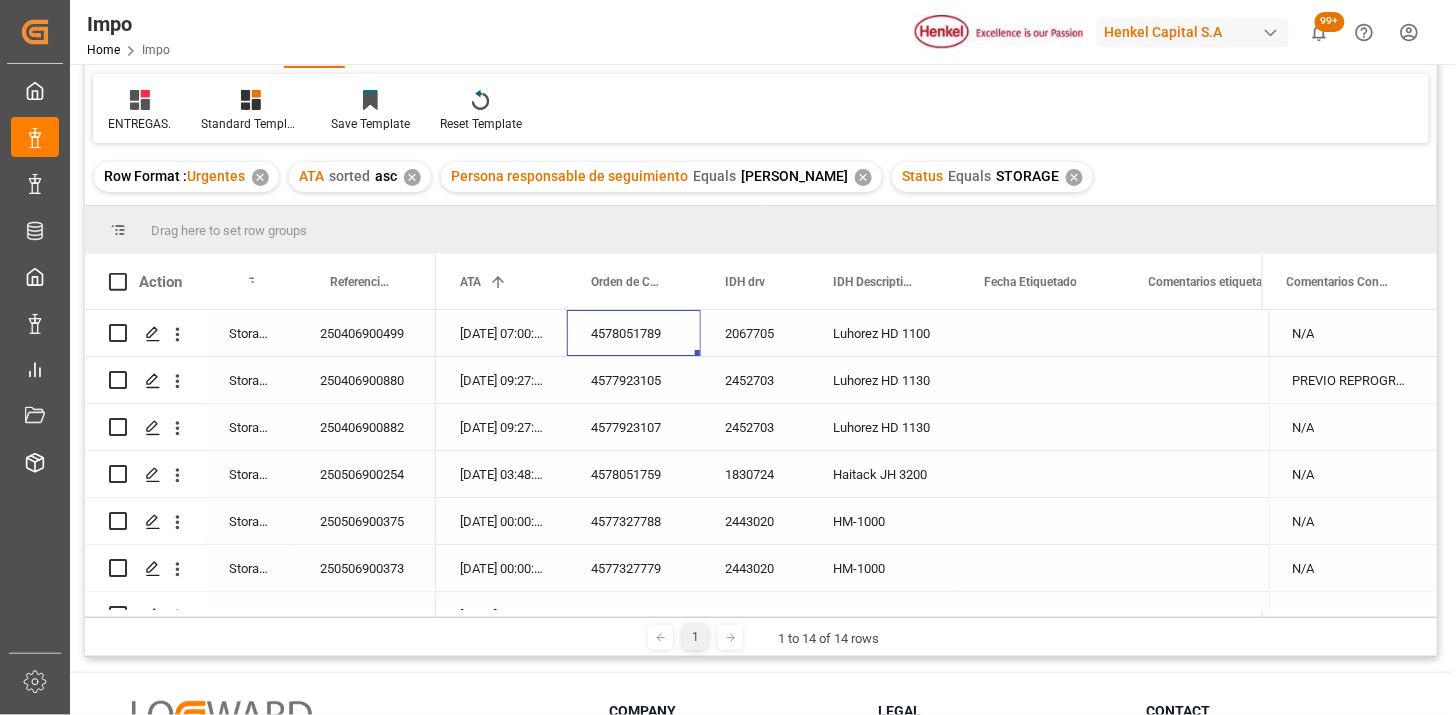 click on "4578051789" at bounding box center [634, 333] 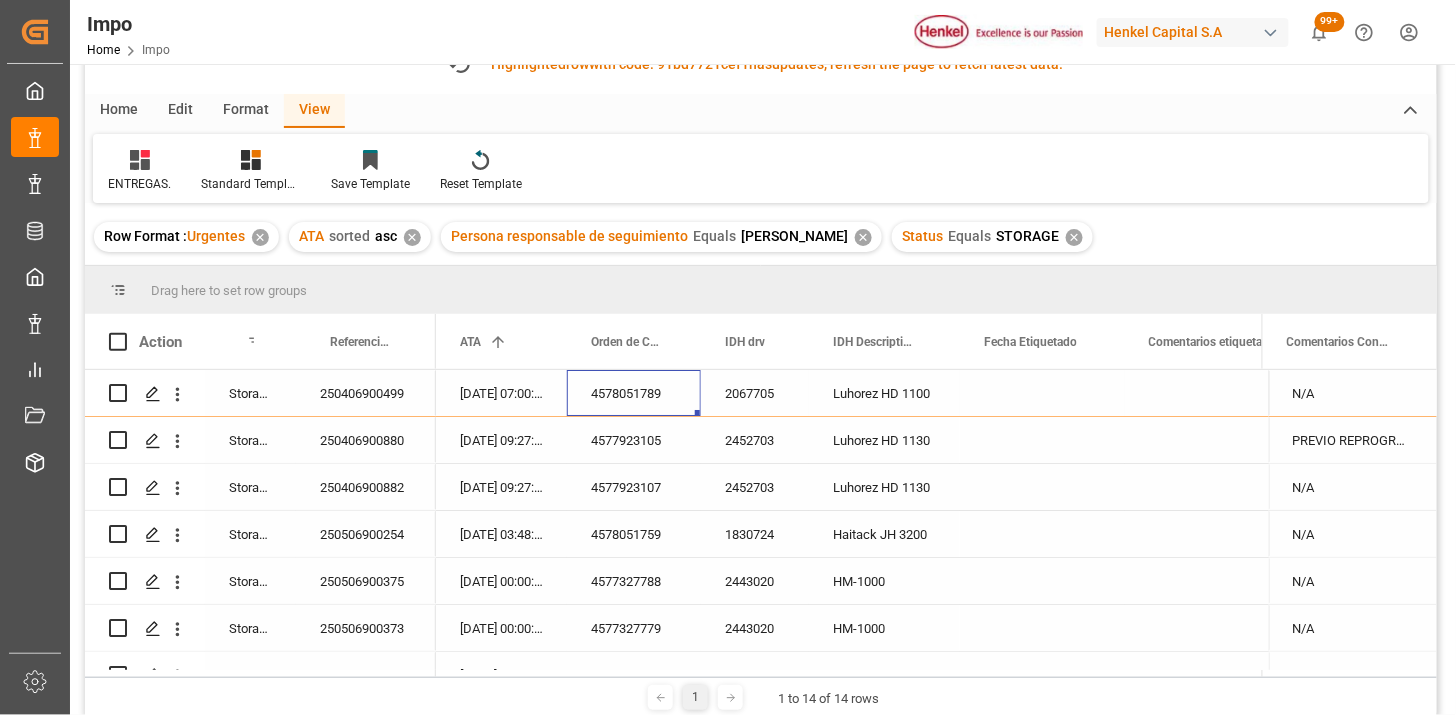 scroll, scrollTop: 171, scrollLeft: 0, axis: vertical 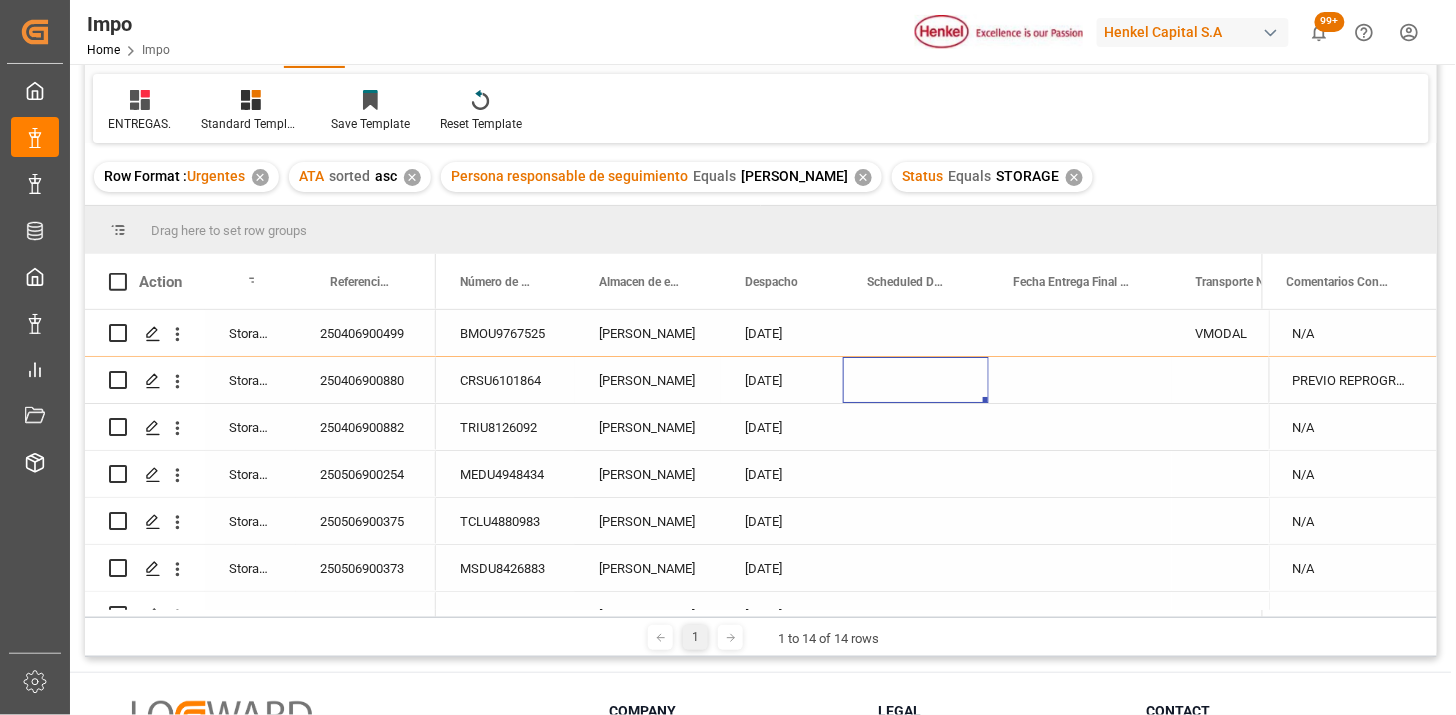 click at bounding box center [916, 380] 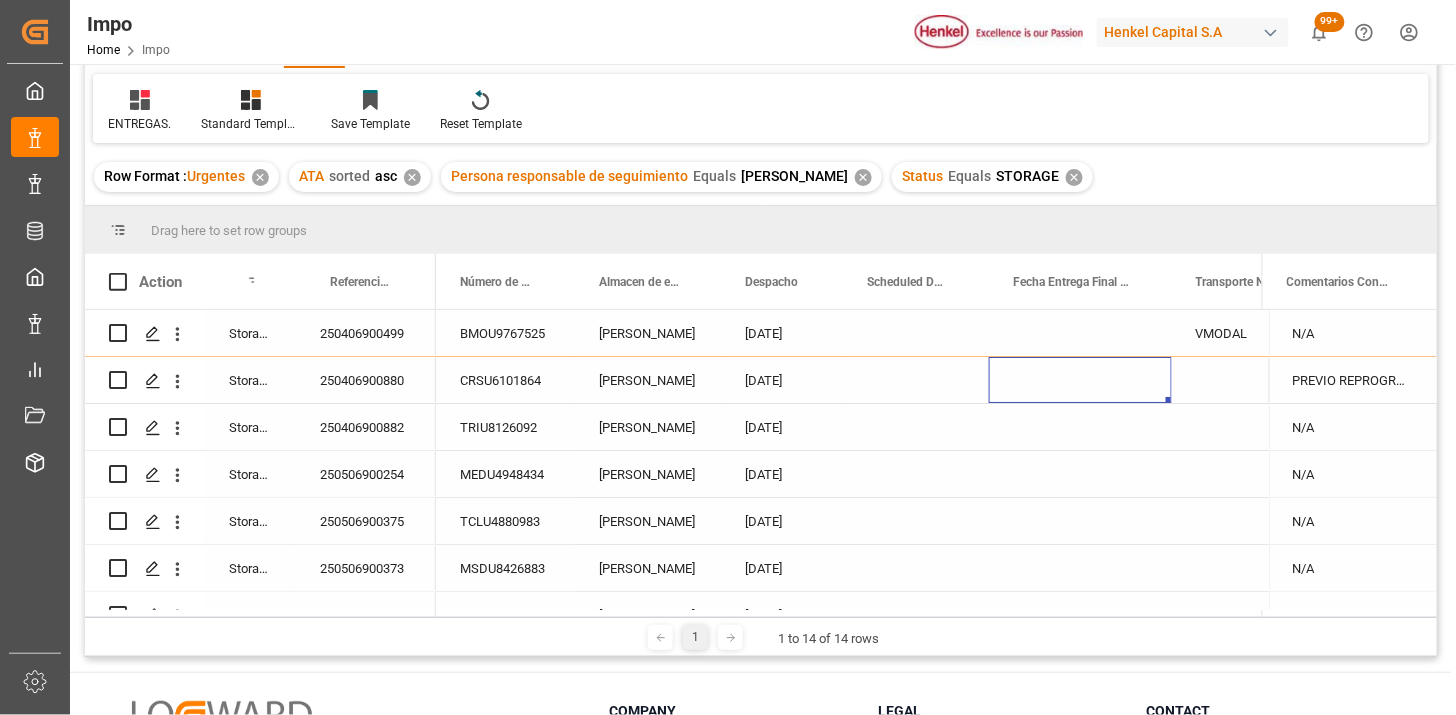 scroll, scrollTop: 0, scrollLeft: 70, axis: horizontal 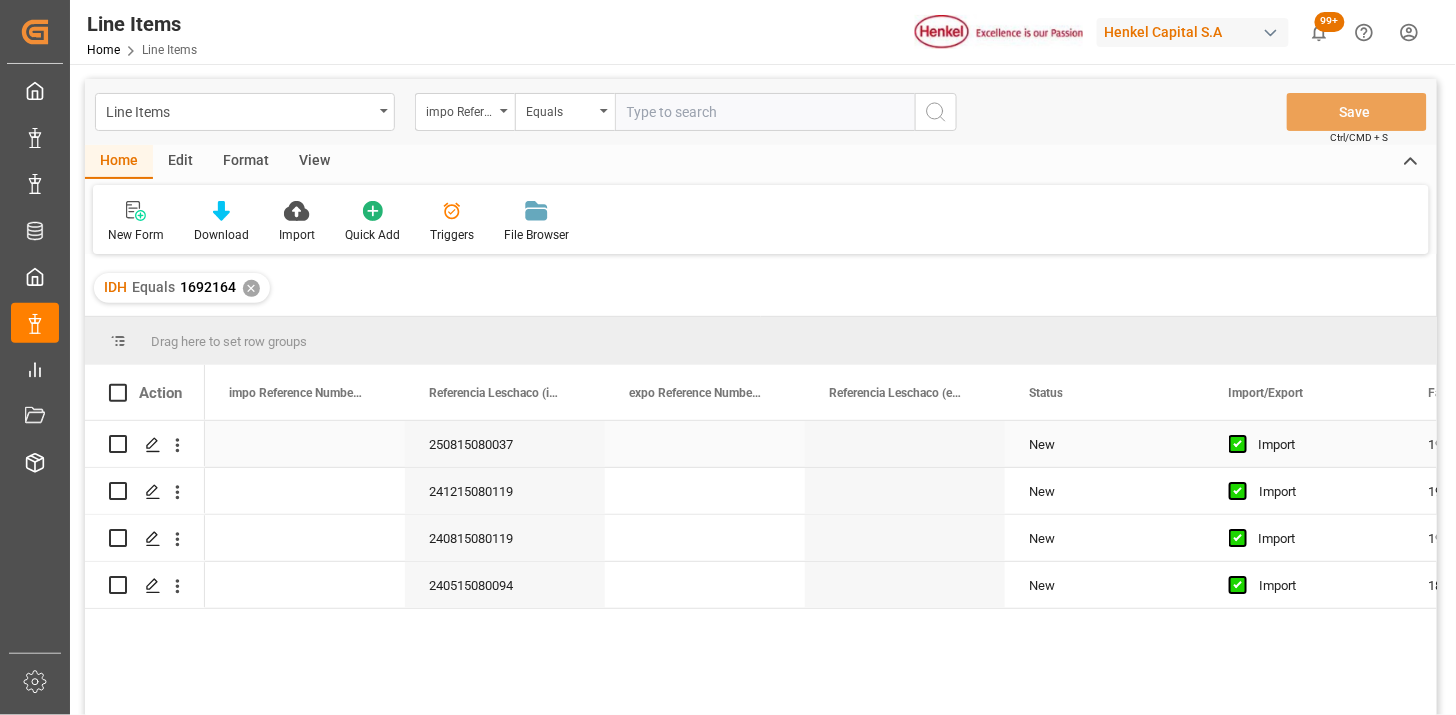 click at bounding box center [705, 444] 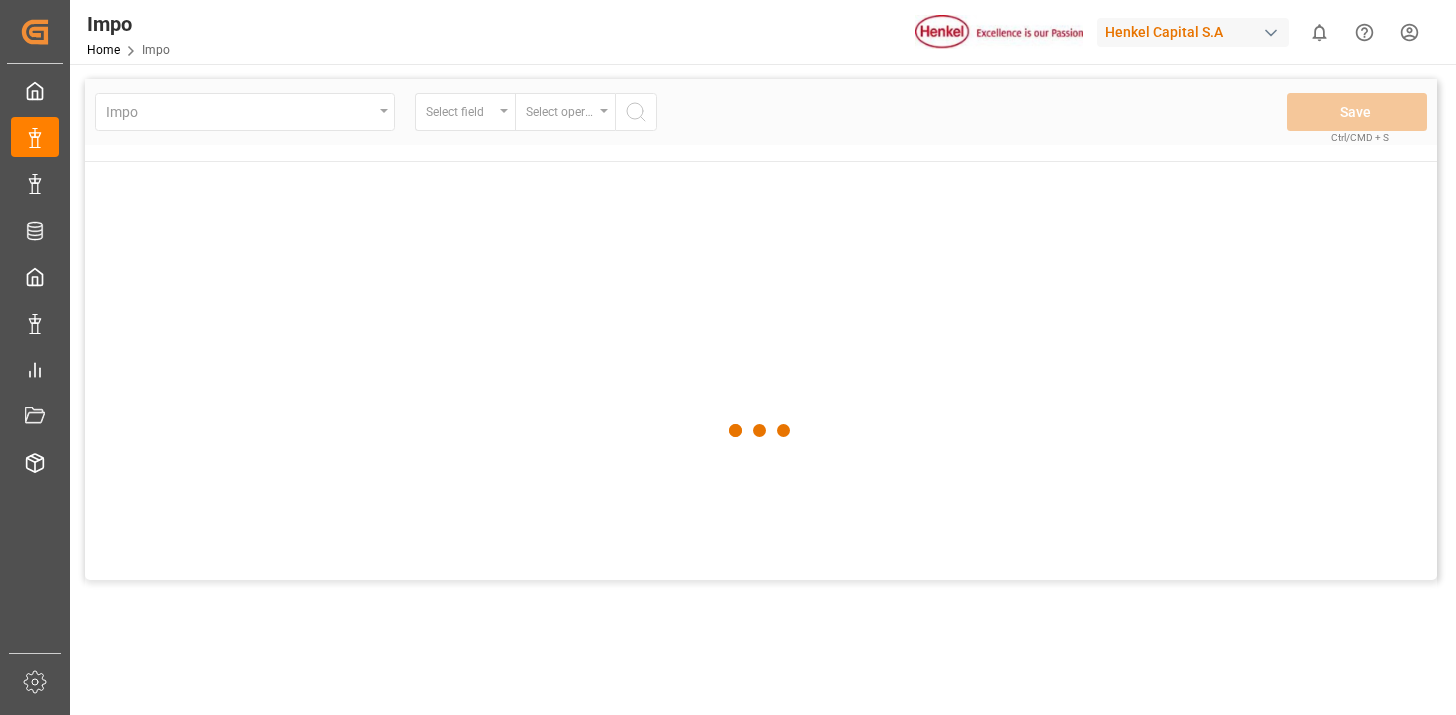scroll, scrollTop: 0, scrollLeft: 0, axis: both 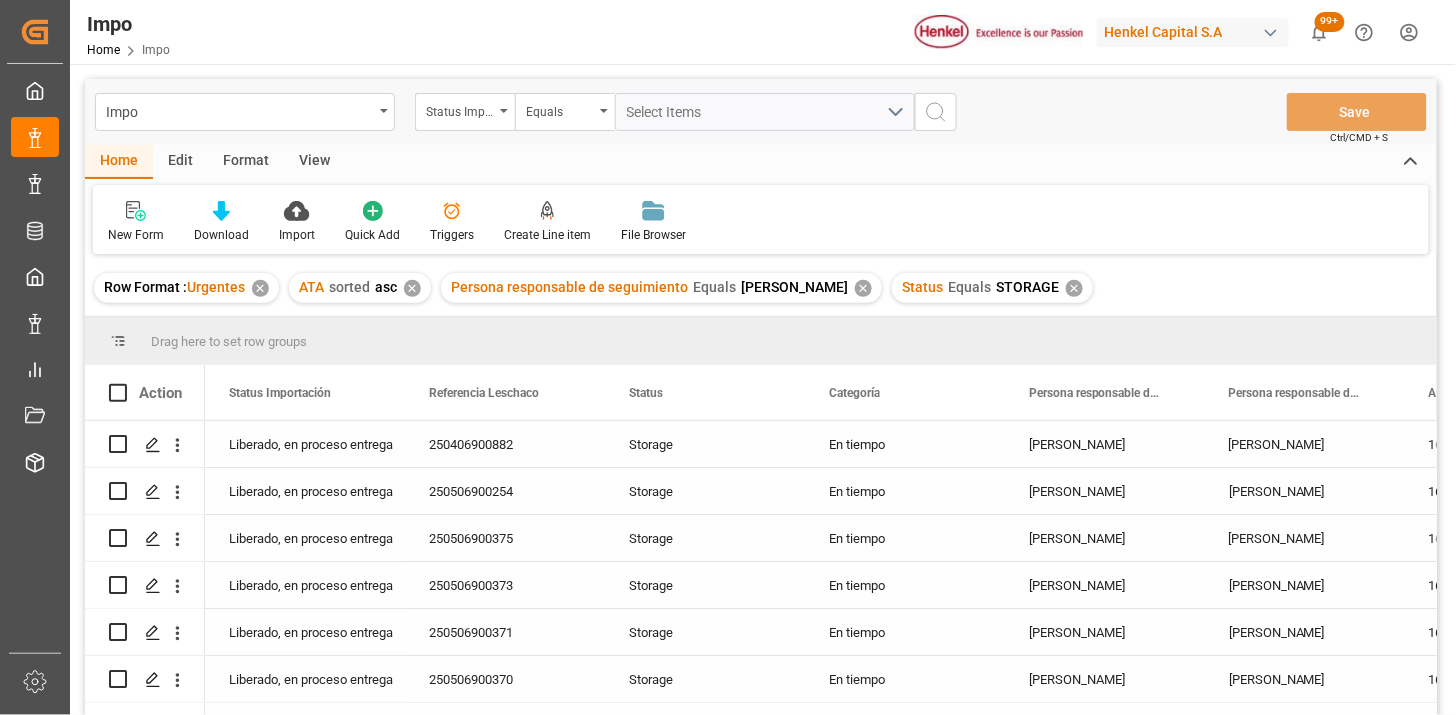 click on "View" at bounding box center (314, 162) 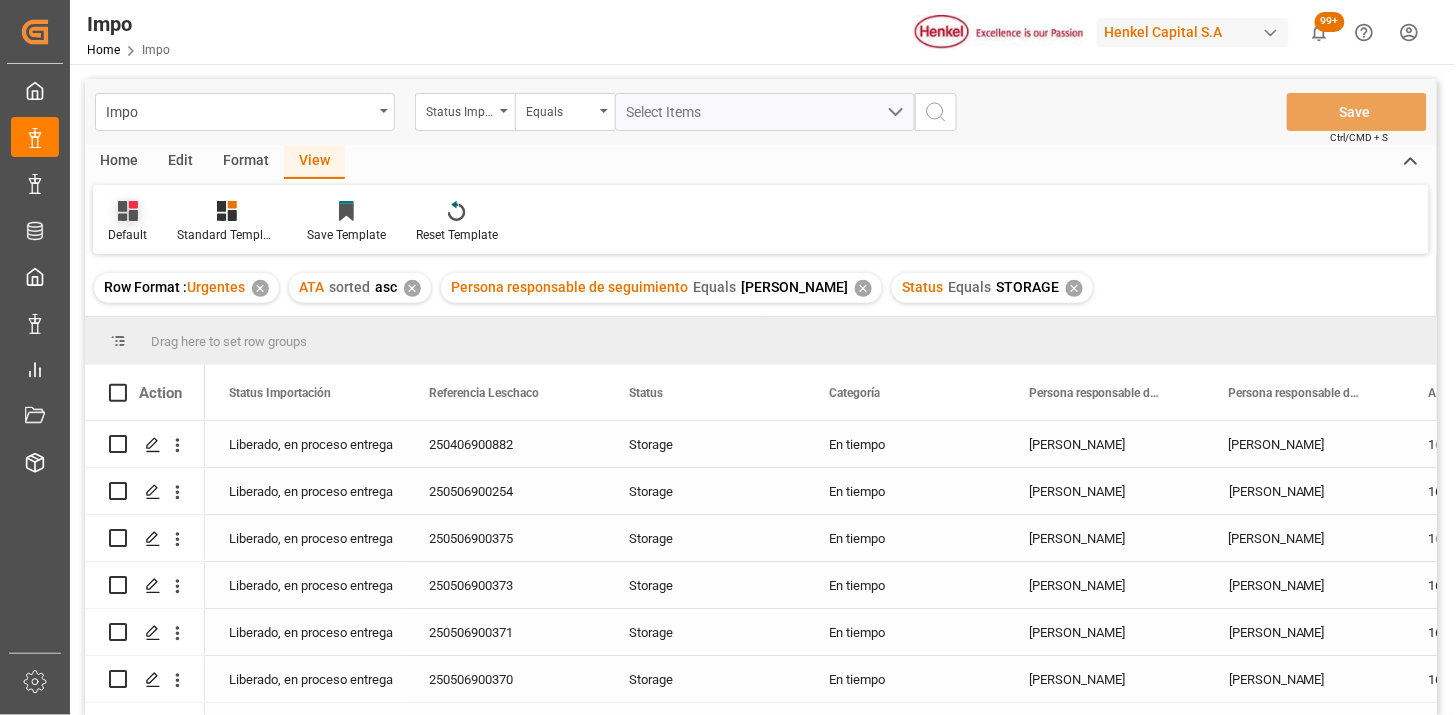 click on "Default" at bounding box center [127, 222] 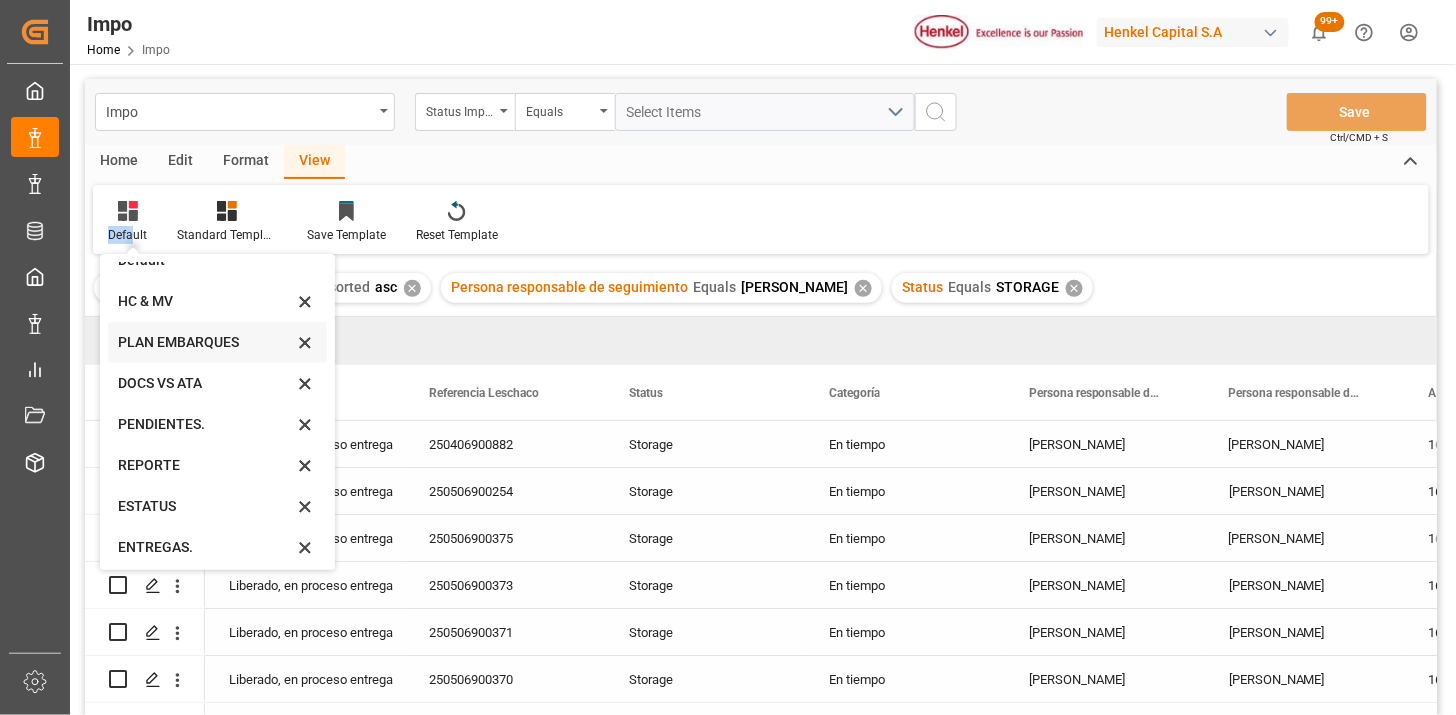 scroll, scrollTop: 27, scrollLeft: 0, axis: vertical 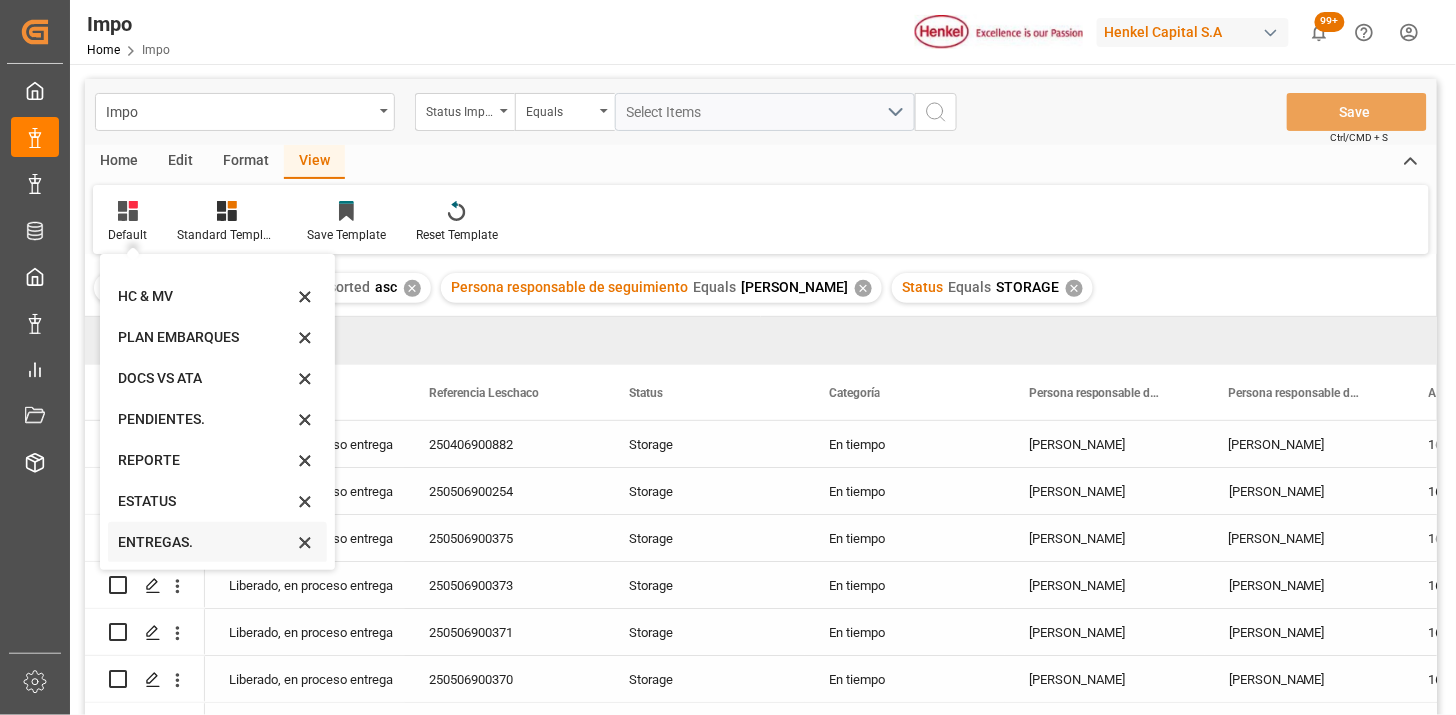 click on "ENTREGAS." at bounding box center [205, 542] 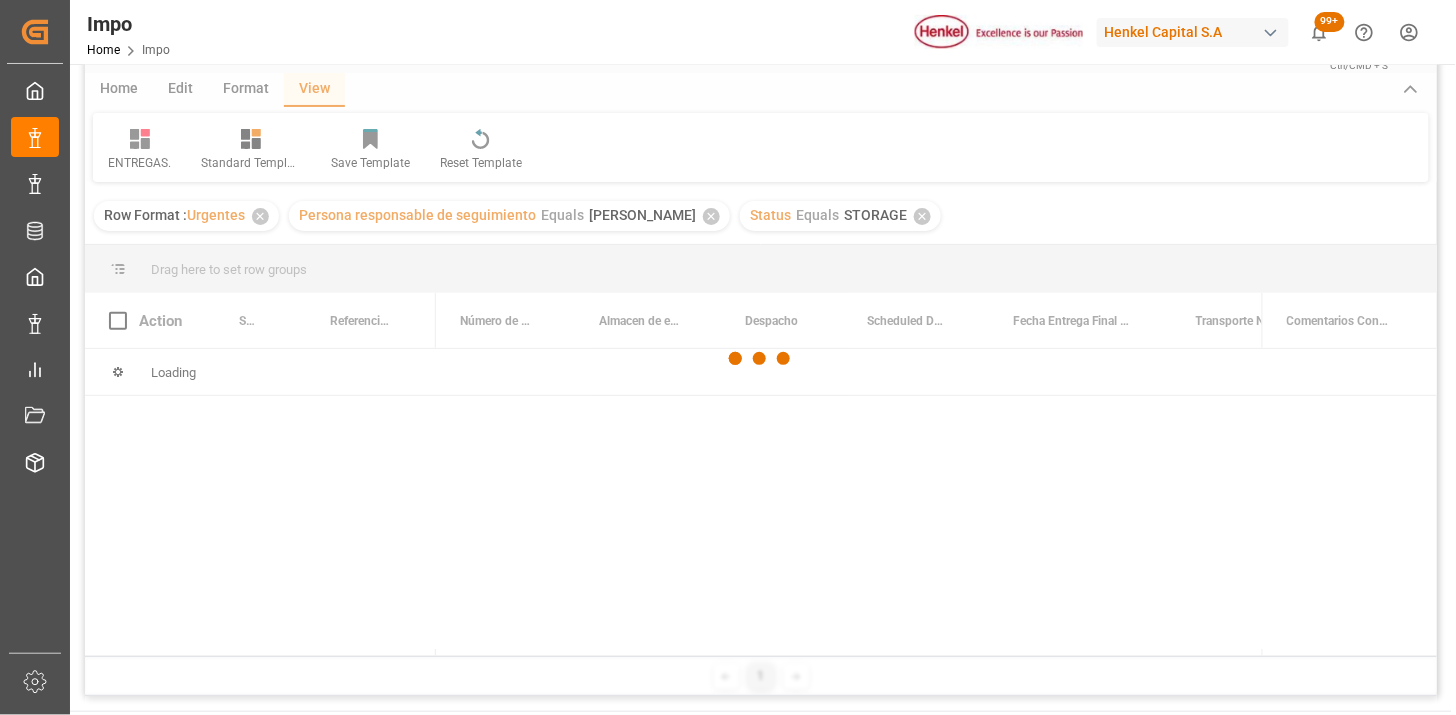 scroll, scrollTop: 111, scrollLeft: 0, axis: vertical 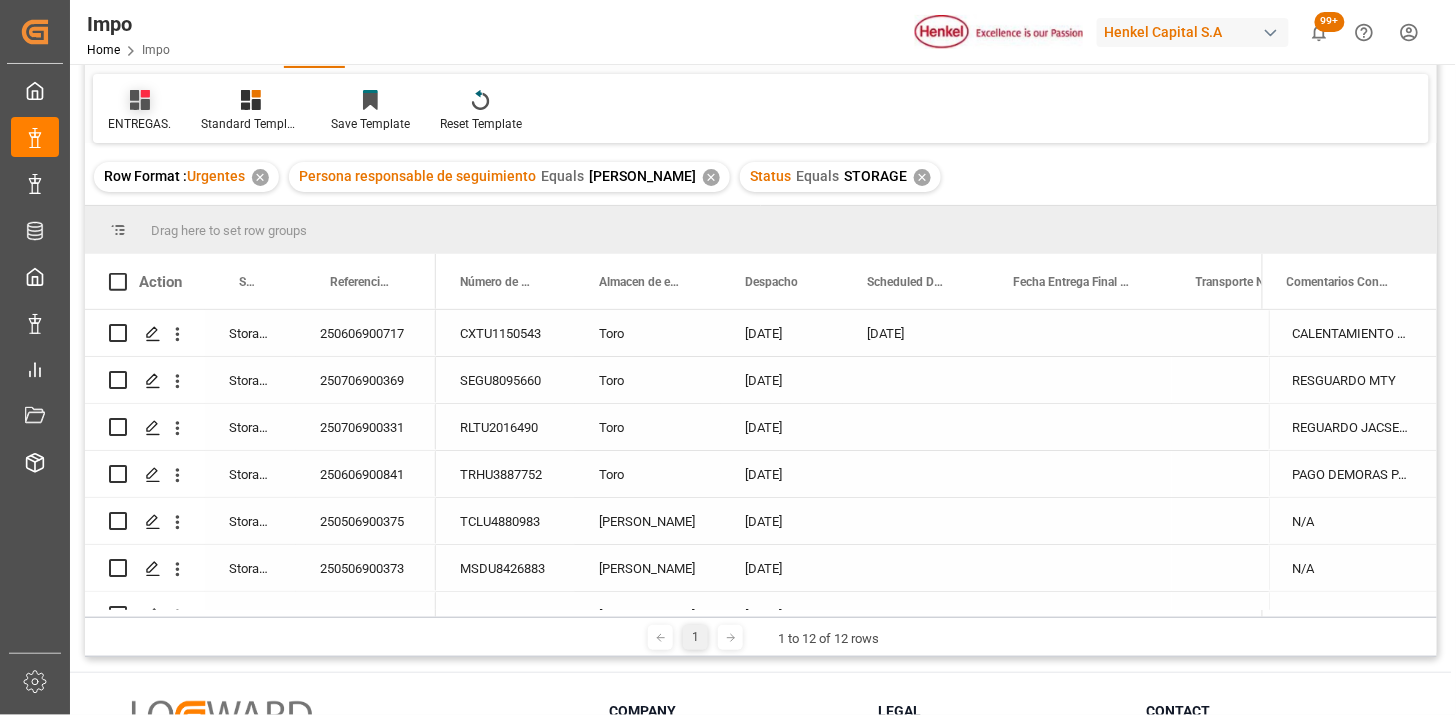 click on "ENTREGAS." at bounding box center (139, 111) 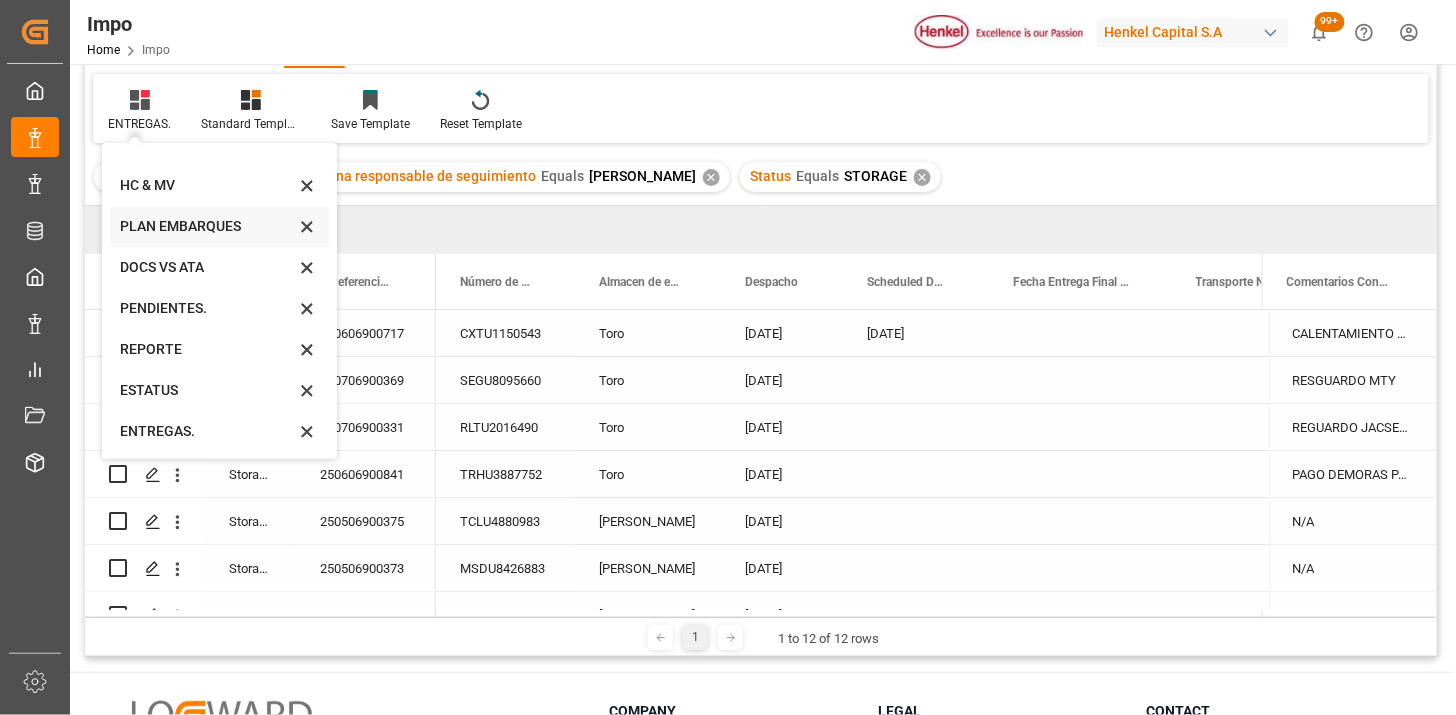 scroll, scrollTop: 0, scrollLeft: 0, axis: both 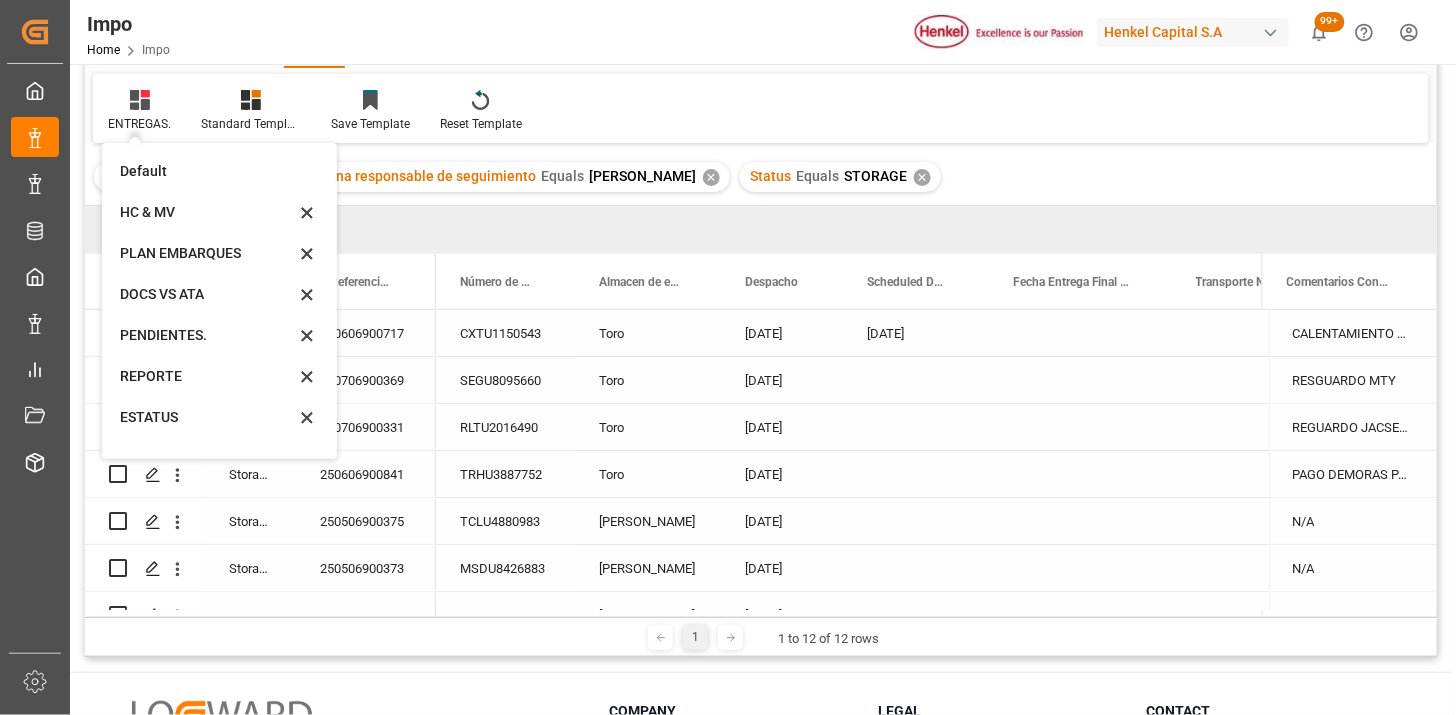 click on "ENTREGAS. Default HC & MV PLAN EMBARQUES DOCS VS ATA PENDIENTES. REPORTE ESTATUS ENTREGAS. Standard Templates Save Template Reset Template" at bounding box center (761, 108) 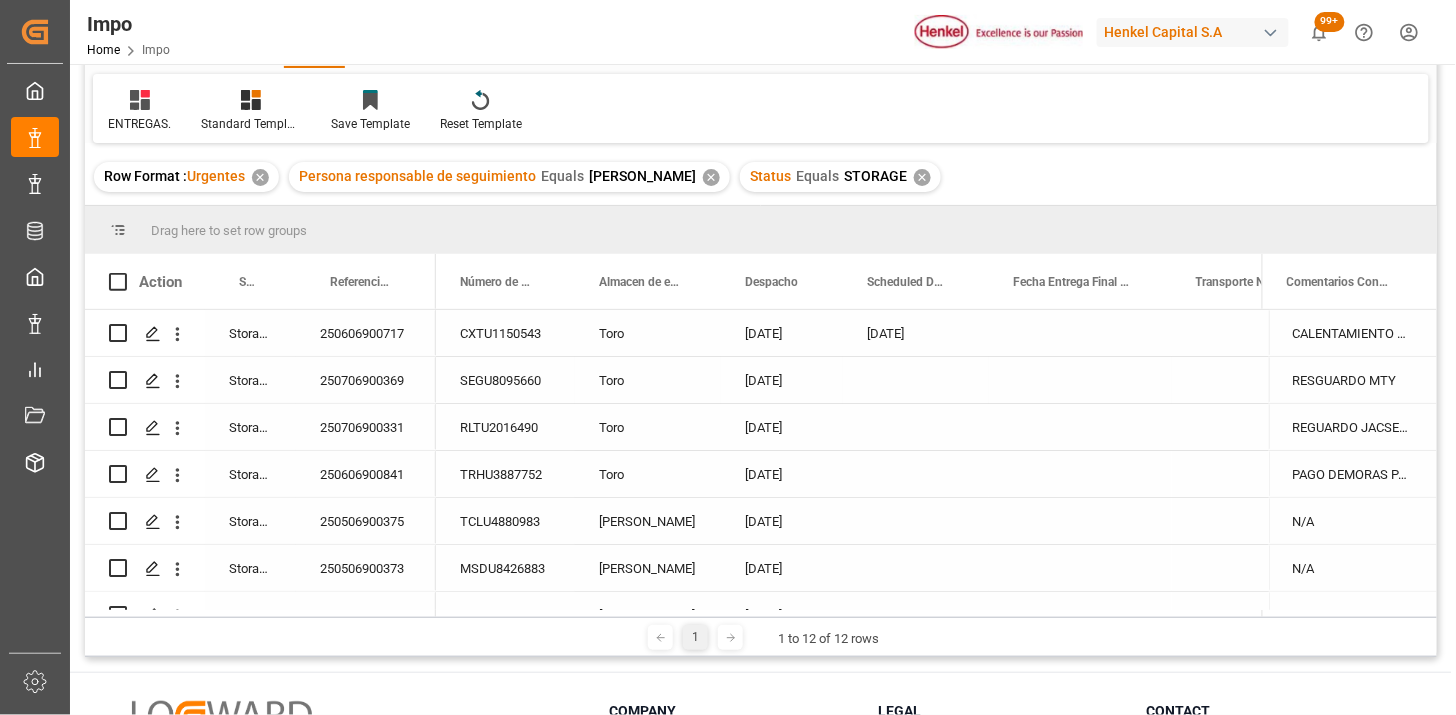 click on "250606900717" at bounding box center (366, 333) 